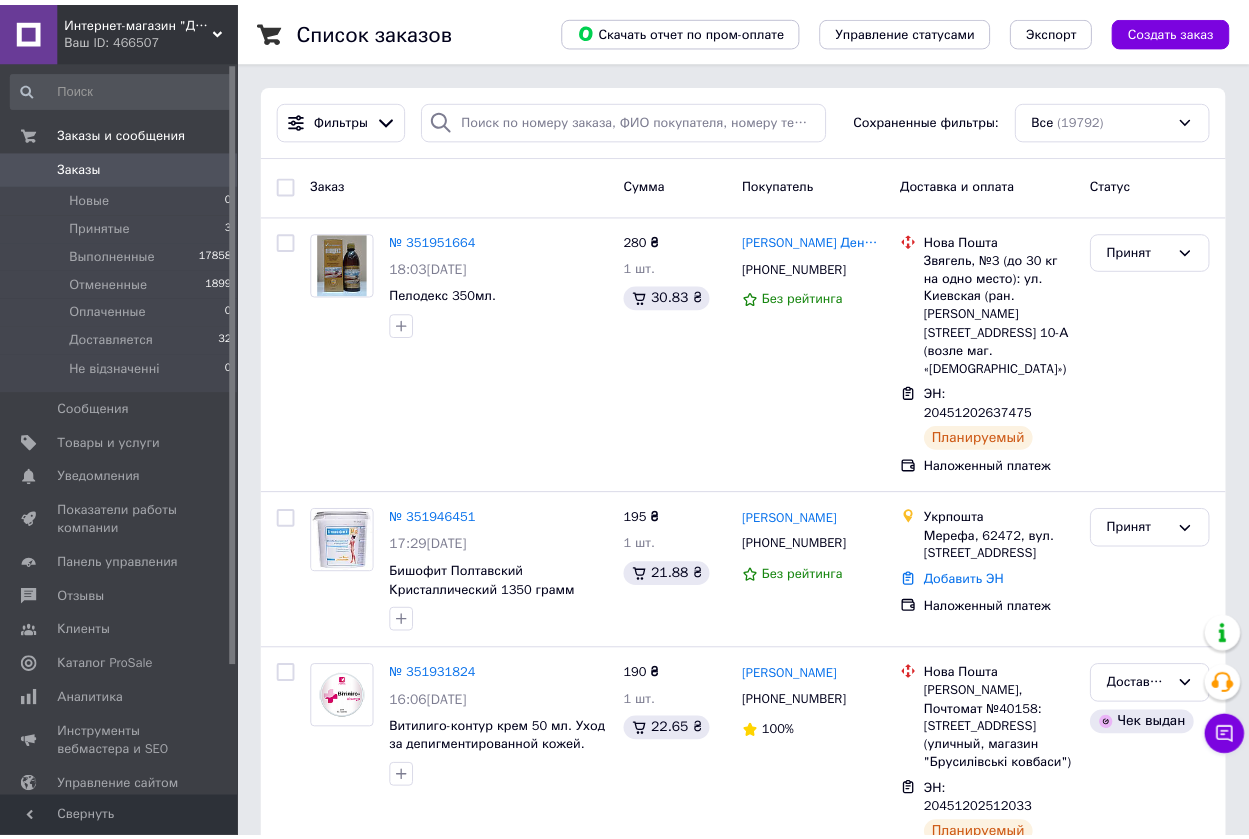 scroll, scrollTop: 0, scrollLeft: 0, axis: both 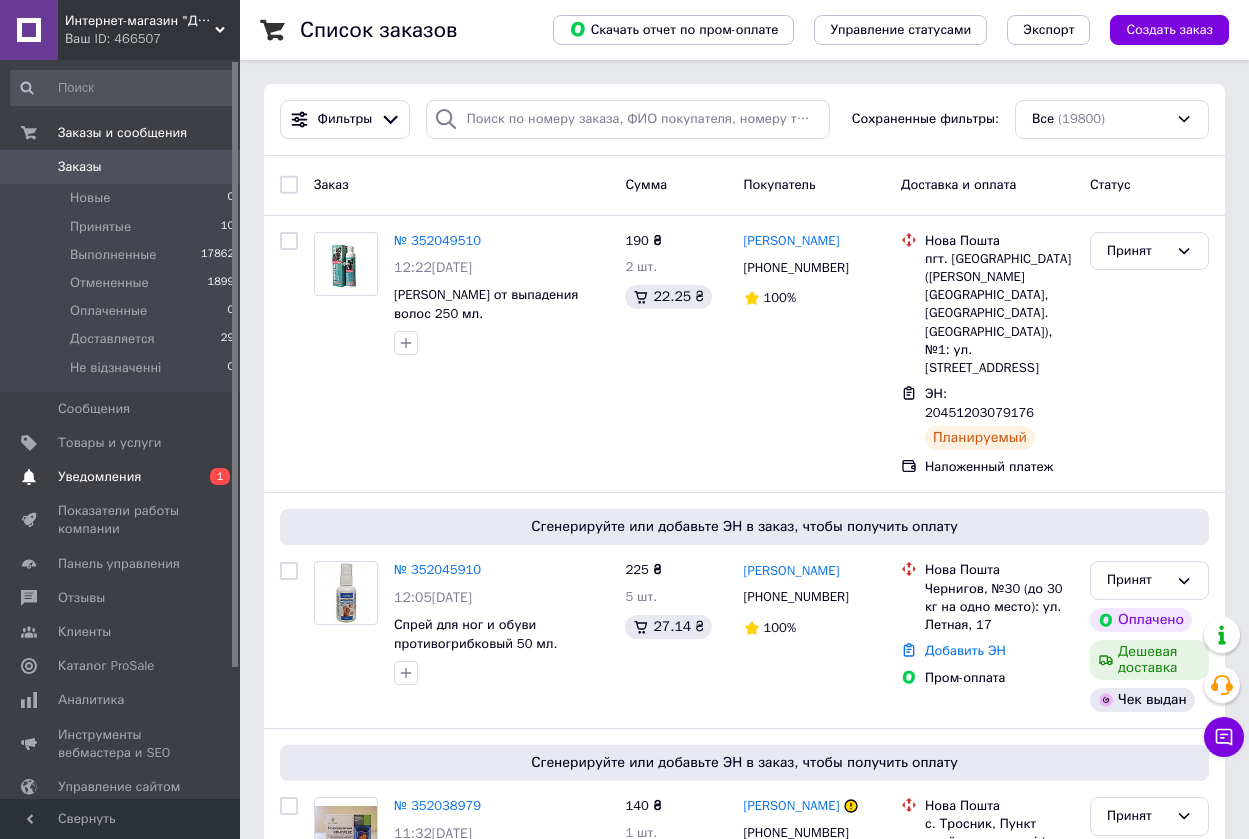 click on "Уведомления" at bounding box center [99, 477] 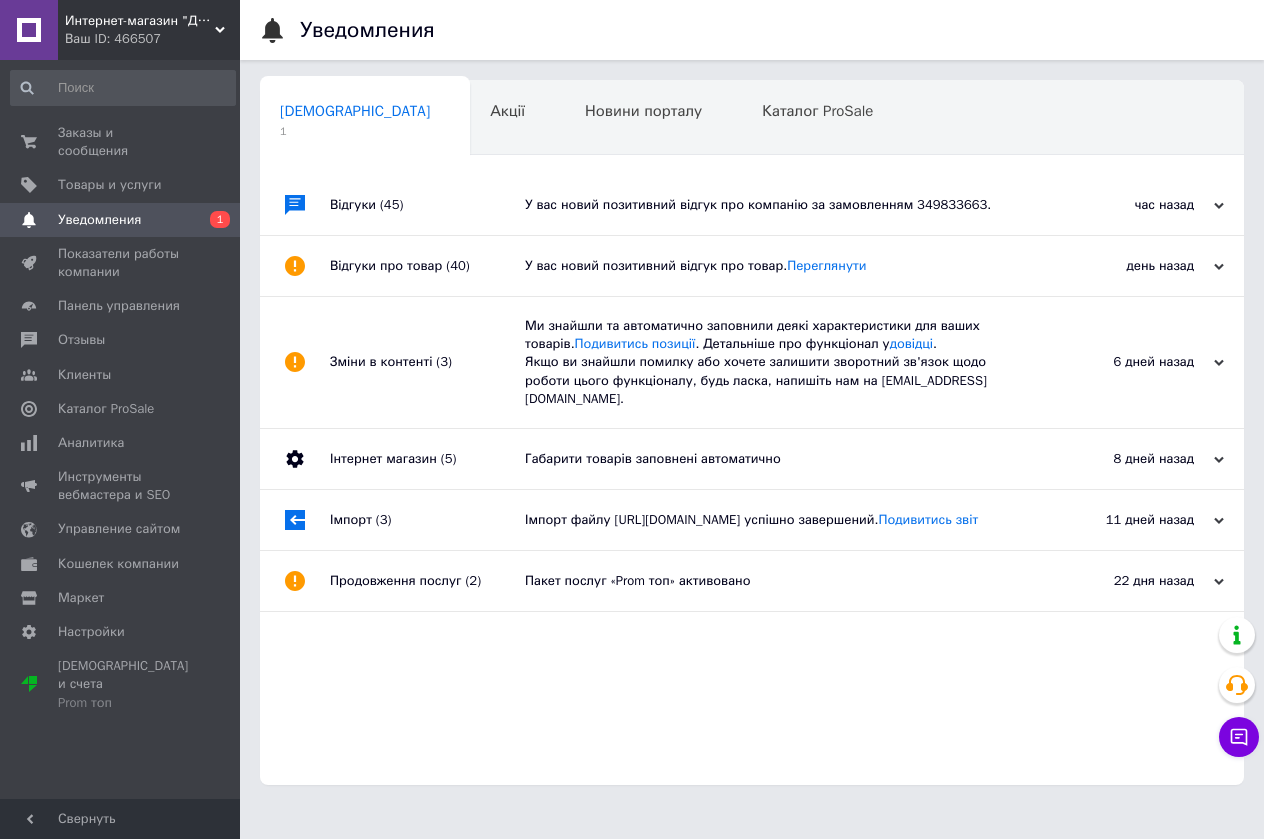 click on "У вас новий позитивний відгук про компанію за замовленням 349833663." at bounding box center [774, 205] 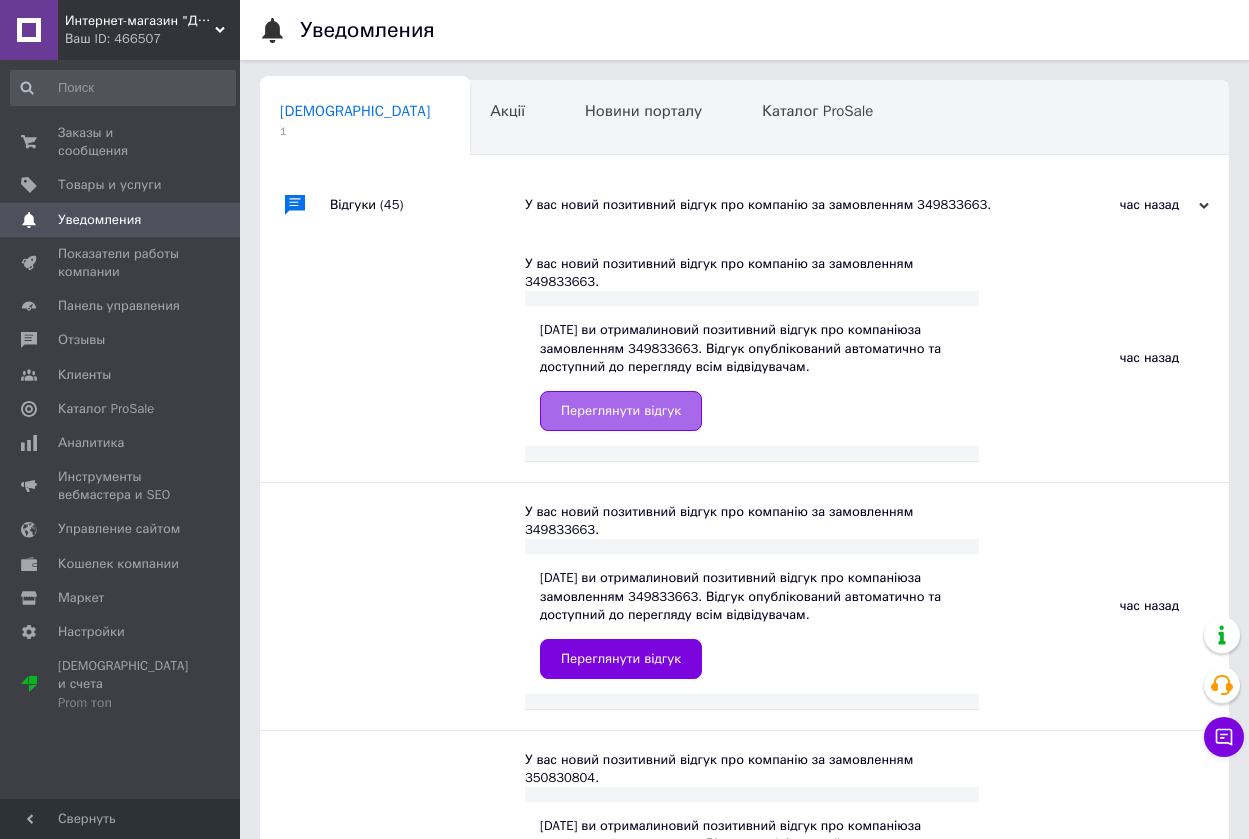 click on "Переглянути відгук" at bounding box center (621, 411) 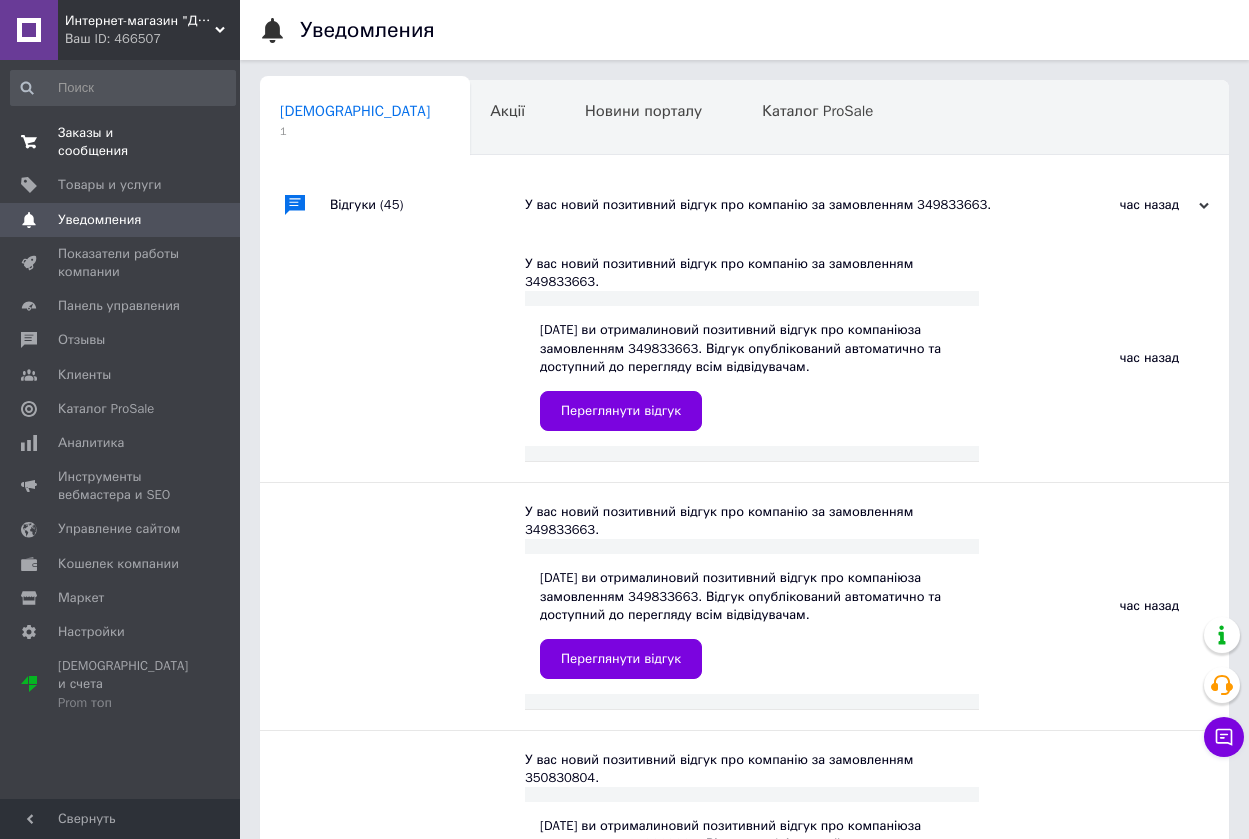 click on "Заказы и сообщения" at bounding box center [121, 142] 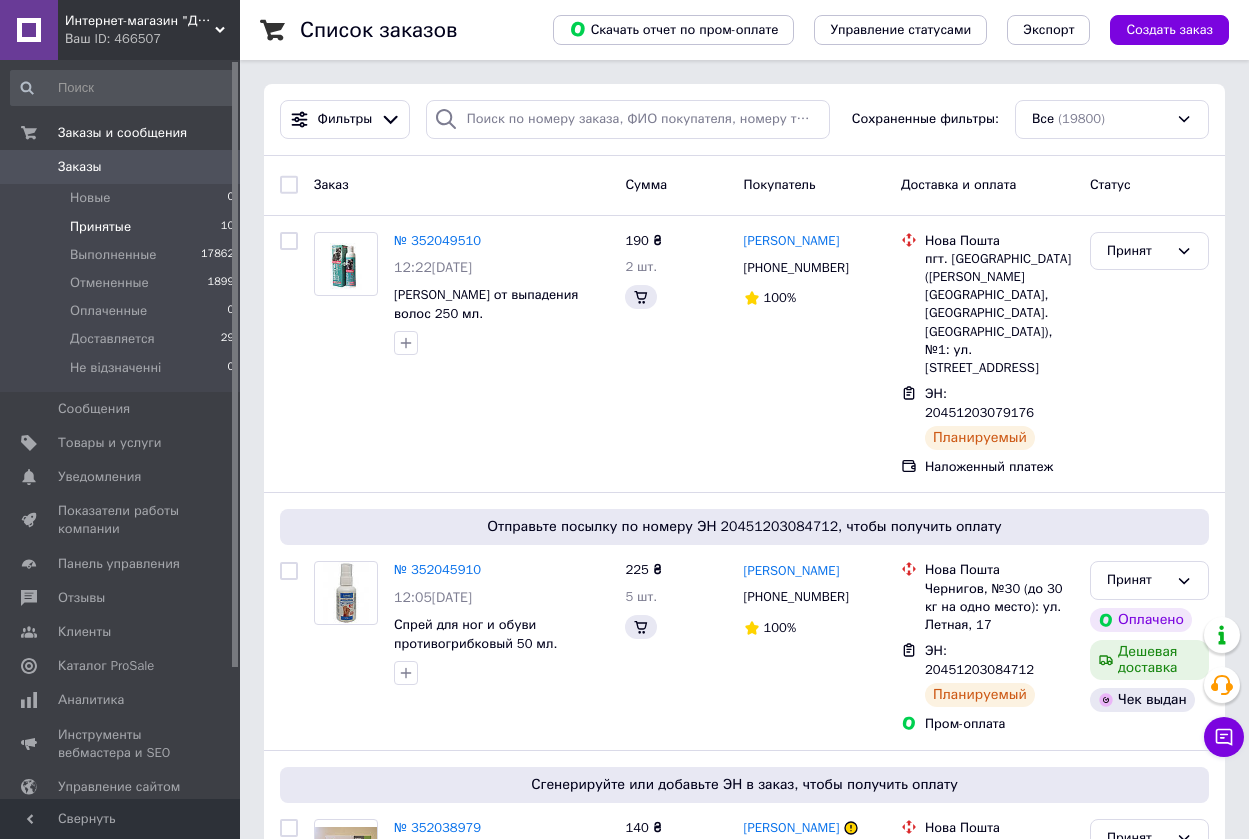 click on "Принятые" at bounding box center [100, 227] 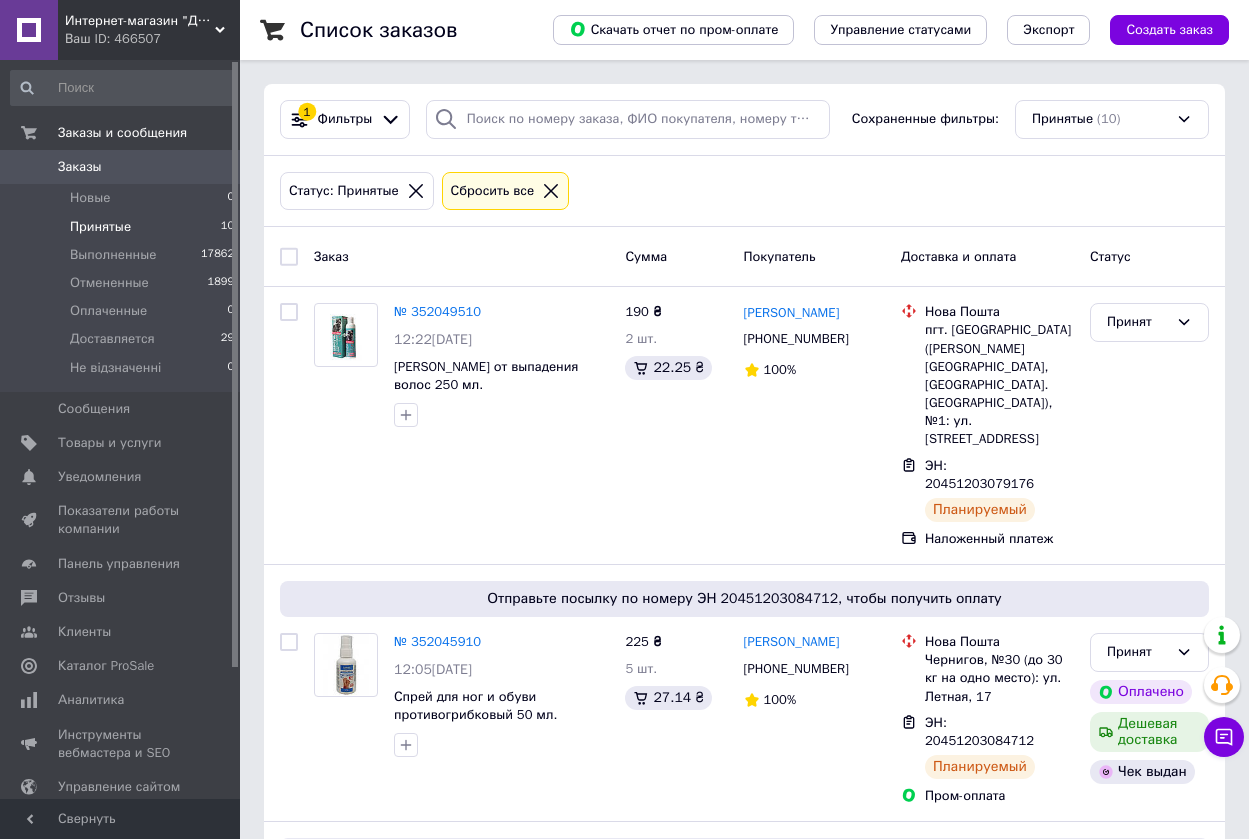 scroll, scrollTop: 300, scrollLeft: 0, axis: vertical 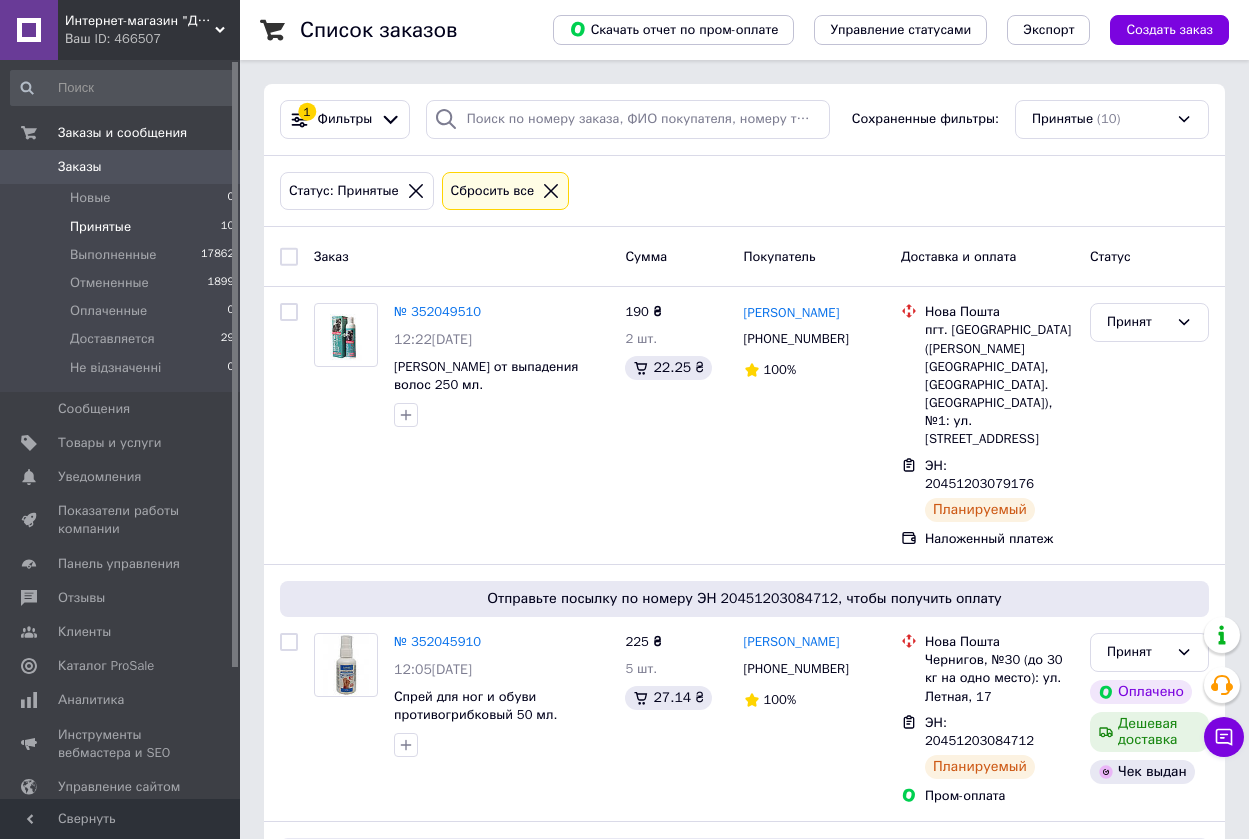 click on "Сбросить все" at bounding box center (493, 191) 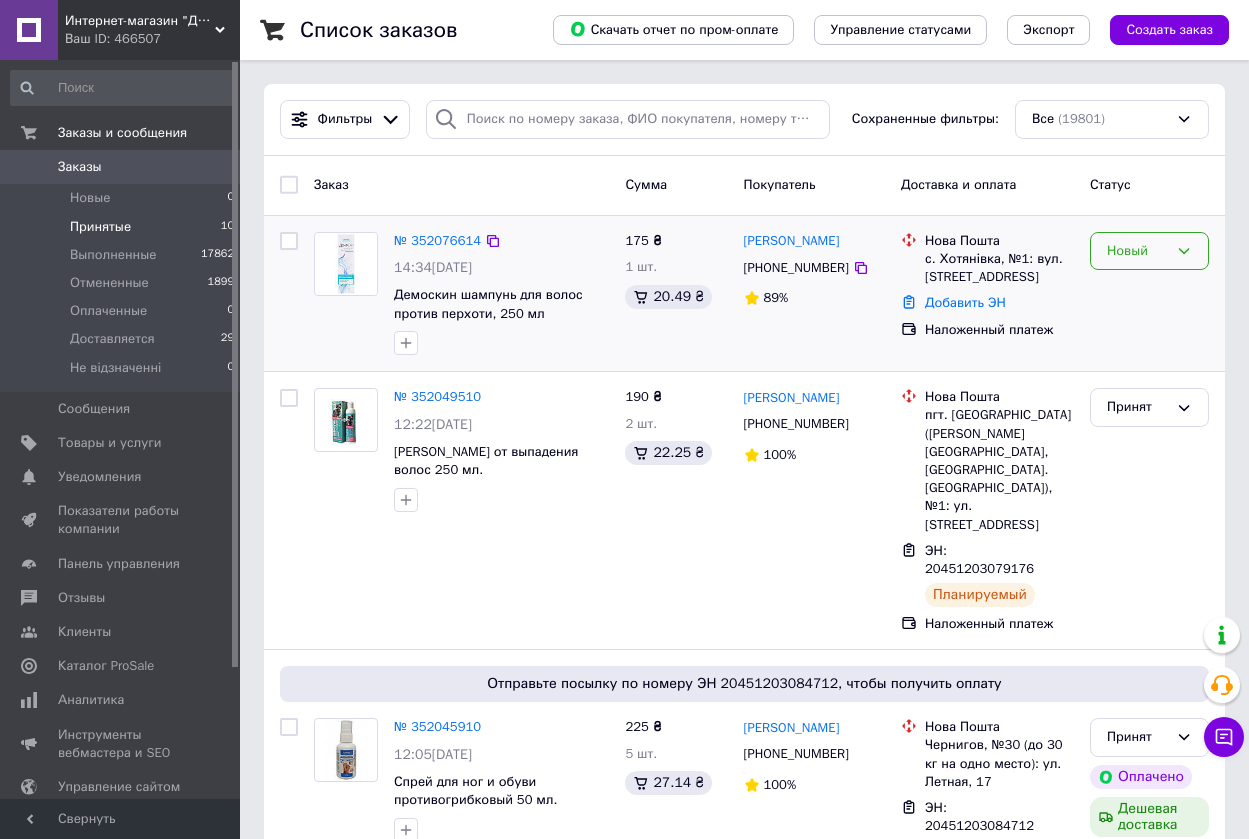 click on "Новый" at bounding box center (1137, 251) 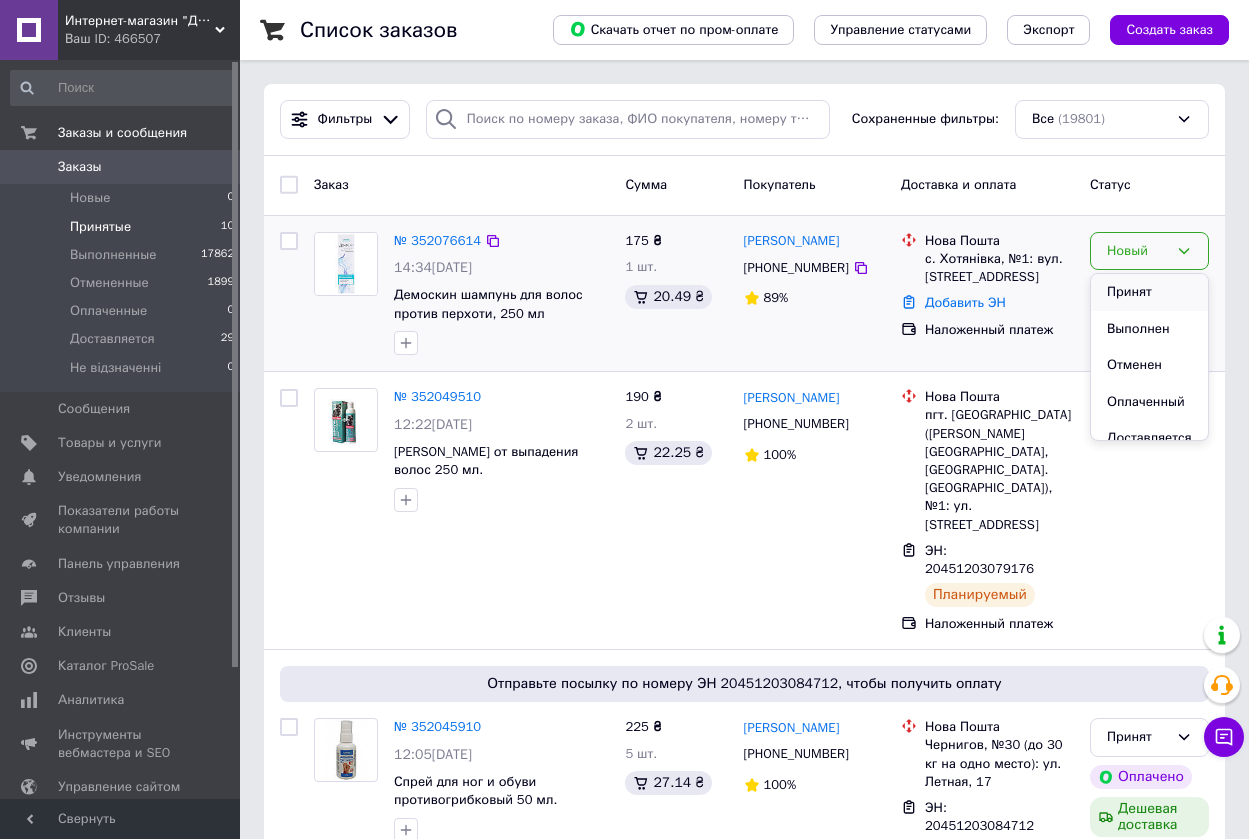 click on "Принят" at bounding box center (1149, 292) 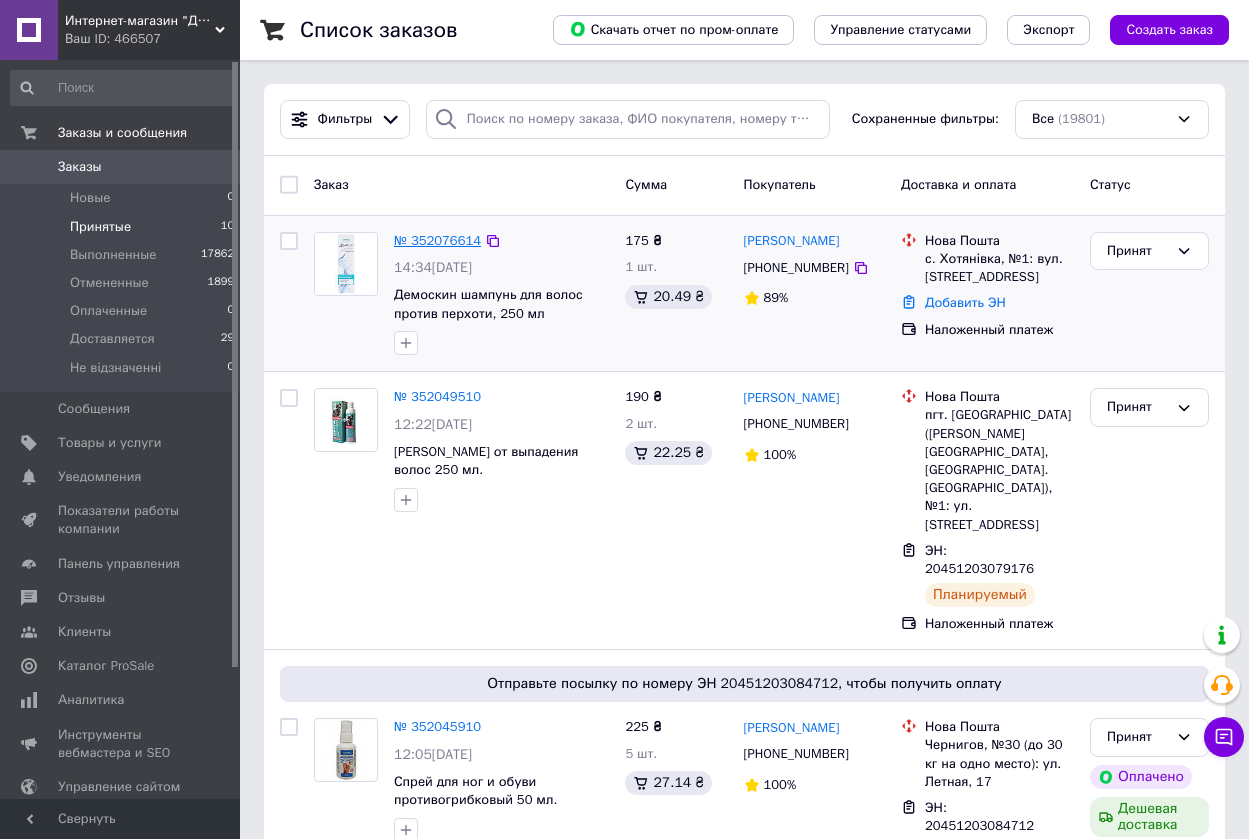 click on "№ 352076614" at bounding box center [437, 240] 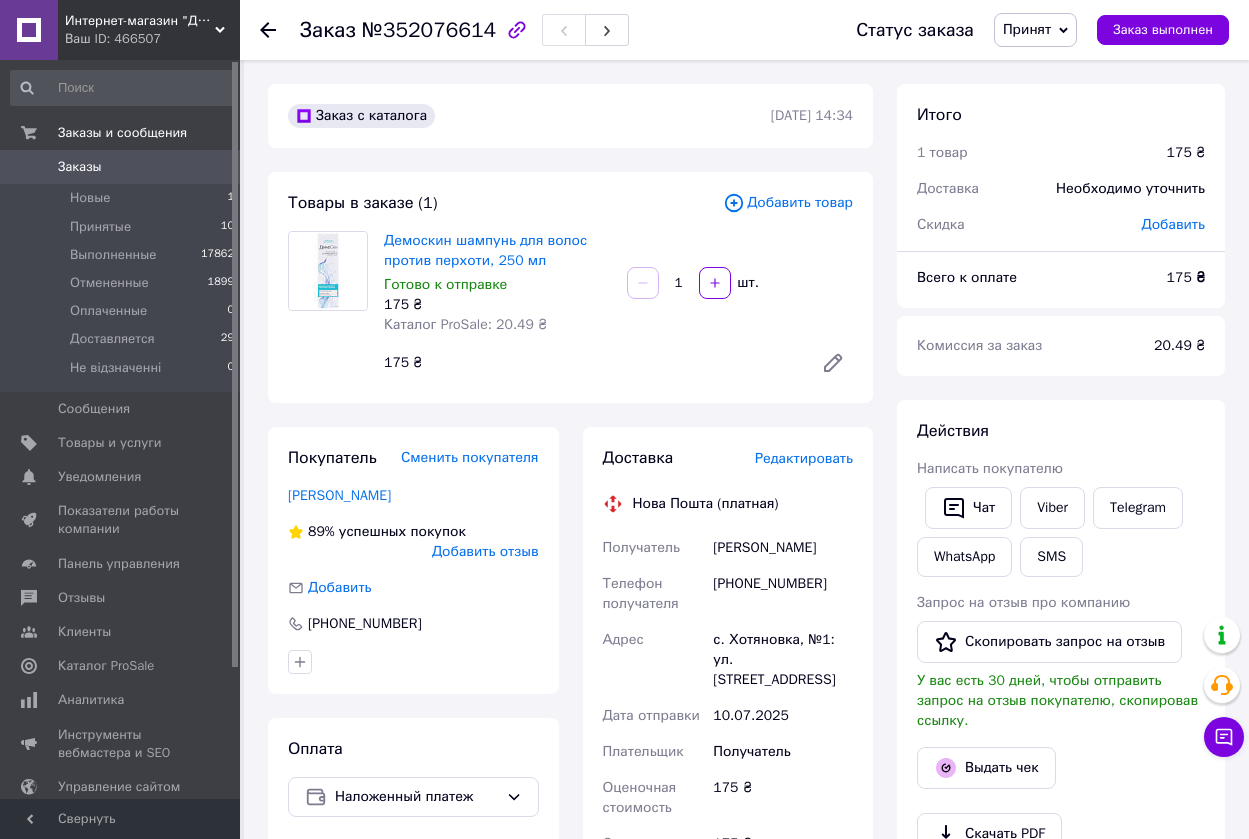 click on "Редактировать" at bounding box center (804, 458) 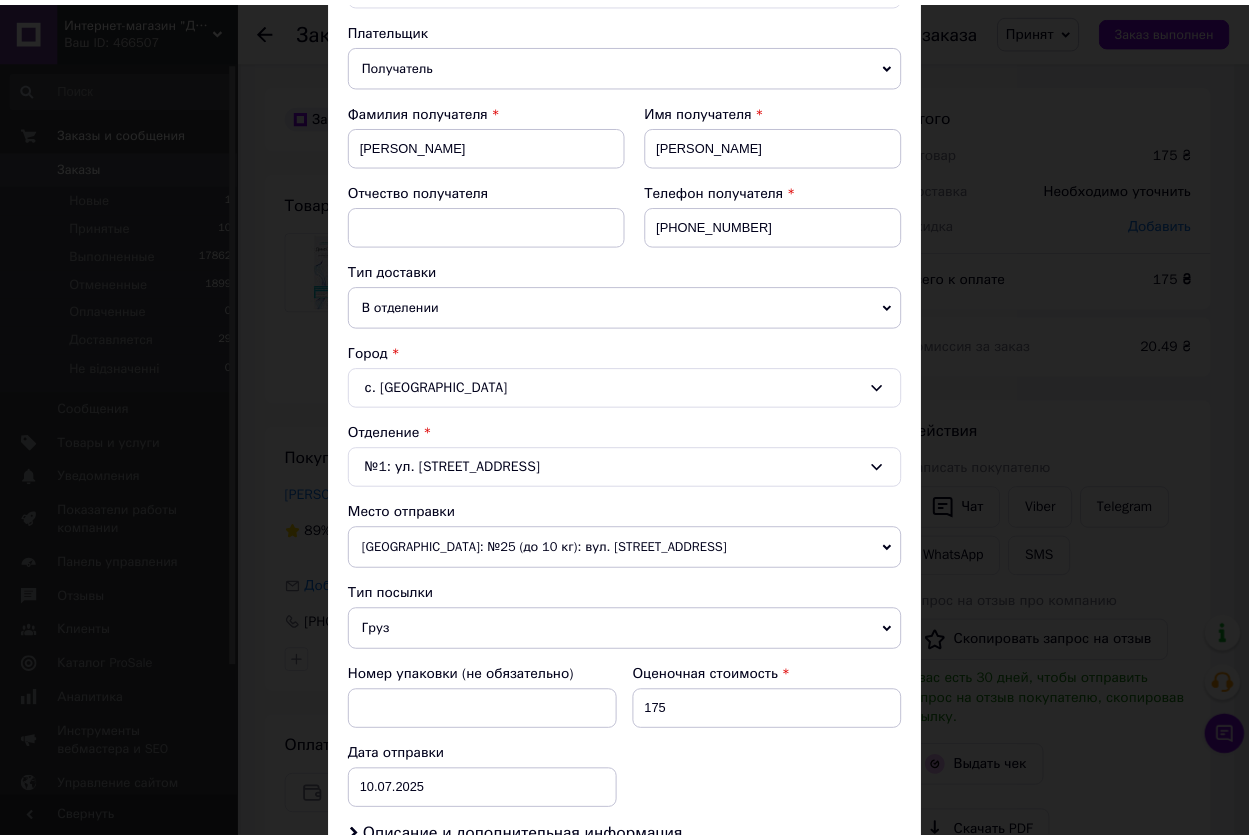 scroll, scrollTop: 687, scrollLeft: 0, axis: vertical 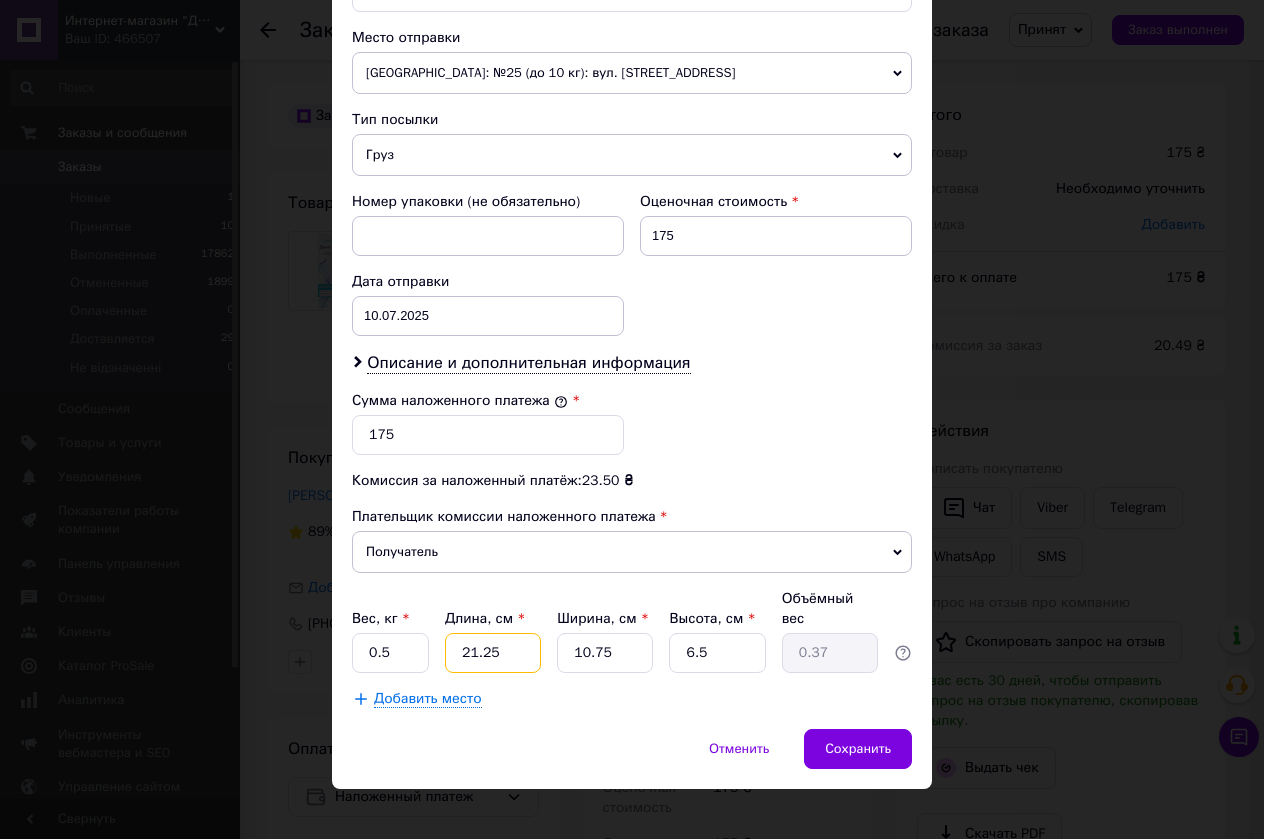 drag, startPoint x: 501, startPoint y: 635, endPoint x: 443, endPoint y: 637, distance: 58.034473 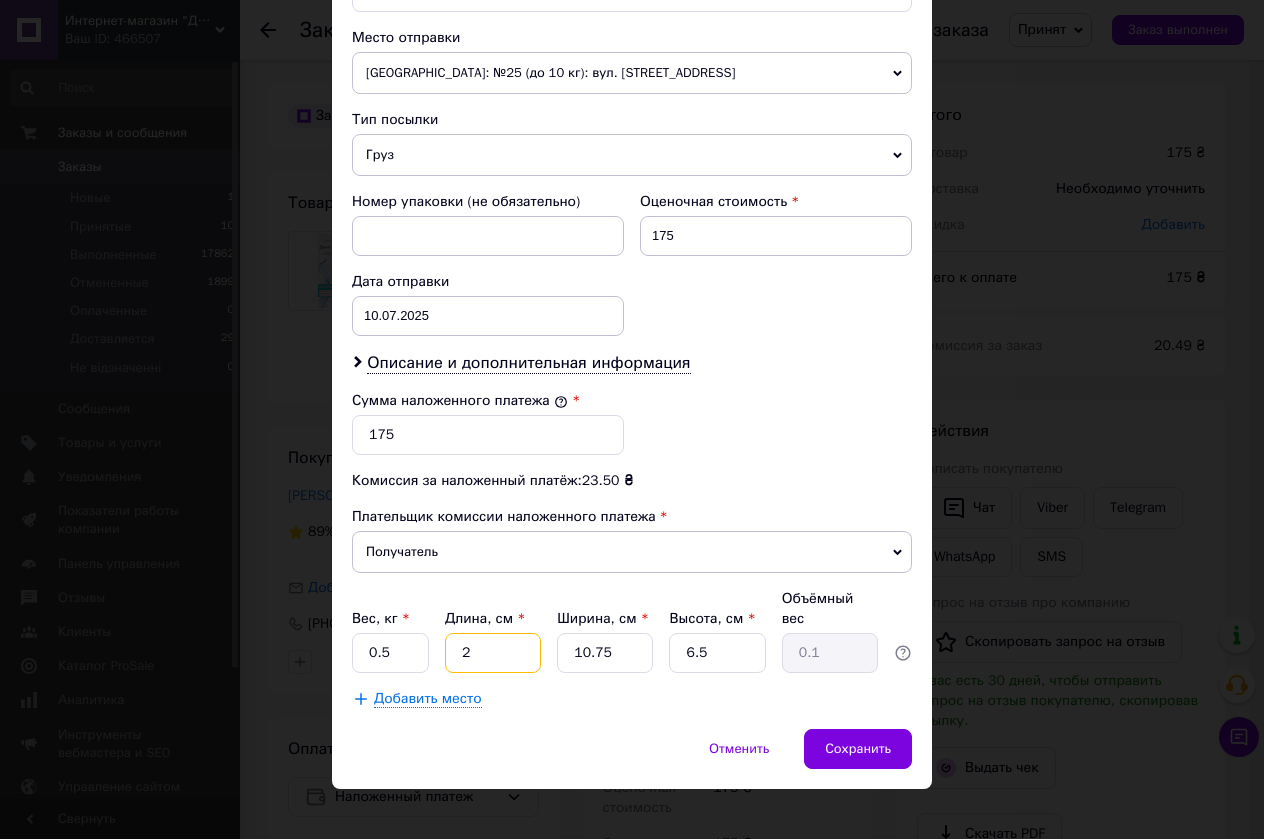 type on "24" 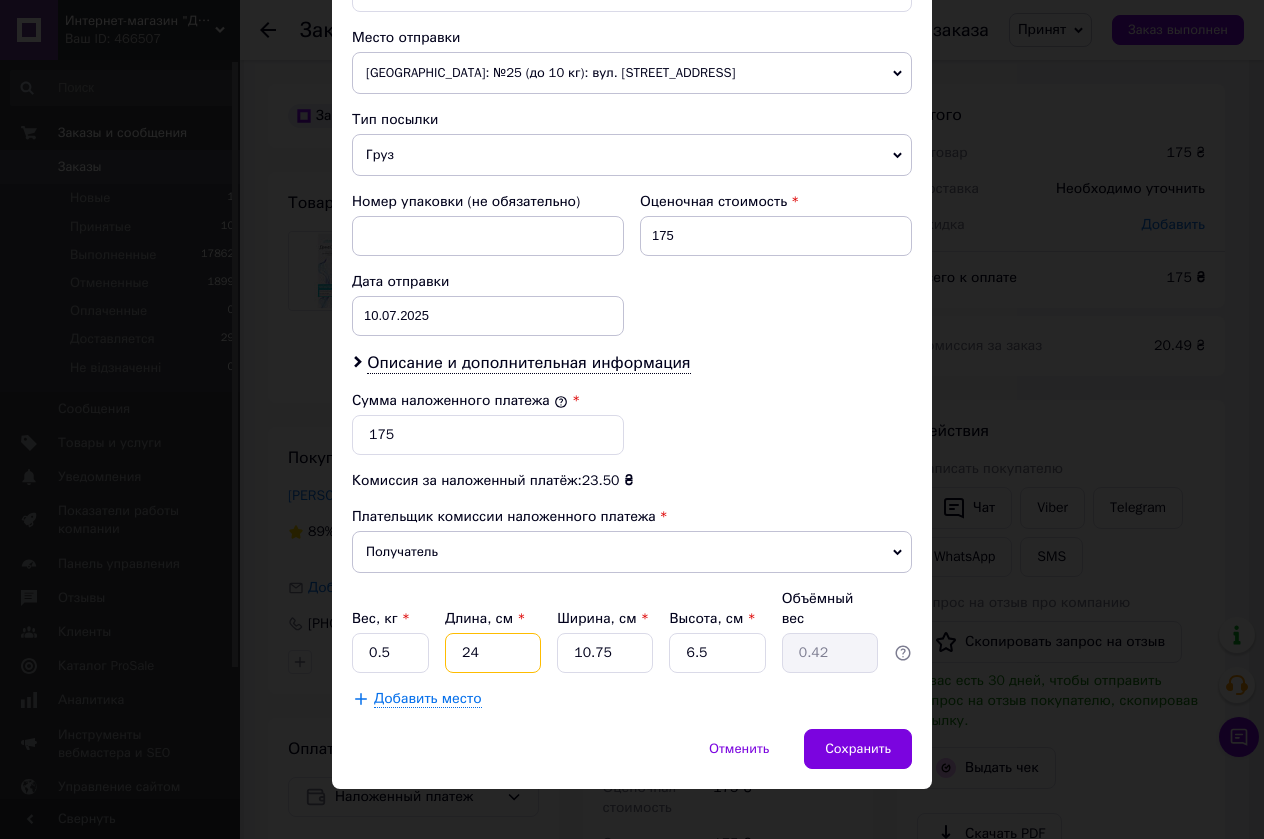 type on "24" 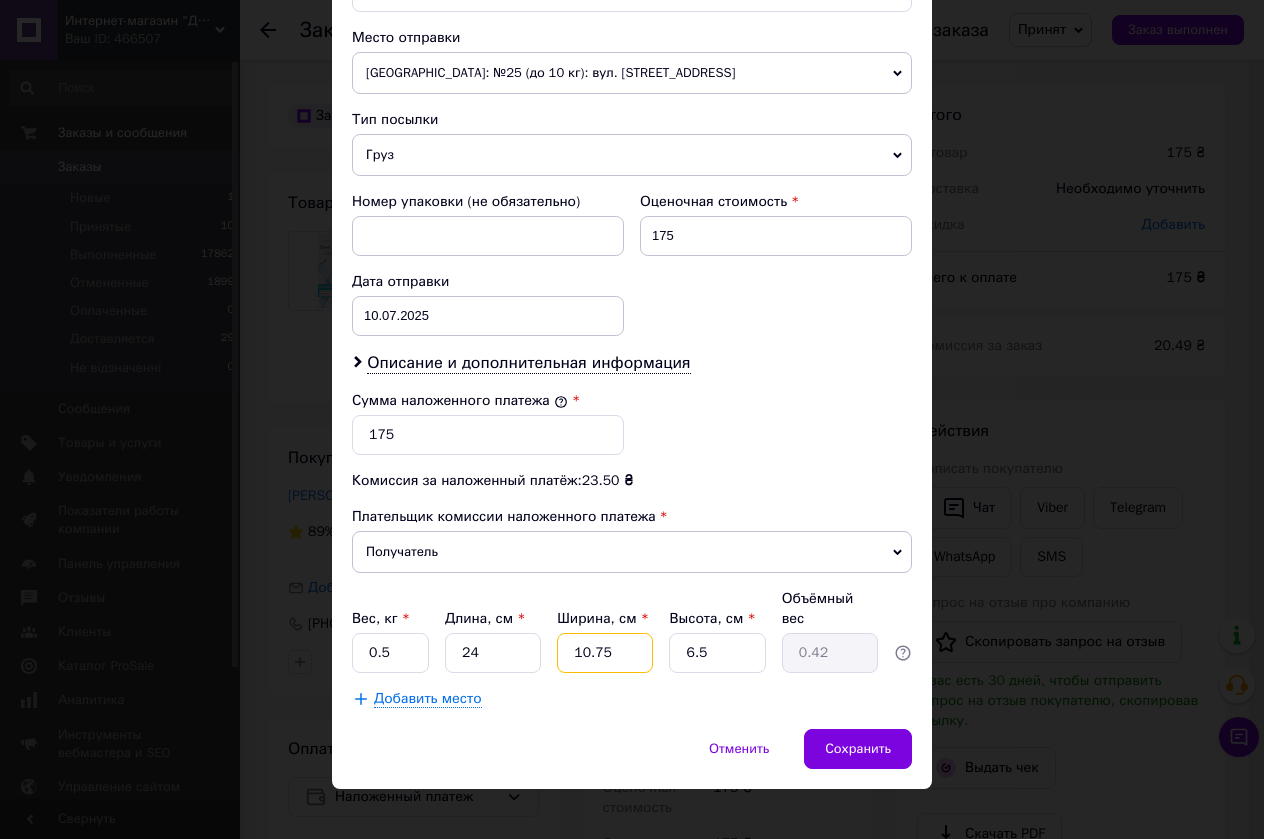 drag, startPoint x: 605, startPoint y: 633, endPoint x: 537, endPoint y: 632, distance: 68.007355 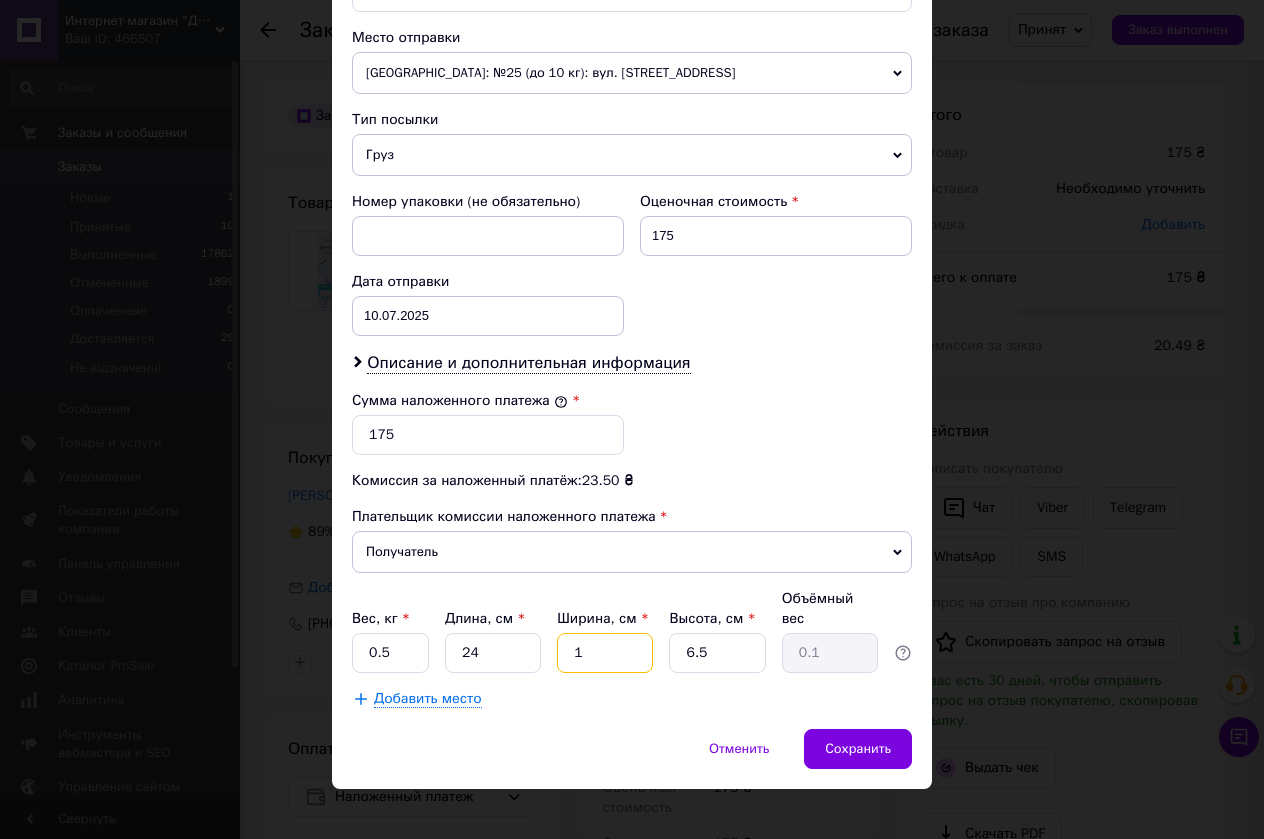 type on "17" 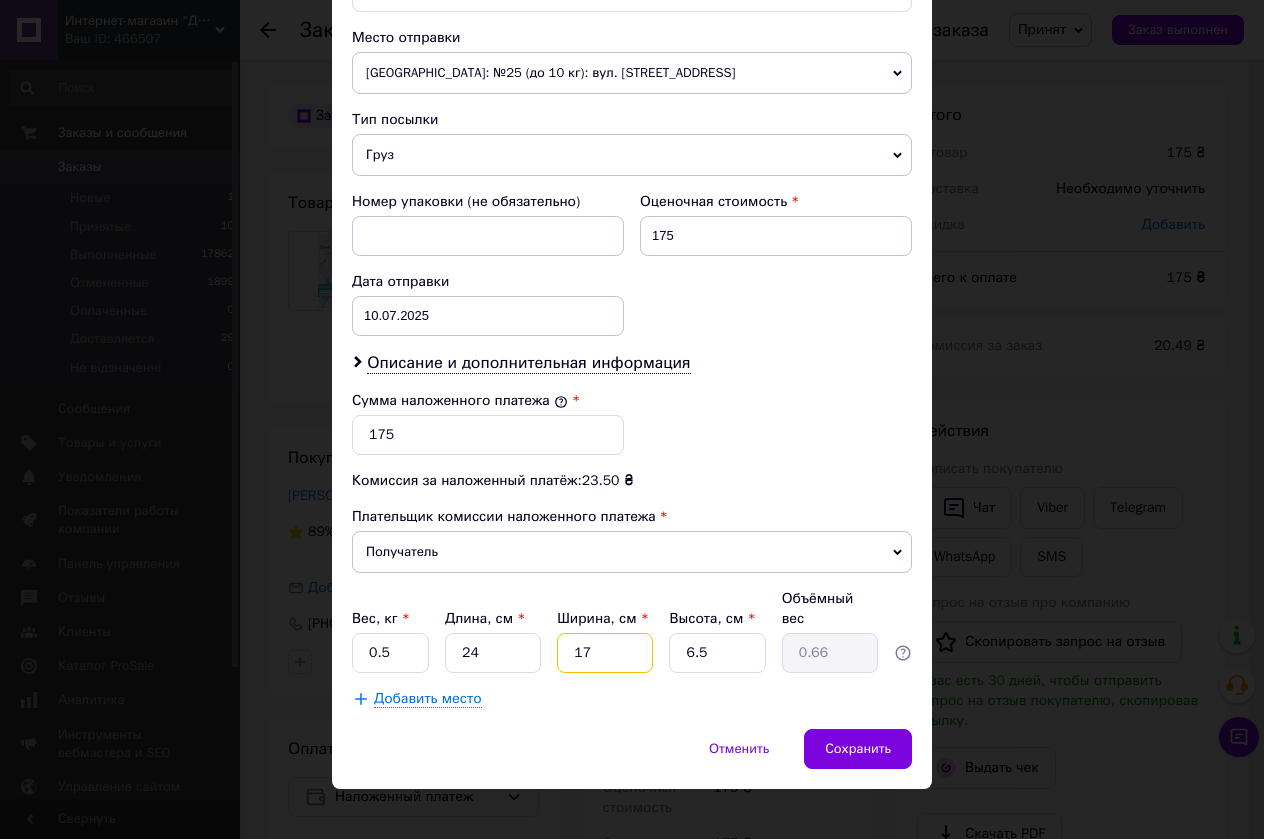 type on "17" 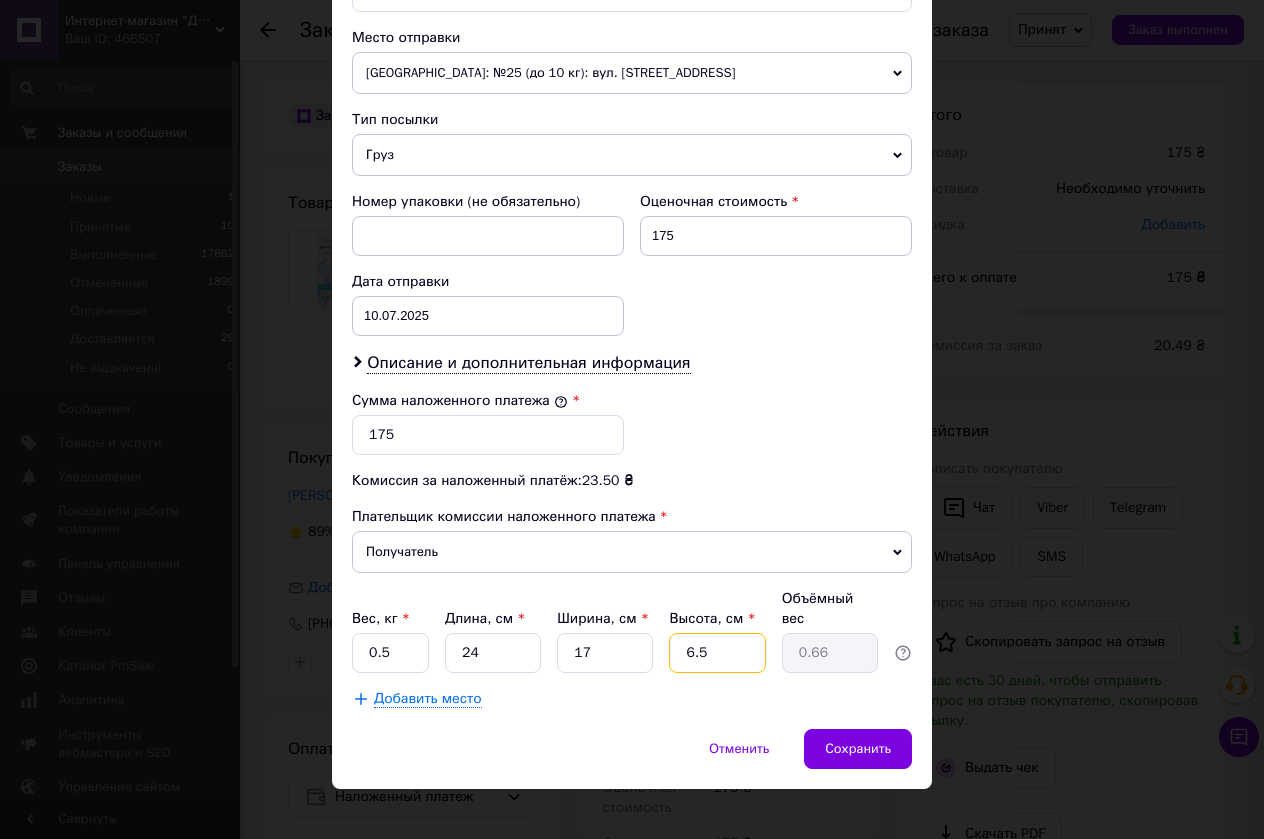 click on "Вес, кг   * 0.5 Длина, см   * 24 Ширина, см   * 17 Высота, см   * 6.5 Объёмный вес 0.66" at bounding box center (632, 631) 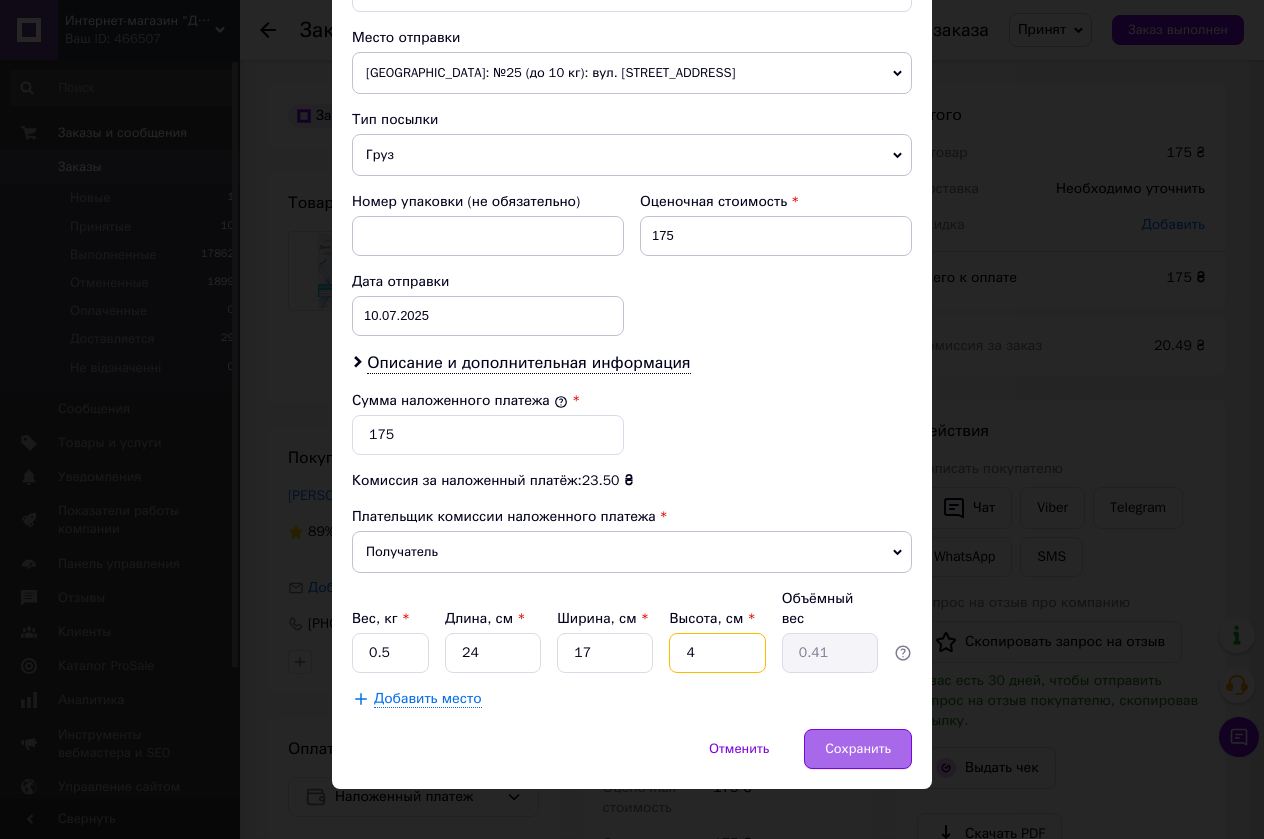 type on "4" 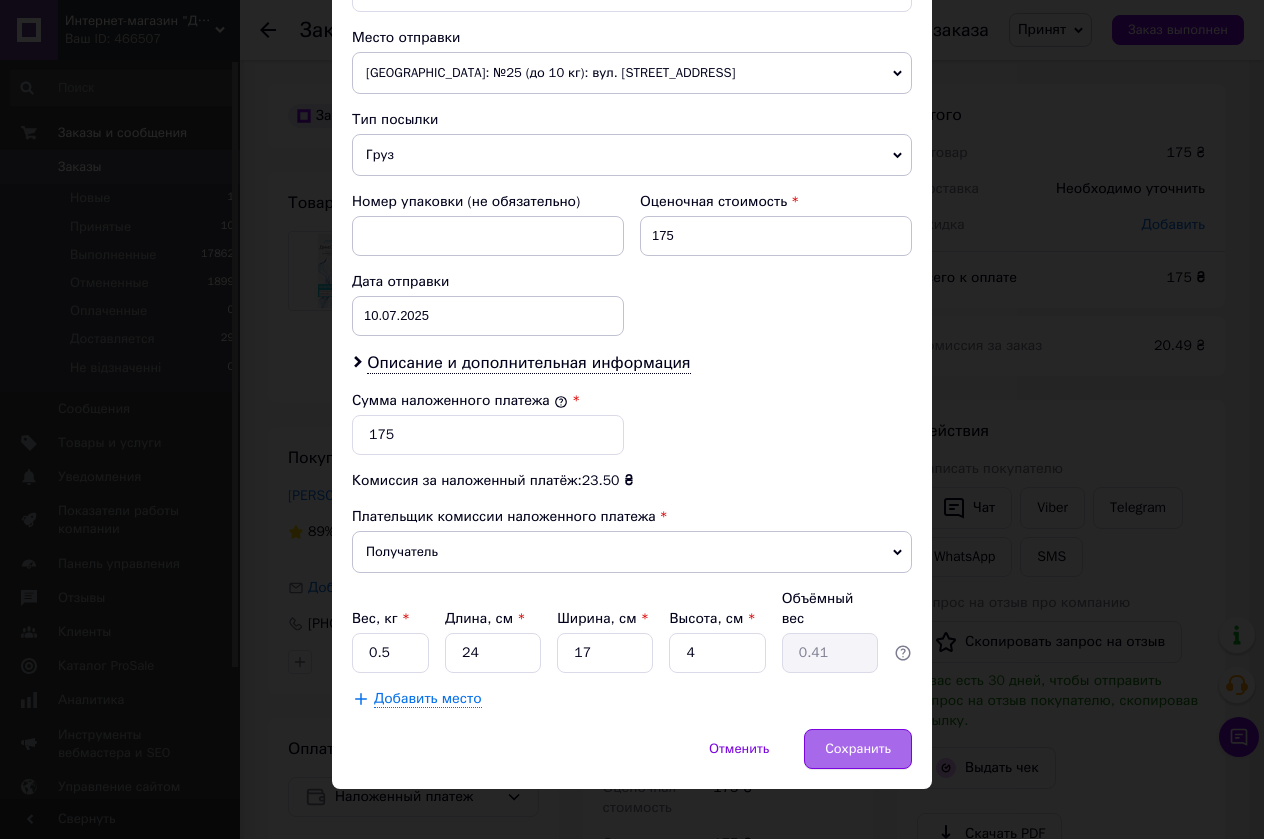 click on "Сохранить" at bounding box center [858, 749] 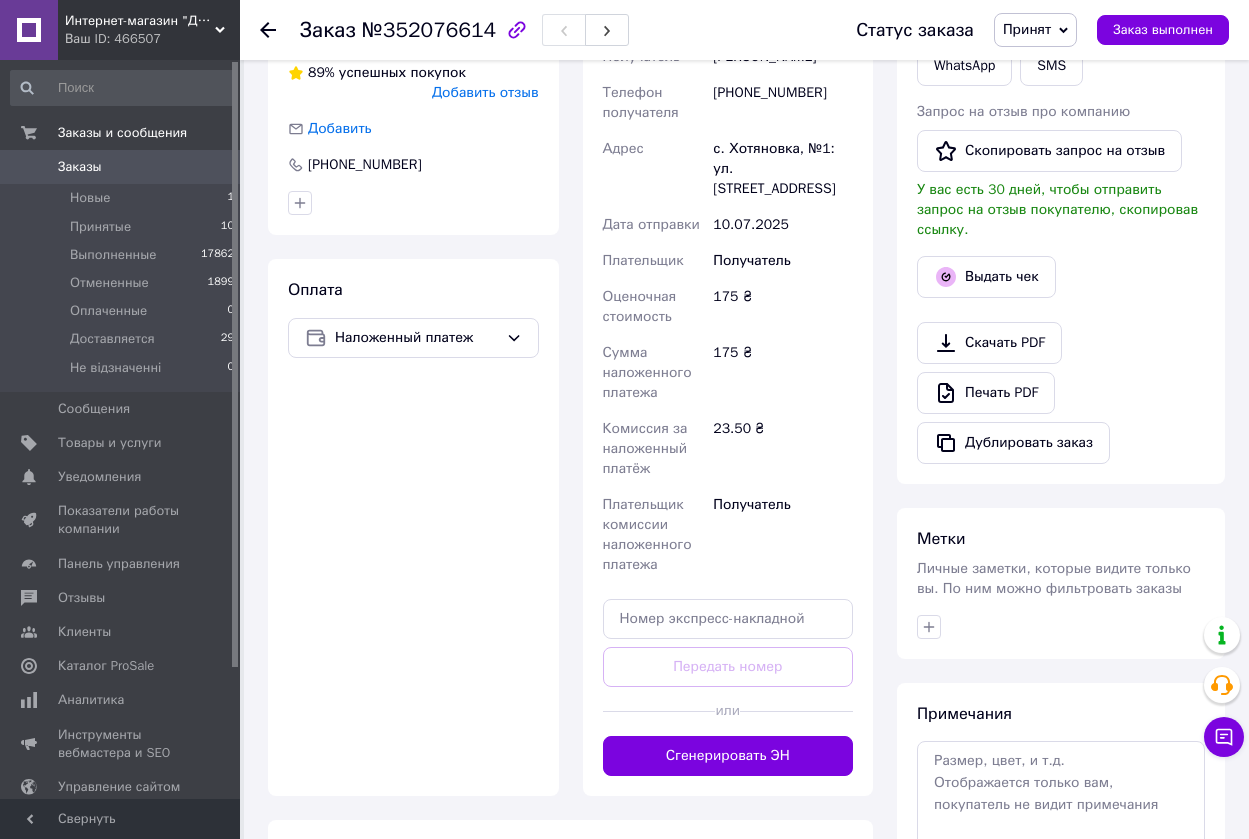 scroll, scrollTop: 500, scrollLeft: 0, axis: vertical 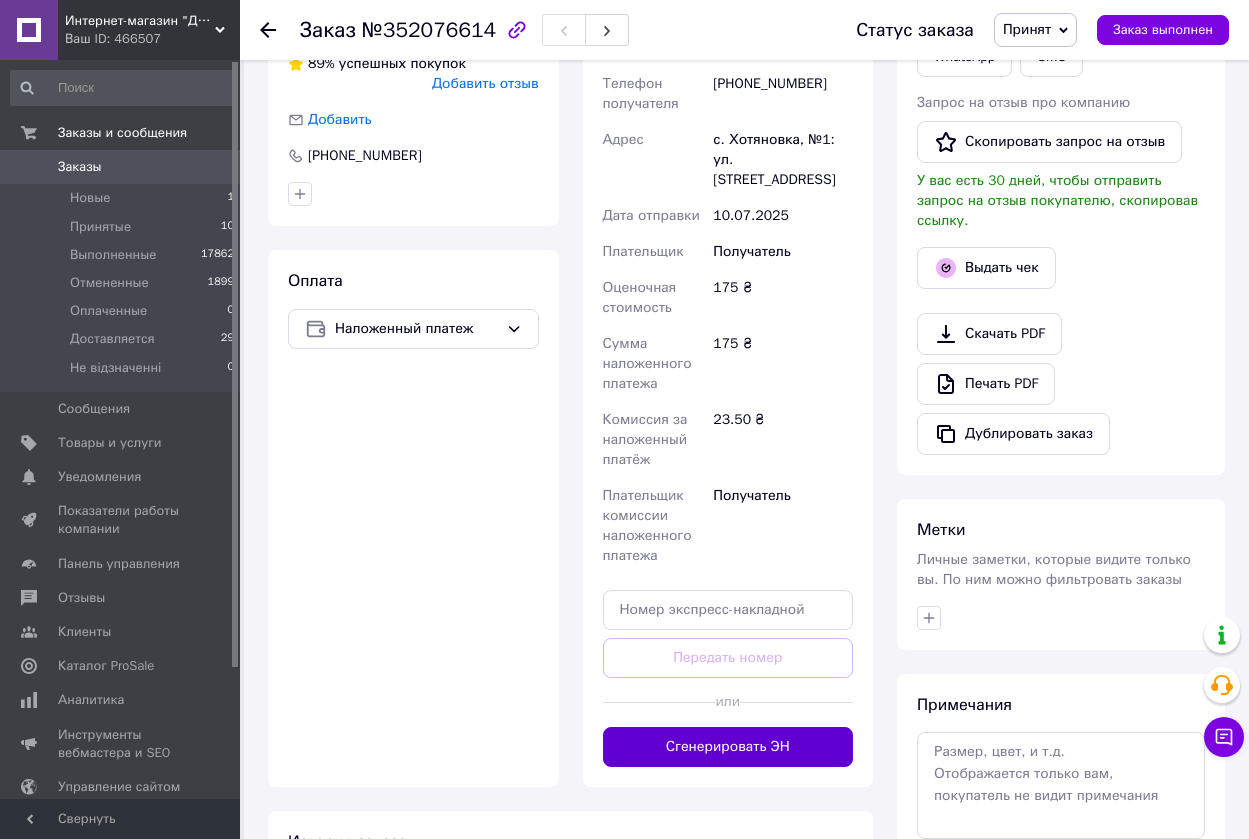 click on "Сгенерировать ЭН" at bounding box center [728, 747] 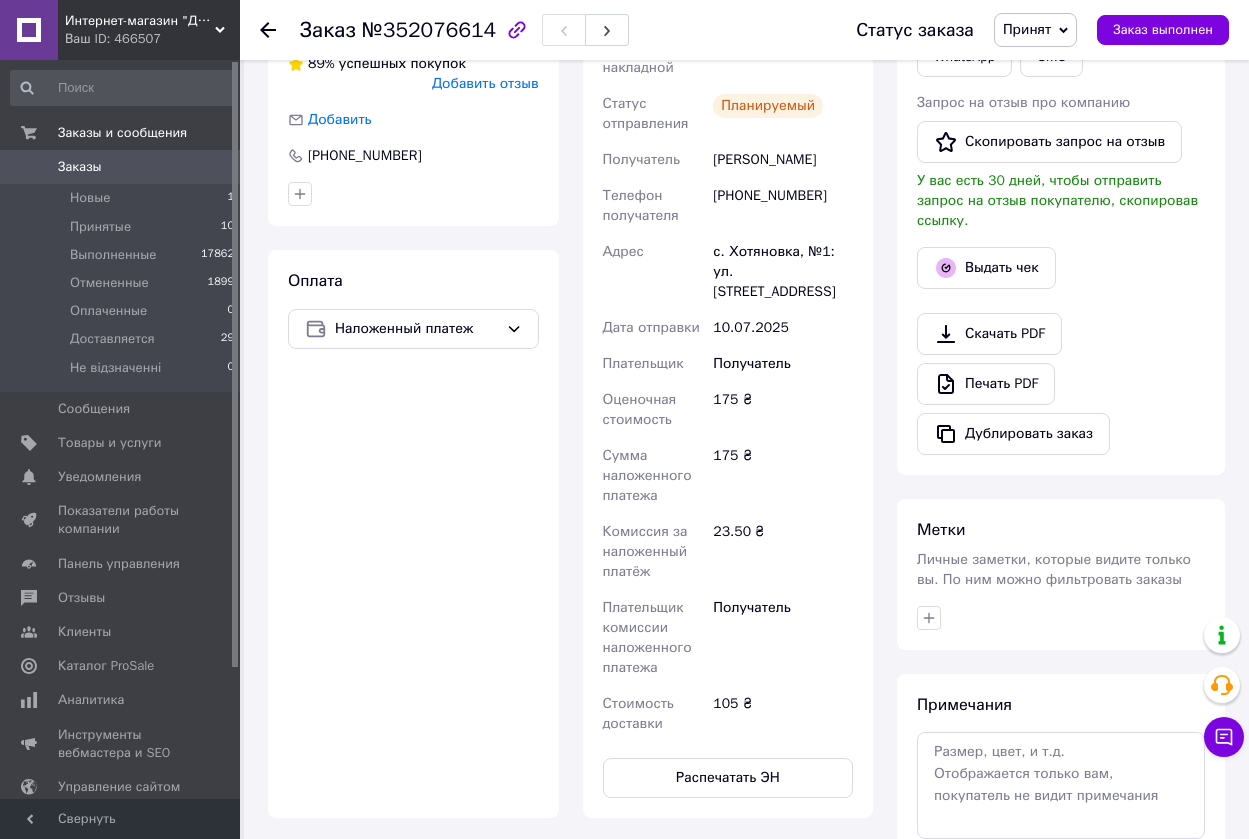 click on "Заказы" at bounding box center (80, 167) 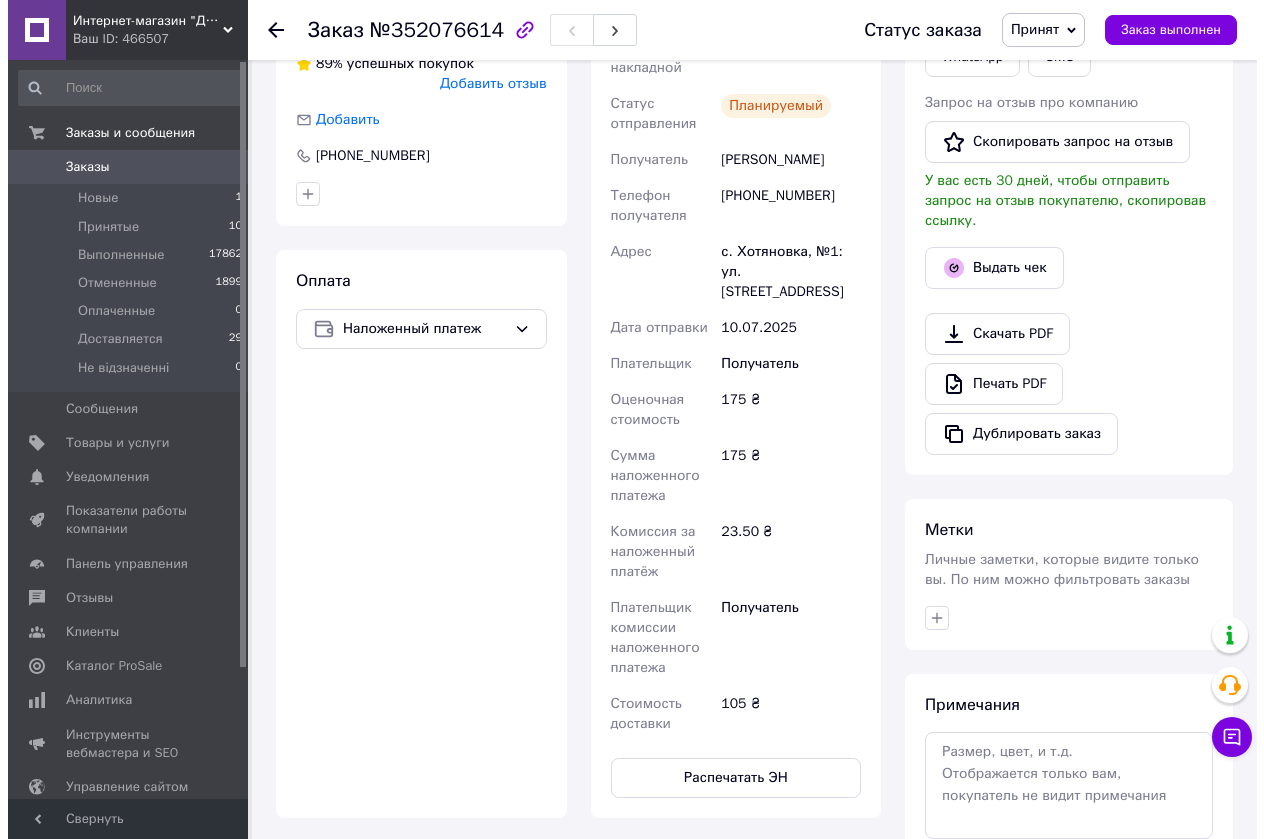 scroll, scrollTop: 0, scrollLeft: 0, axis: both 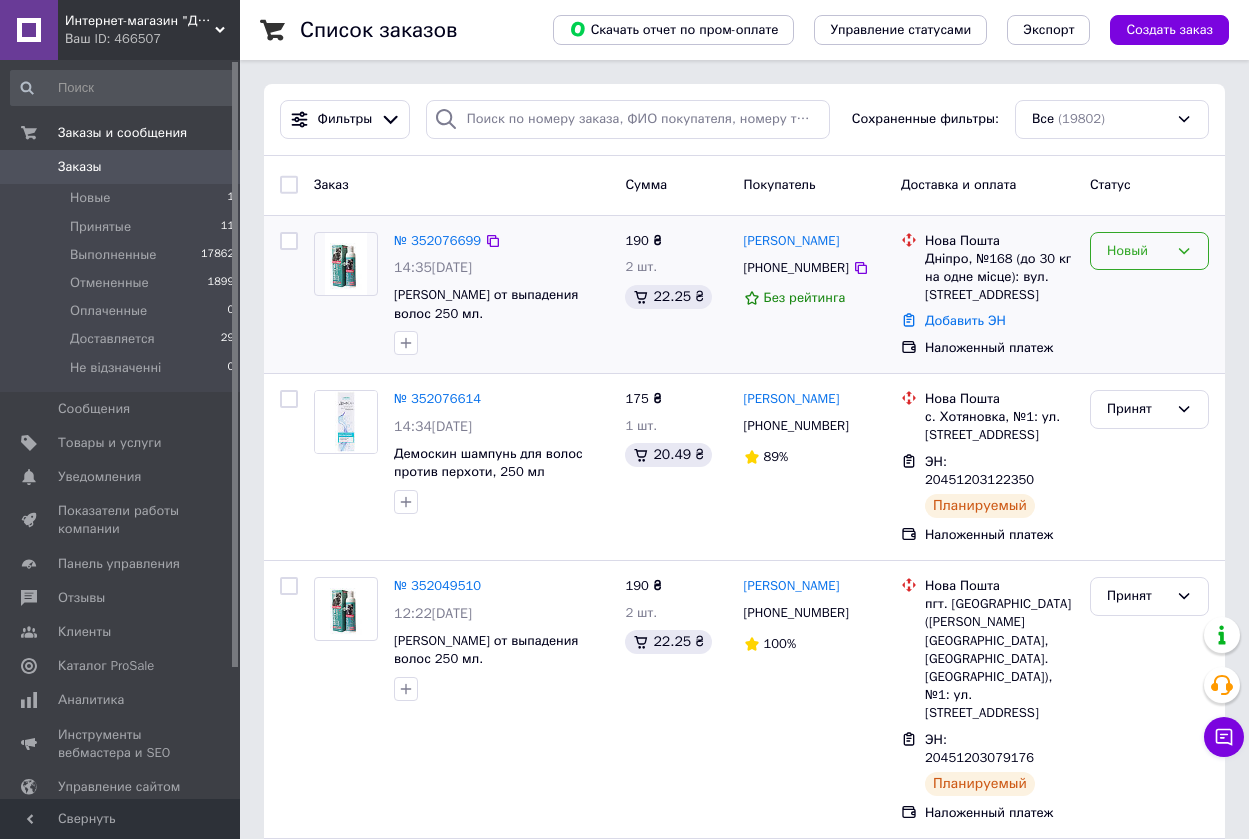 click on "Новый" at bounding box center (1137, 251) 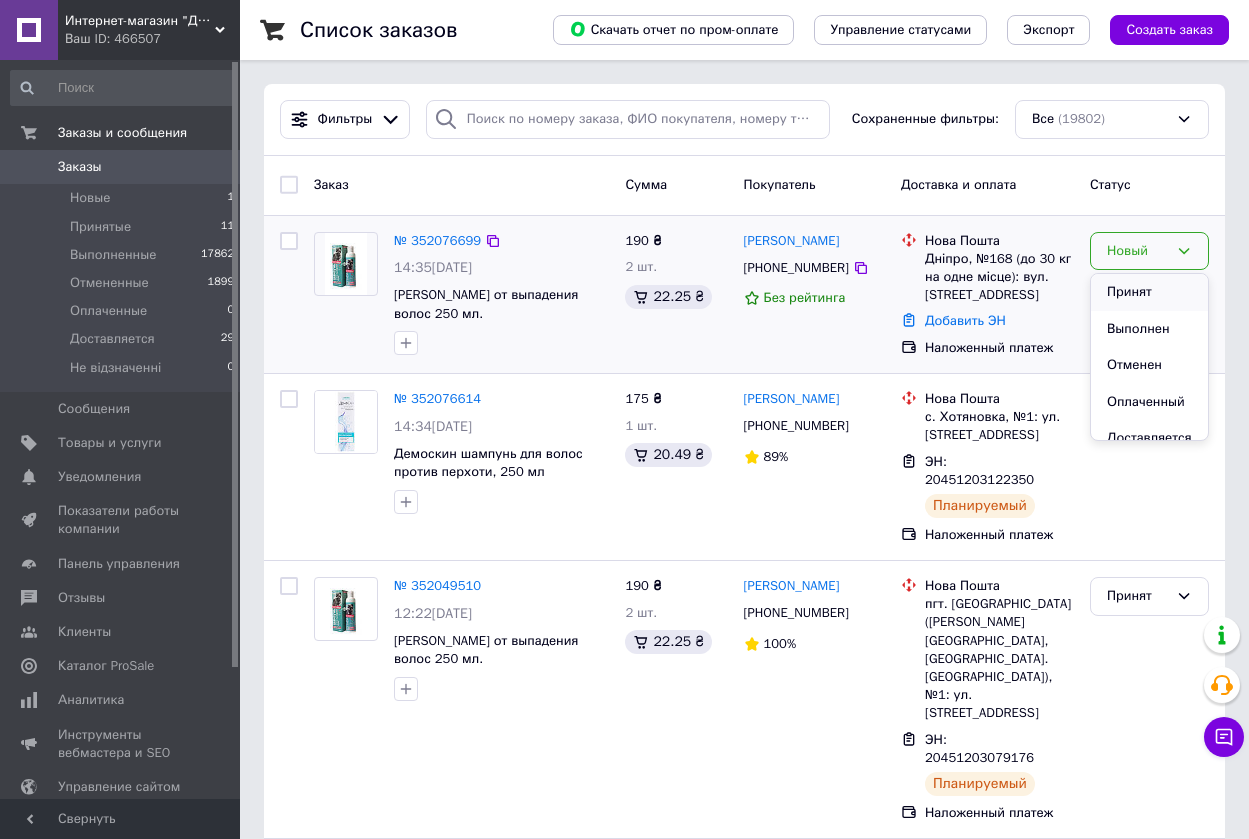 click on "Принят" at bounding box center [1149, 292] 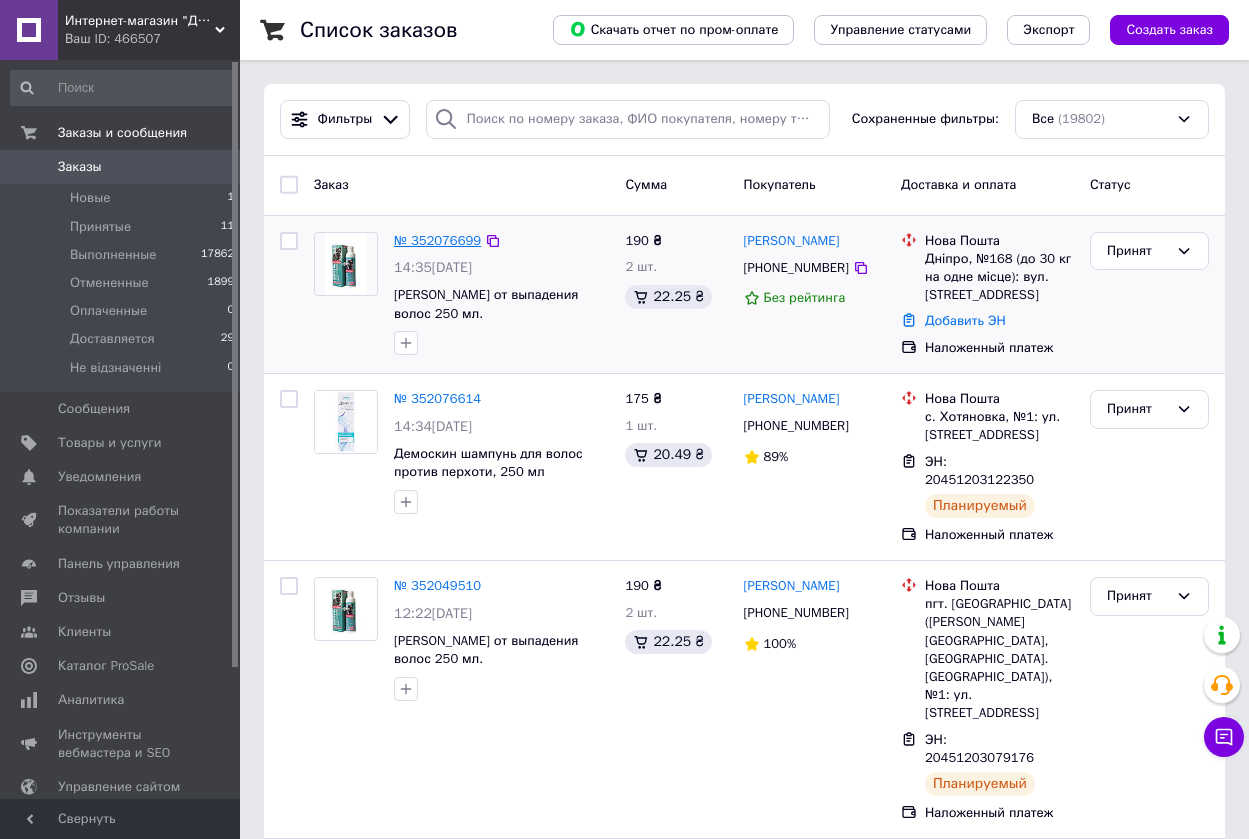 click on "№ 352076699" at bounding box center (437, 240) 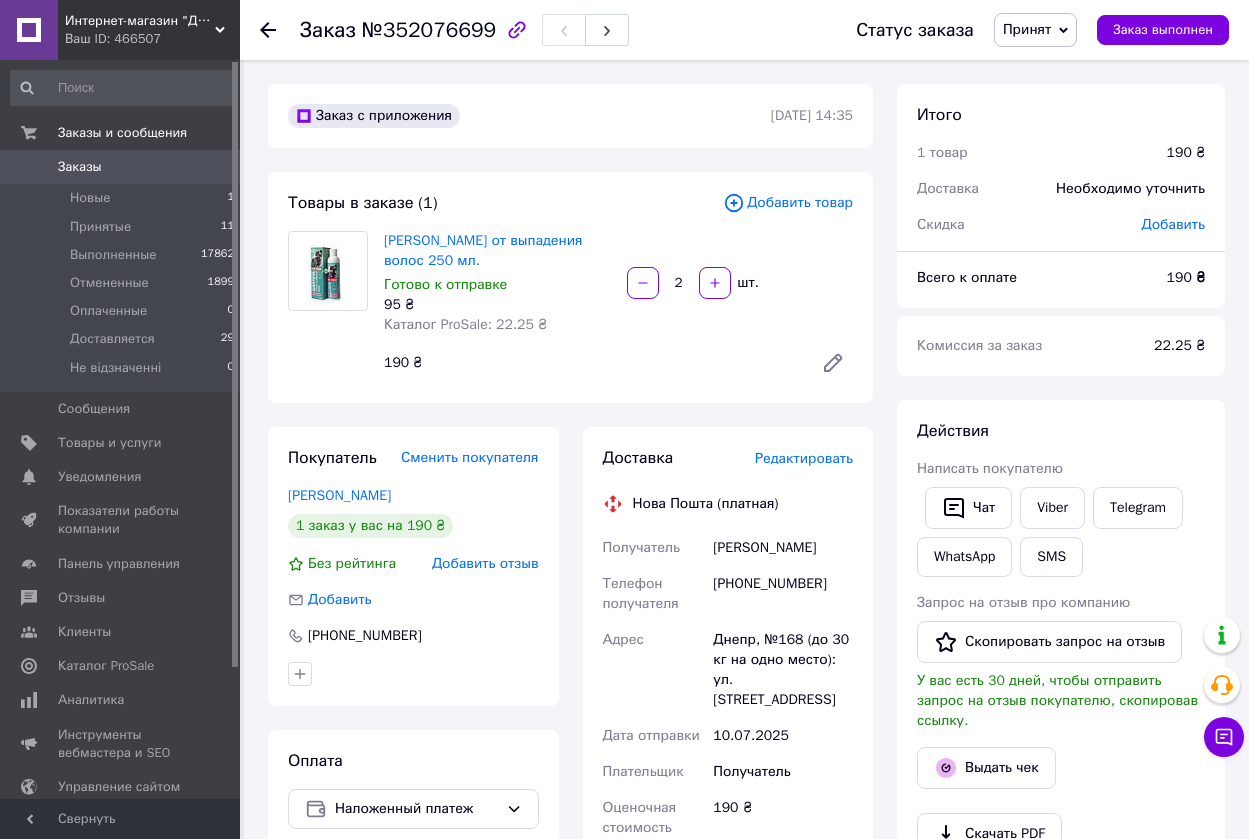 click on "Редактировать" at bounding box center (804, 458) 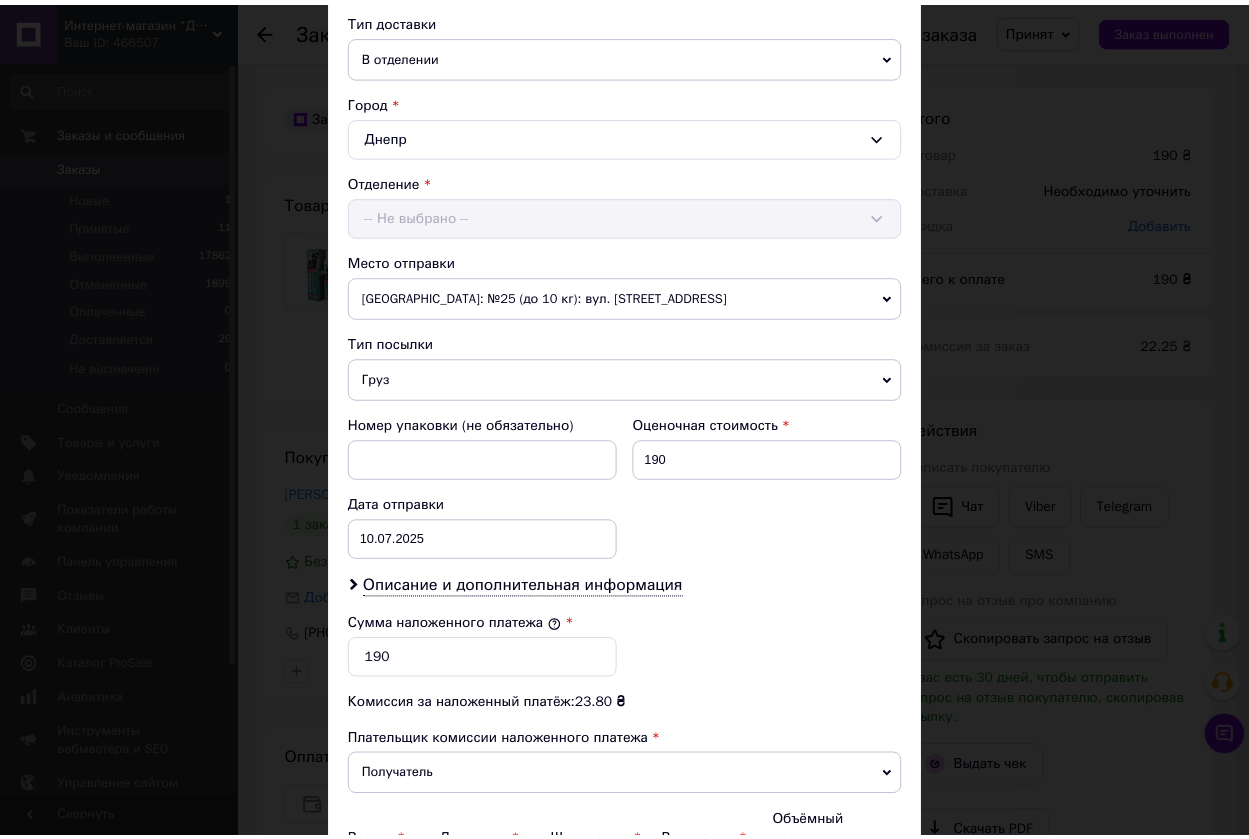 scroll, scrollTop: 687, scrollLeft: 0, axis: vertical 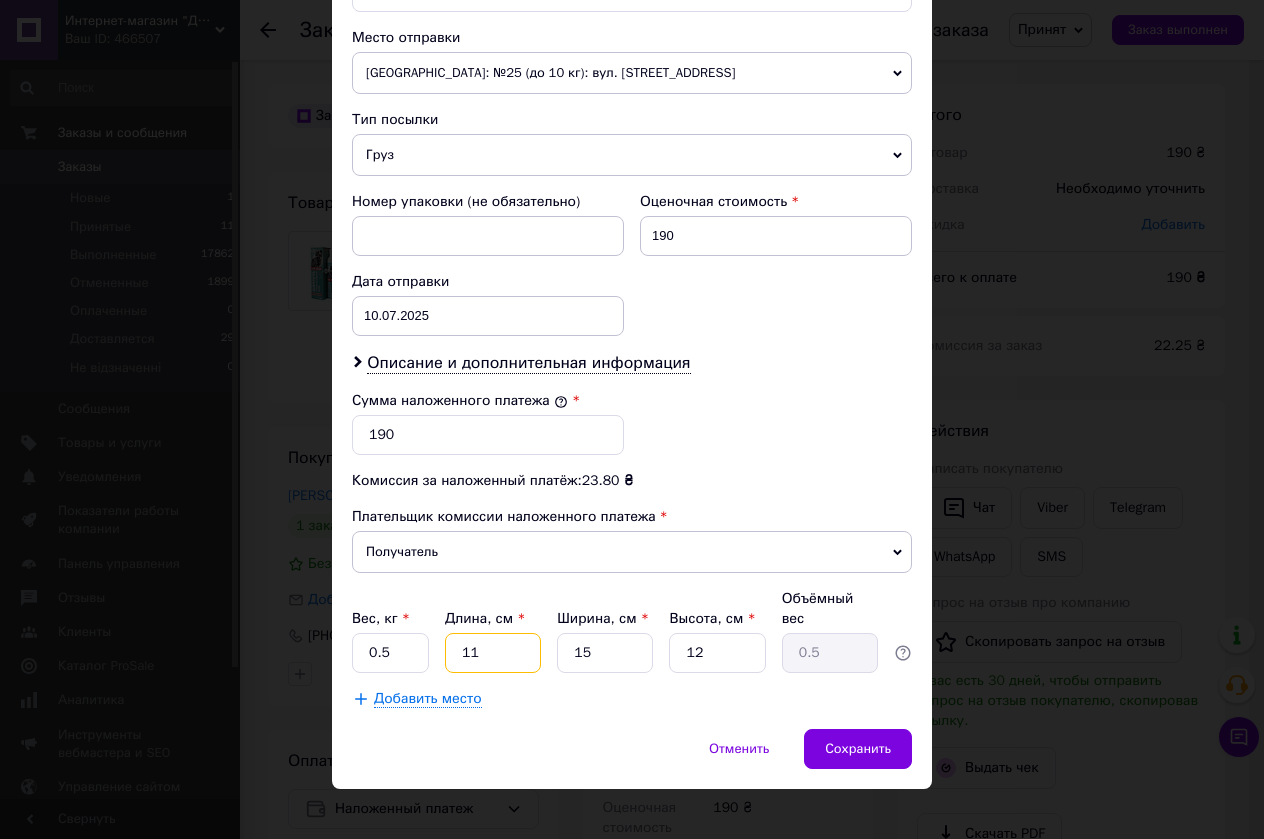 click on "11" at bounding box center (493, 653) 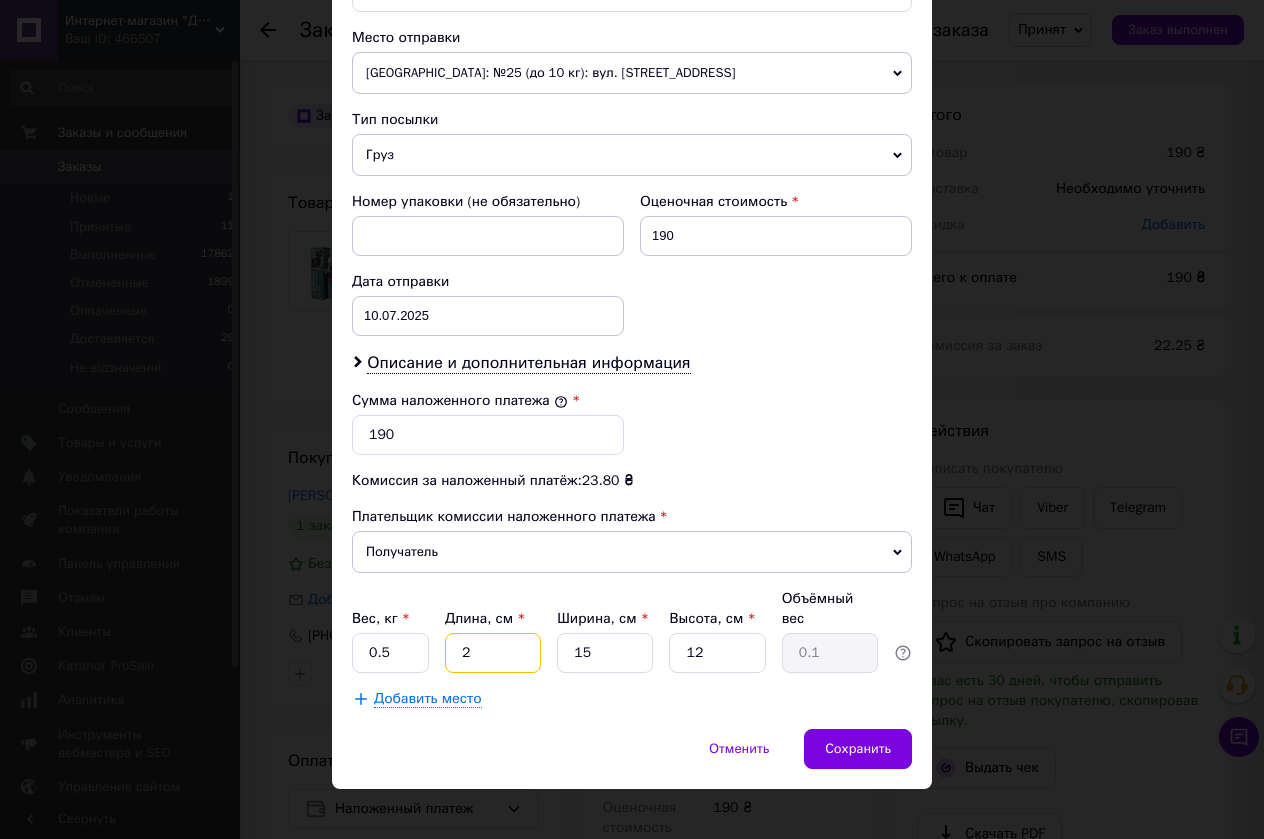 type on "20" 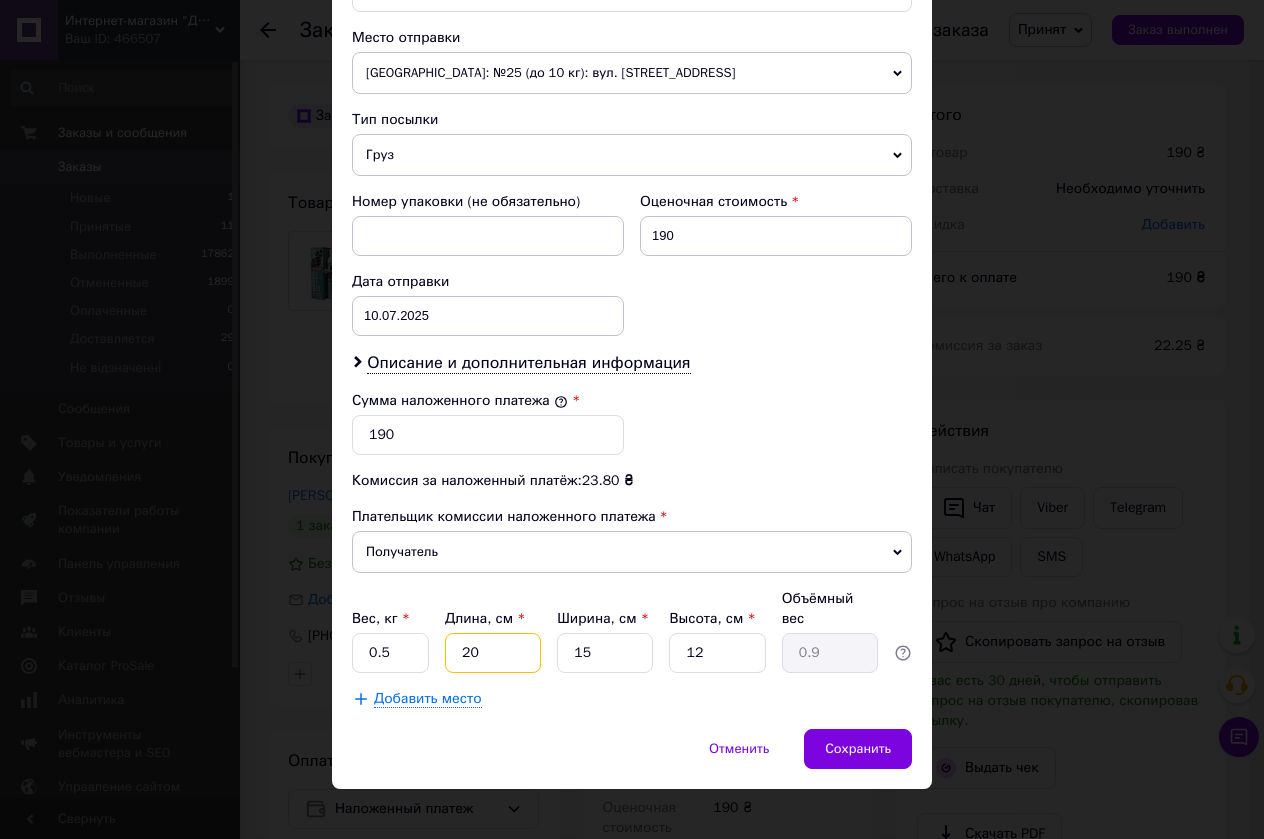 type on "20" 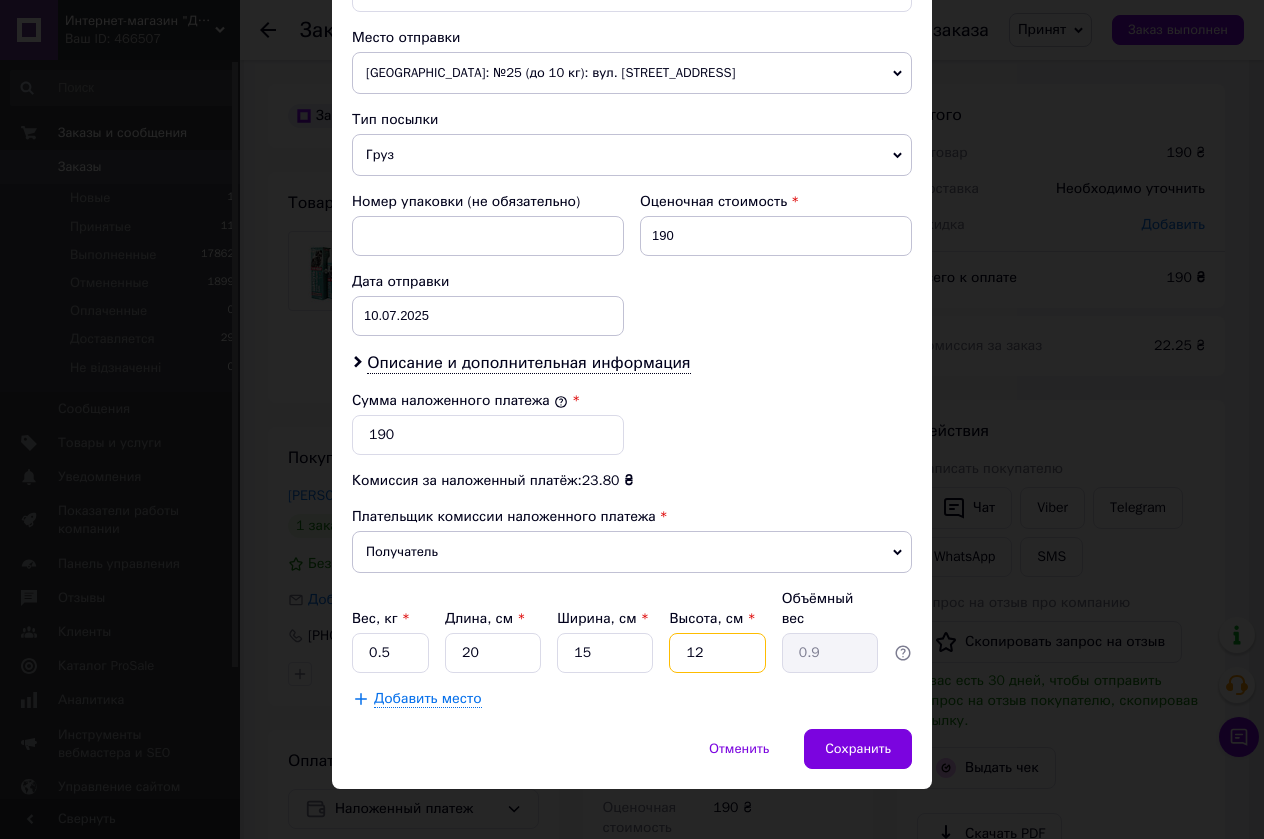 drag, startPoint x: 679, startPoint y: 632, endPoint x: 642, endPoint y: 628, distance: 37.215588 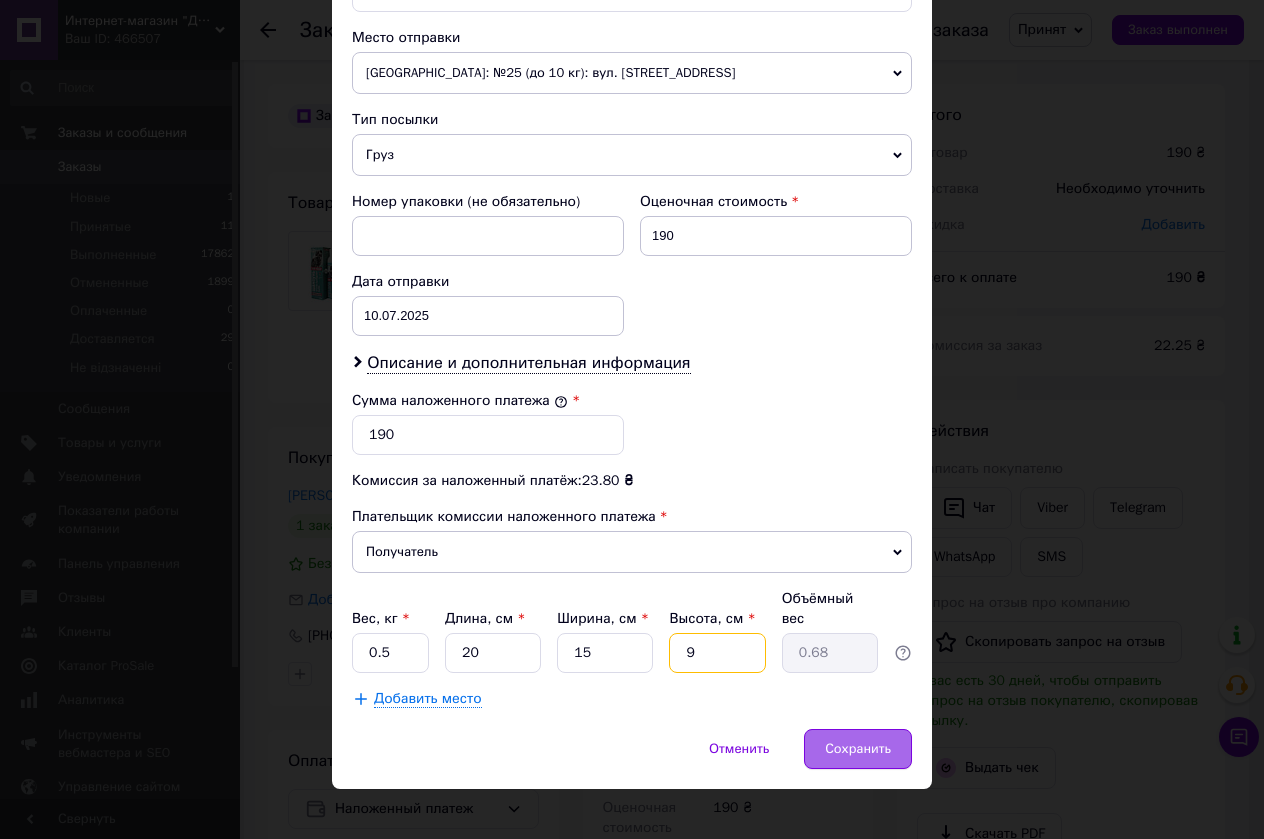 type on "9" 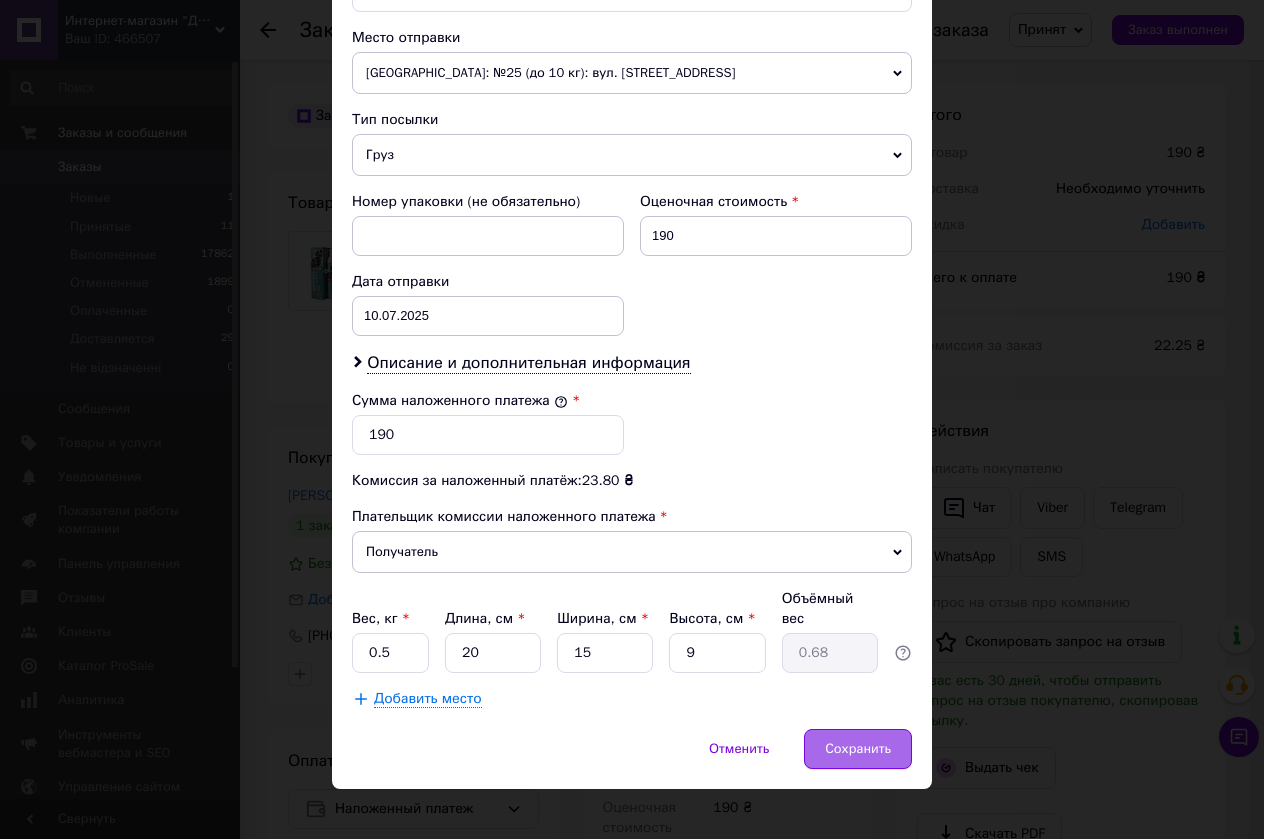 click on "Сохранить" at bounding box center (858, 749) 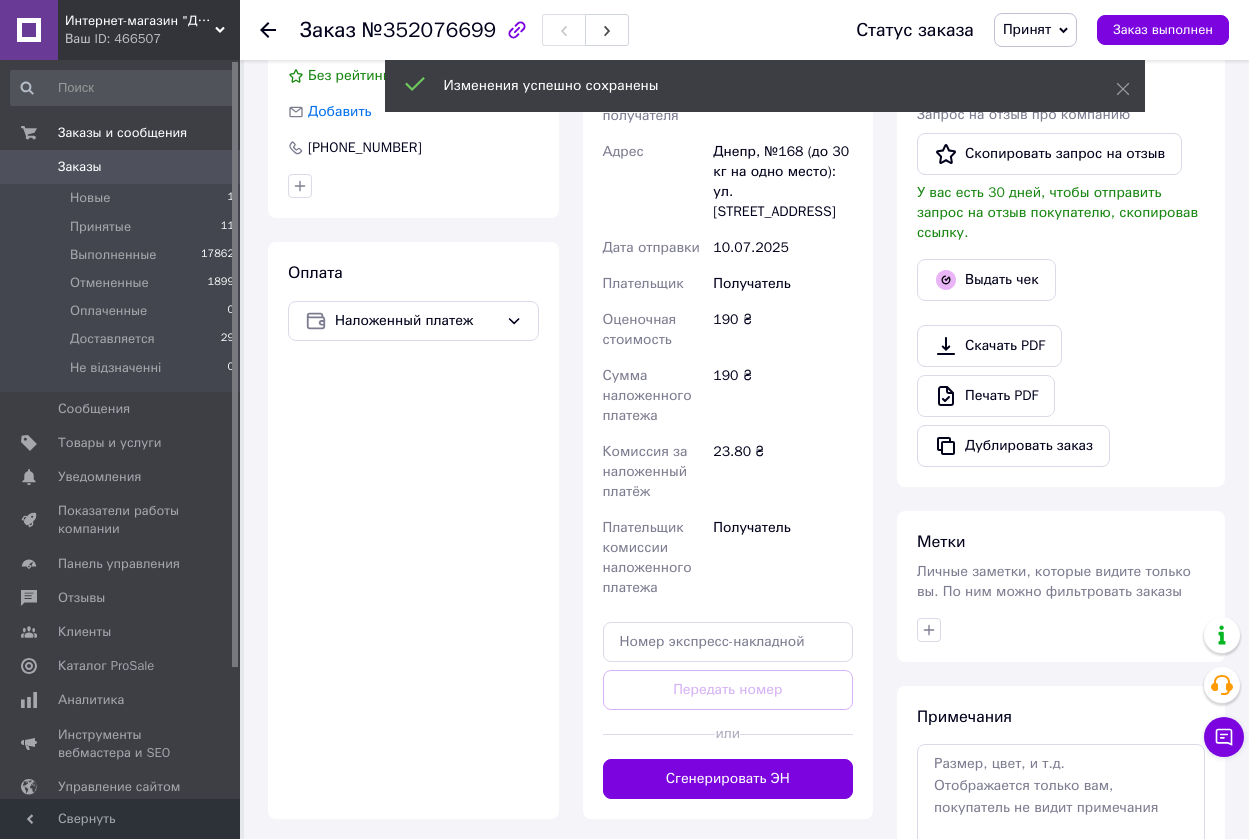 scroll, scrollTop: 500, scrollLeft: 0, axis: vertical 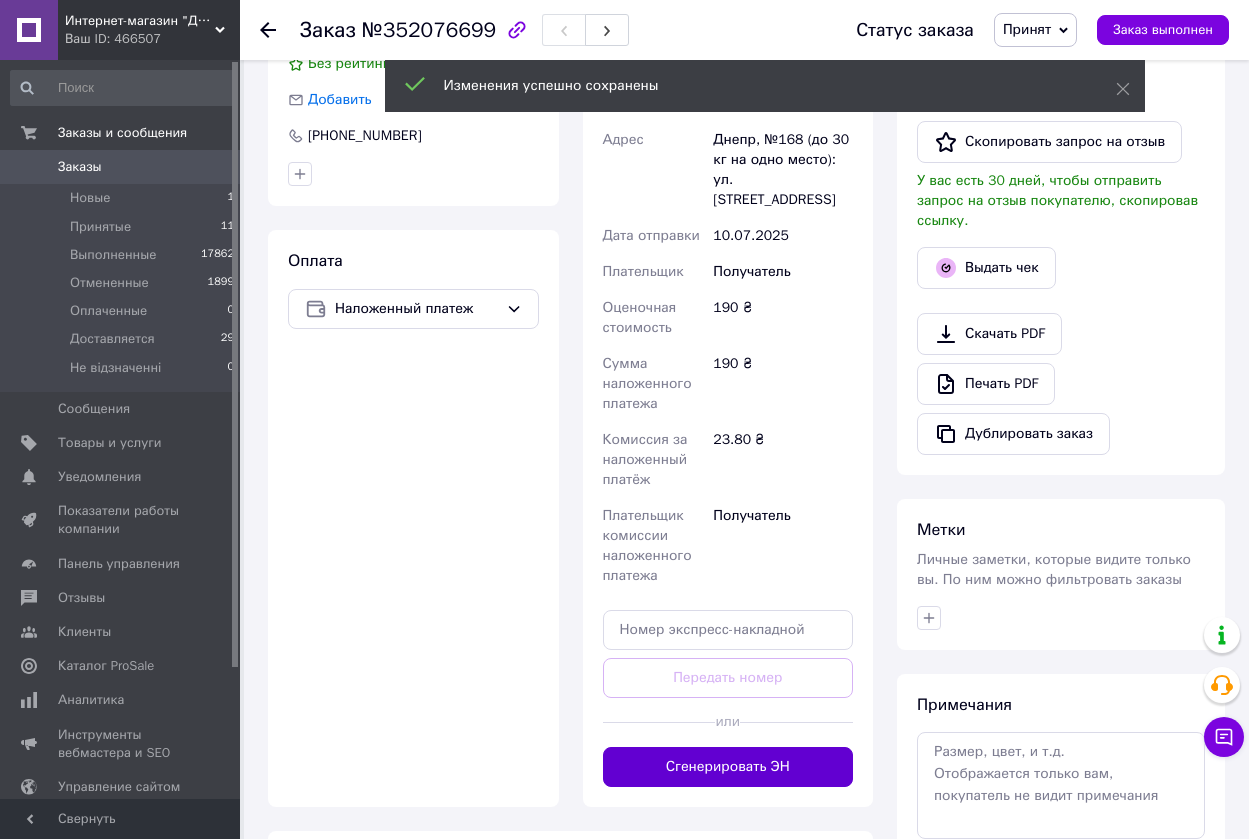 click on "Сгенерировать ЭН" at bounding box center [728, 767] 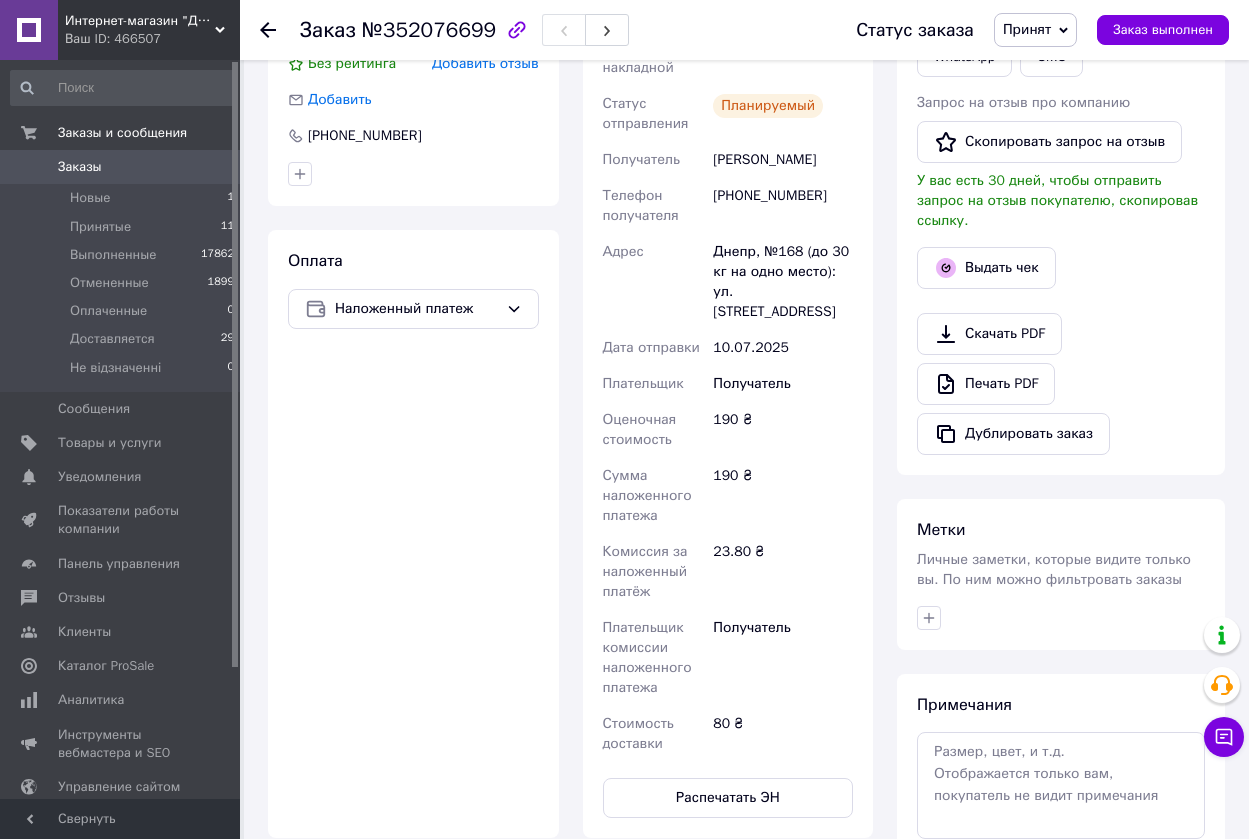 click on "Заказы" at bounding box center (80, 167) 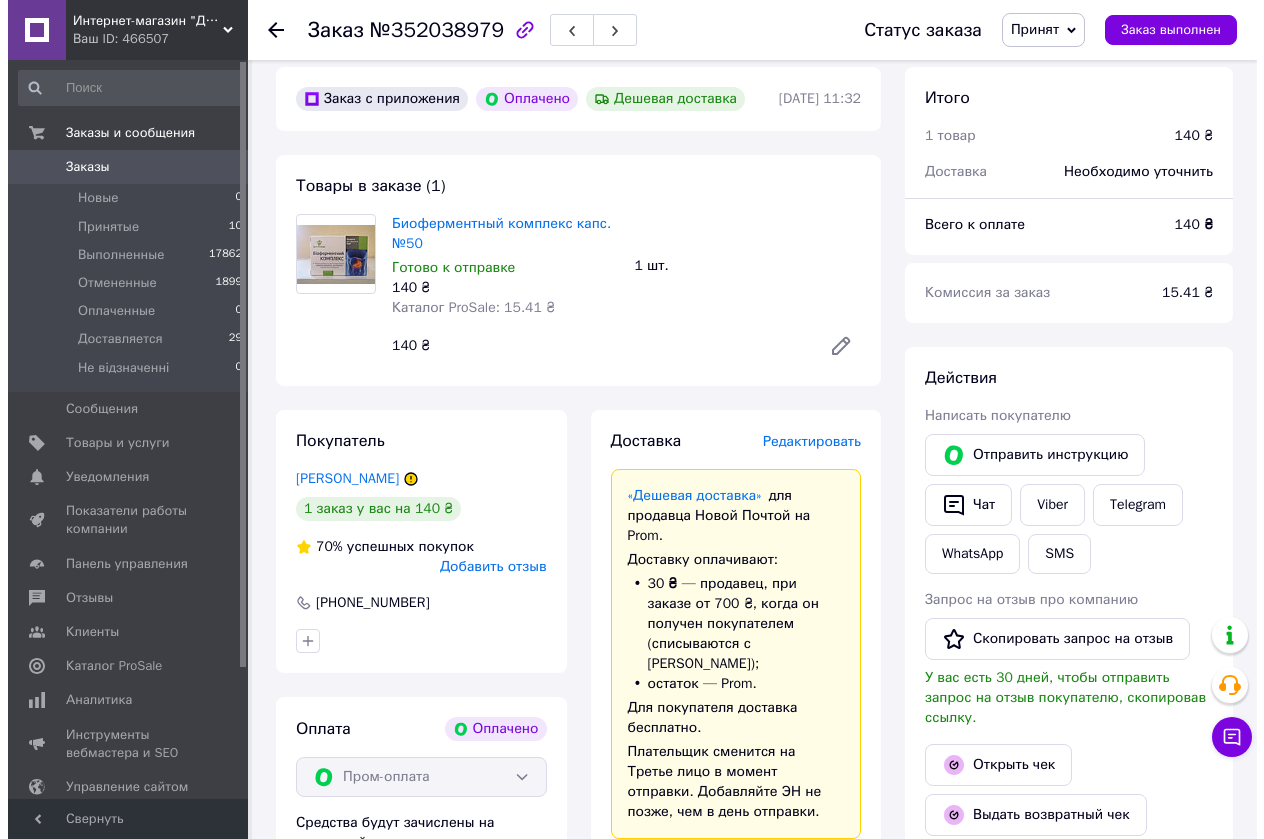 scroll, scrollTop: 300, scrollLeft: 0, axis: vertical 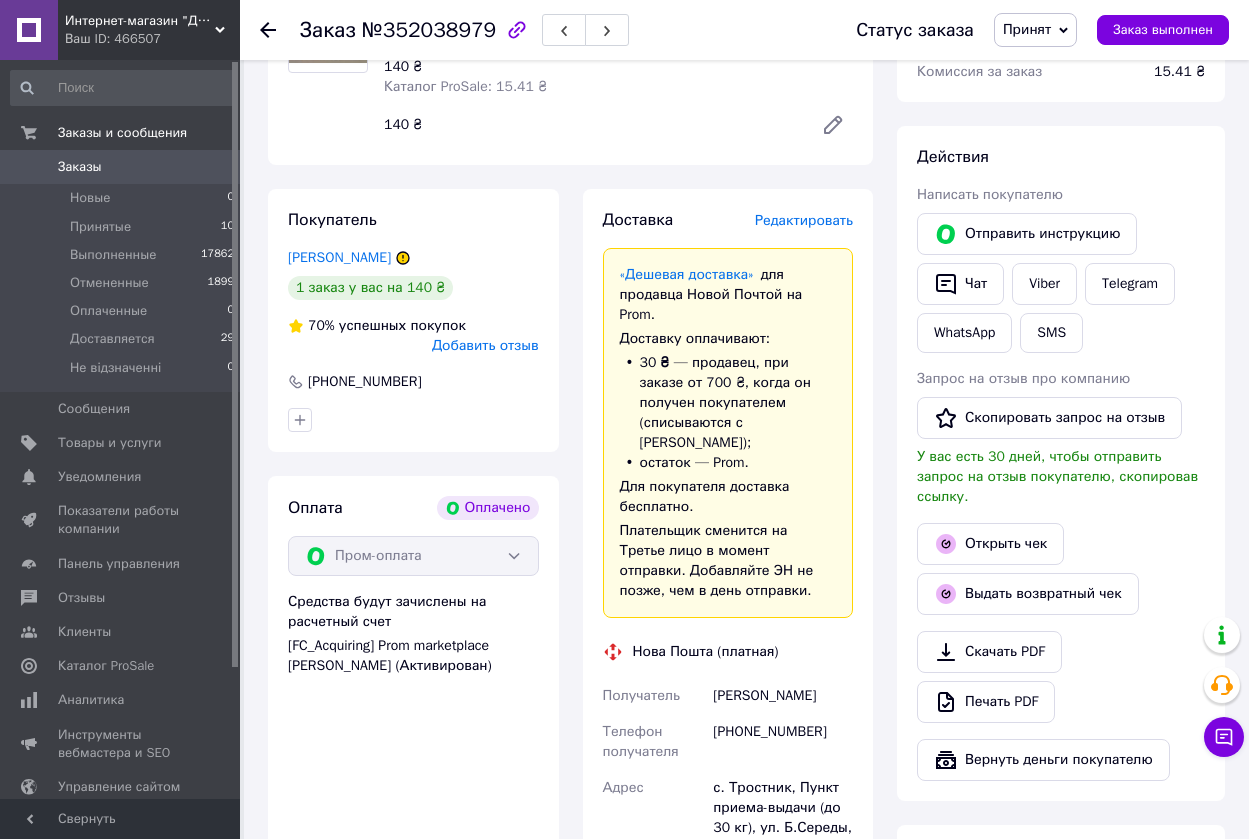 click on "Редактировать" at bounding box center [804, 220] 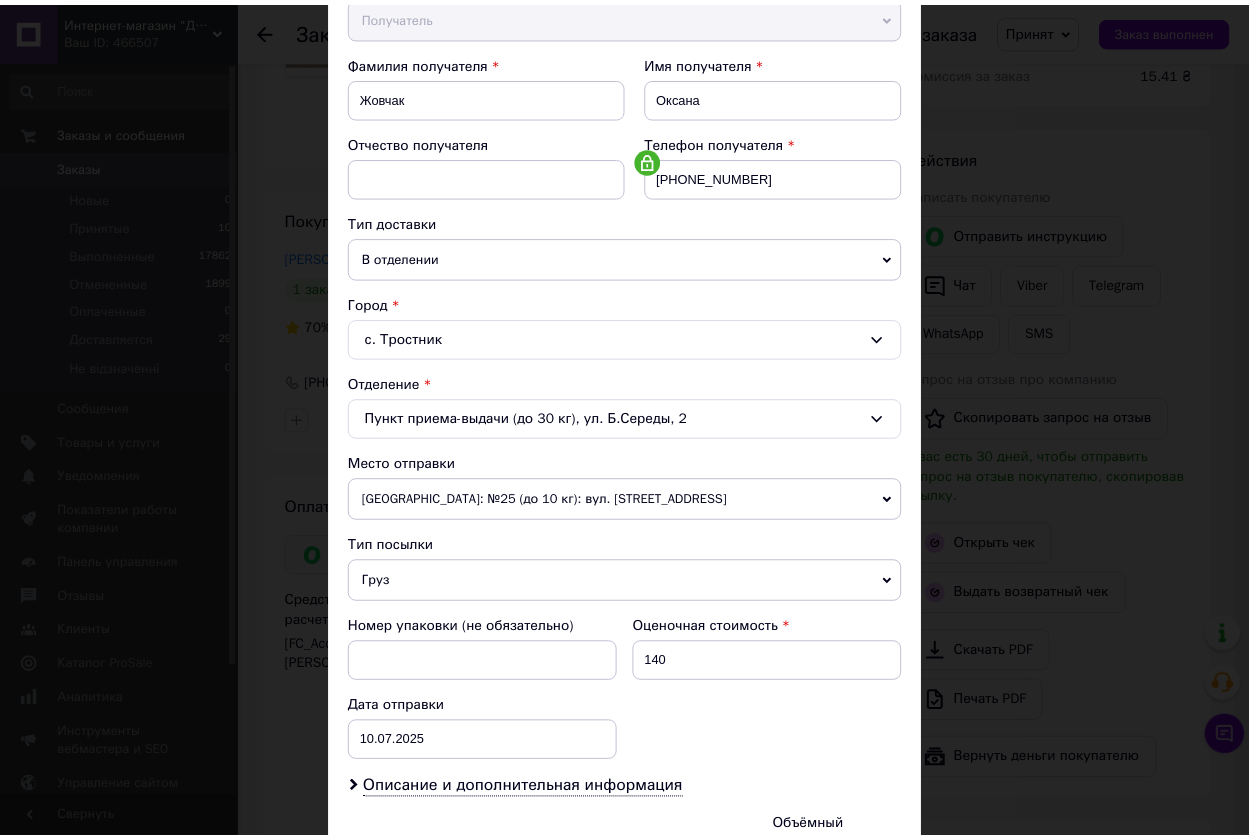 scroll, scrollTop: 489, scrollLeft: 0, axis: vertical 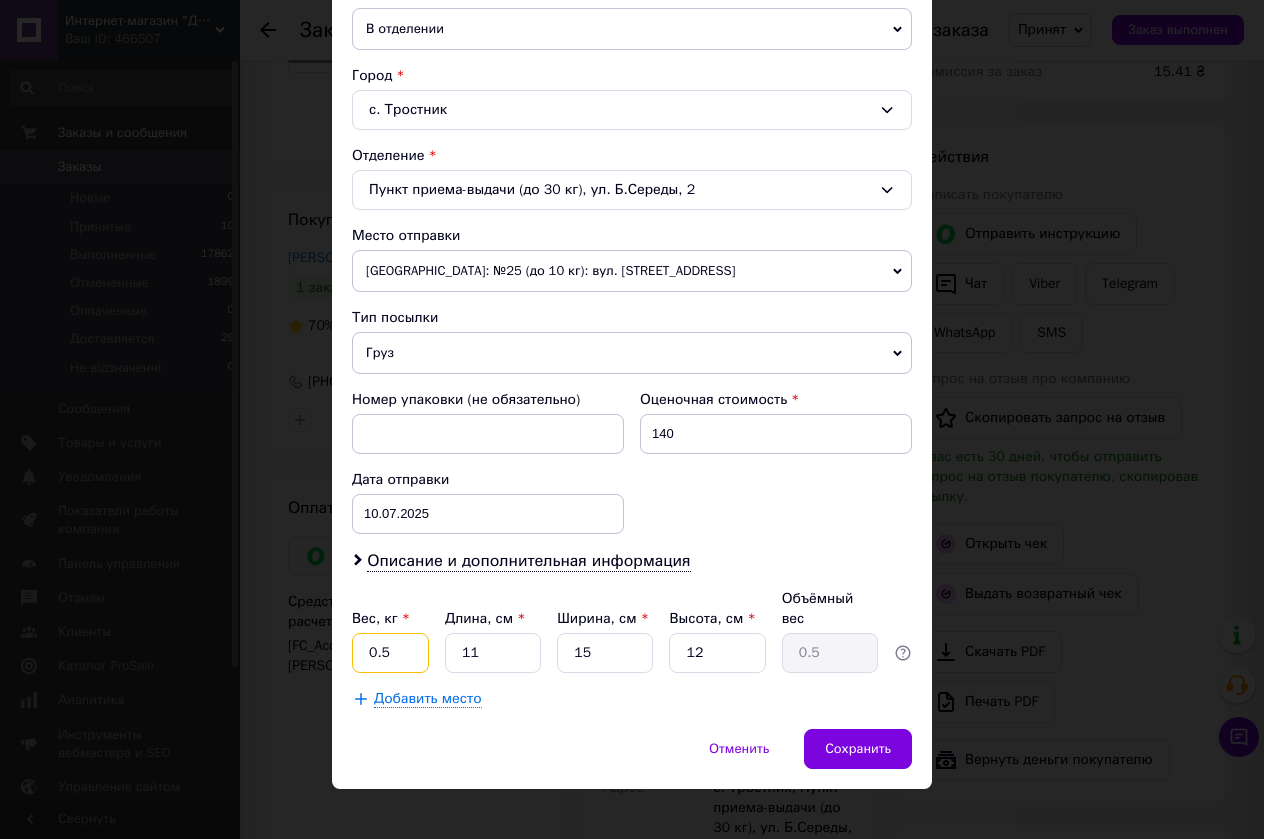 click on "0.5" at bounding box center [390, 653] 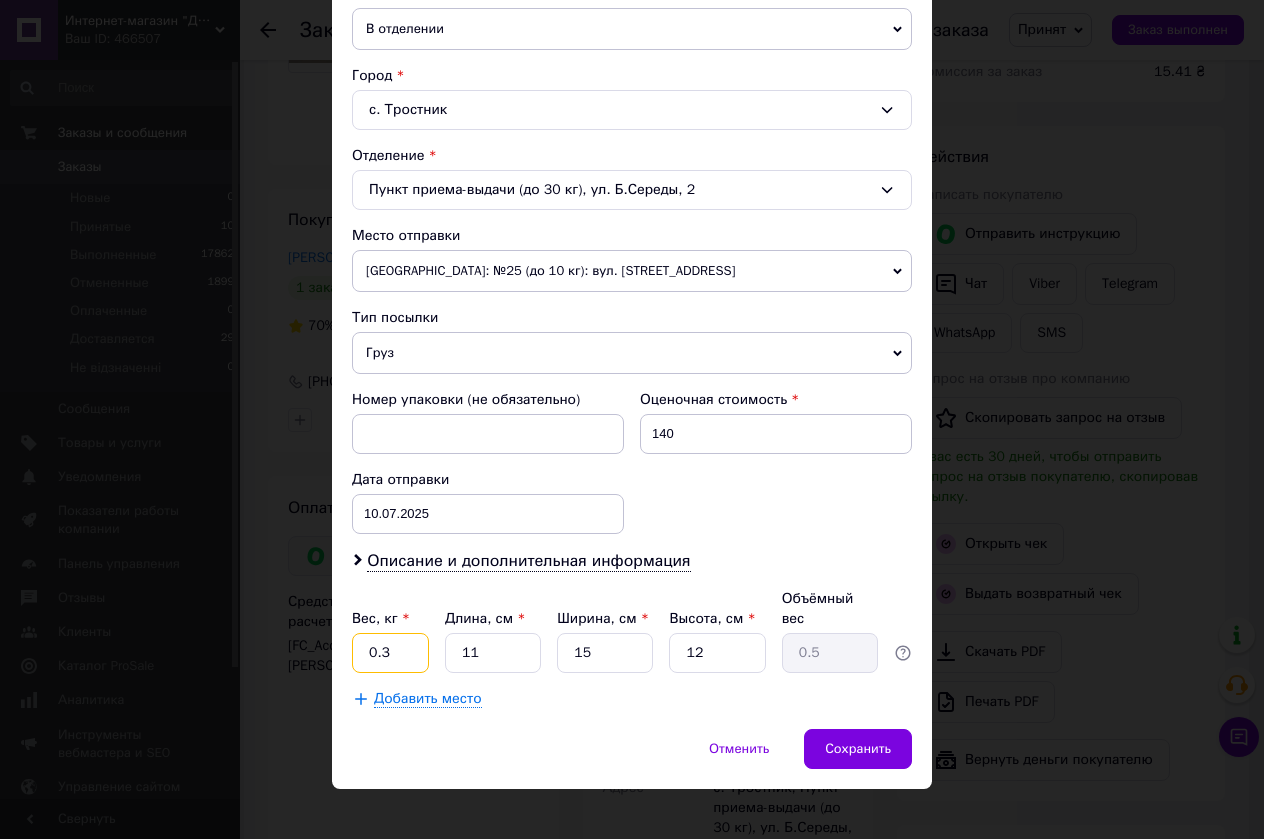 type on "0.3" 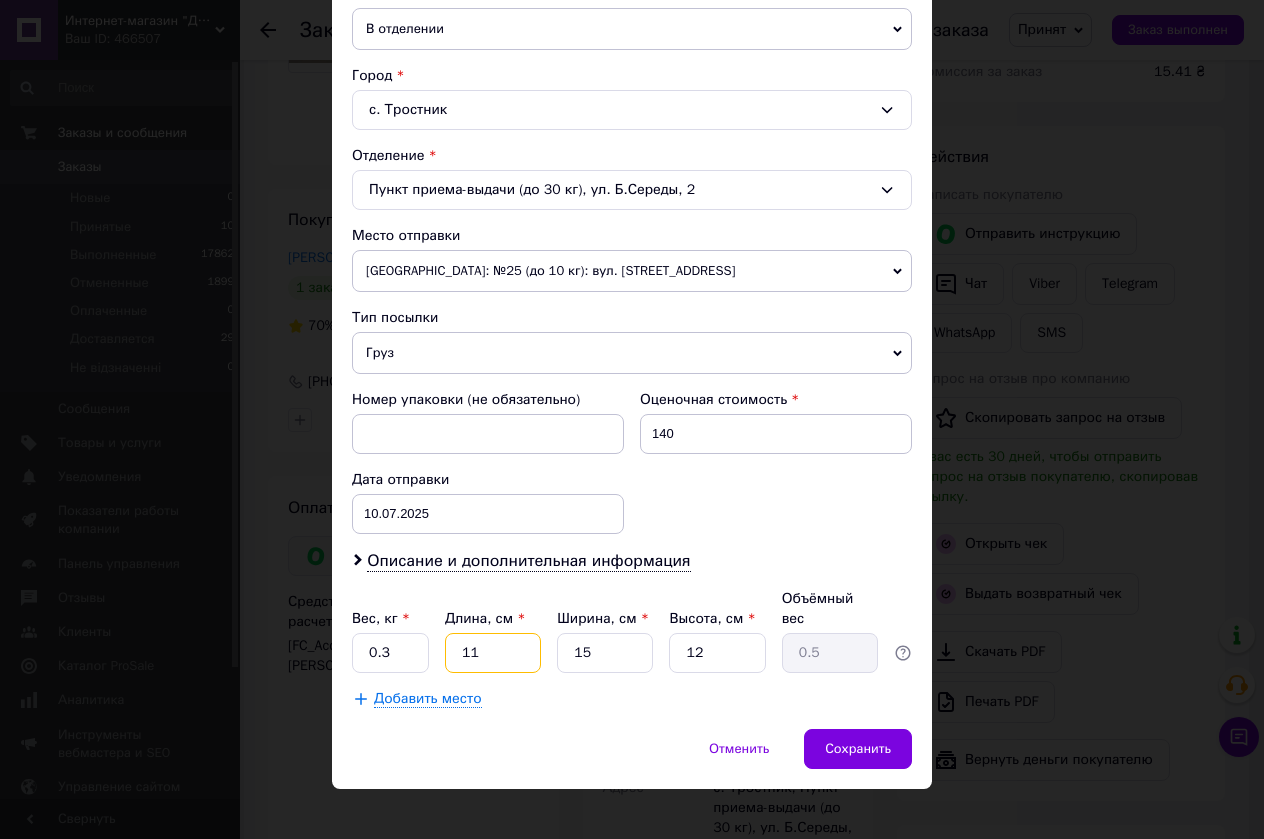 click on "11" at bounding box center [493, 653] 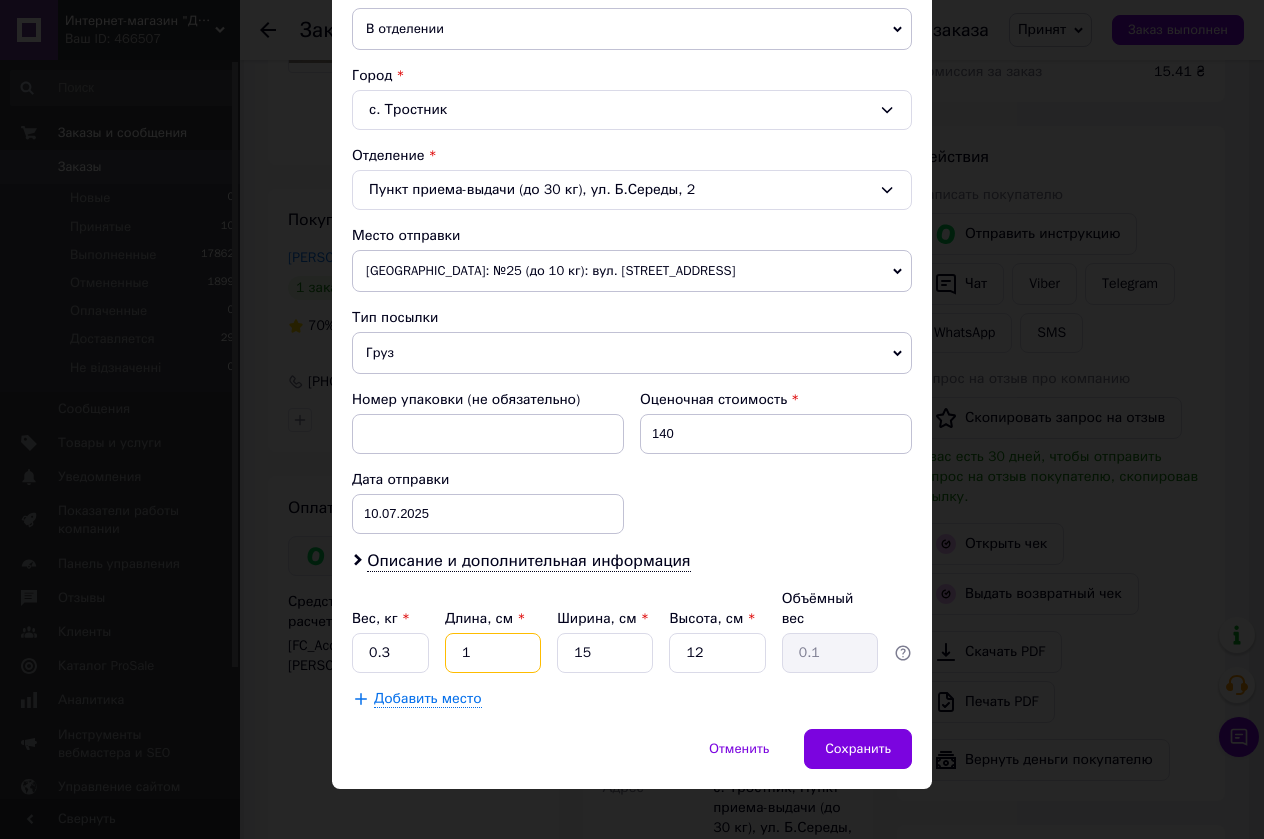 type on "15" 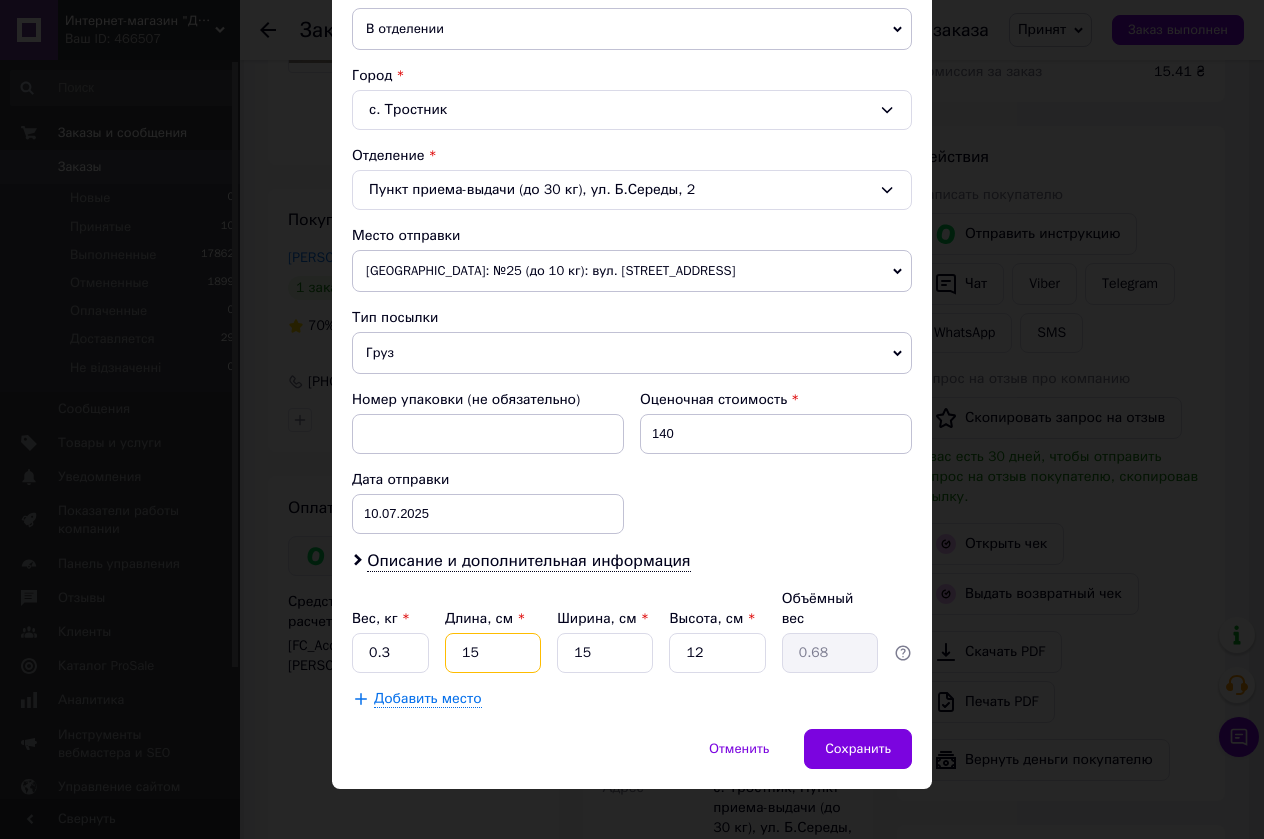 type on "15" 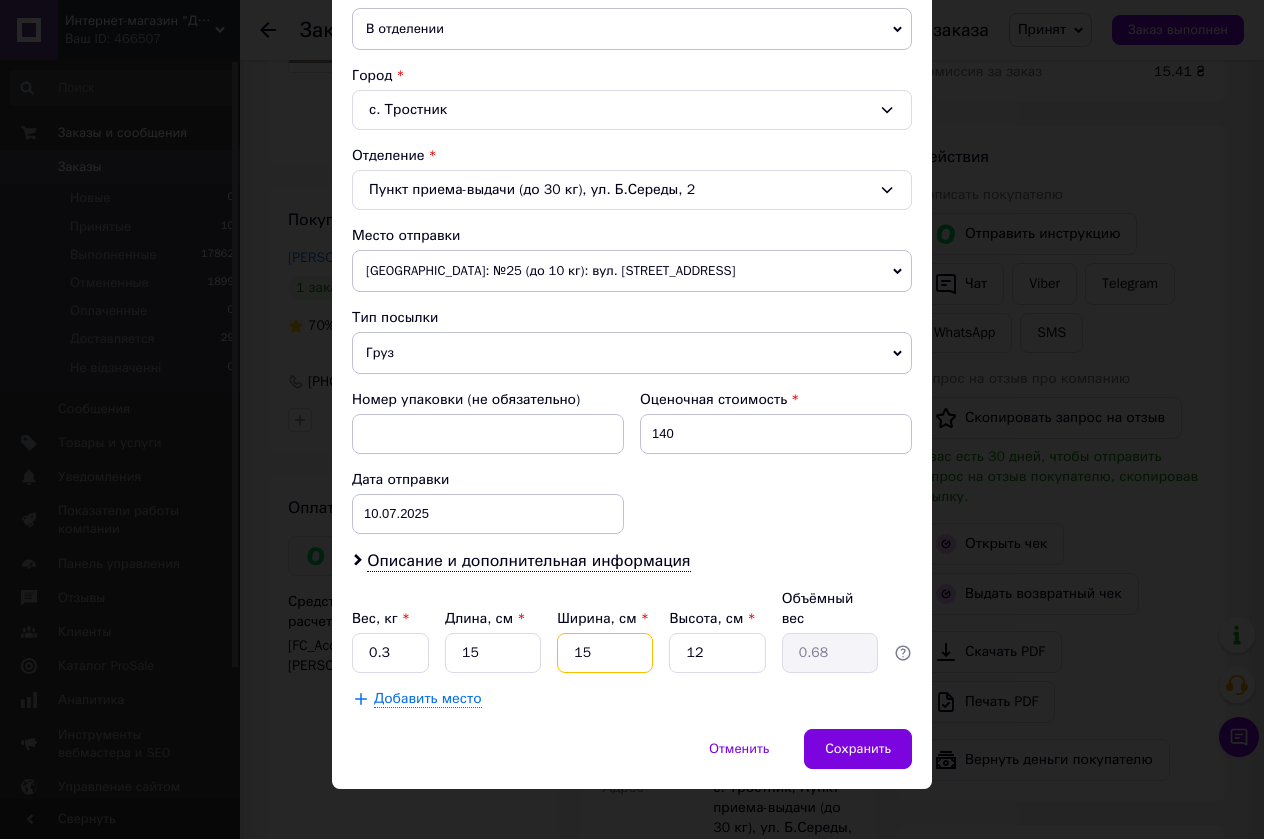 click on "15" at bounding box center (605, 653) 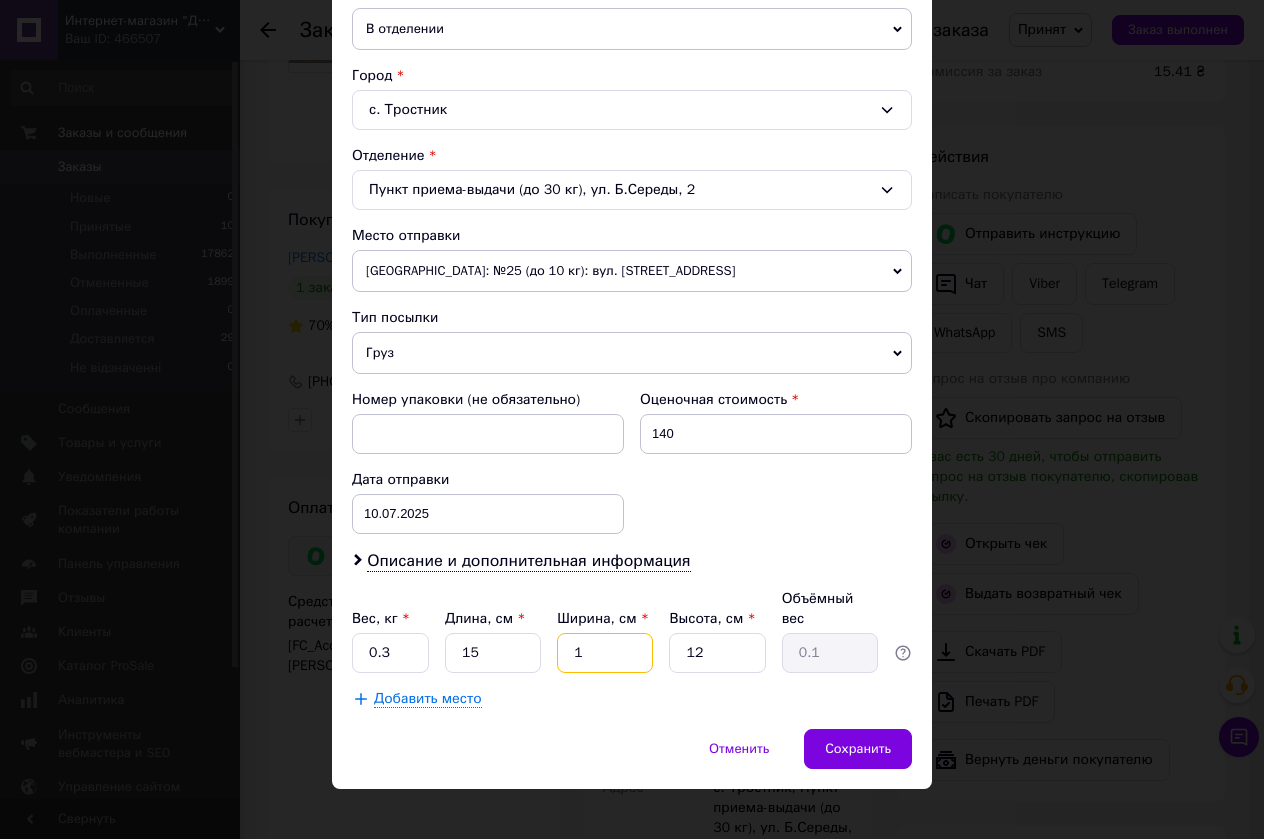 type on "11" 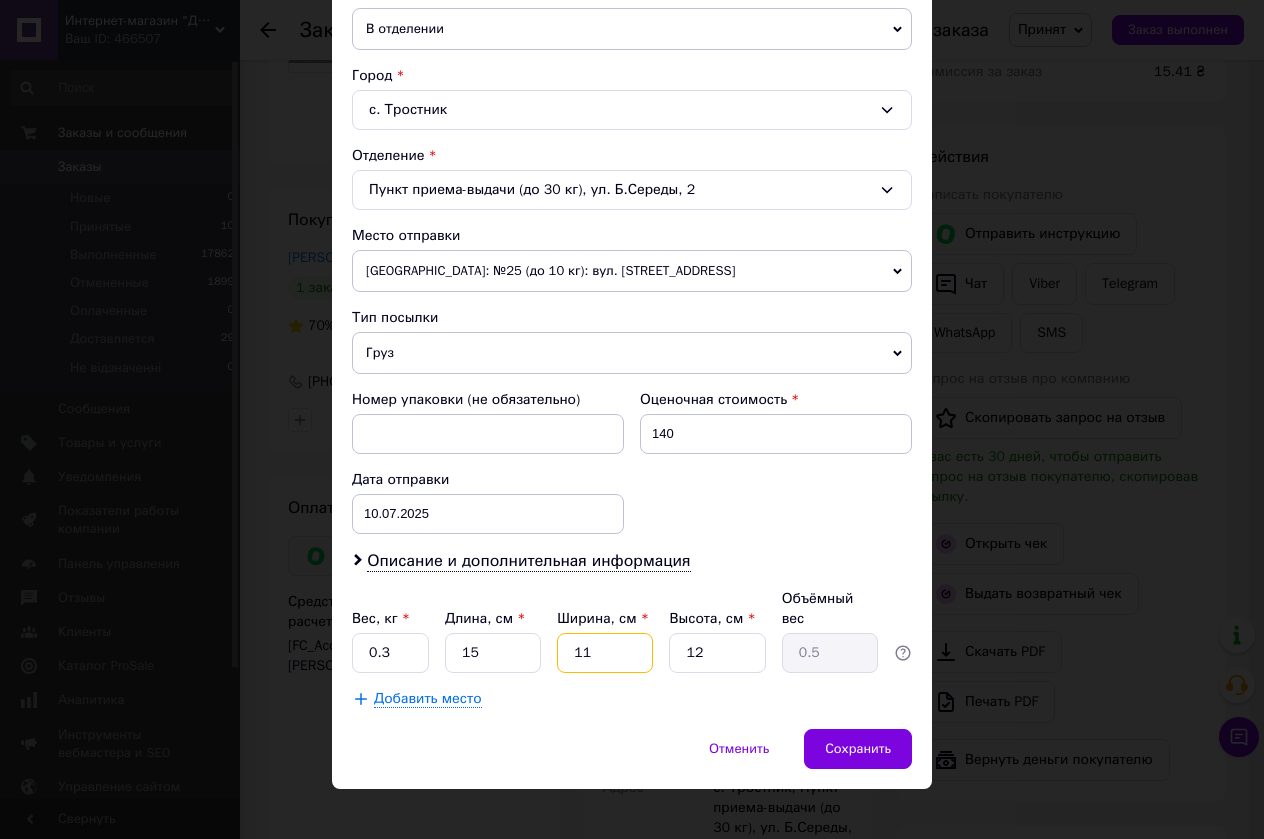 type on "11" 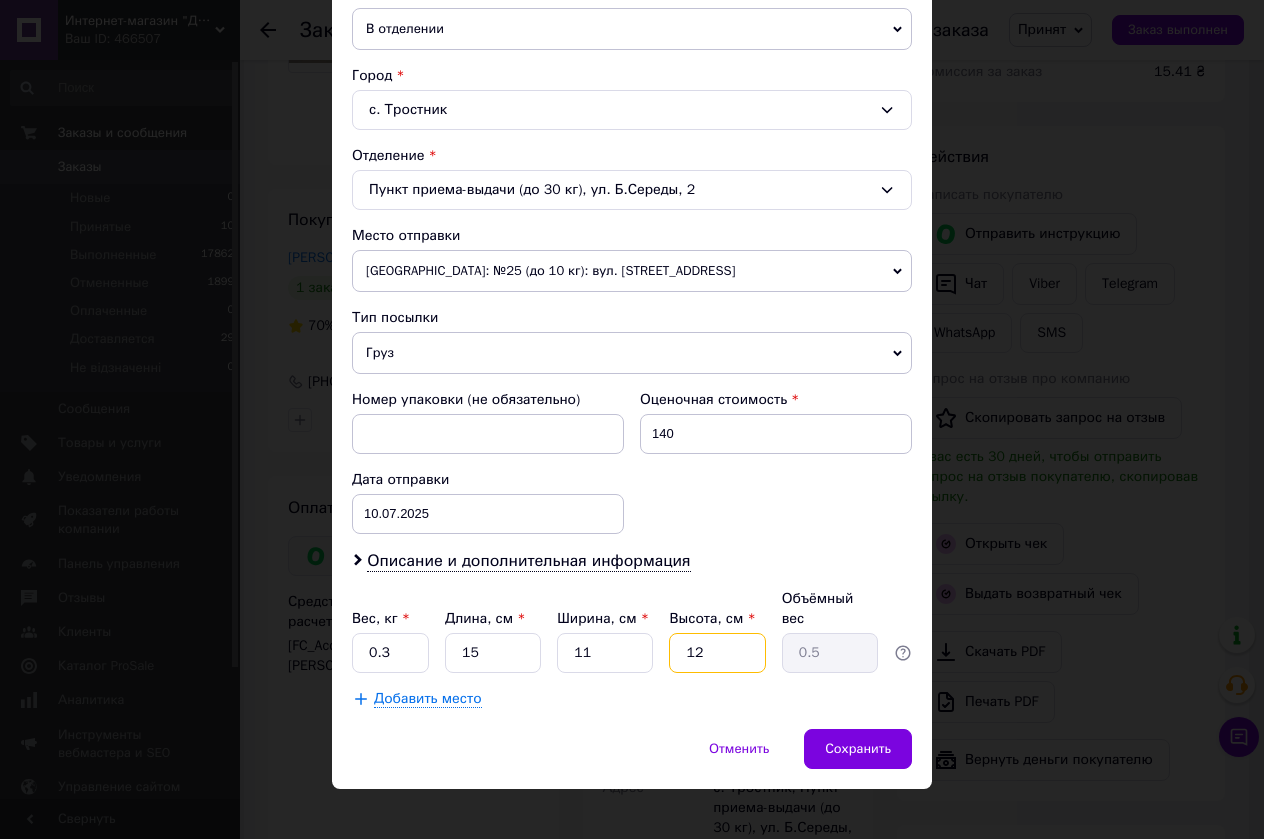 drag, startPoint x: 706, startPoint y: 636, endPoint x: 674, endPoint y: 640, distance: 32.24903 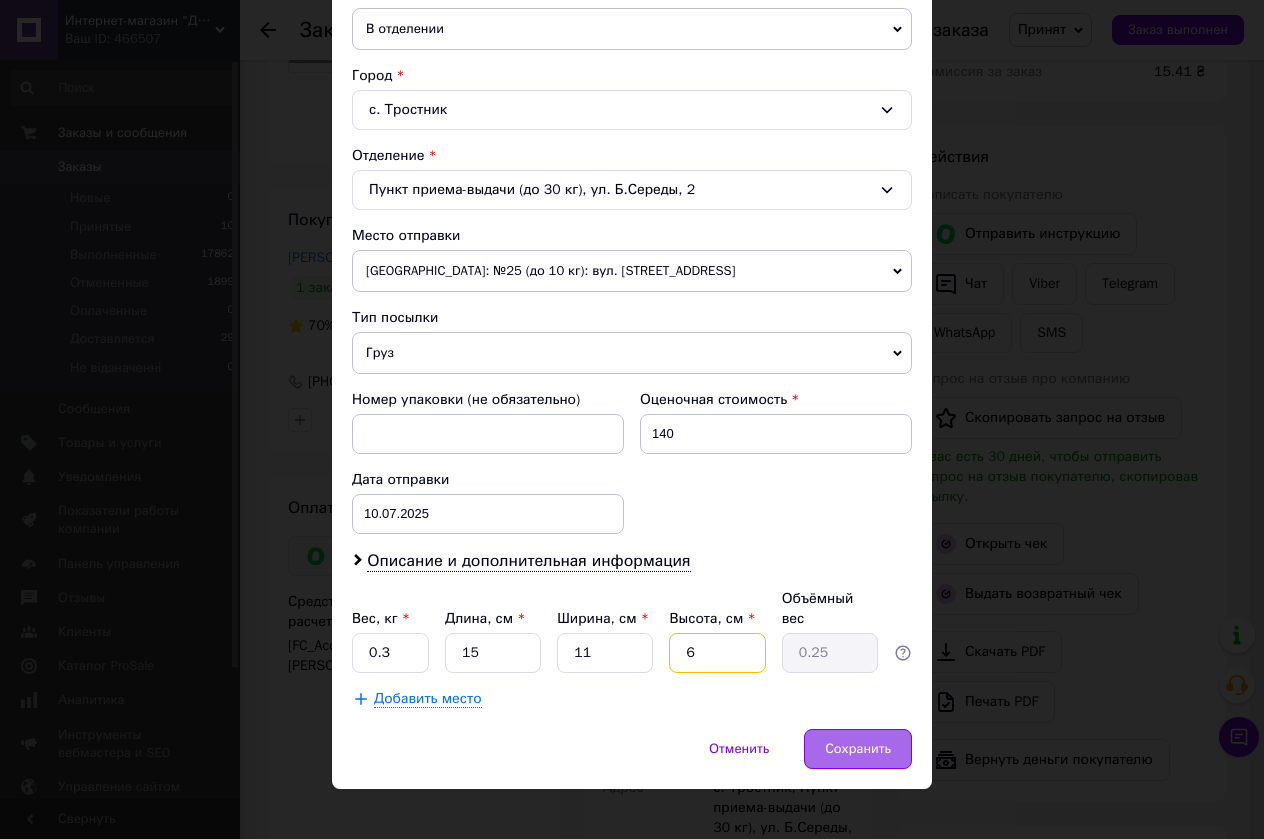 type on "6" 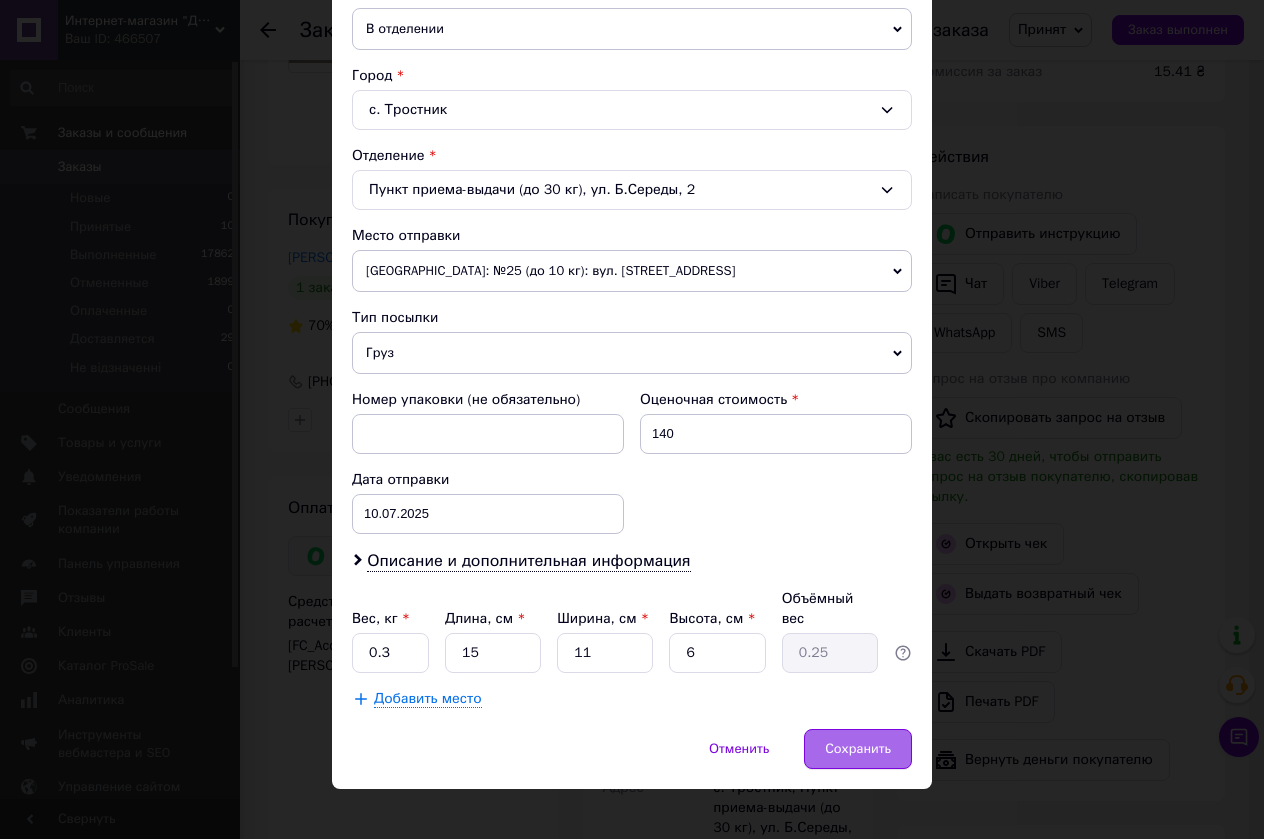click on "Сохранить" at bounding box center [858, 749] 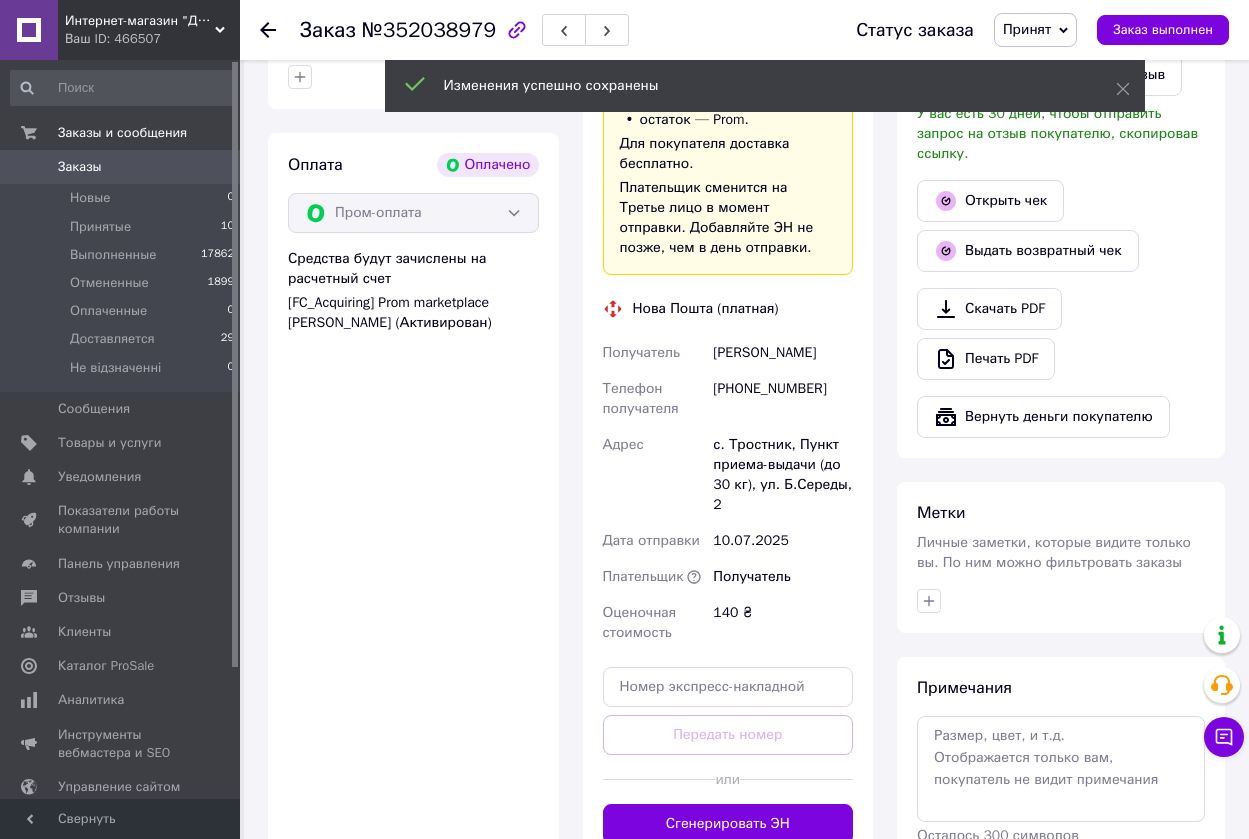 scroll, scrollTop: 700, scrollLeft: 0, axis: vertical 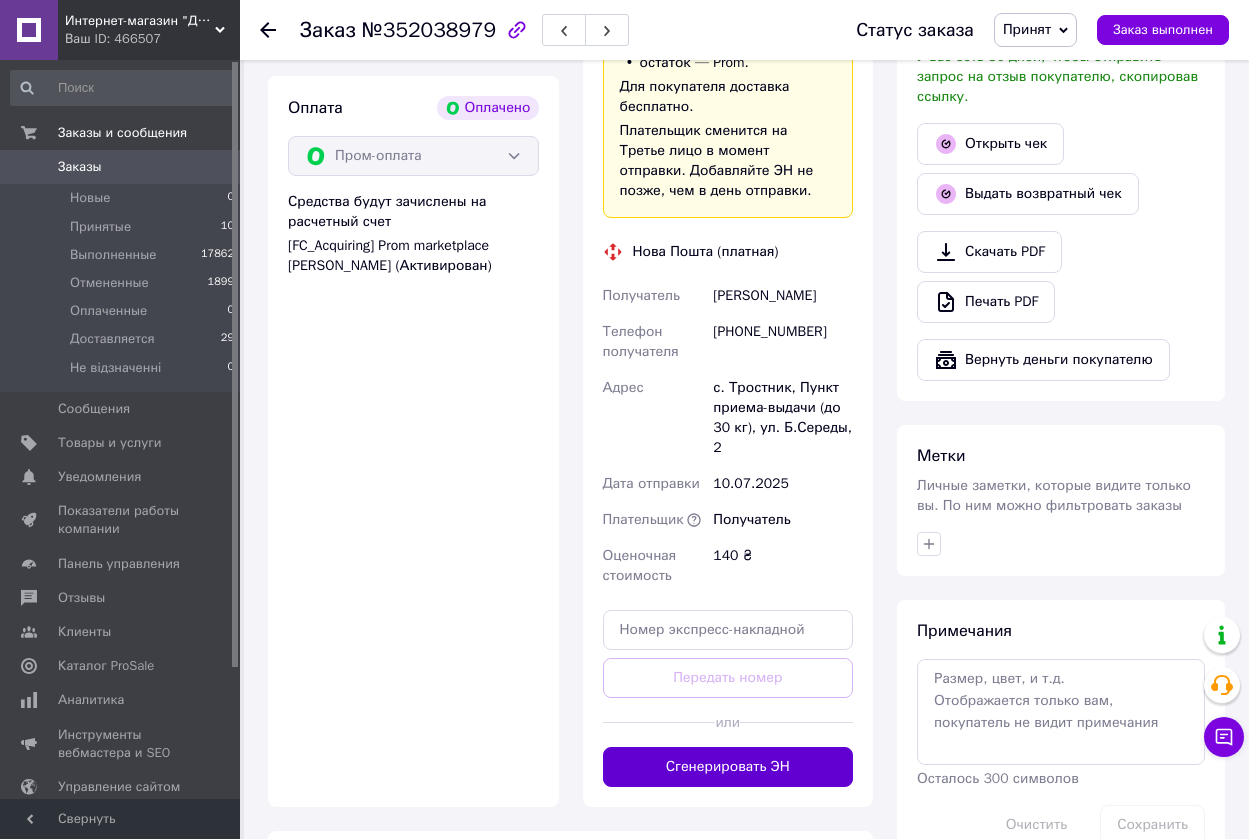 click on "Сгенерировать ЭН" at bounding box center (728, 767) 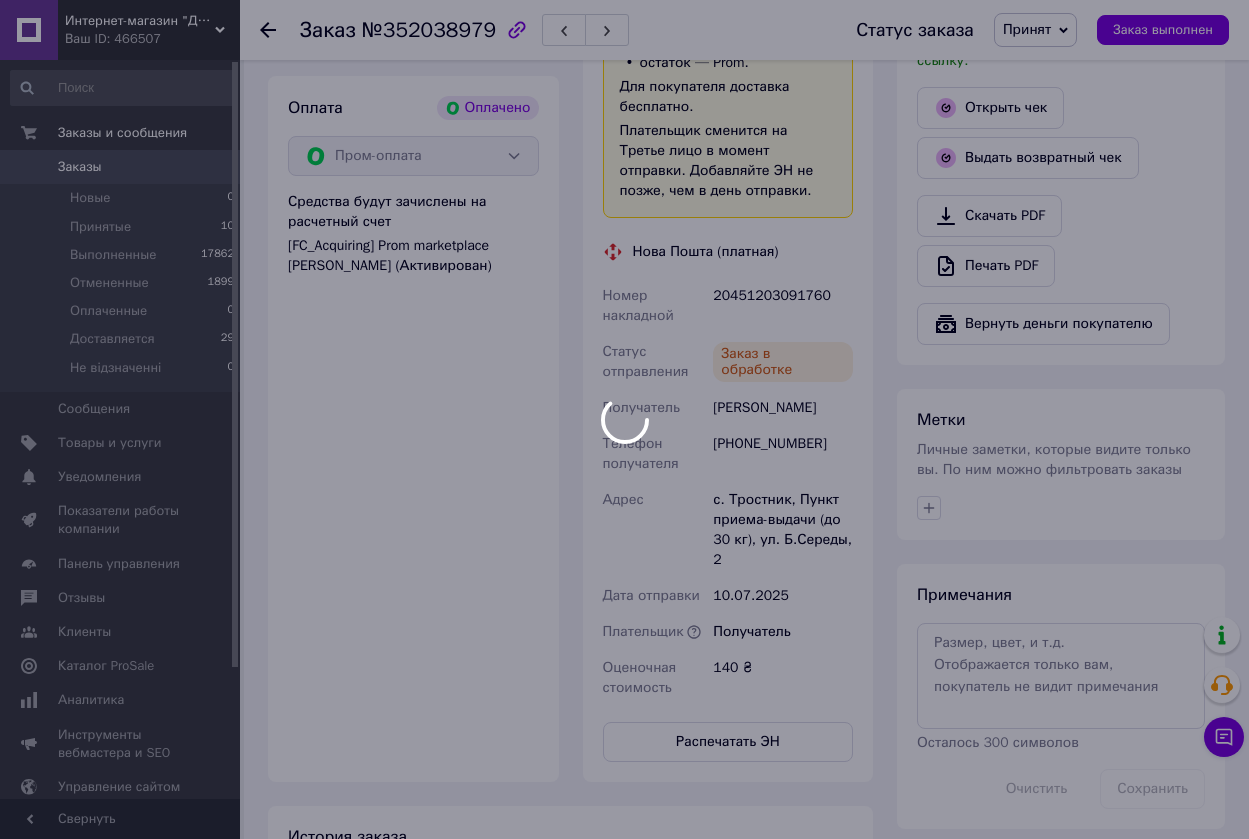 scroll, scrollTop: 4, scrollLeft: 0, axis: vertical 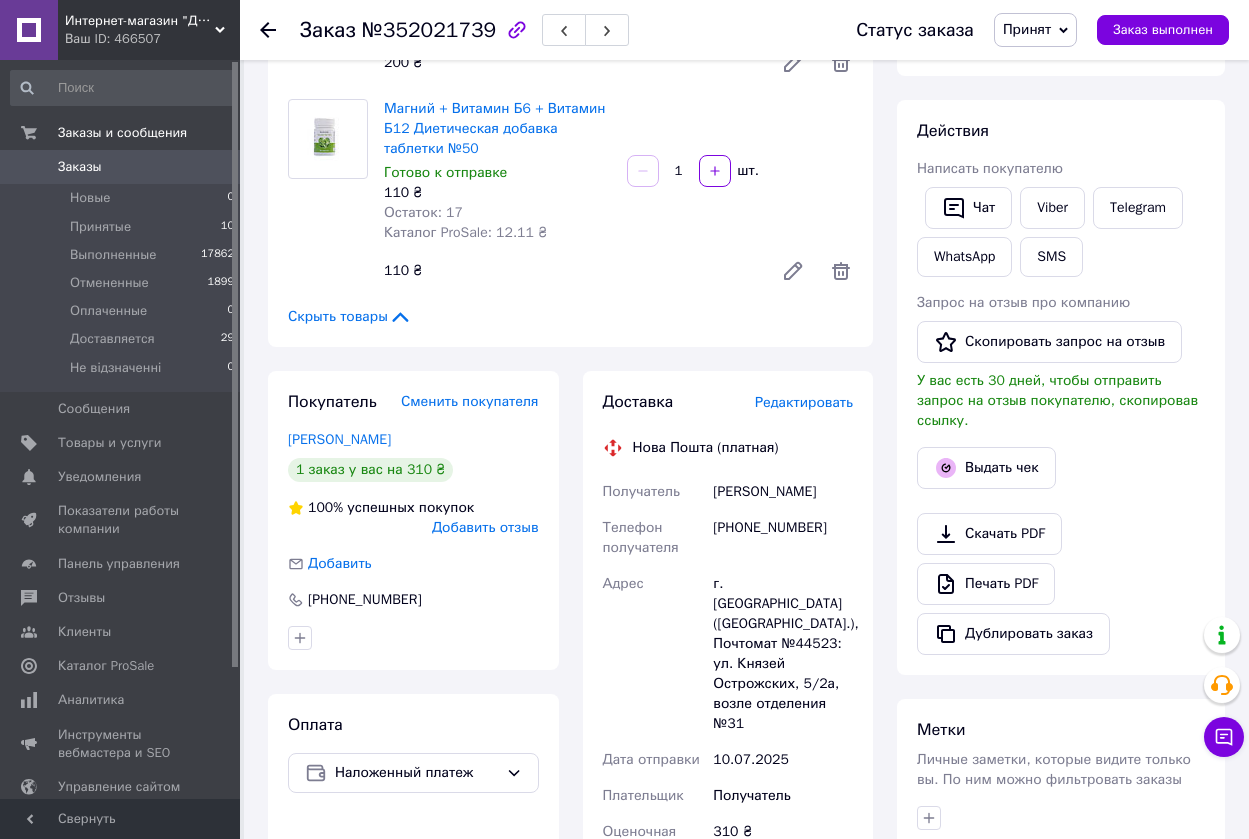 click on "Редактировать" at bounding box center [804, 402] 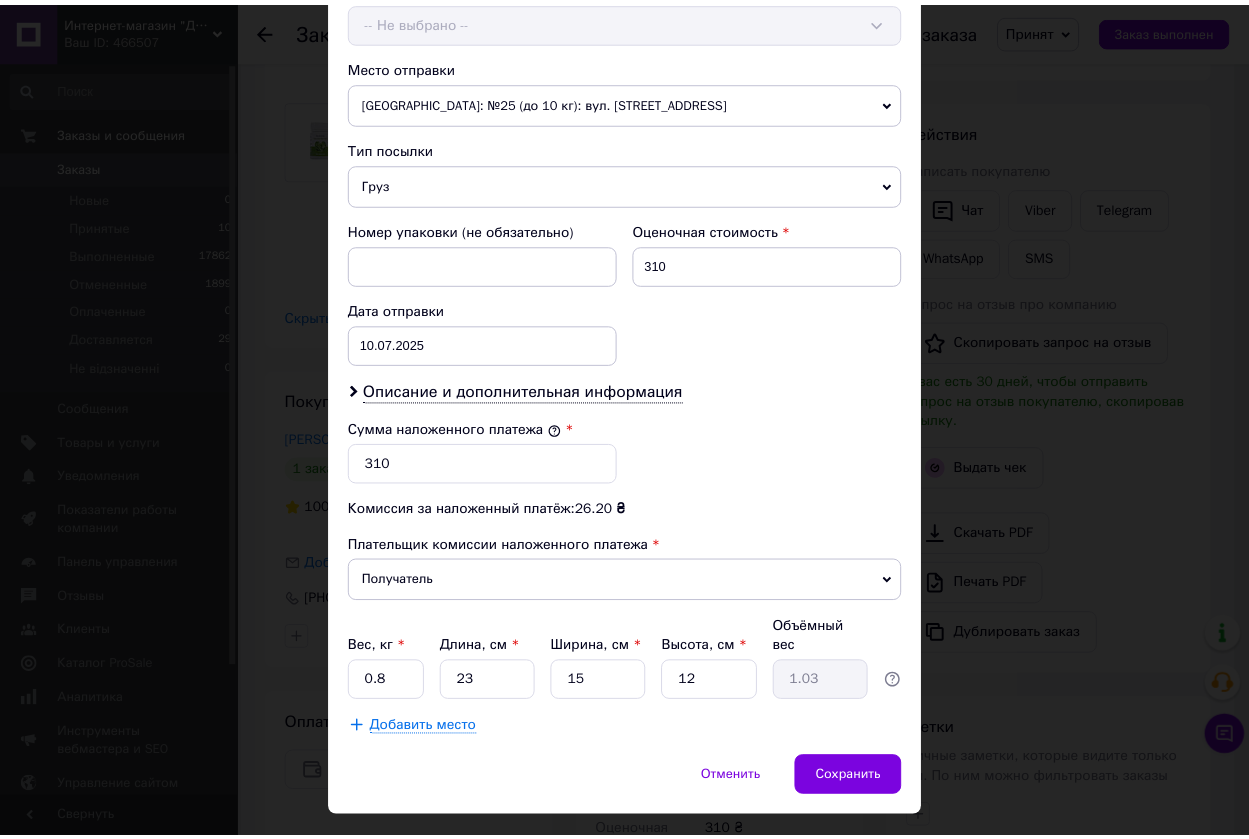 scroll, scrollTop: 687, scrollLeft: 0, axis: vertical 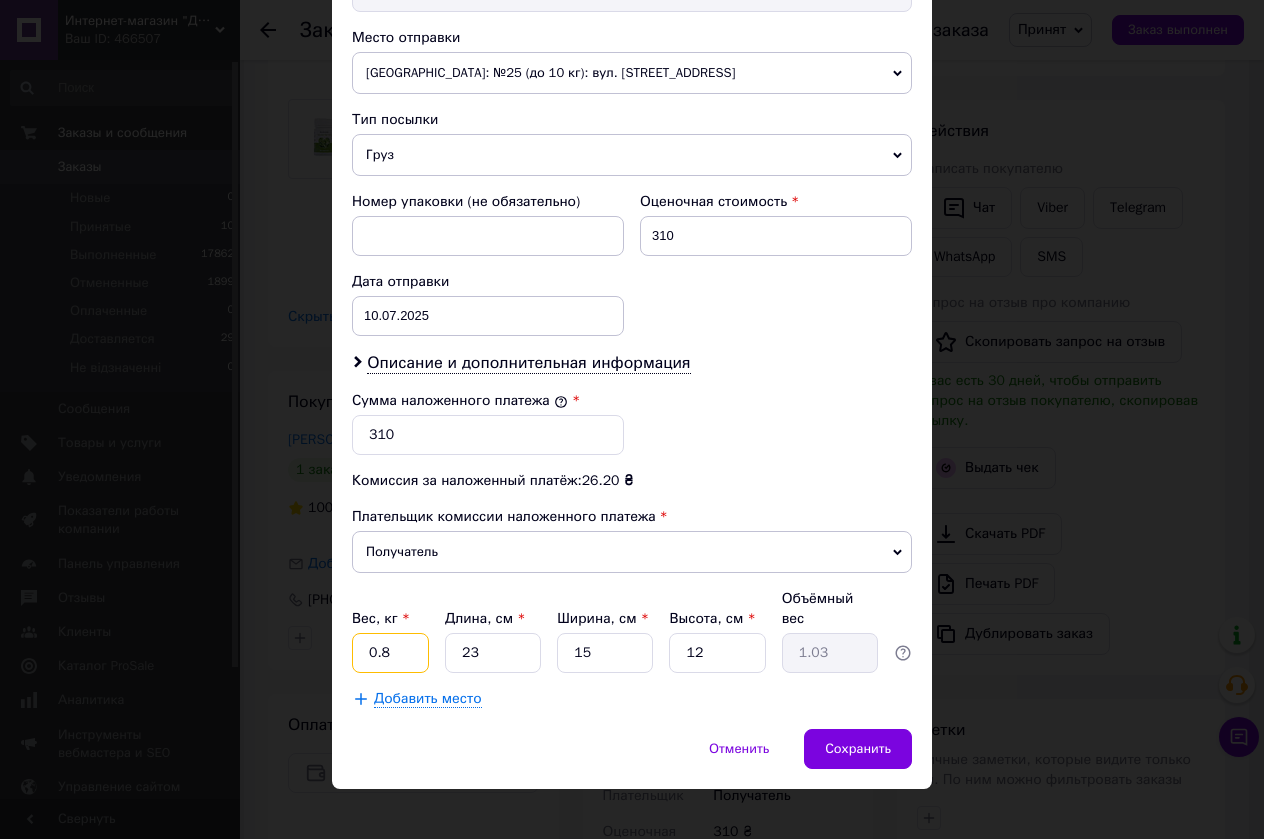 click on "0.8" at bounding box center [390, 653] 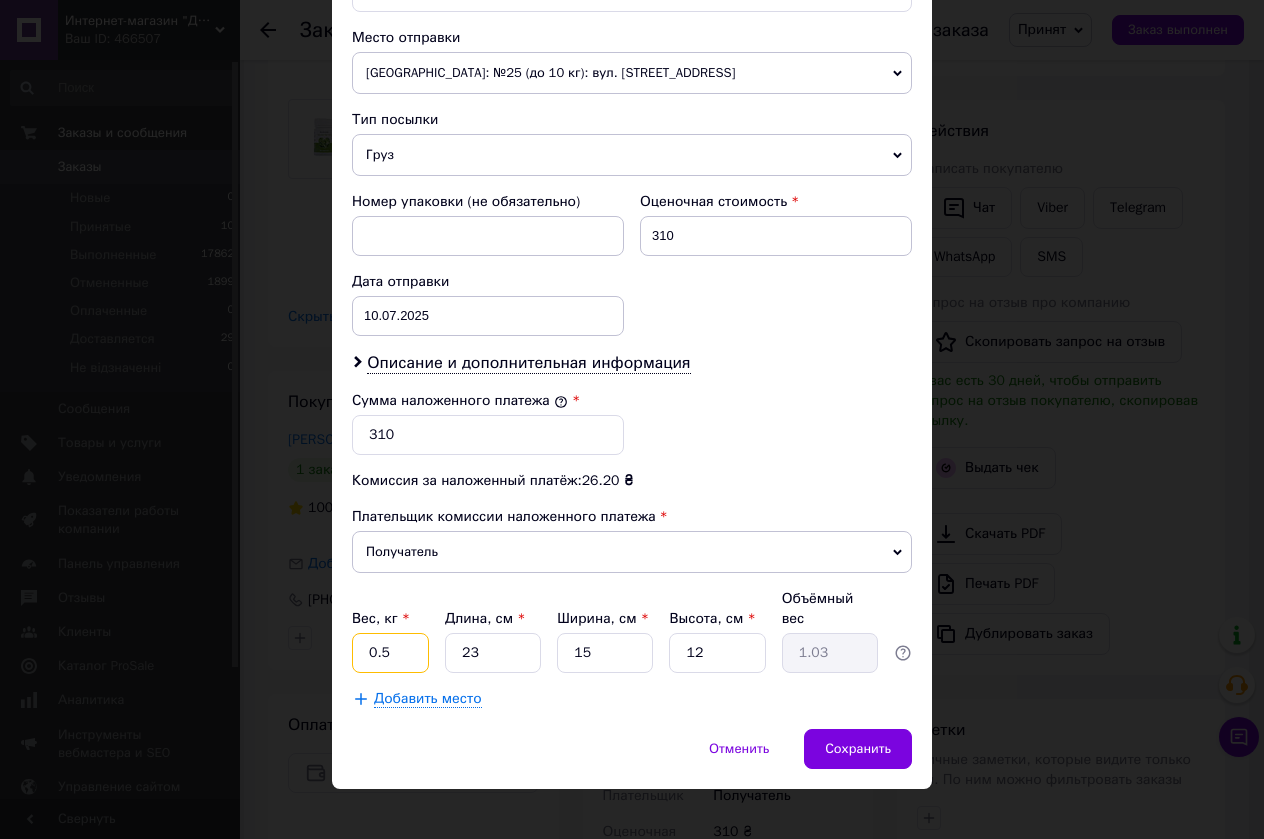 type on "0.5" 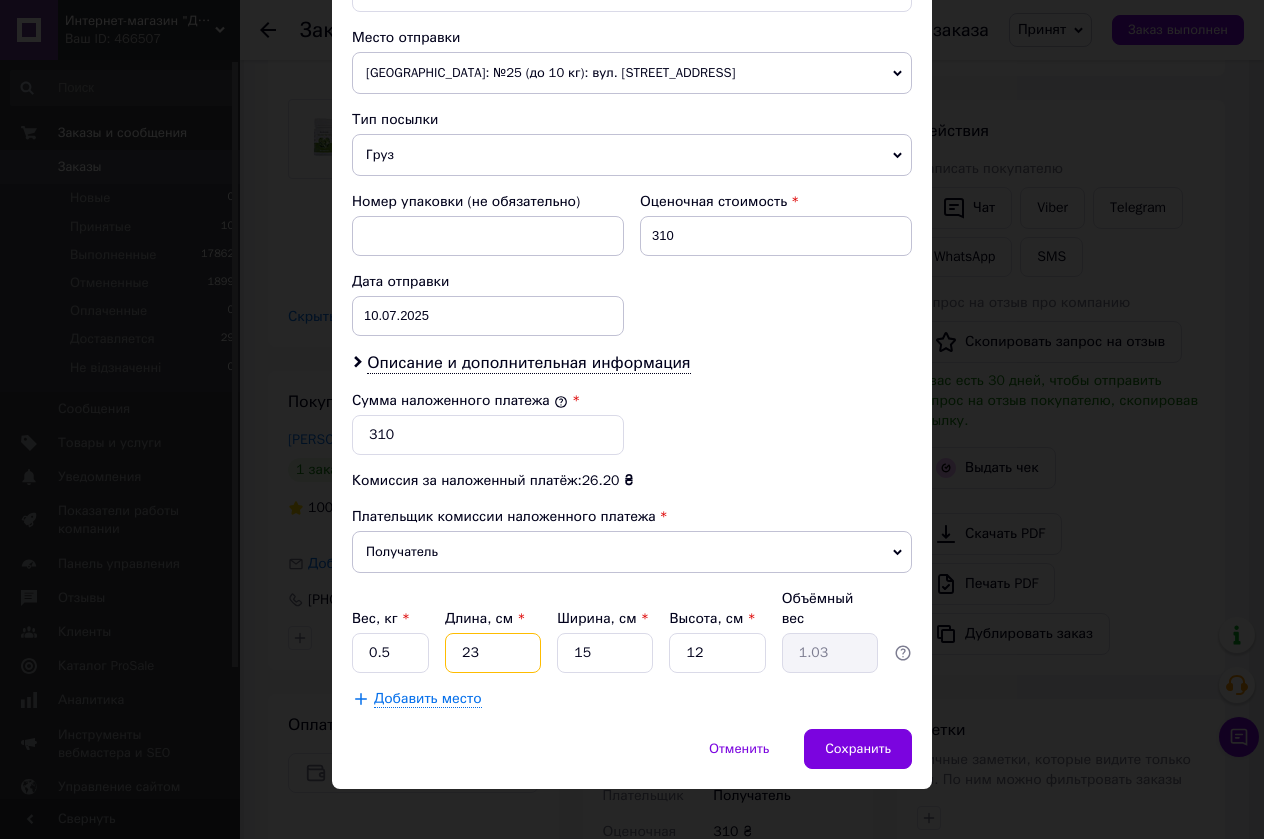 drag, startPoint x: 504, startPoint y: 633, endPoint x: 455, endPoint y: 641, distance: 49.648766 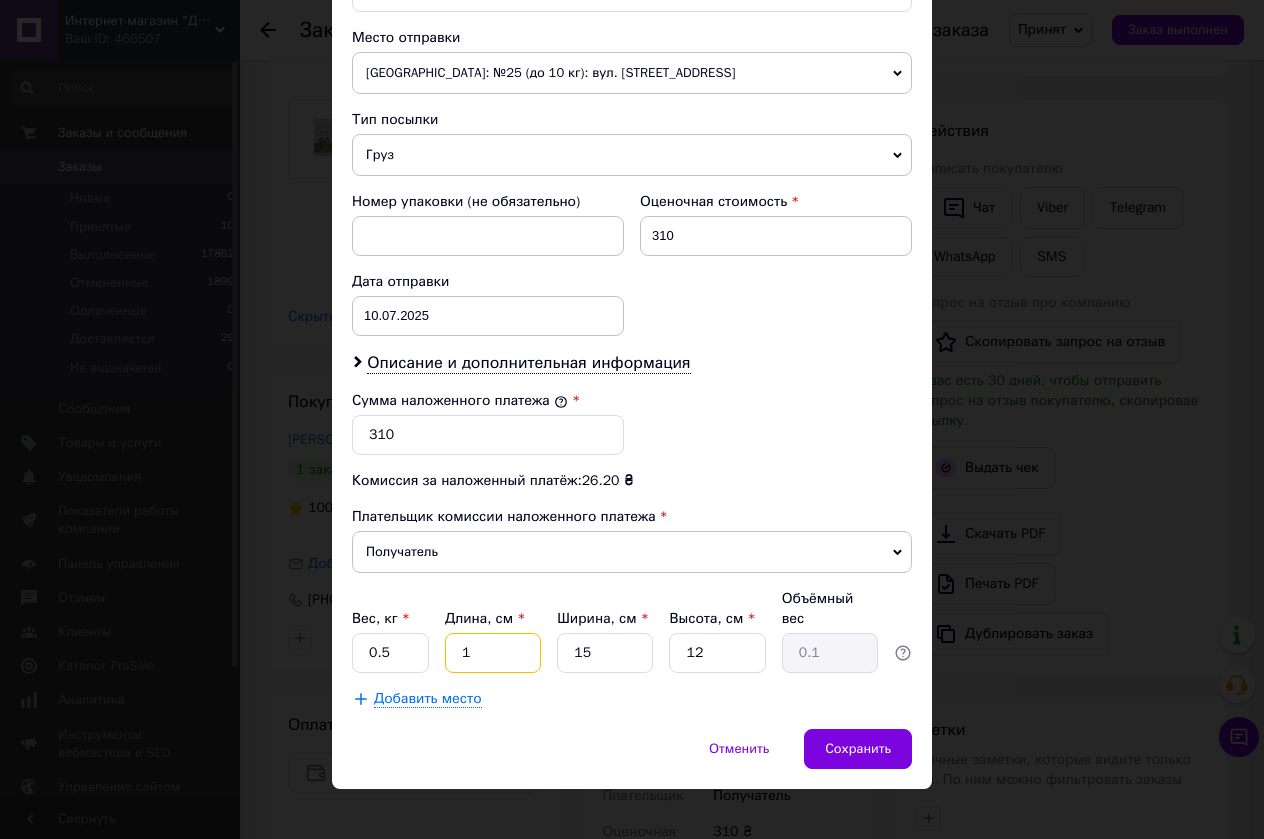 type on "17" 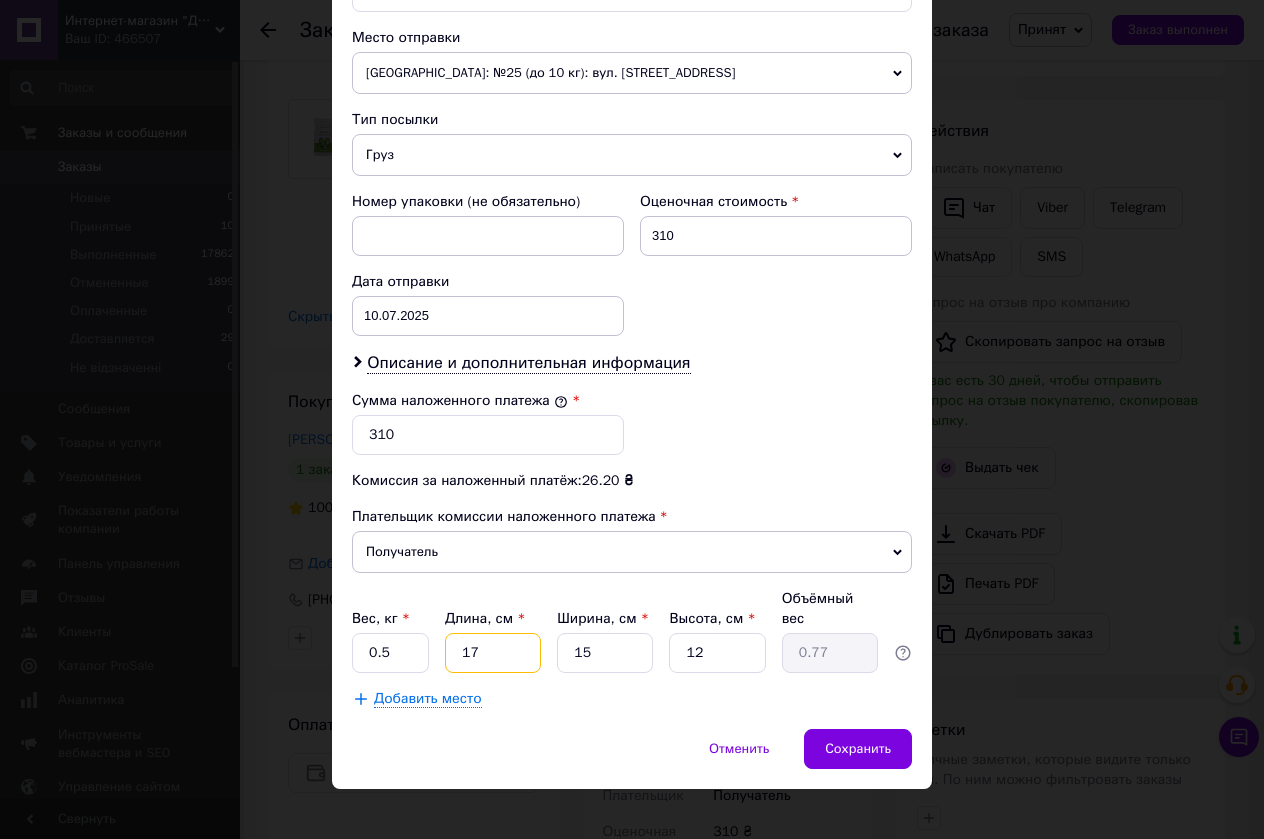 type on "17" 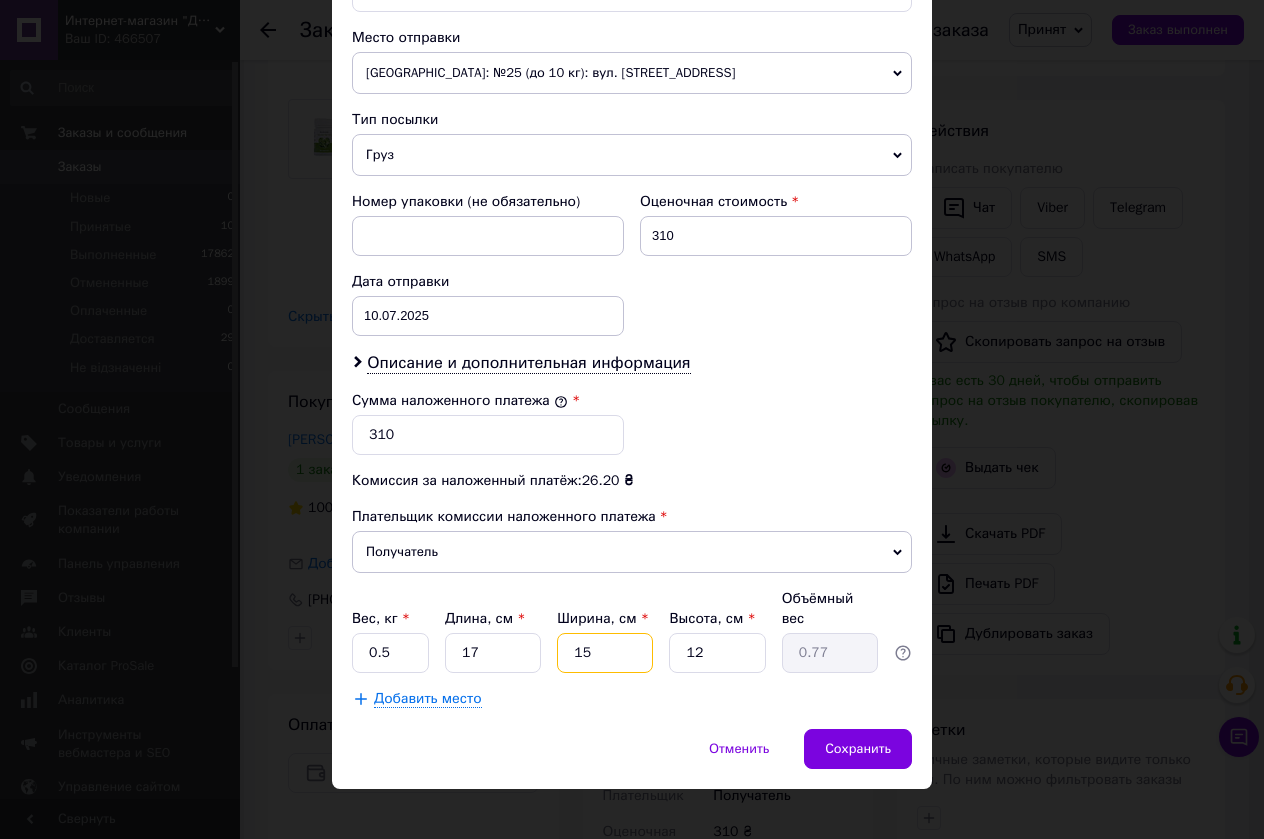 click on "Вес, кг   * 0.5 Длина, см   * 17 Ширина, см   * 15 Высота, см   * 12 Объёмный вес 0.77" at bounding box center [632, 631] 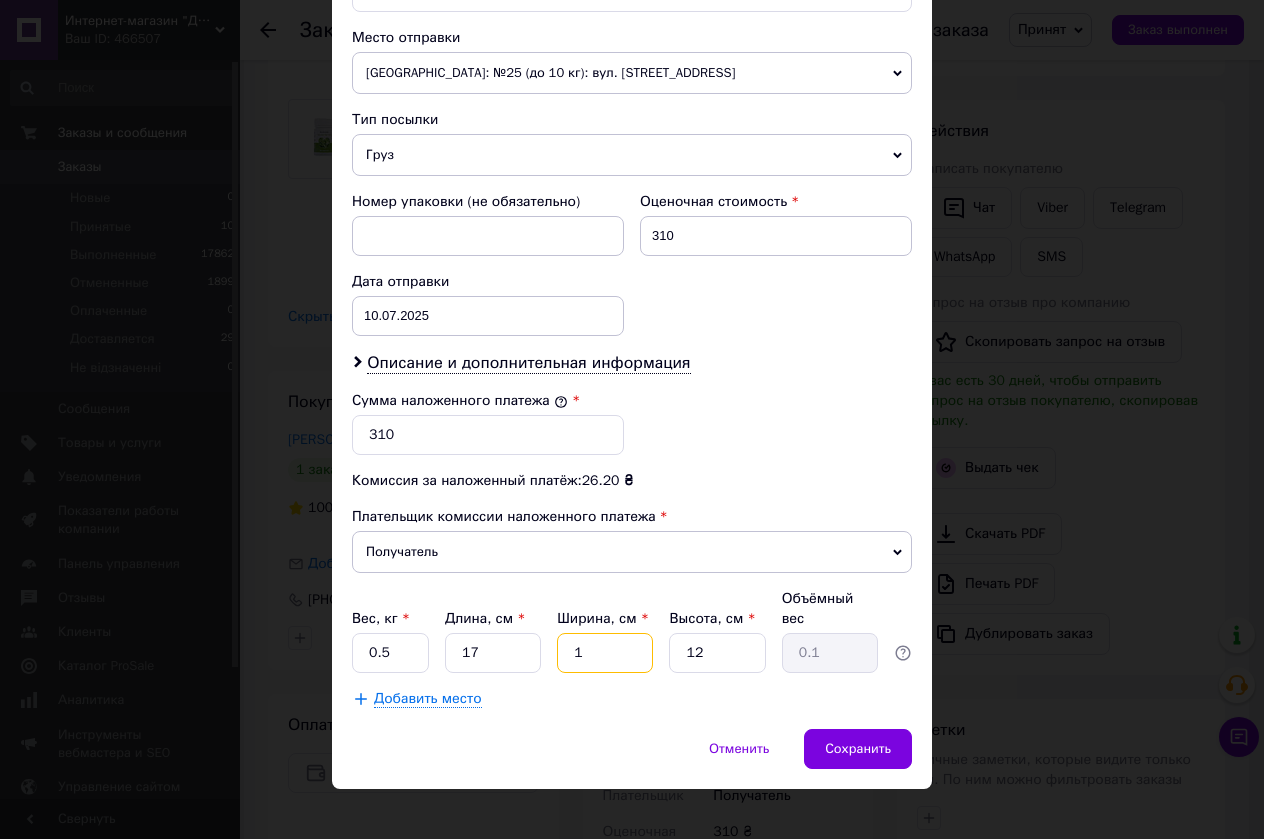 type on "17" 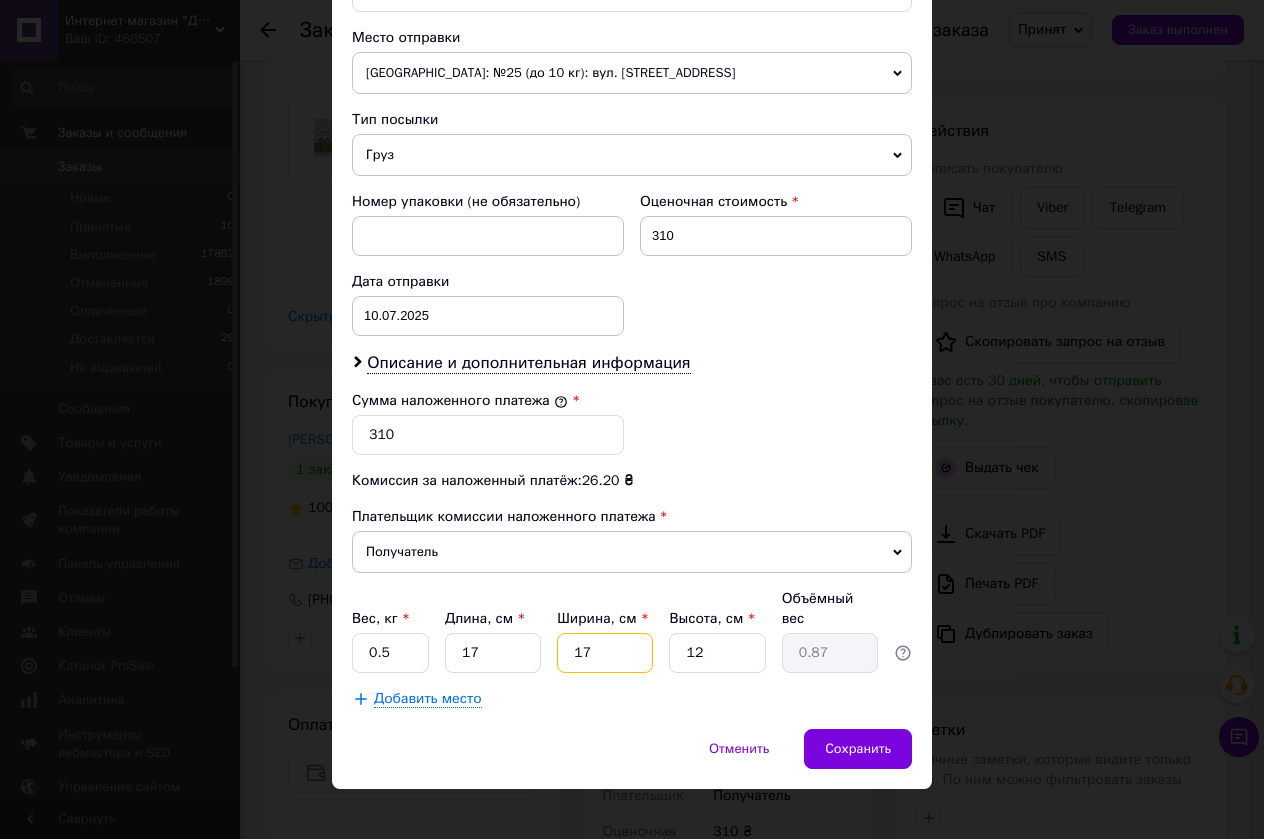 type on "17" 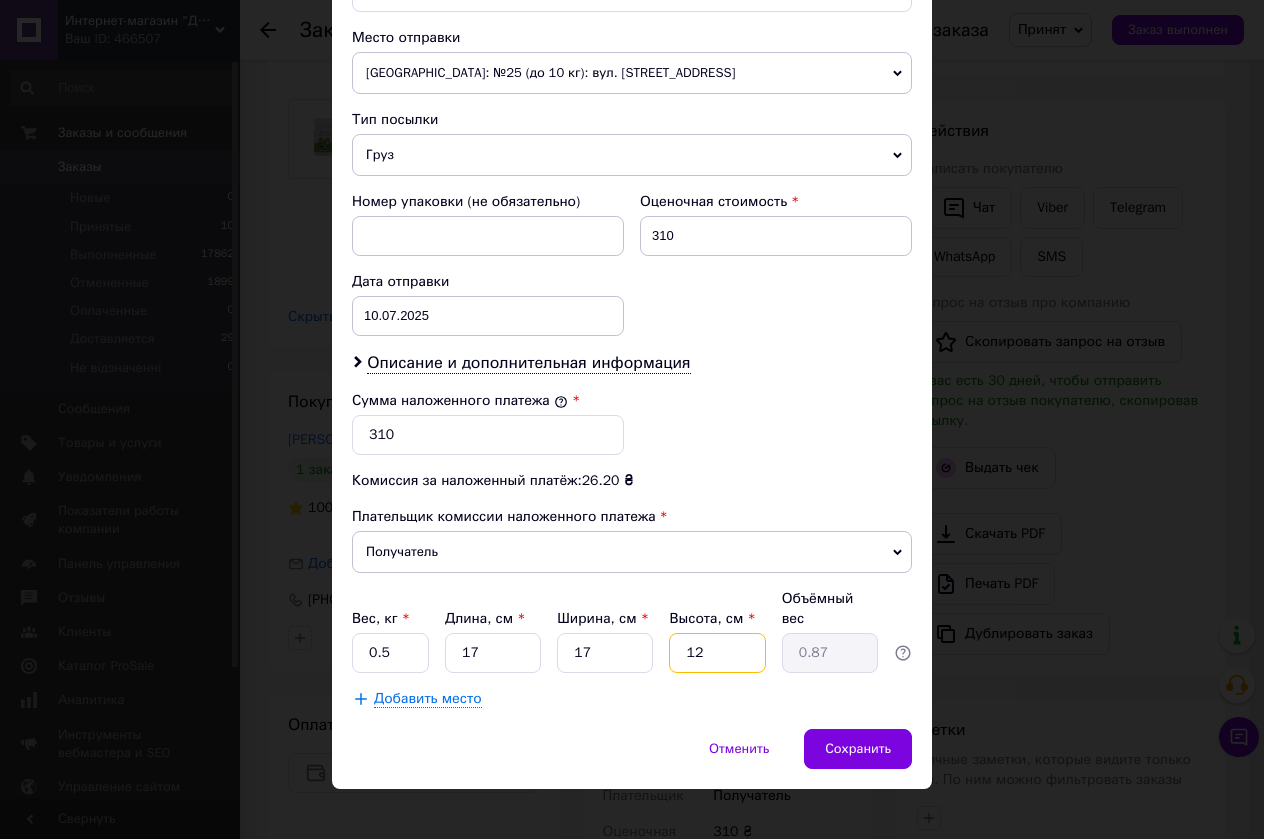 drag, startPoint x: 679, startPoint y: 637, endPoint x: 651, endPoint y: 638, distance: 28.01785 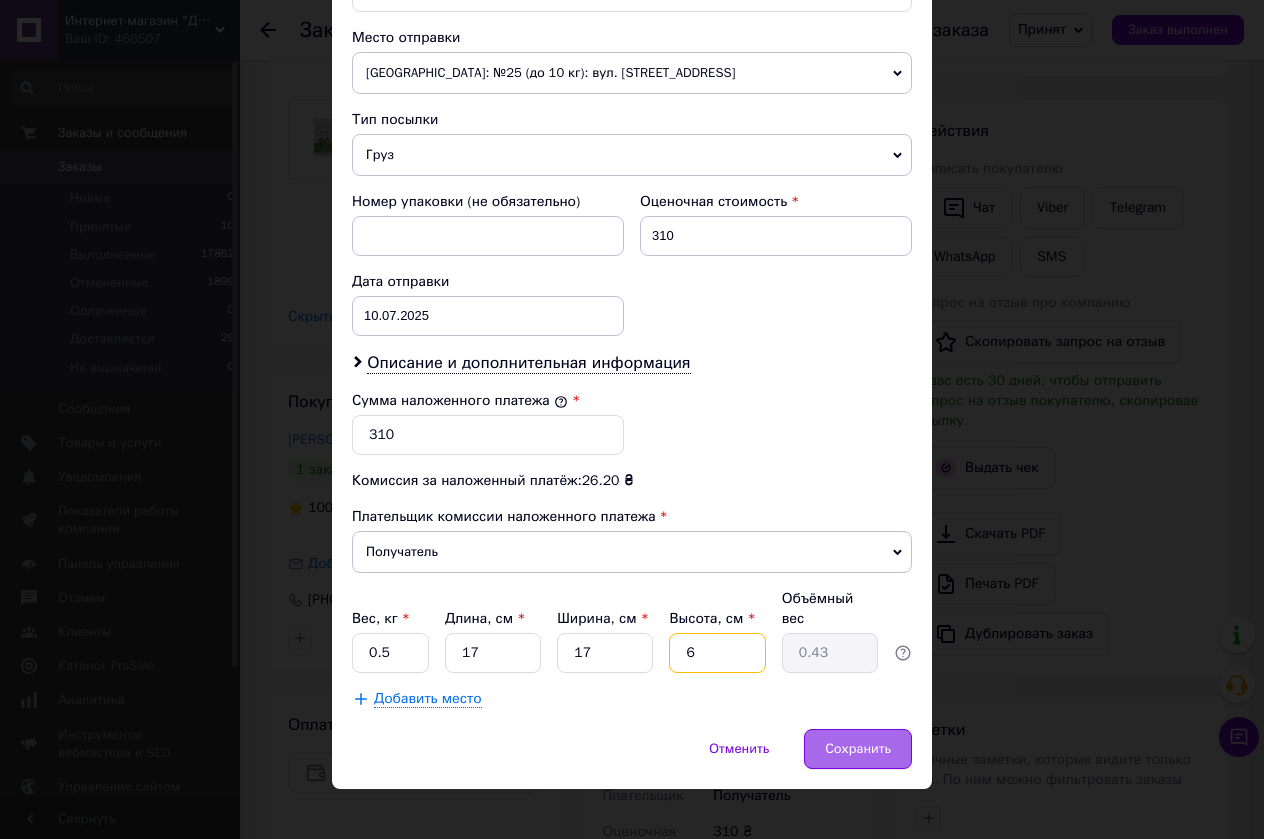 type on "6" 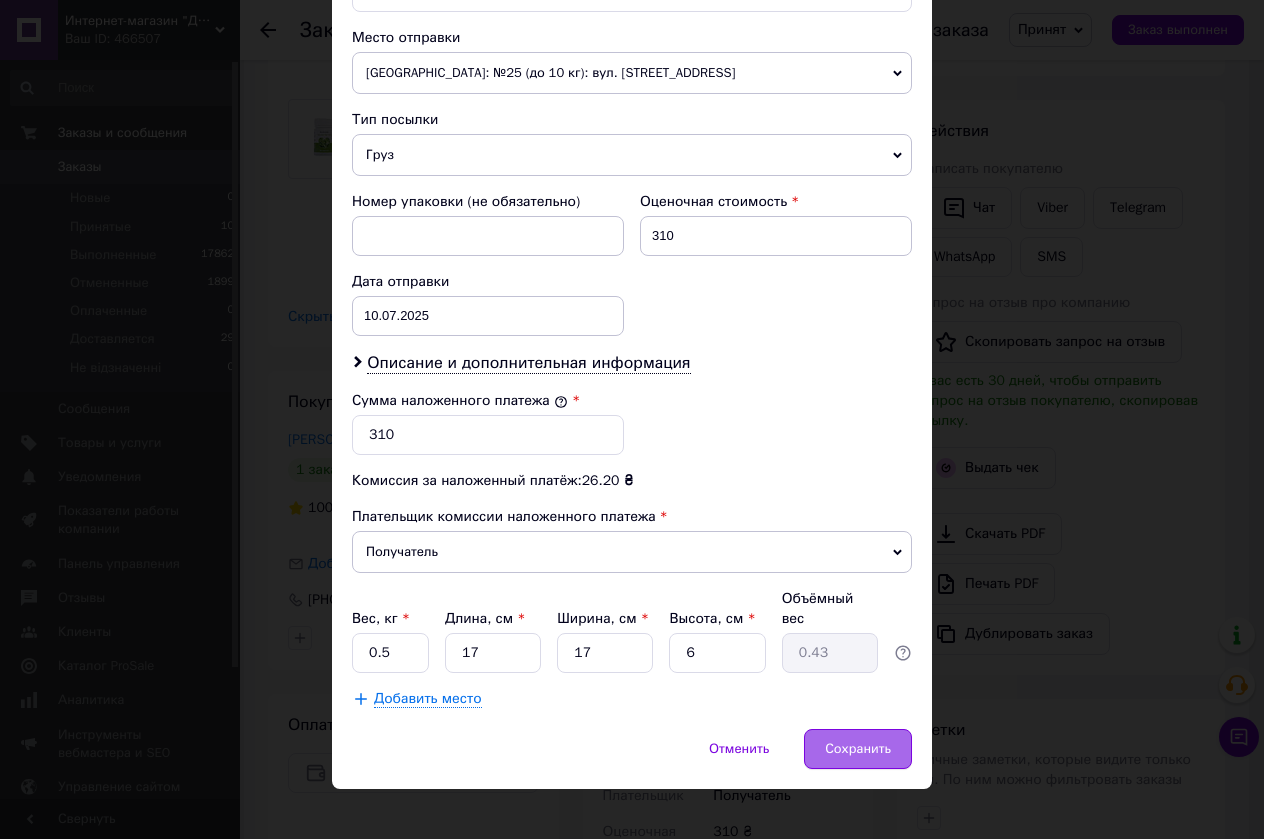 click on "Сохранить" at bounding box center (858, 749) 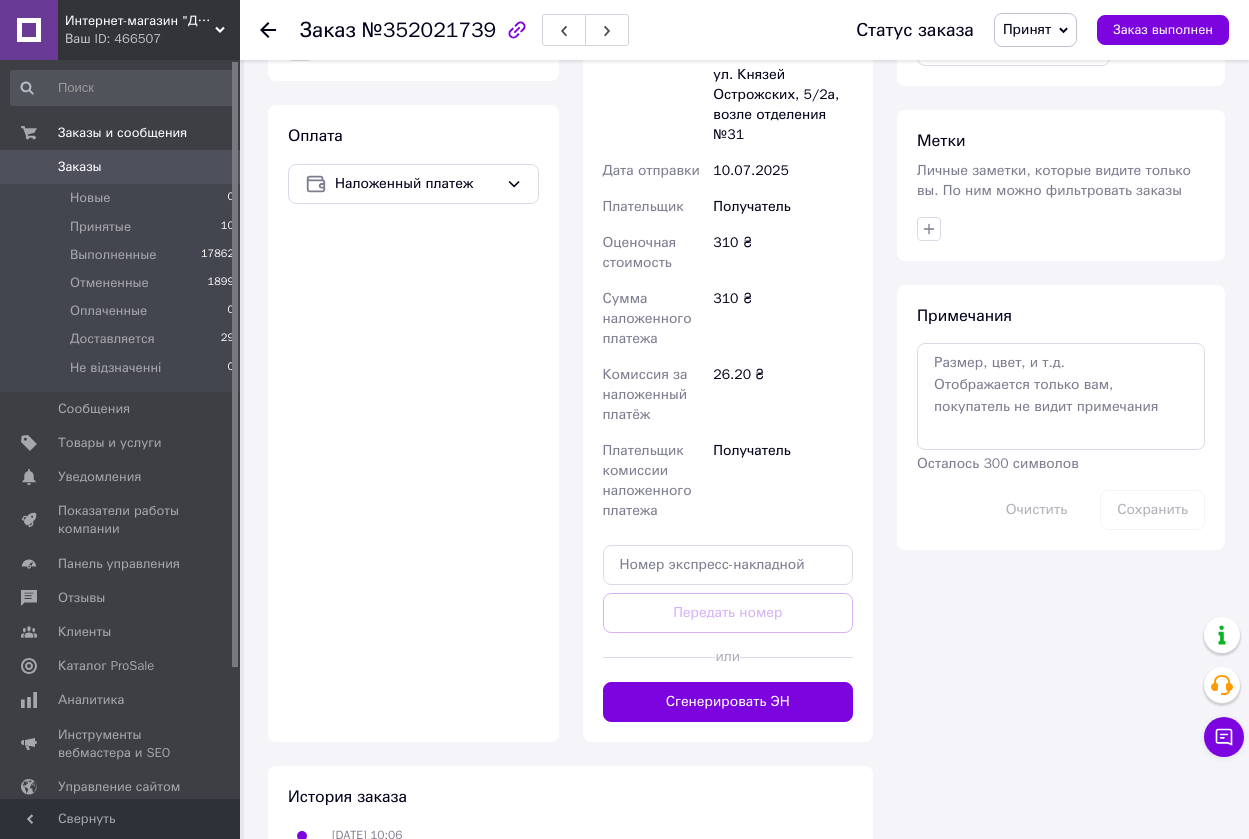 scroll, scrollTop: 900, scrollLeft: 0, axis: vertical 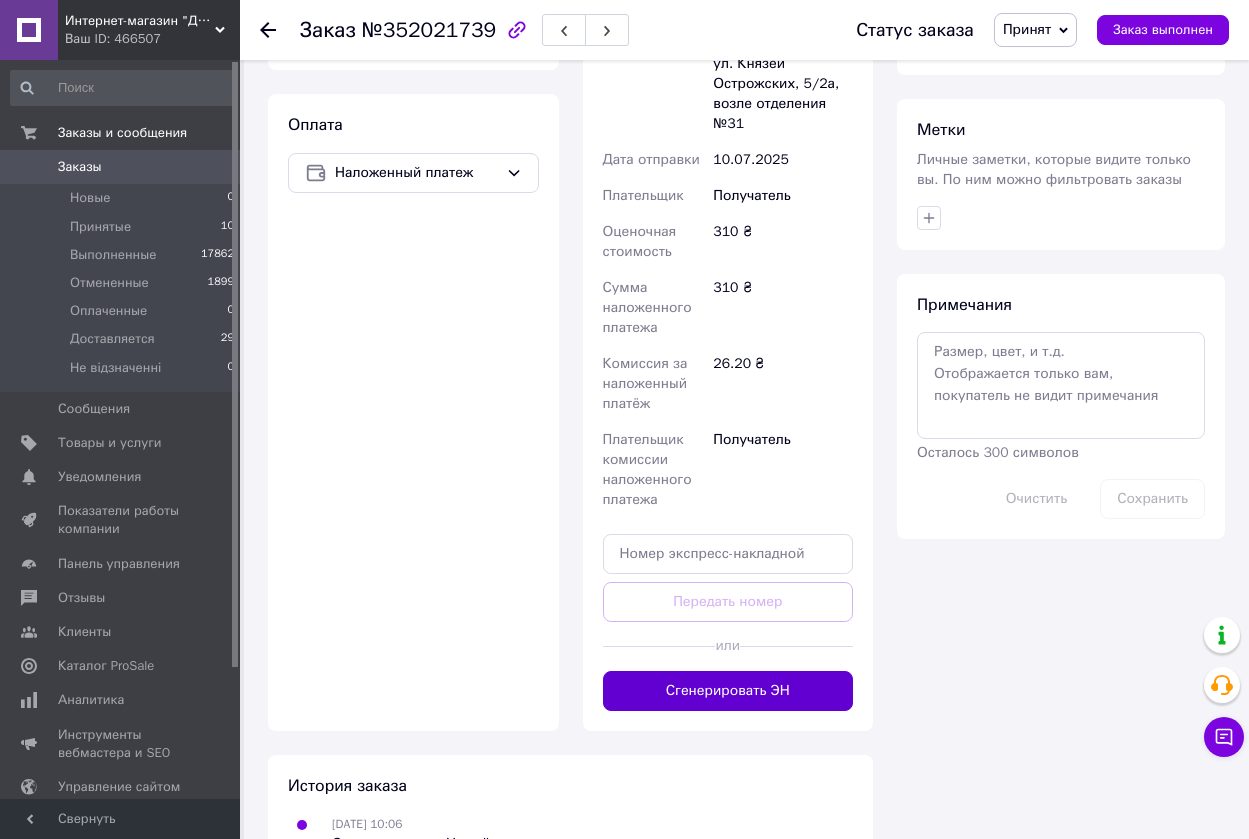 click on "Сгенерировать ЭН" at bounding box center (728, 691) 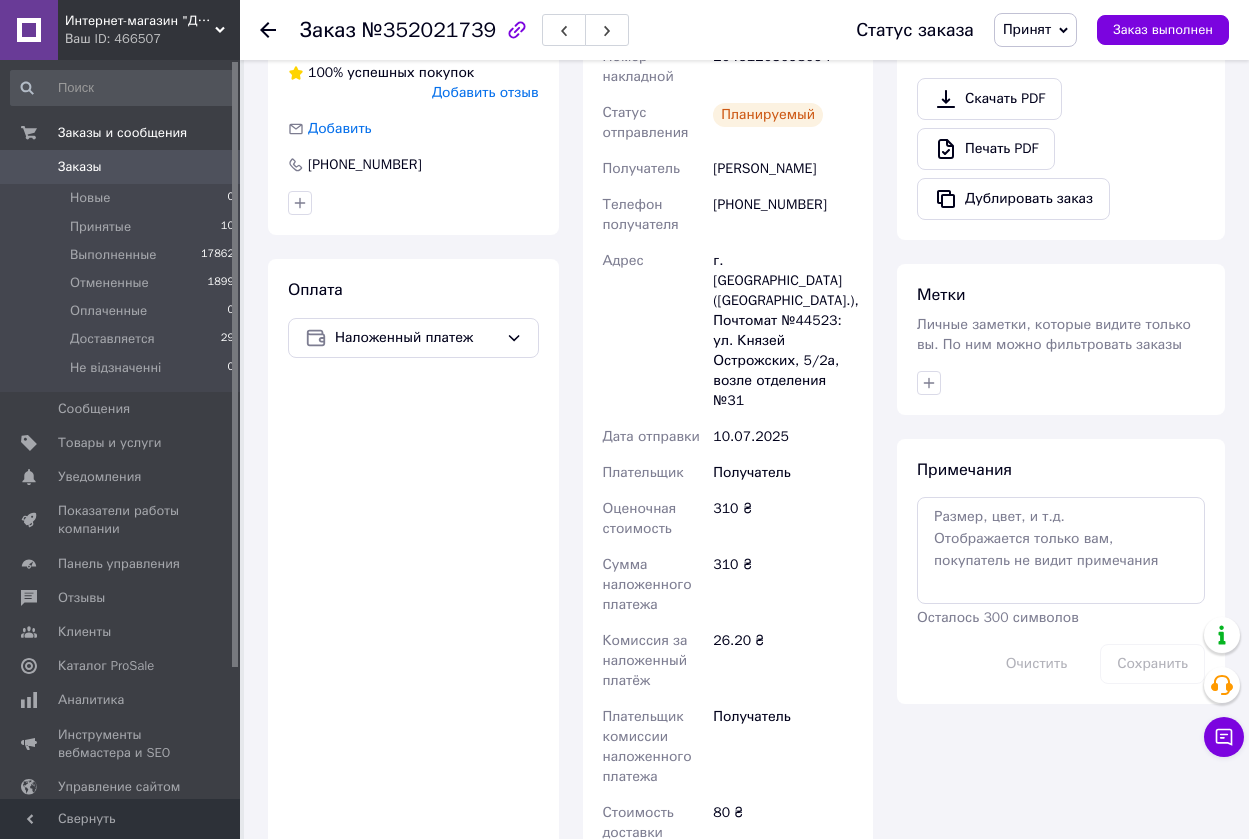 scroll, scrollTop: 700, scrollLeft: 0, axis: vertical 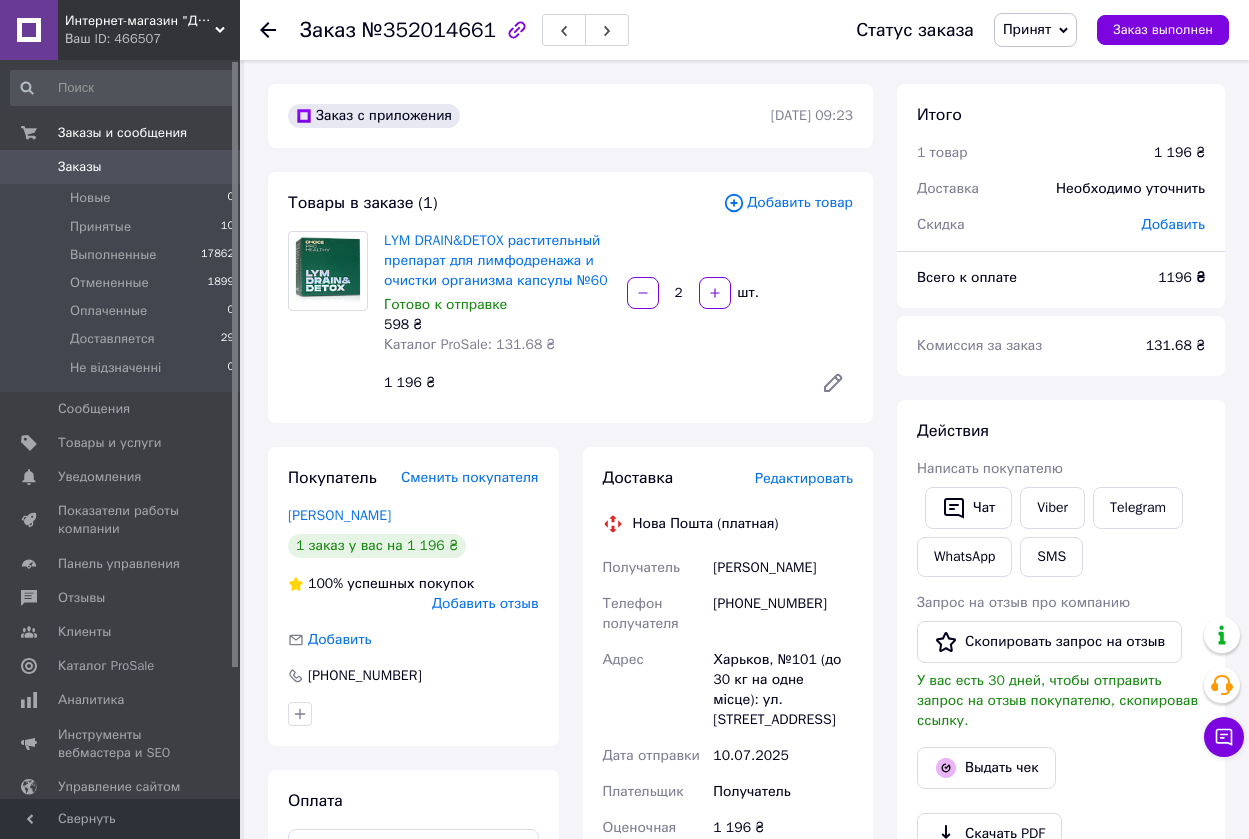 click on "Редактировать" at bounding box center [804, 478] 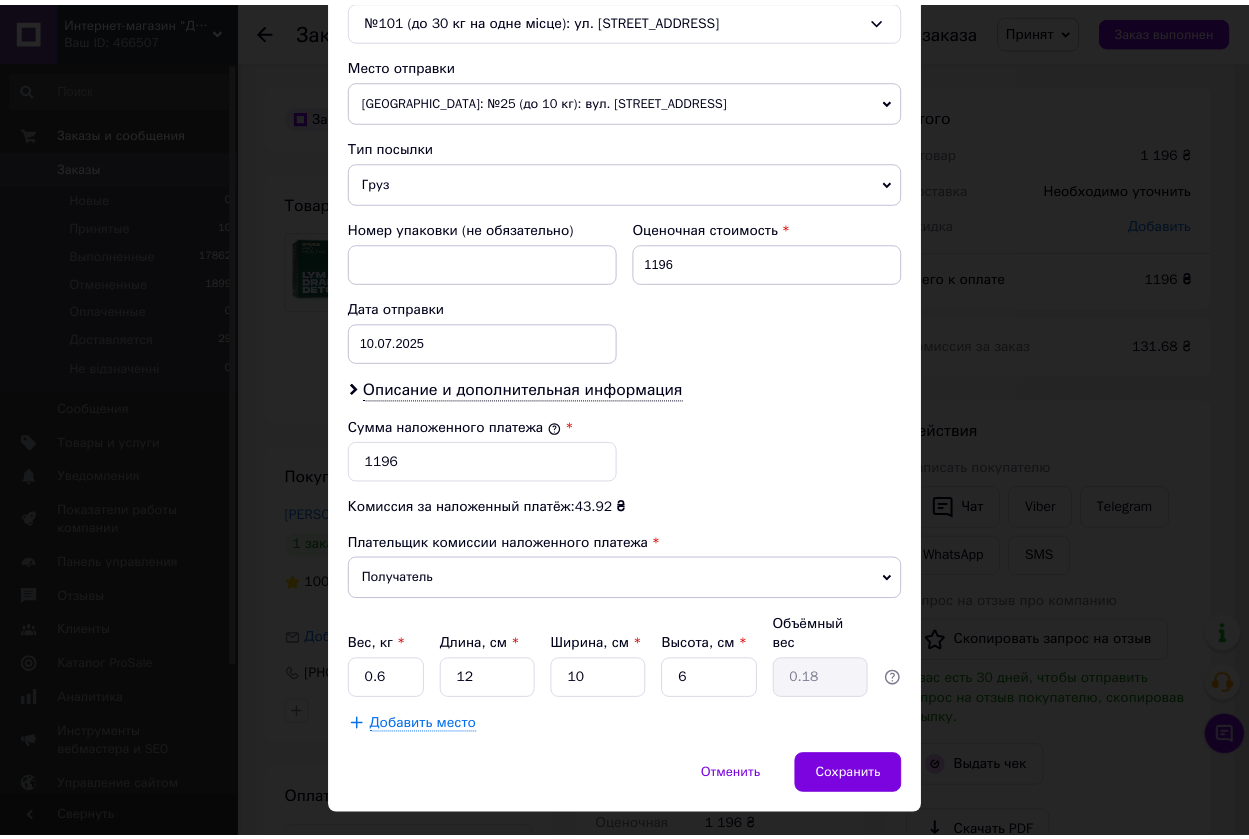 scroll, scrollTop: 687, scrollLeft: 0, axis: vertical 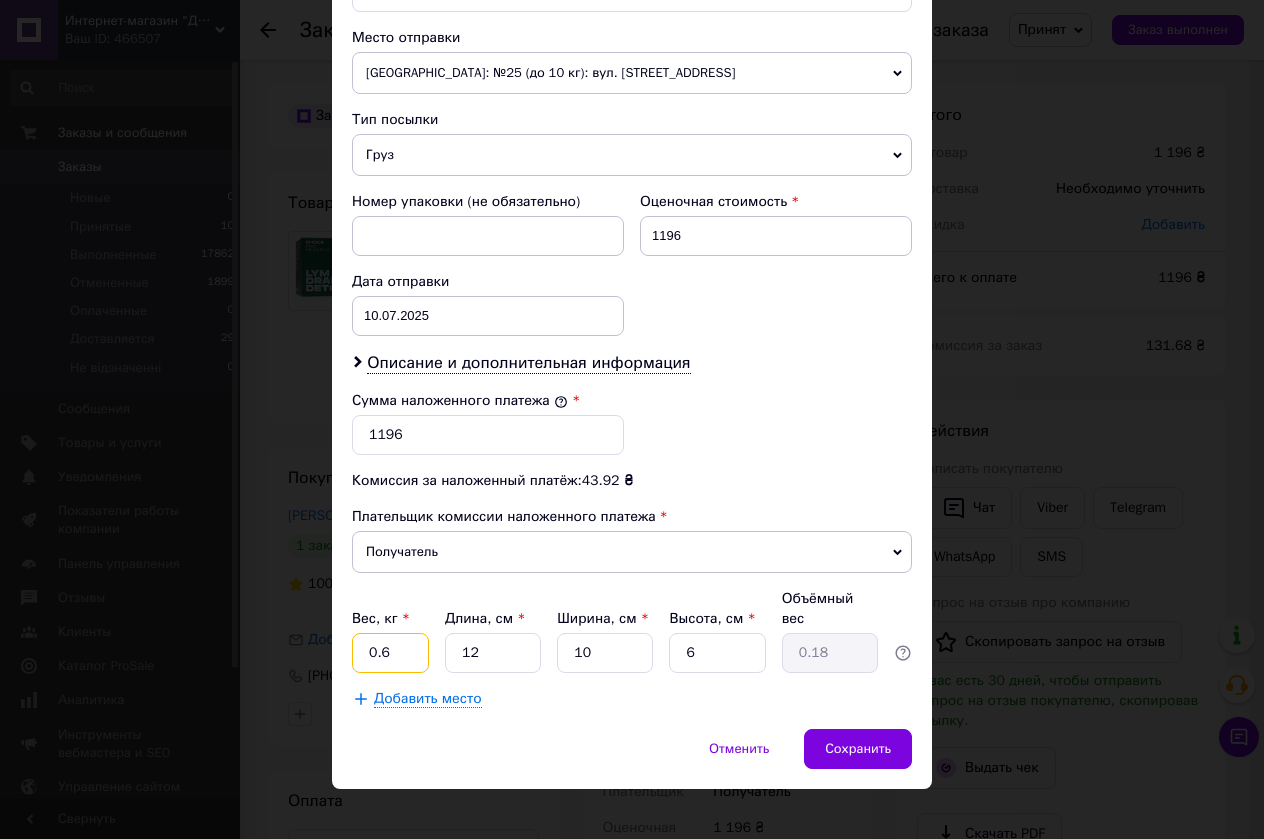 click on "0.6" at bounding box center [390, 653] 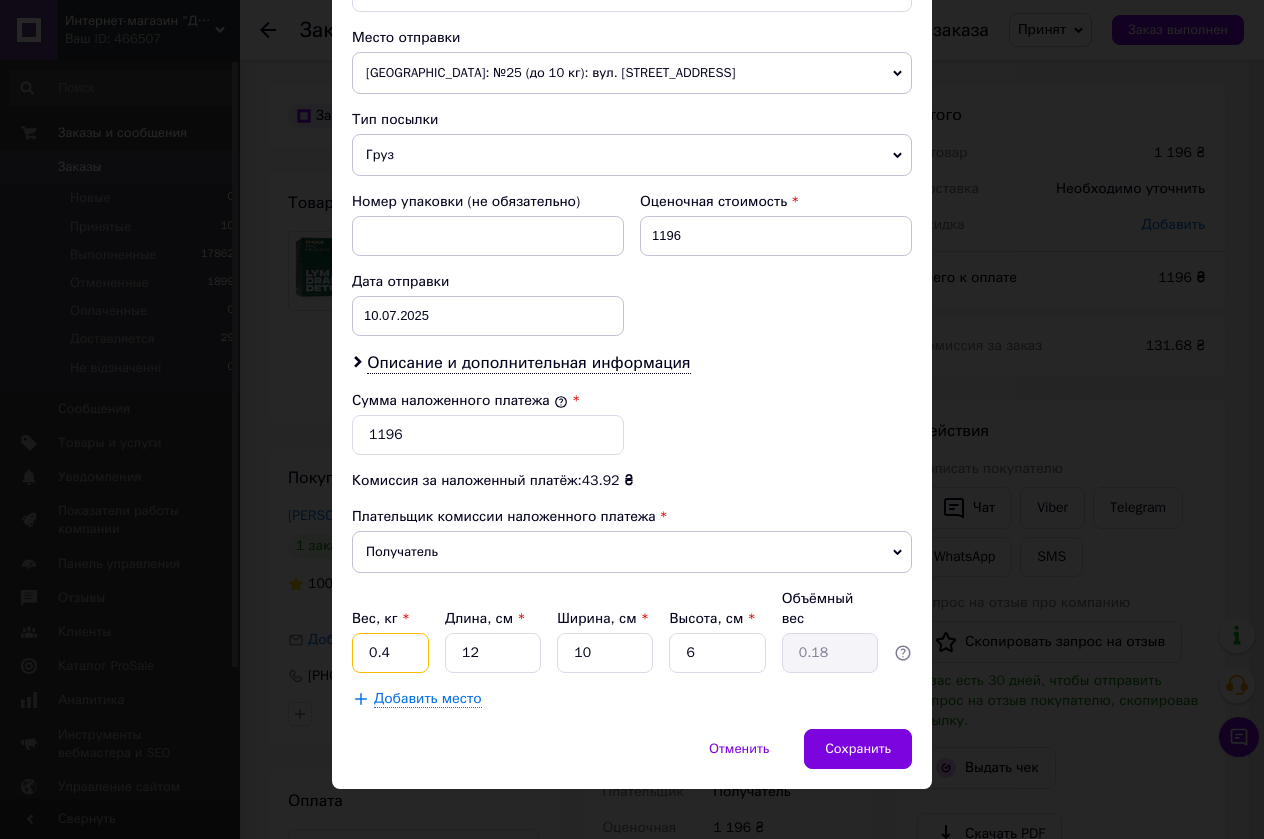 type on "0.4" 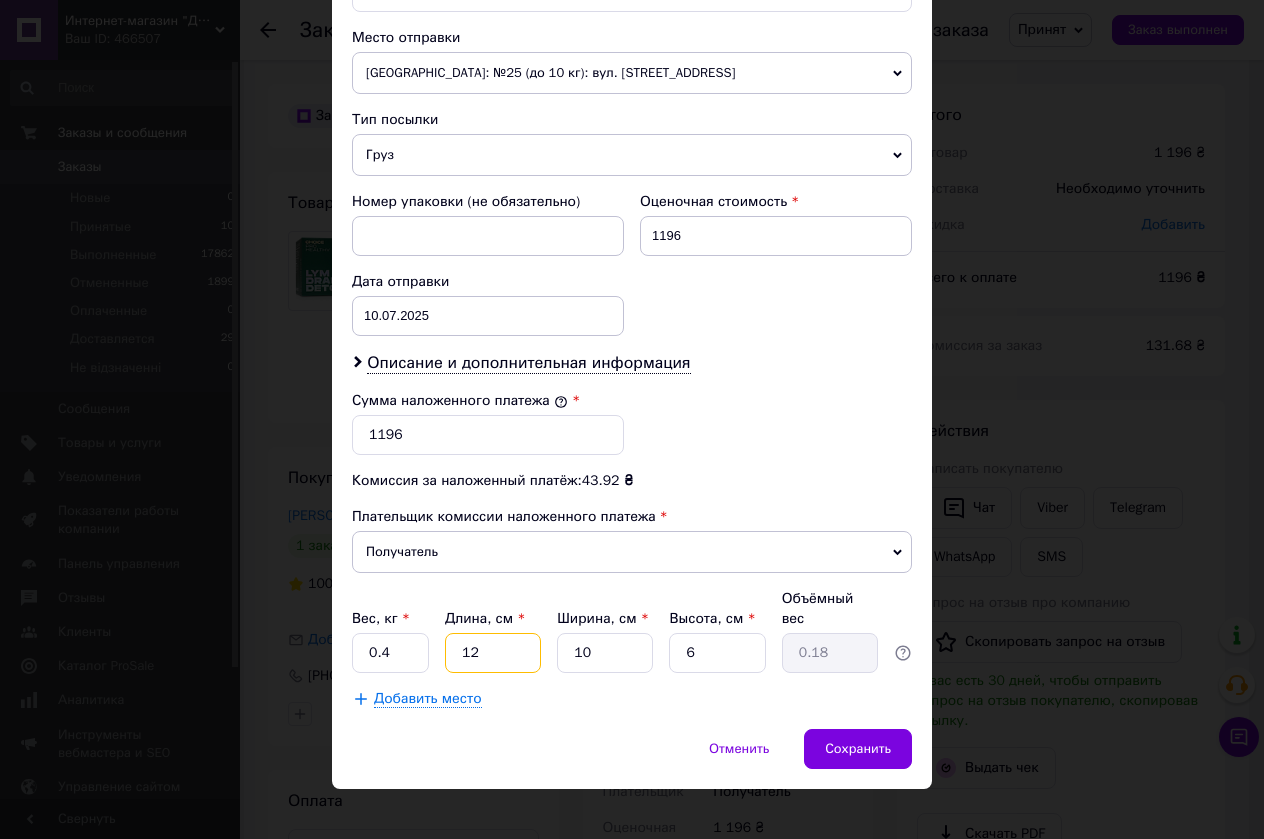 drag, startPoint x: 491, startPoint y: 637, endPoint x: 432, endPoint y: 650, distance: 60.41523 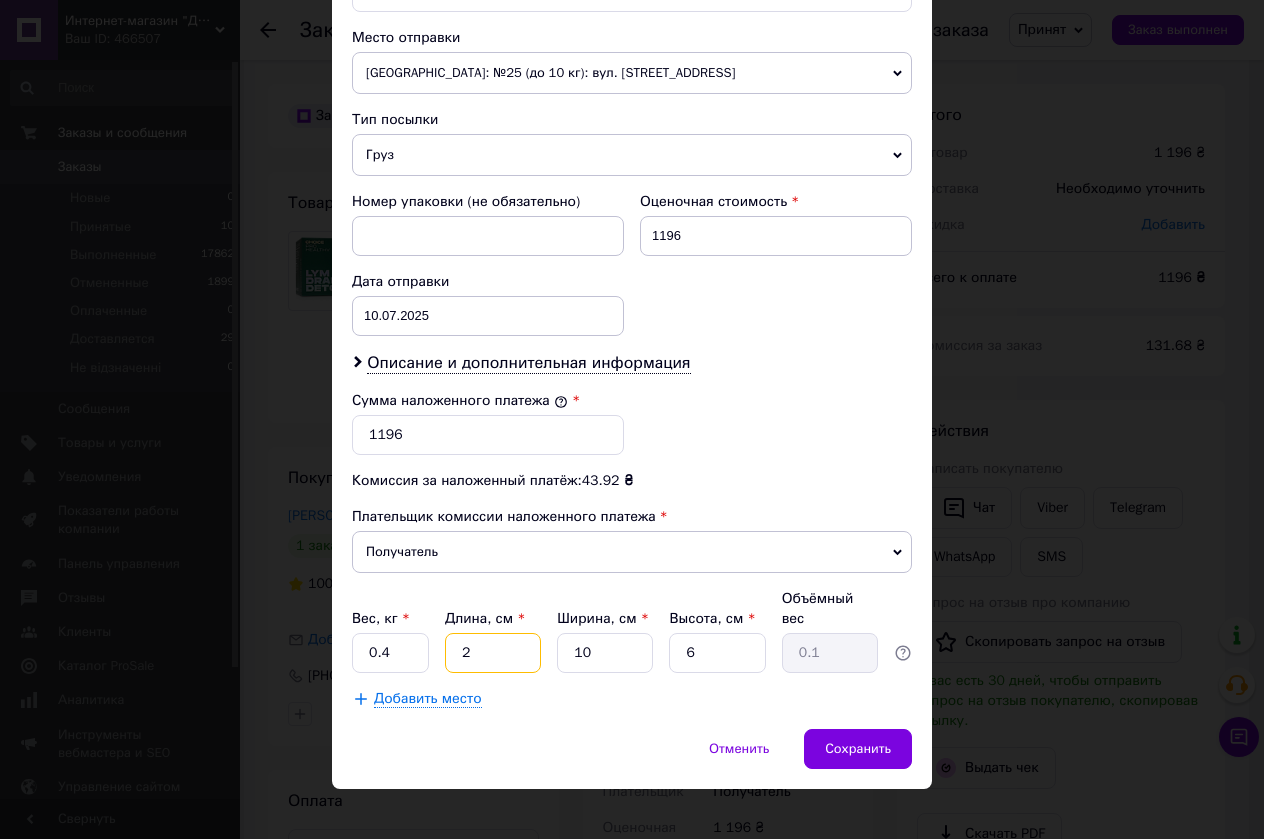 type on "20" 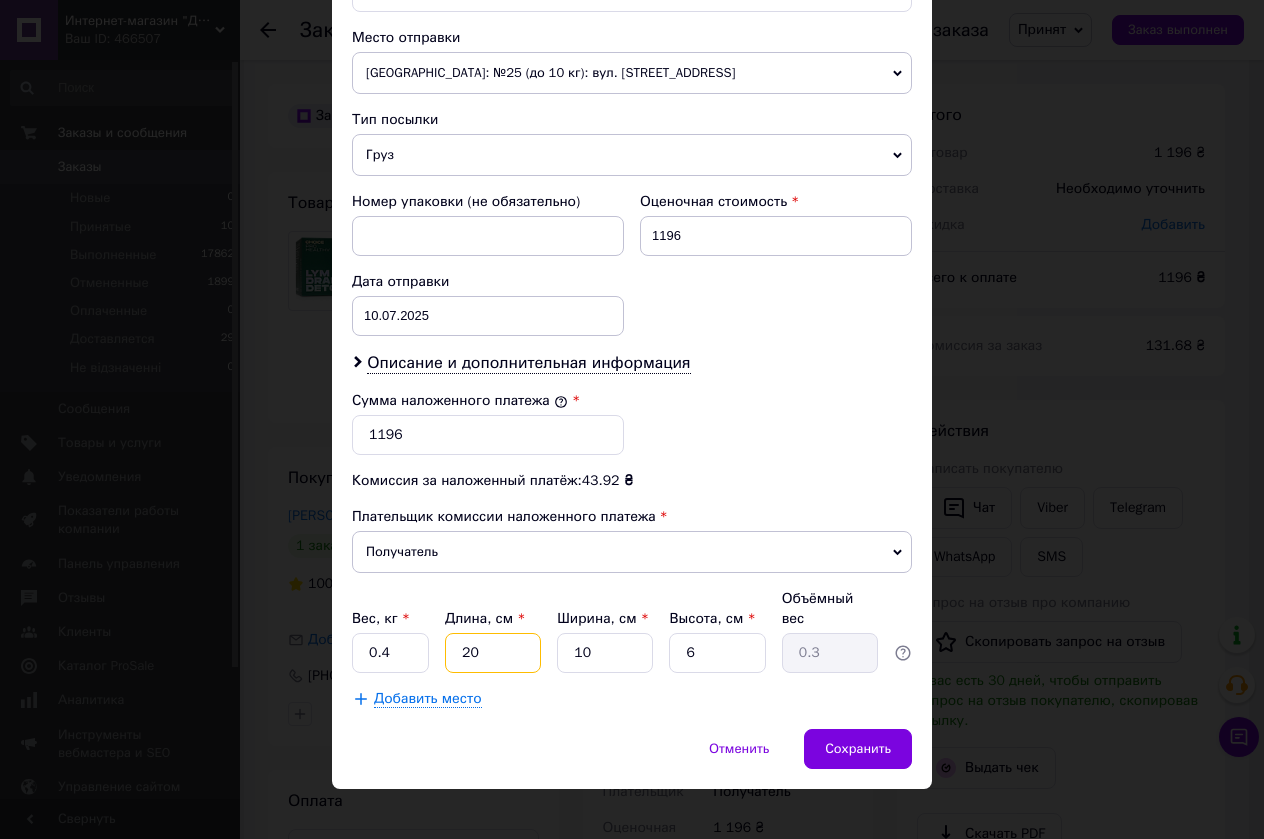 type on "20" 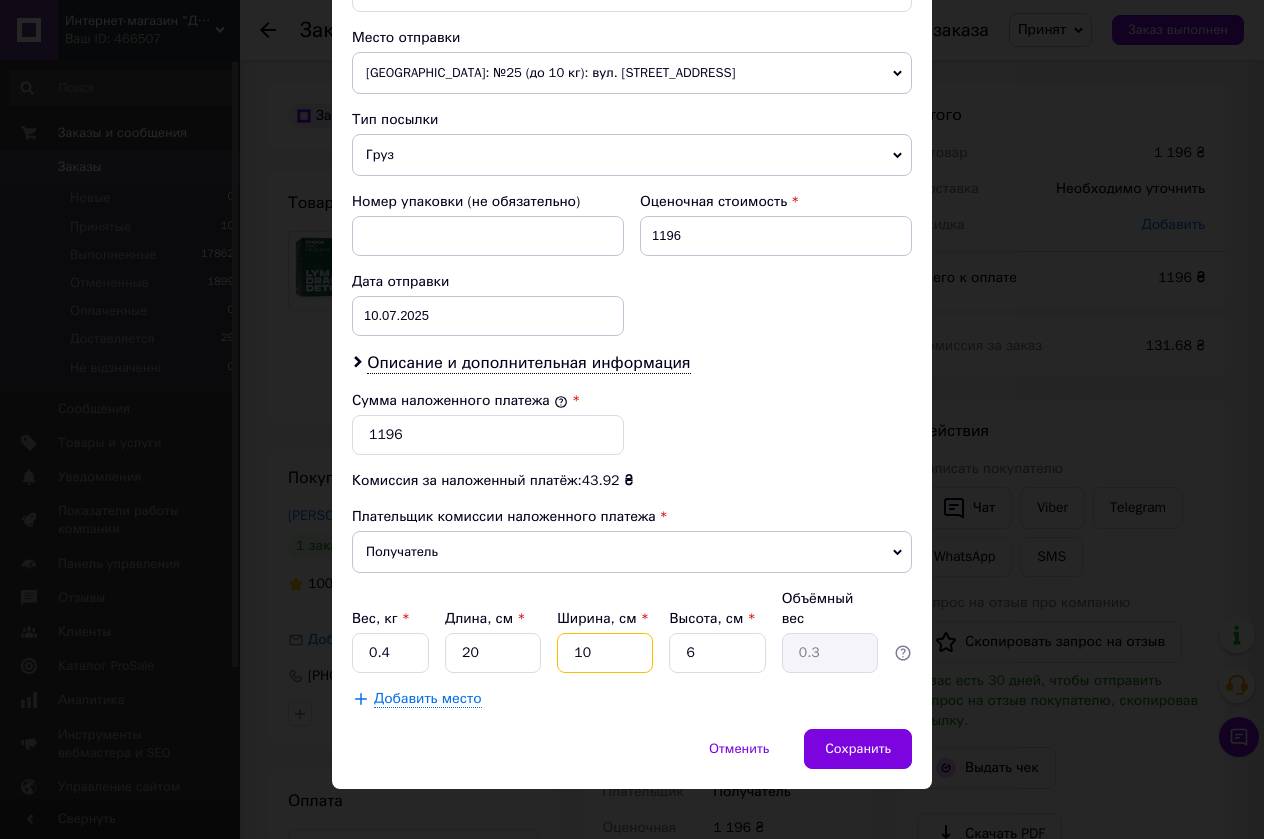 click on "10" at bounding box center [605, 653] 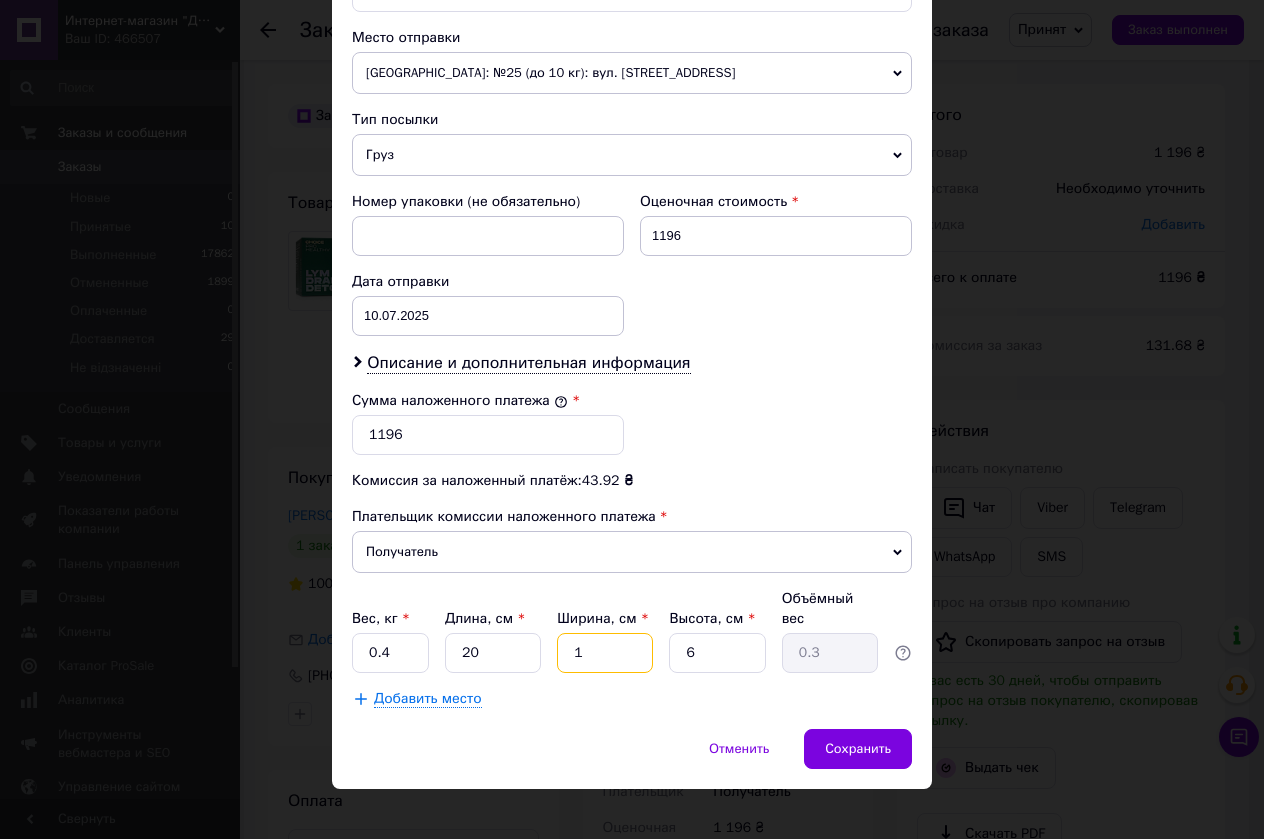 type on "0.1" 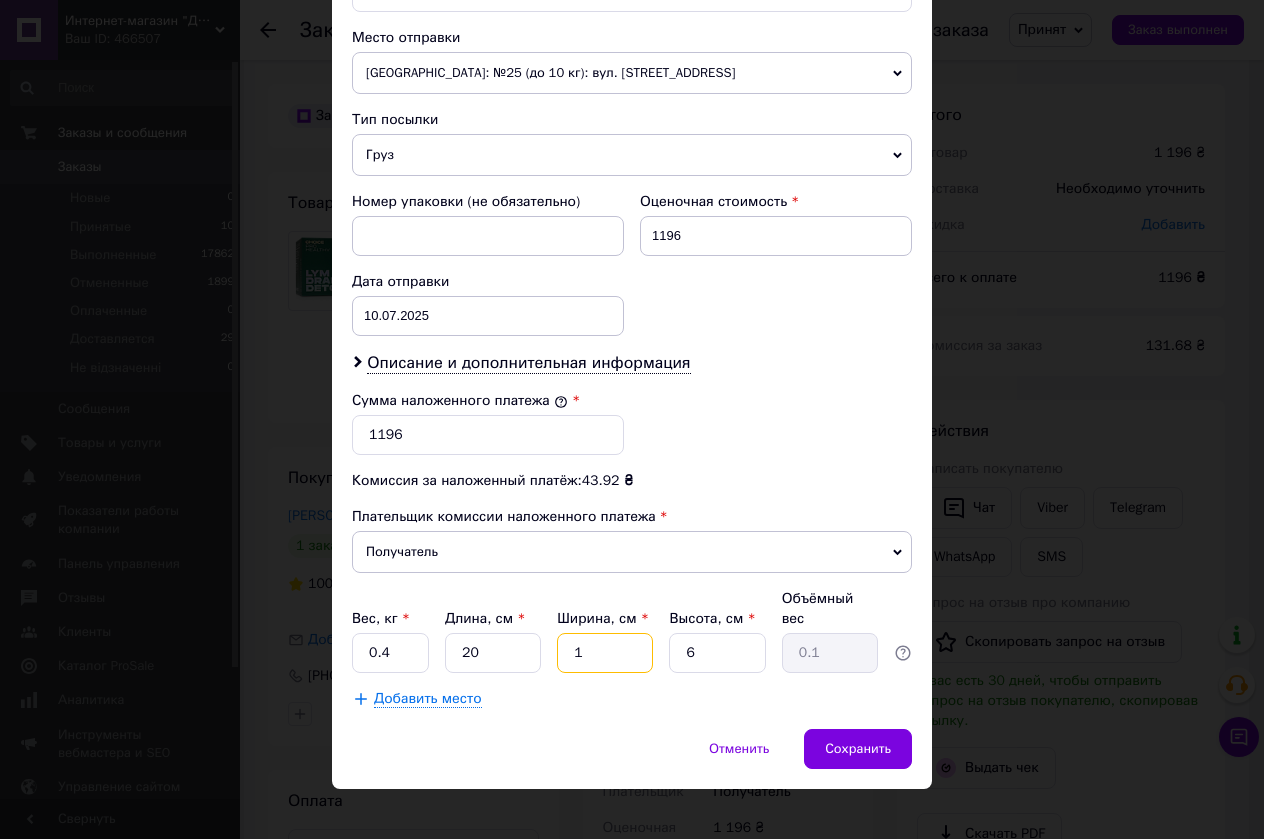 type on "15" 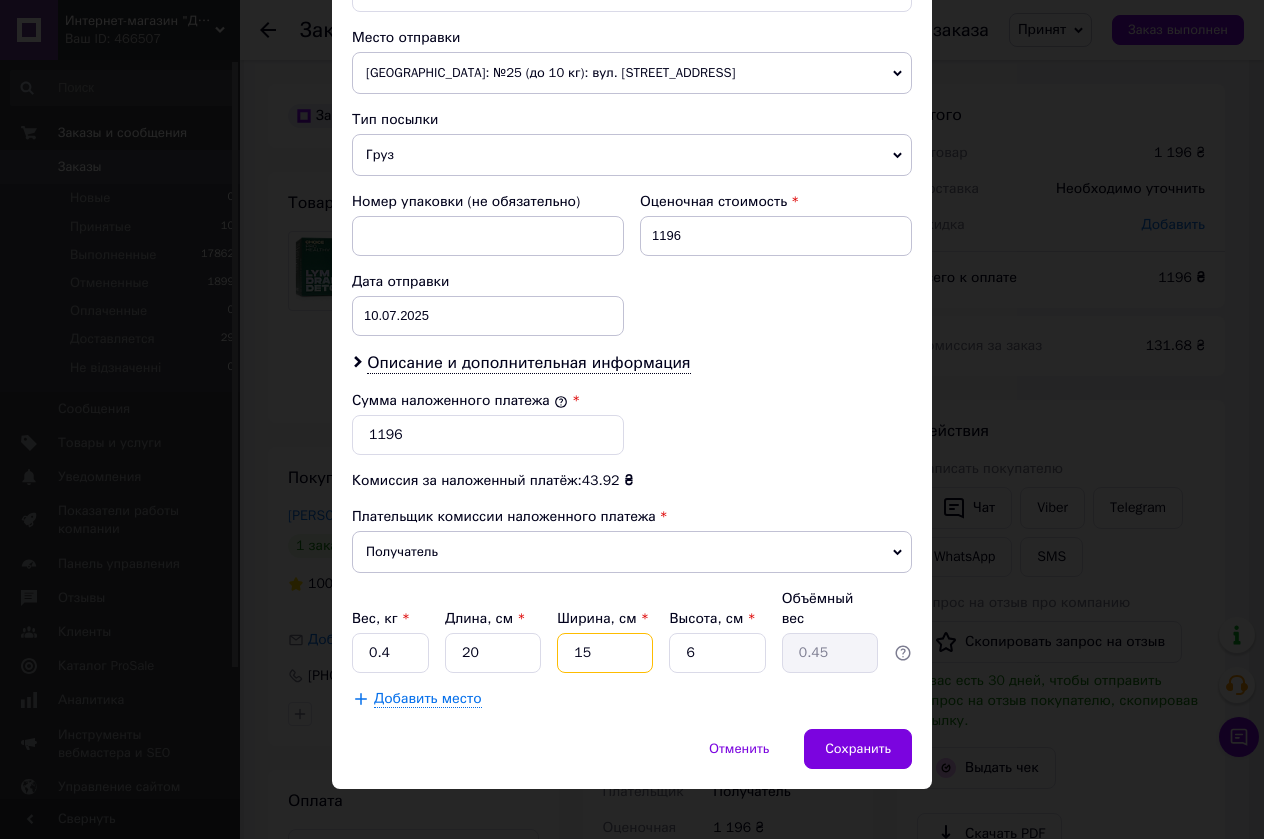 type on "15" 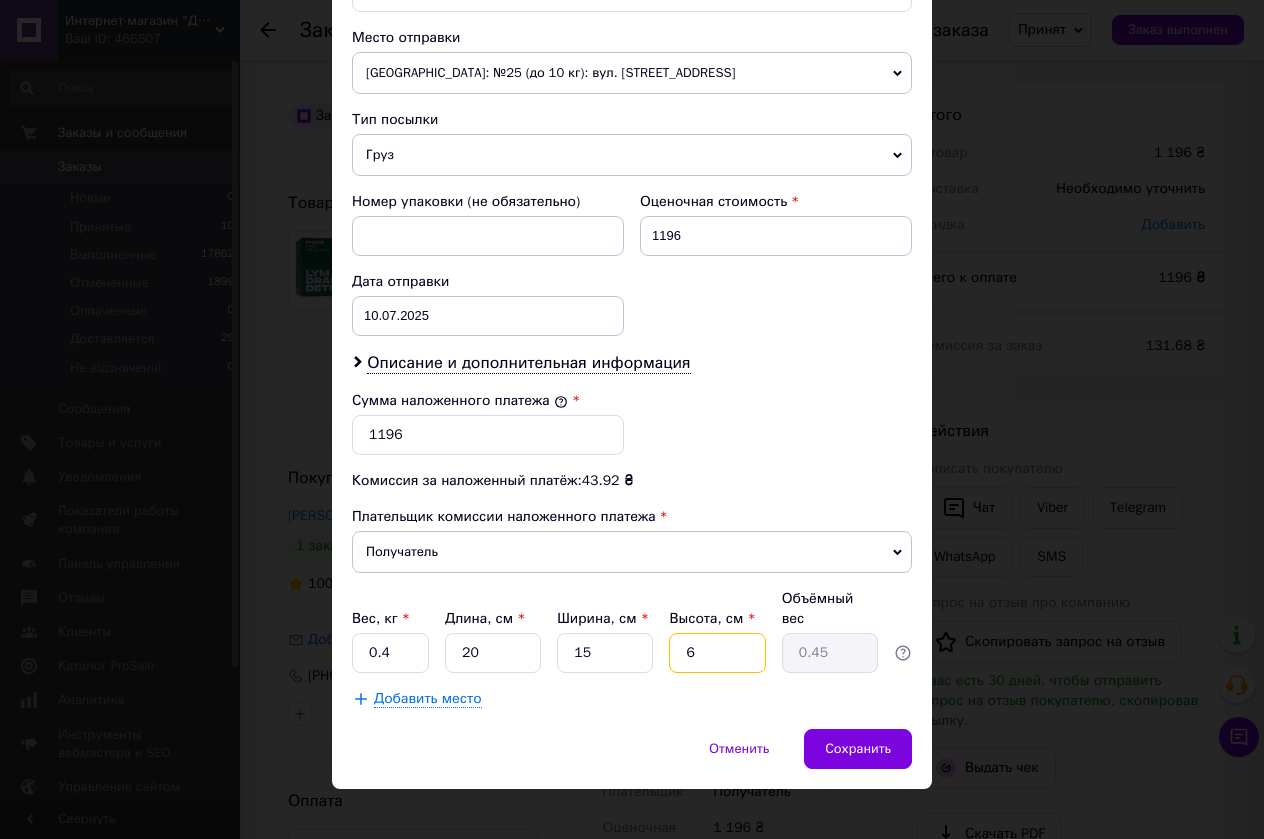 drag, startPoint x: 671, startPoint y: 641, endPoint x: 639, endPoint y: 647, distance: 32.55764 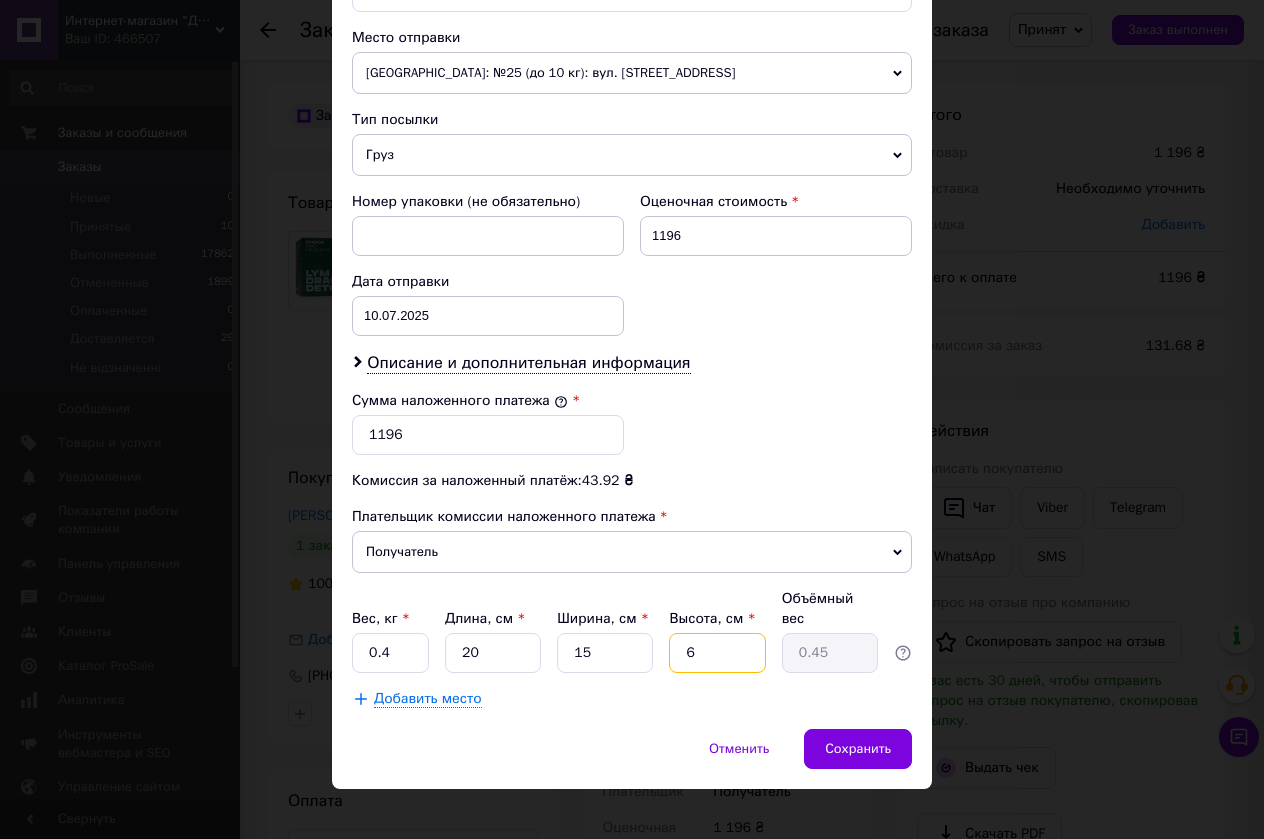 type 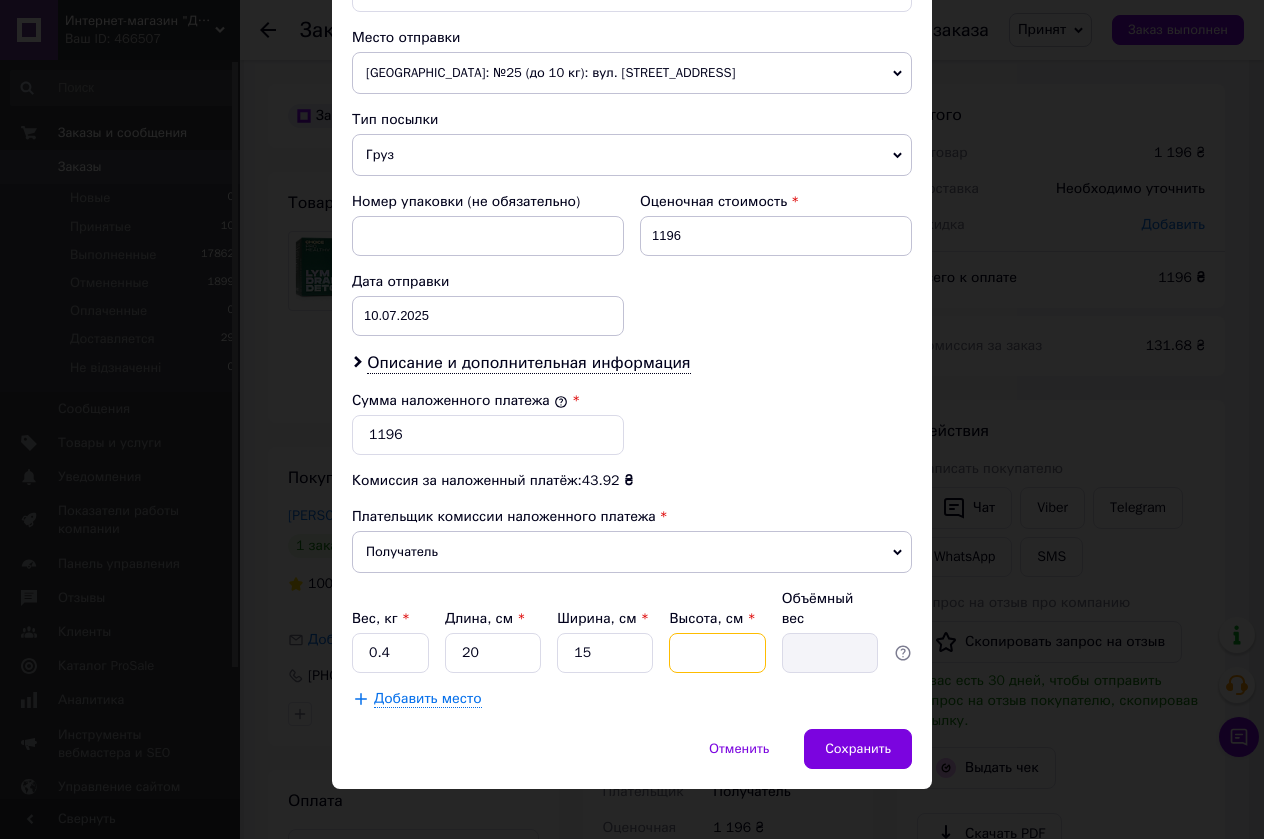 type on "9" 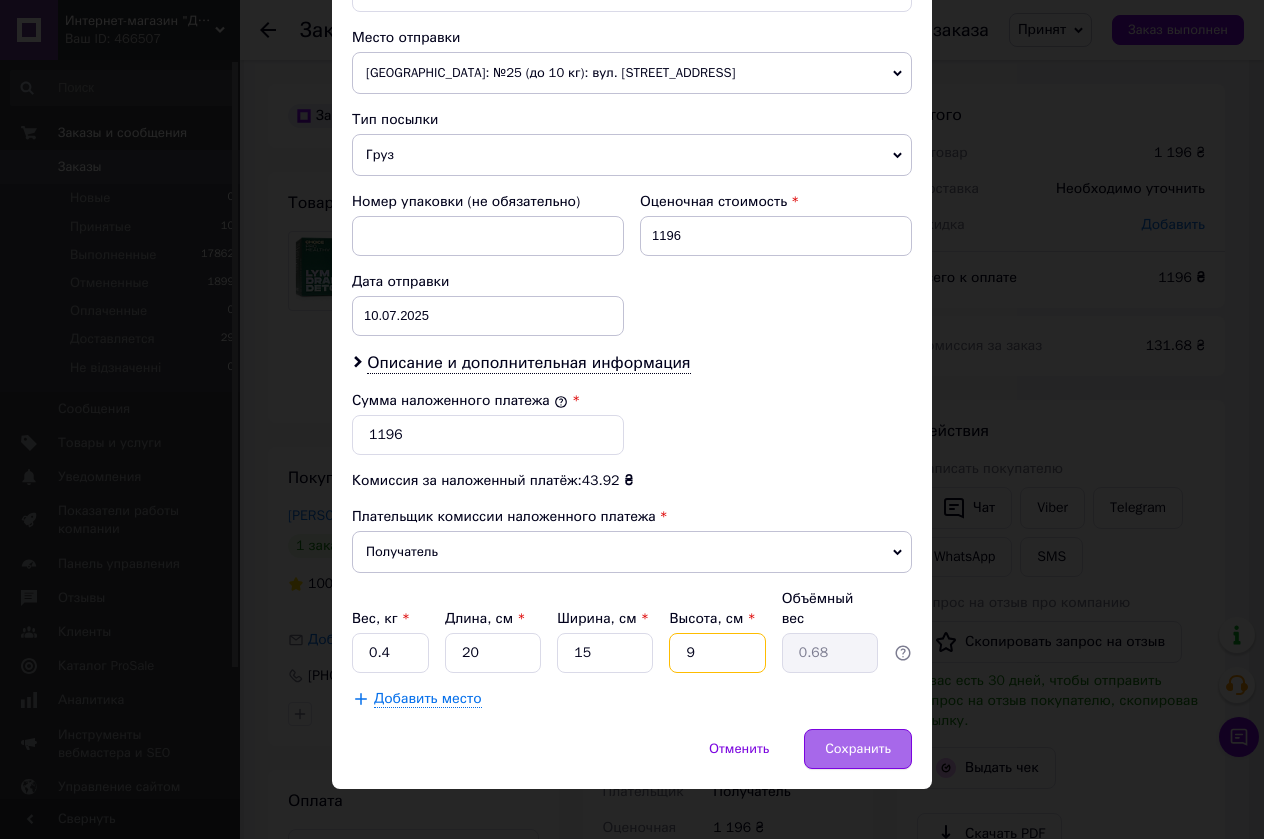 type on "9" 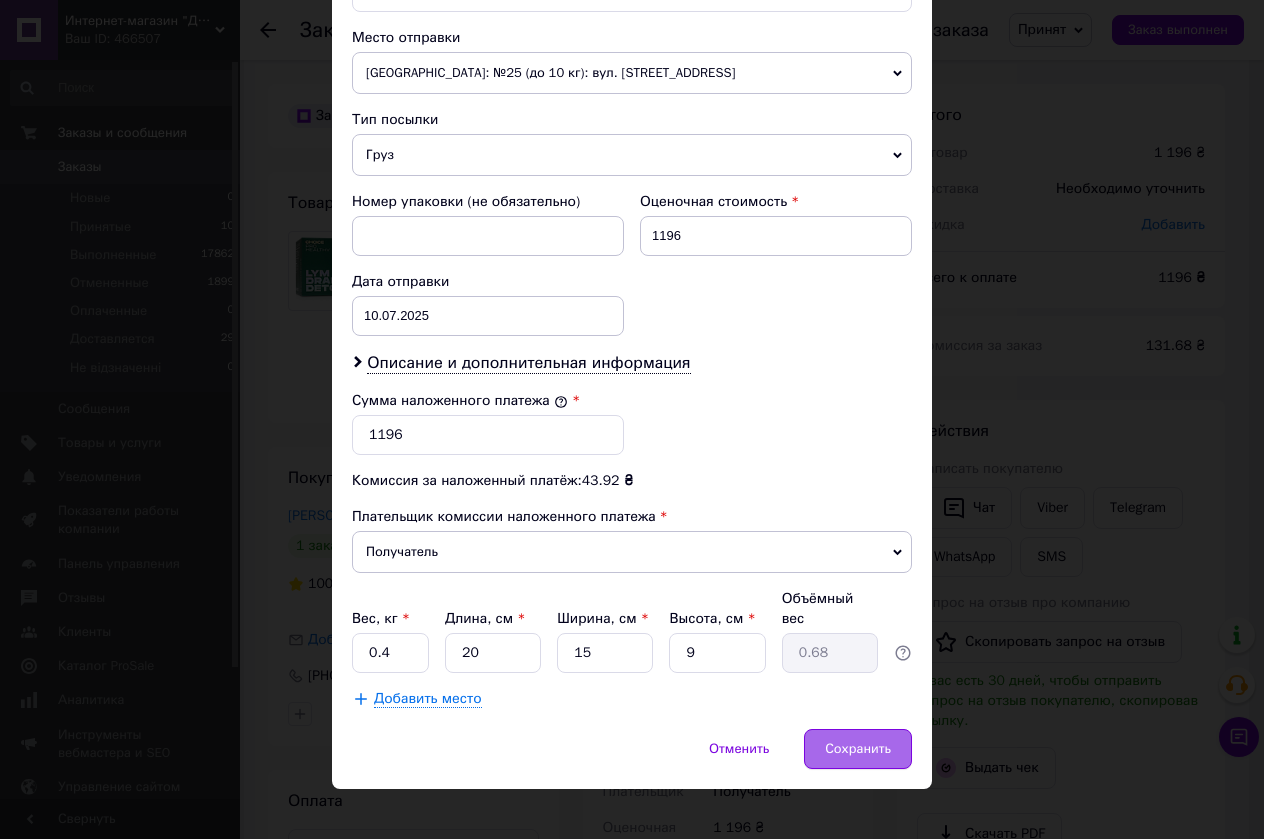 click on "Сохранить" at bounding box center [858, 749] 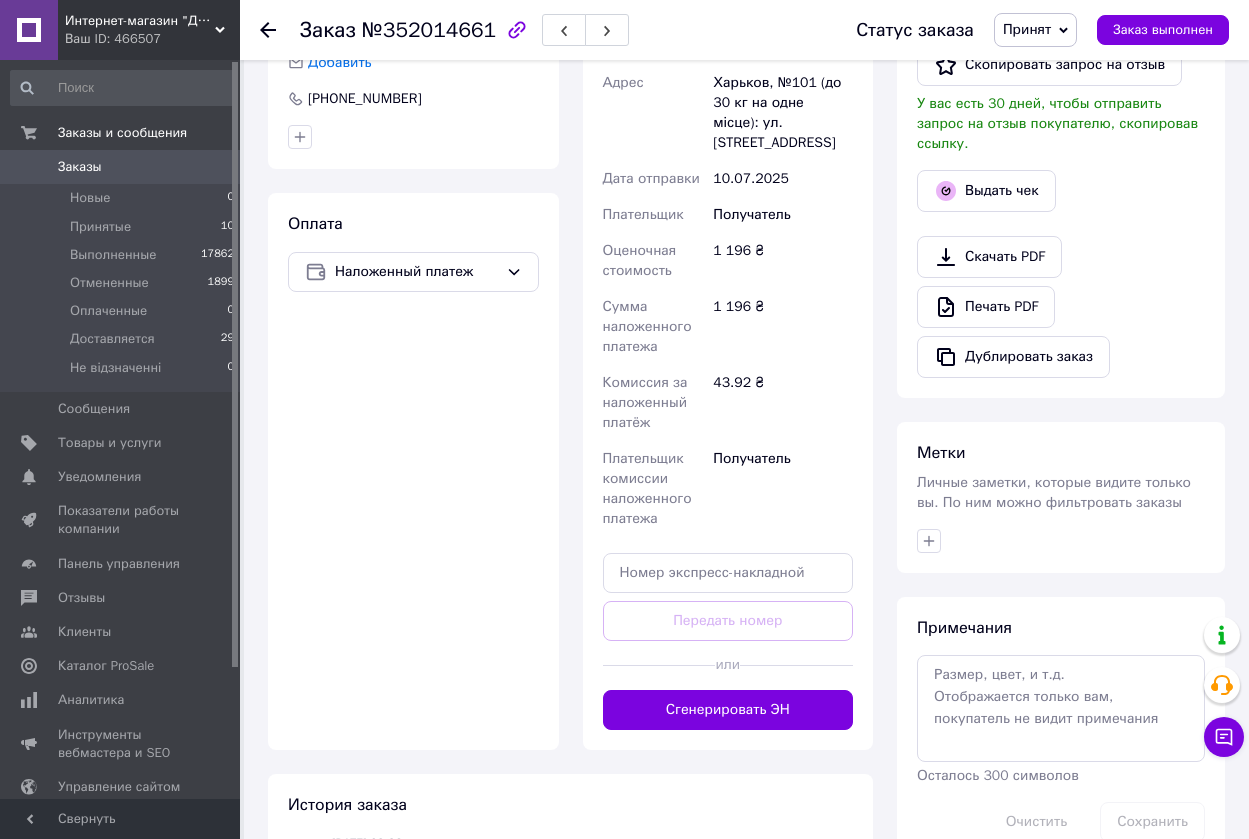 scroll, scrollTop: 600, scrollLeft: 0, axis: vertical 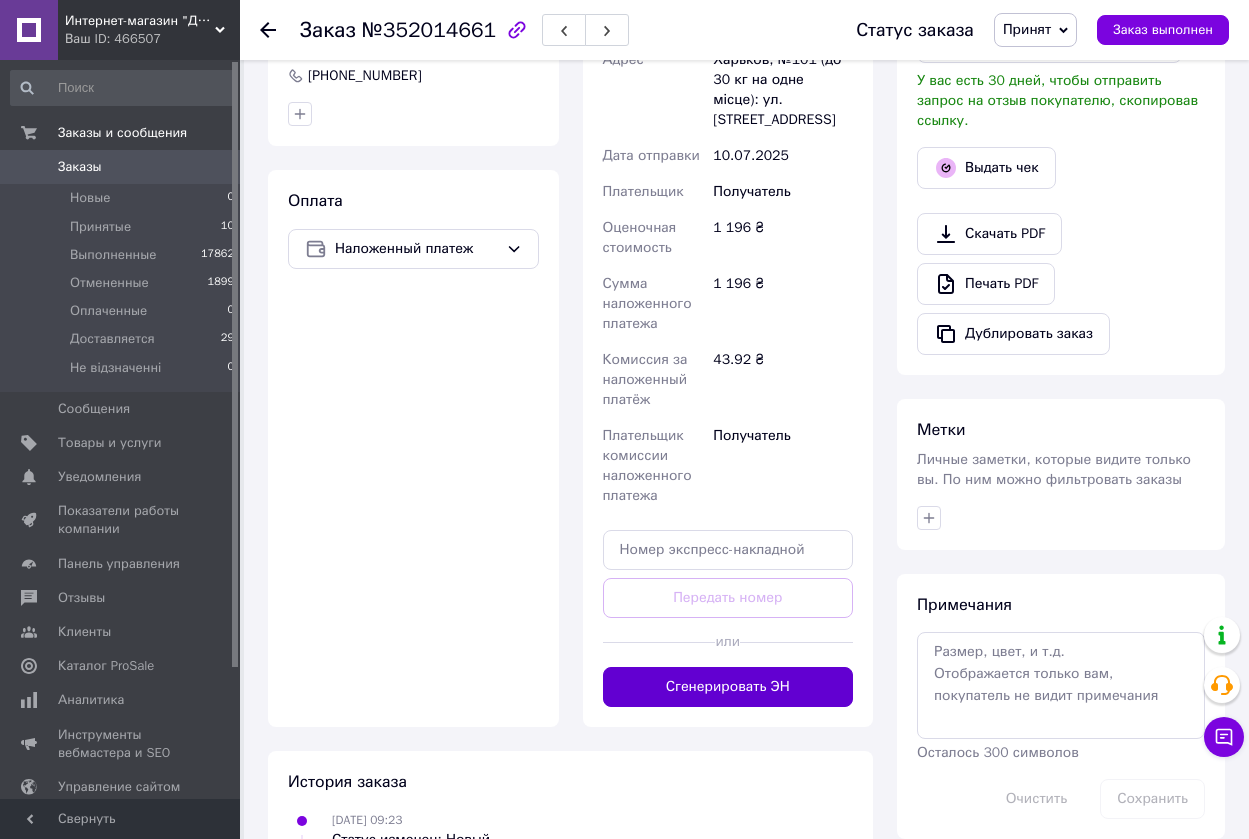 click on "Сгенерировать ЭН" at bounding box center (728, 687) 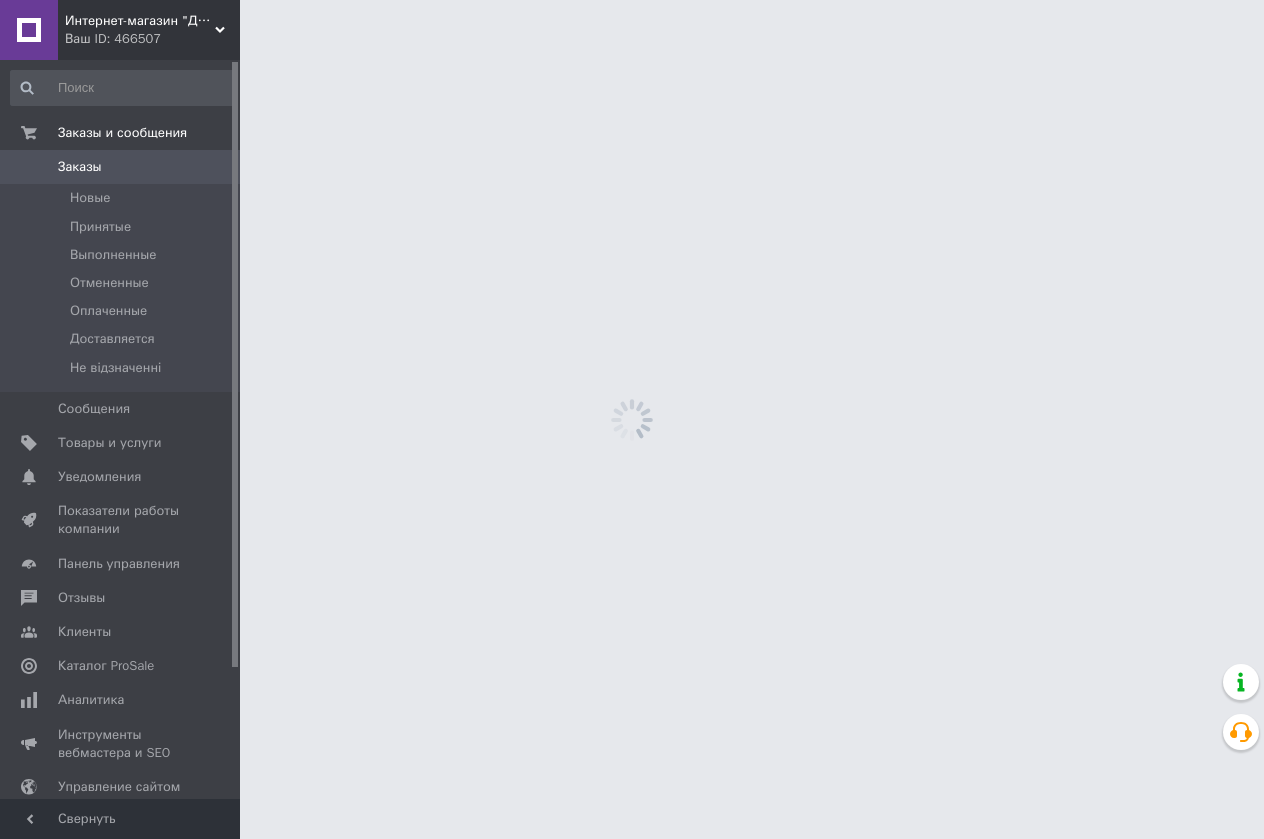 scroll, scrollTop: 0, scrollLeft: 0, axis: both 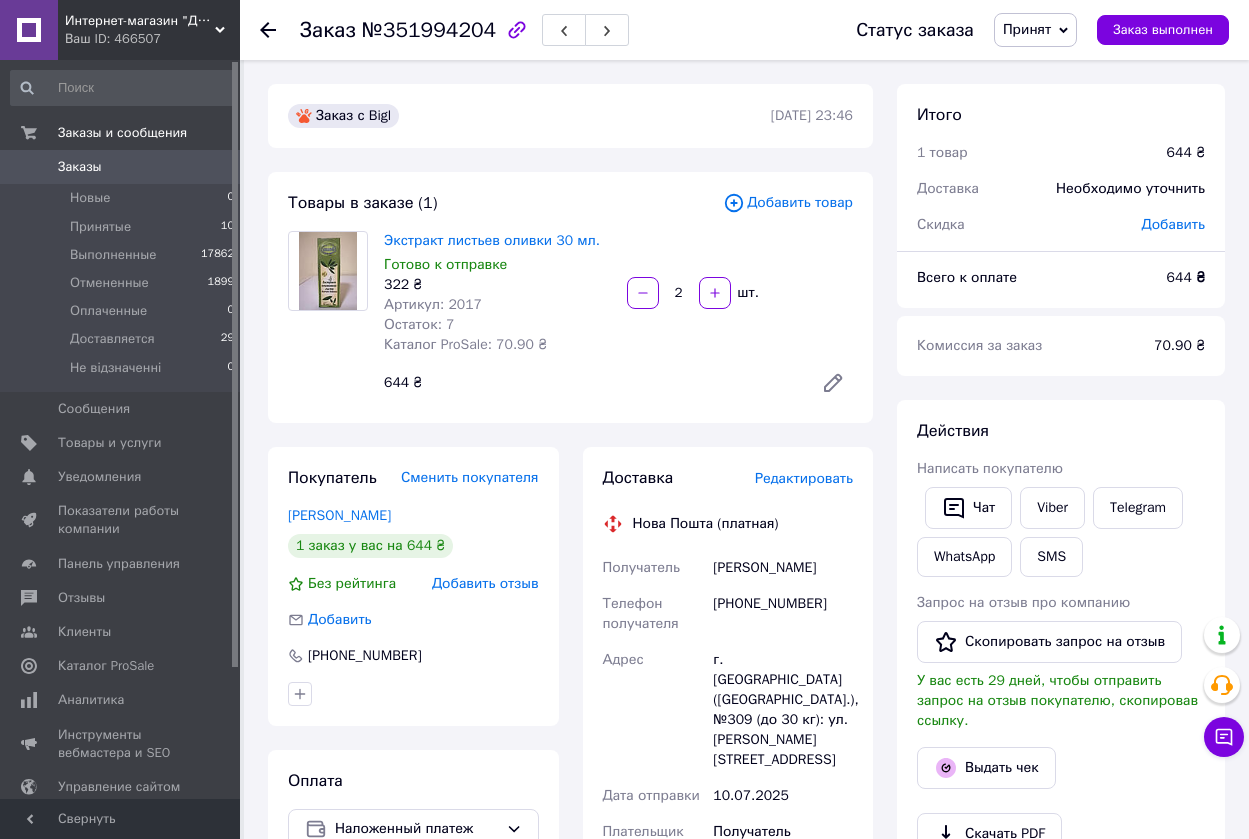 click on "Редактировать" at bounding box center (804, 478) 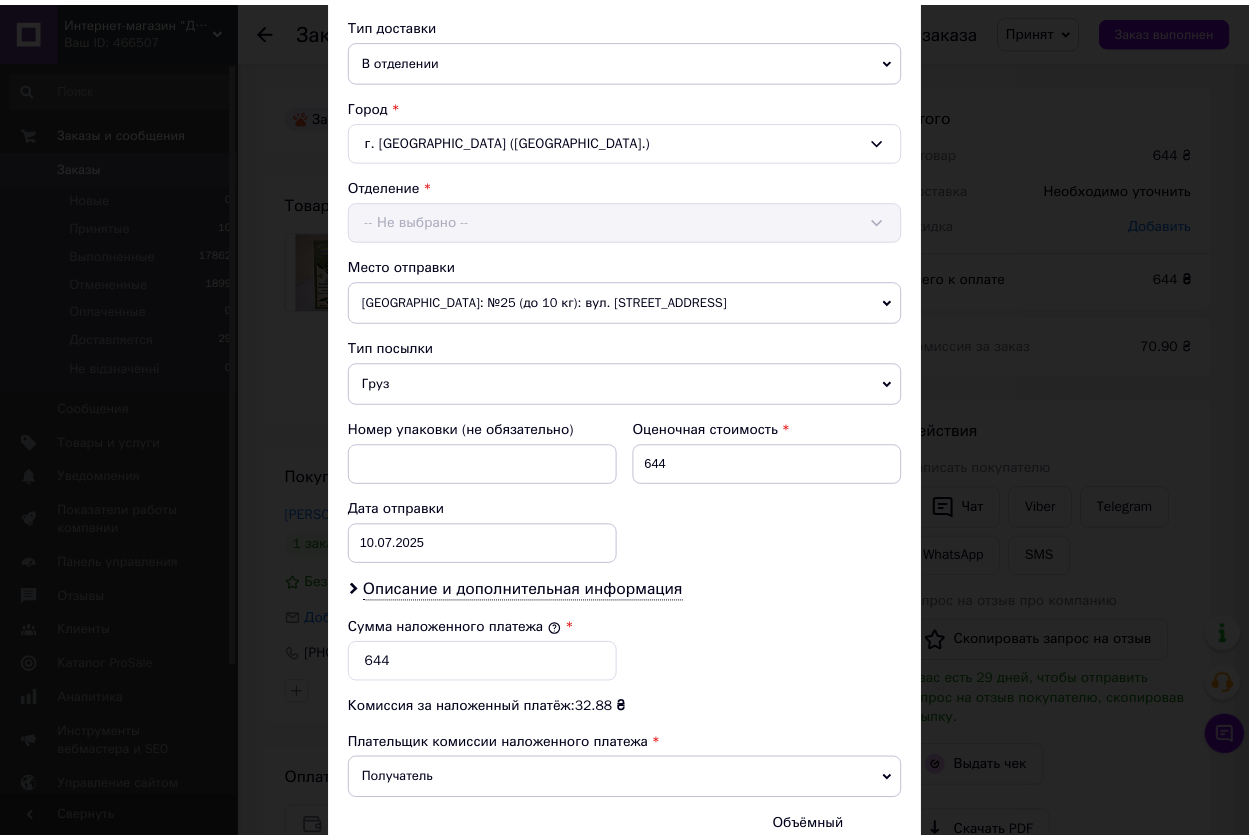 scroll, scrollTop: 687, scrollLeft: 0, axis: vertical 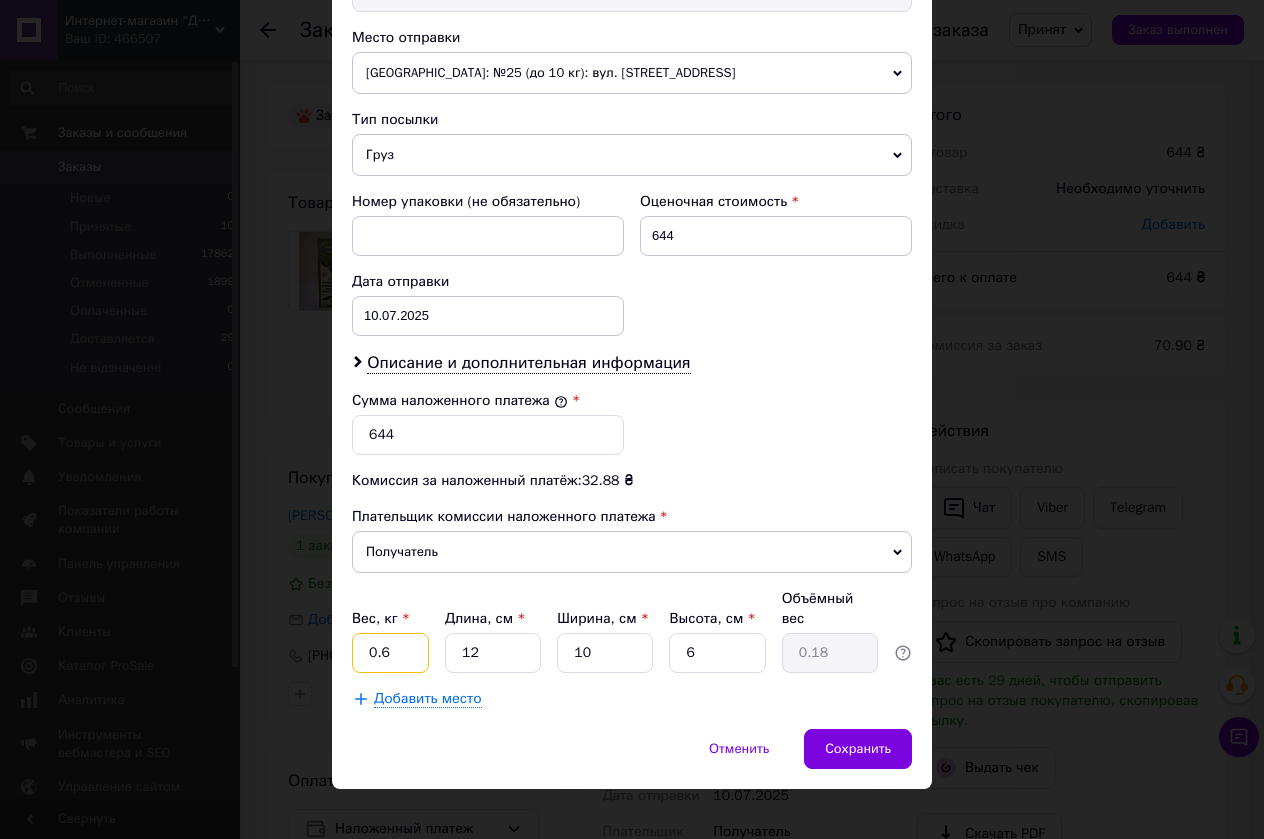 click on "0.6" at bounding box center (390, 653) 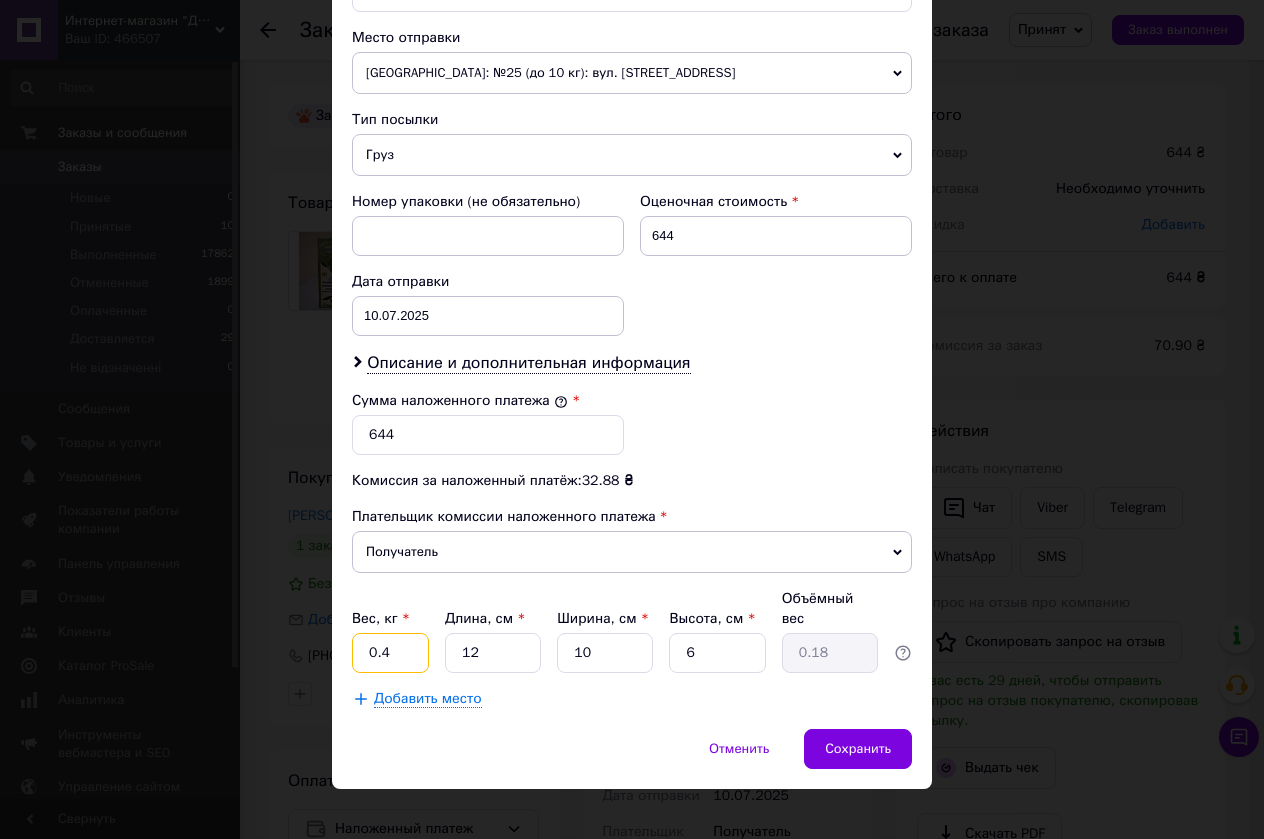type on "0.4" 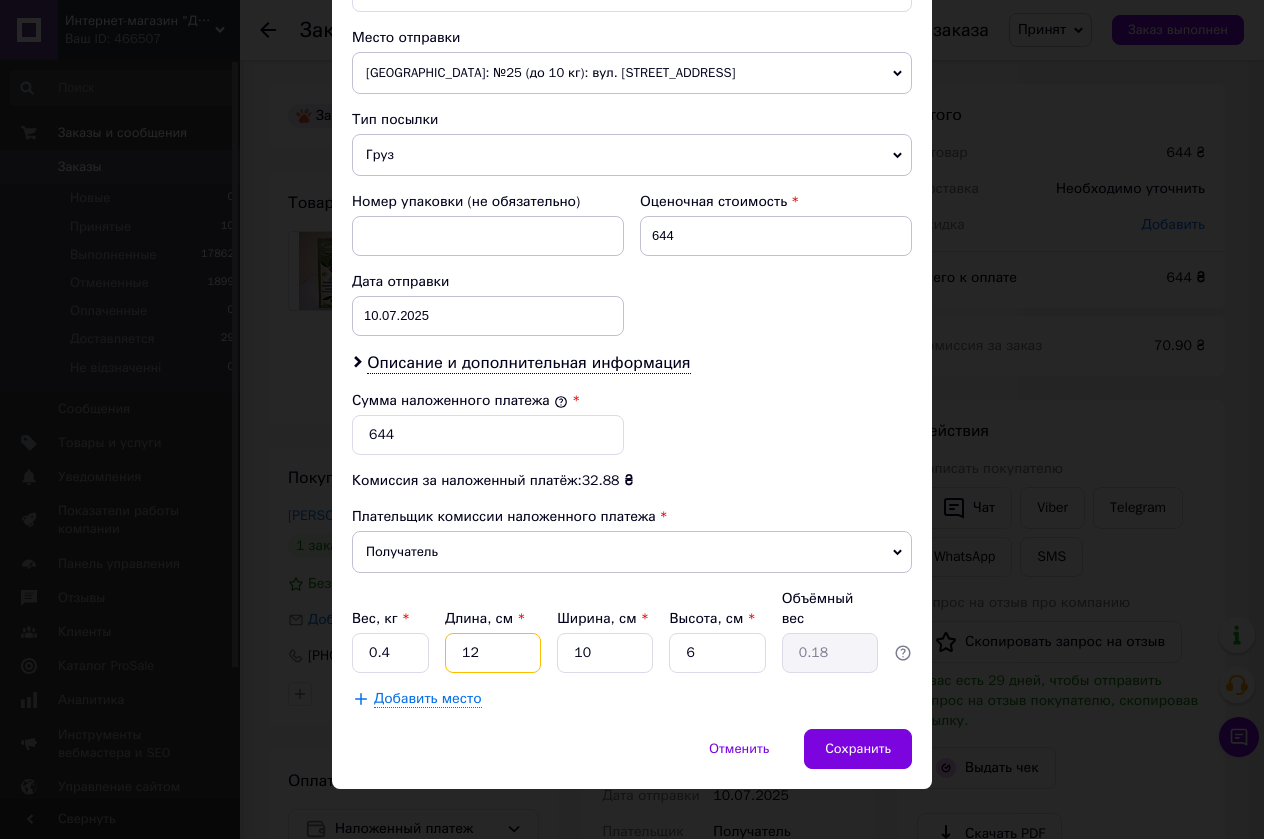 click on "12" at bounding box center (493, 653) 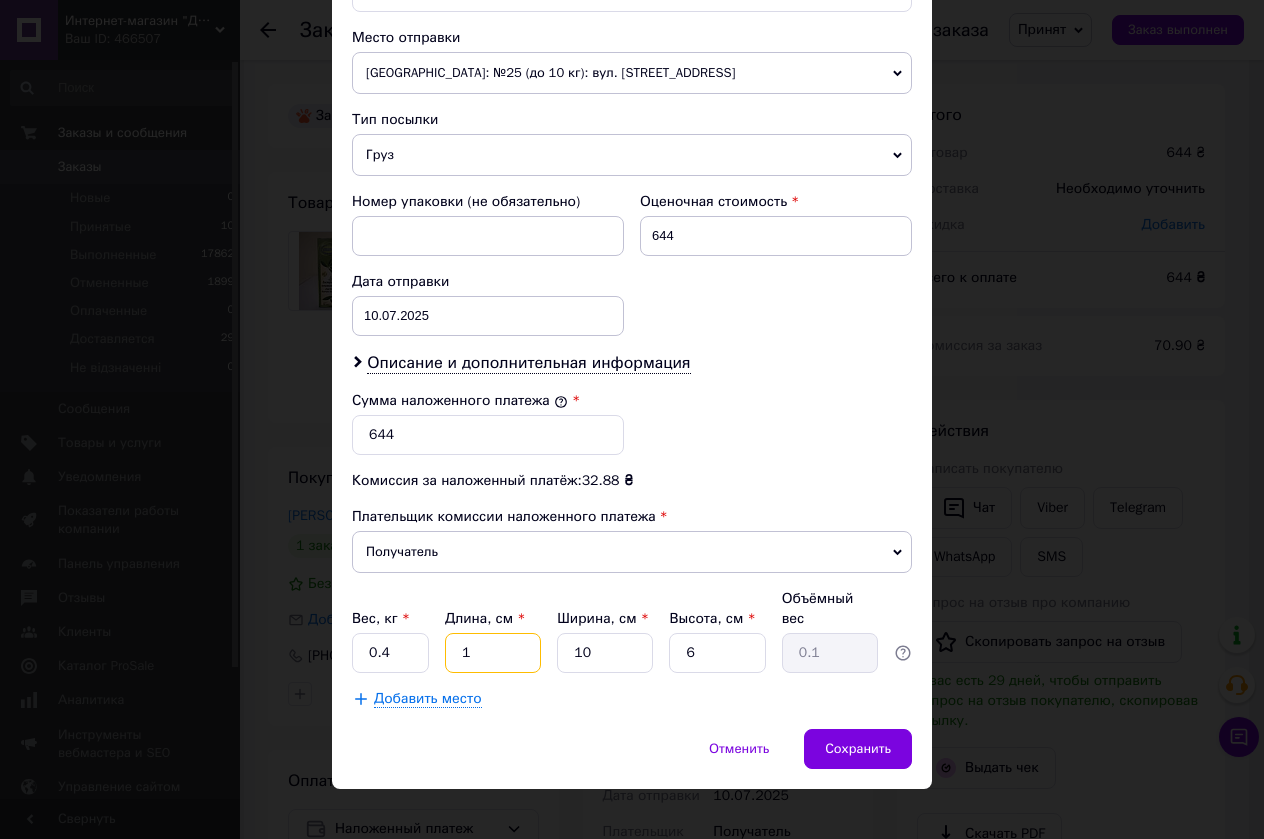 type on "13" 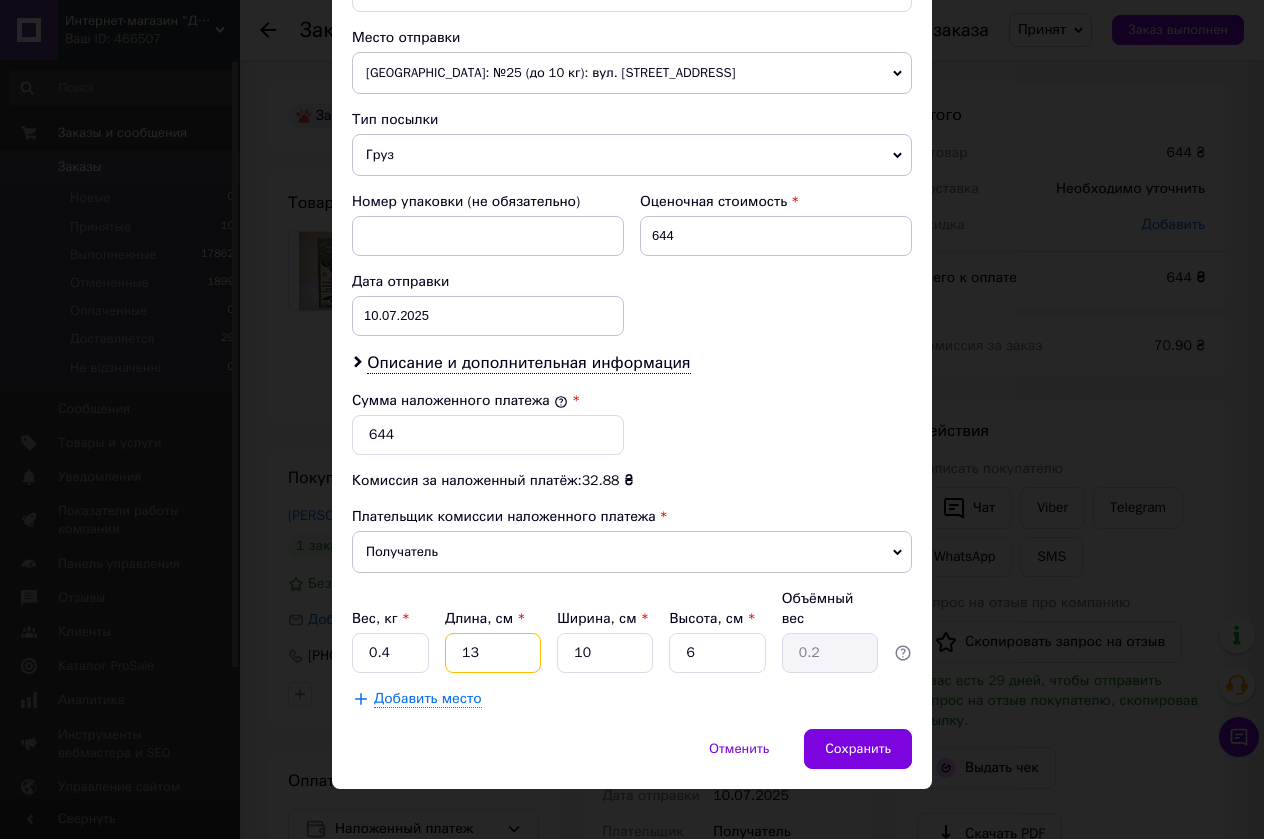 type on "13" 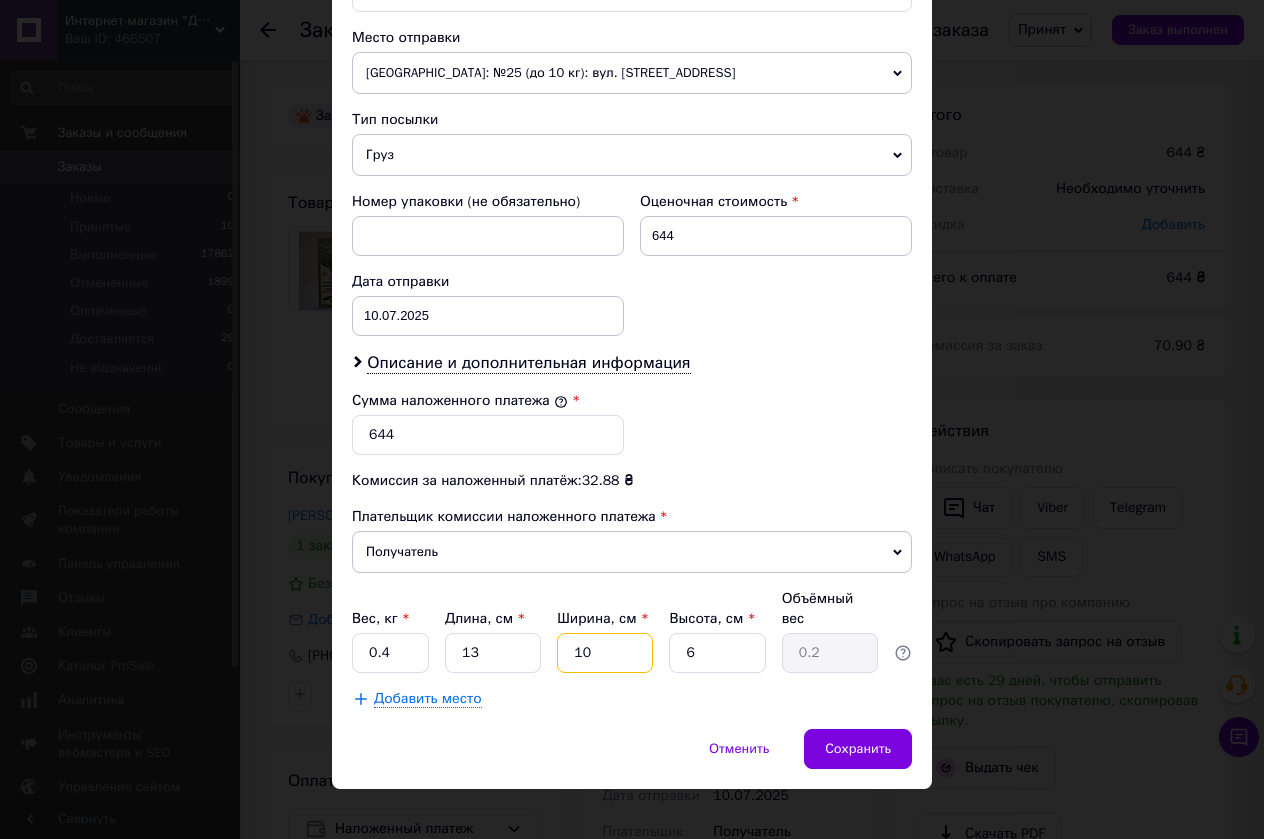 click on "10" at bounding box center (605, 653) 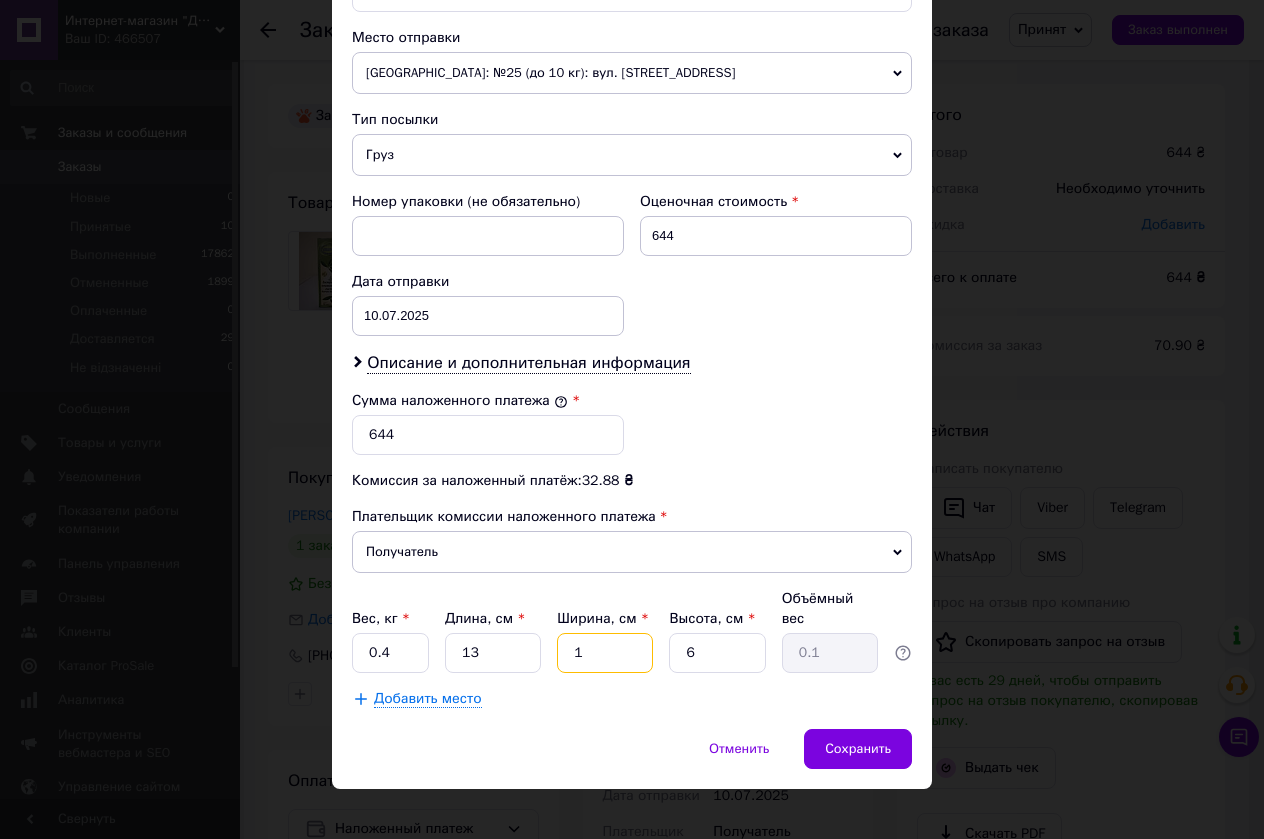 type on "12" 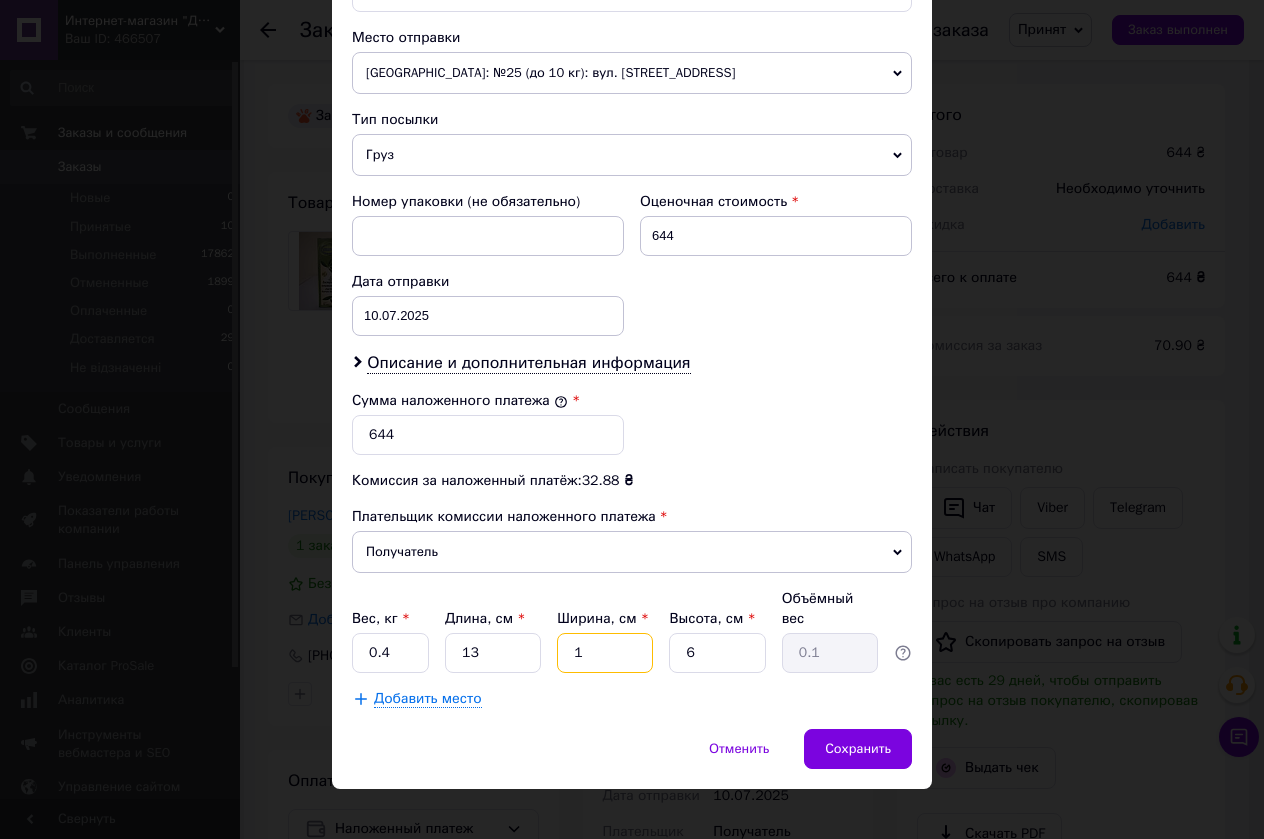 type on "0.23" 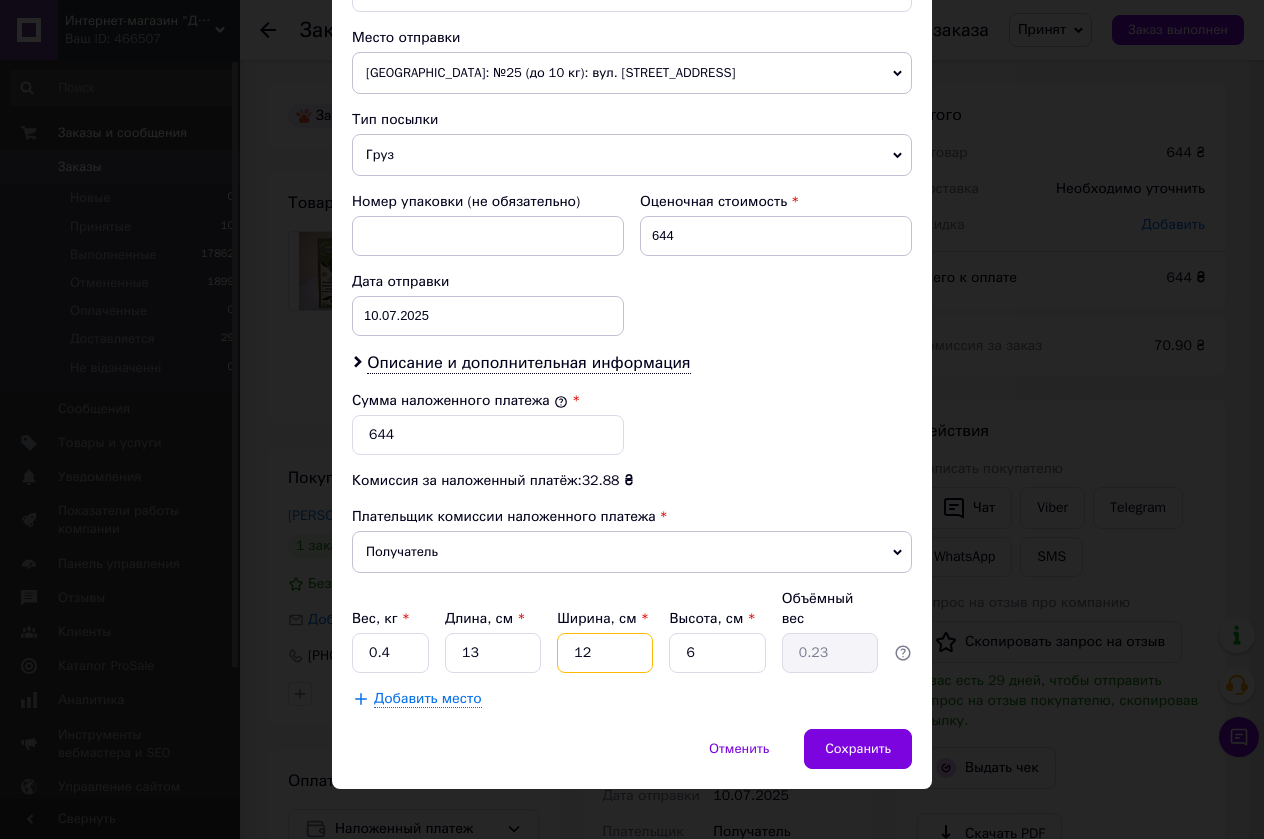 type on "12" 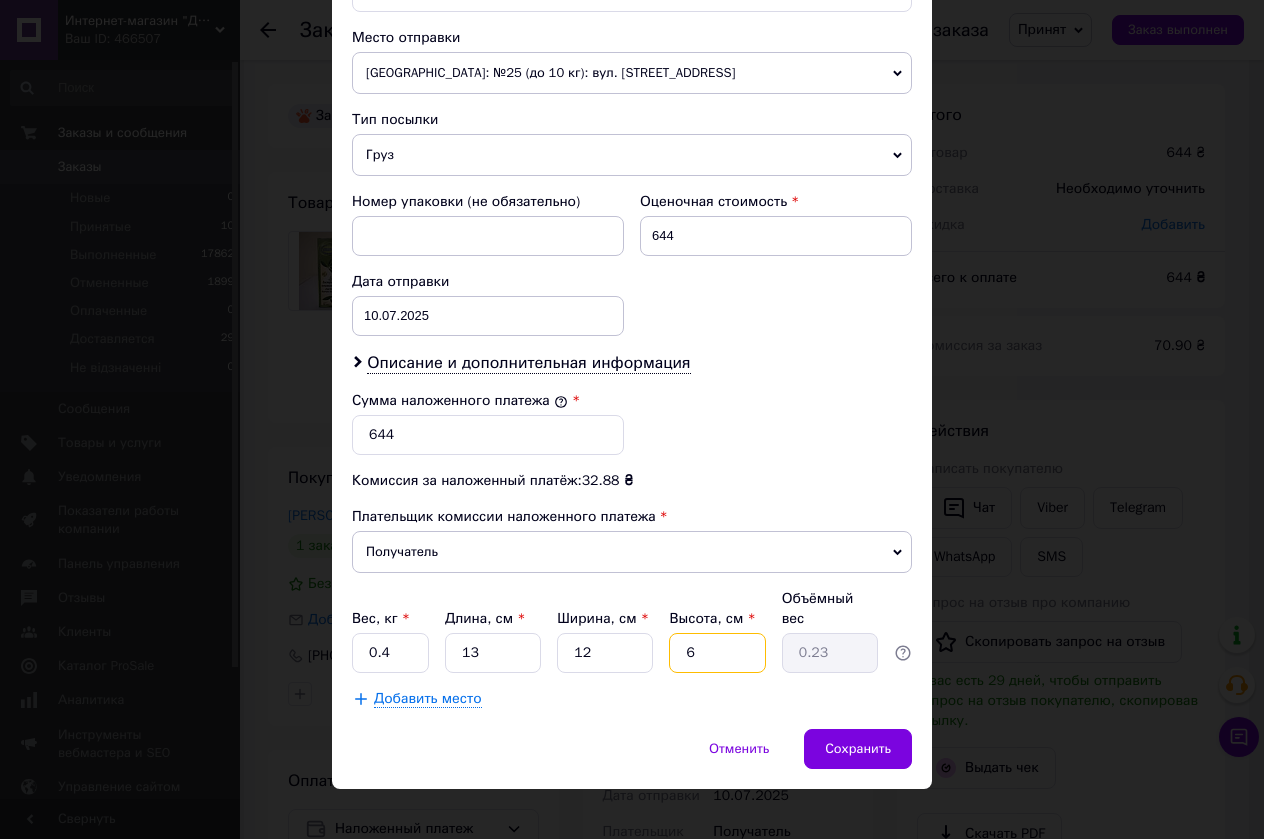 click on "6" at bounding box center [717, 653] 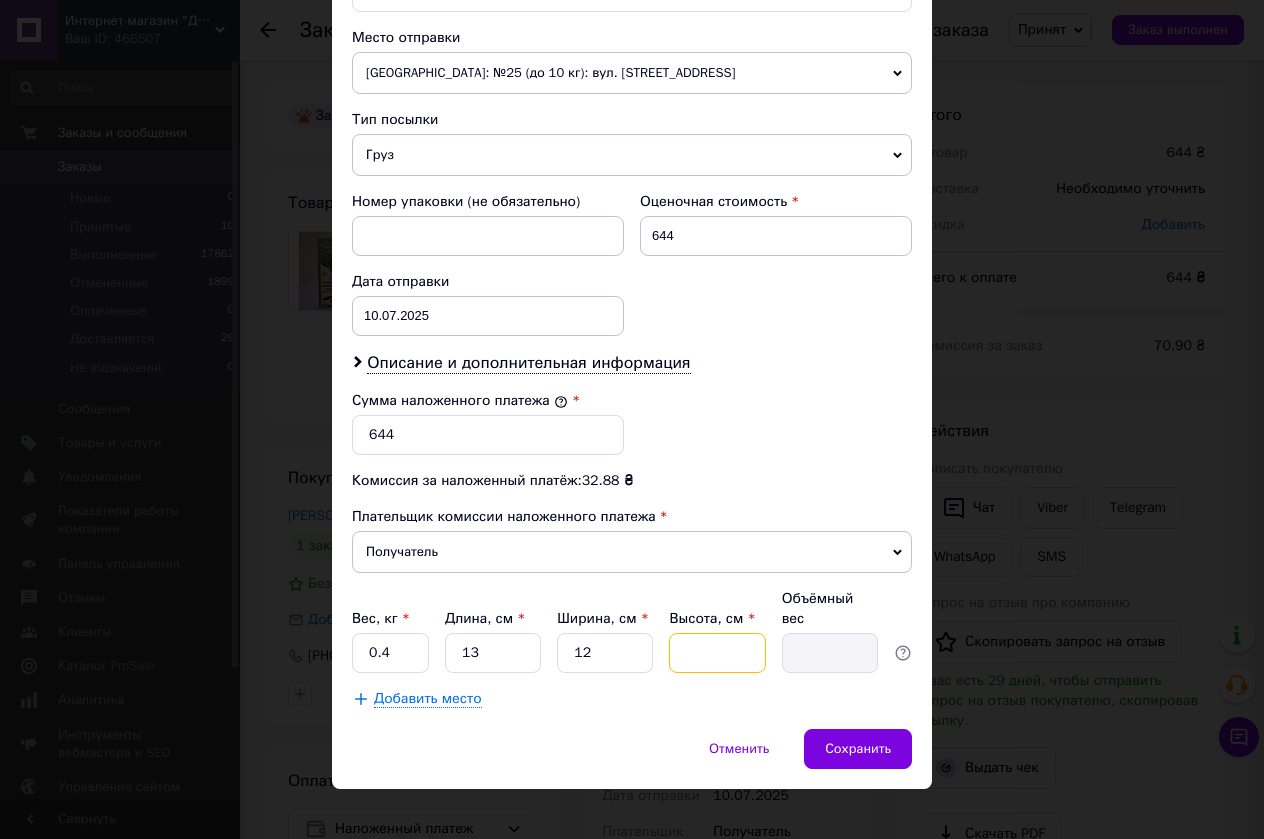 type on "5" 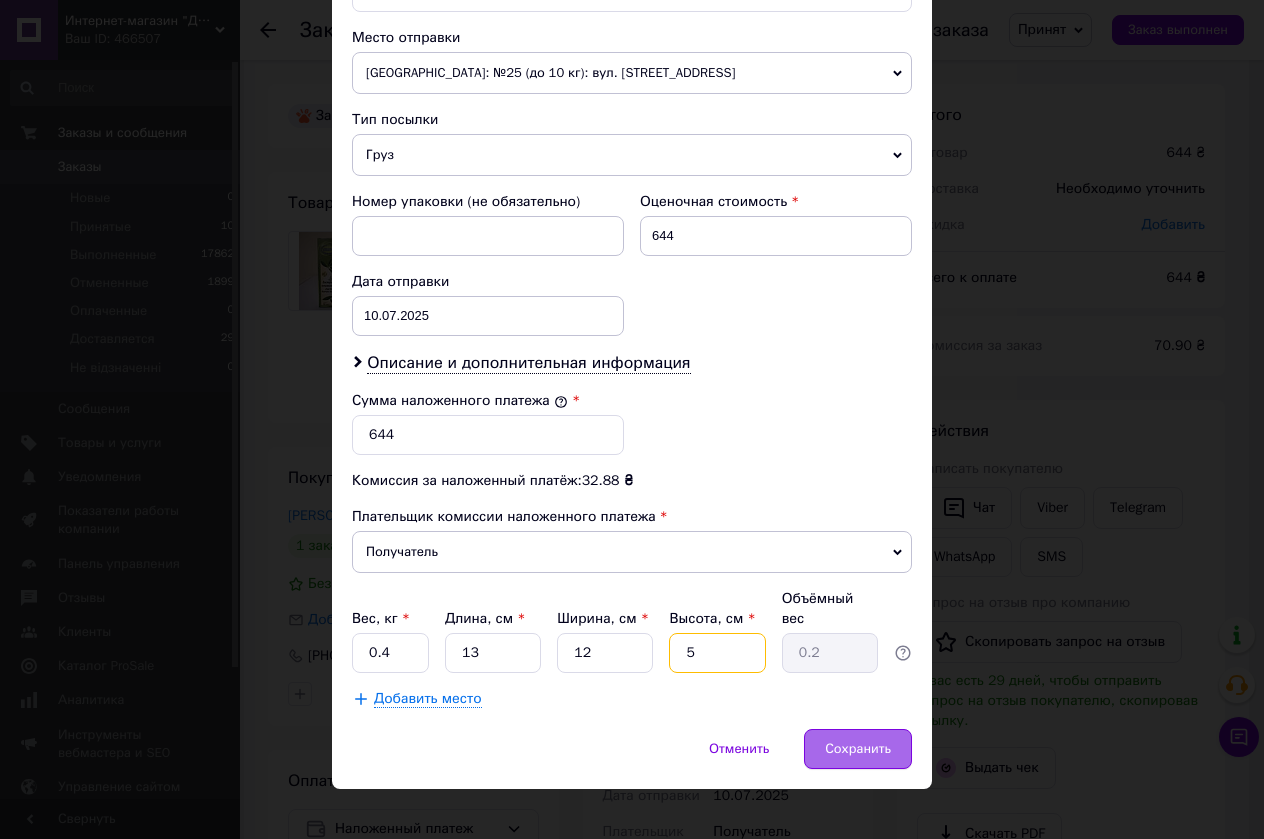 type on "5" 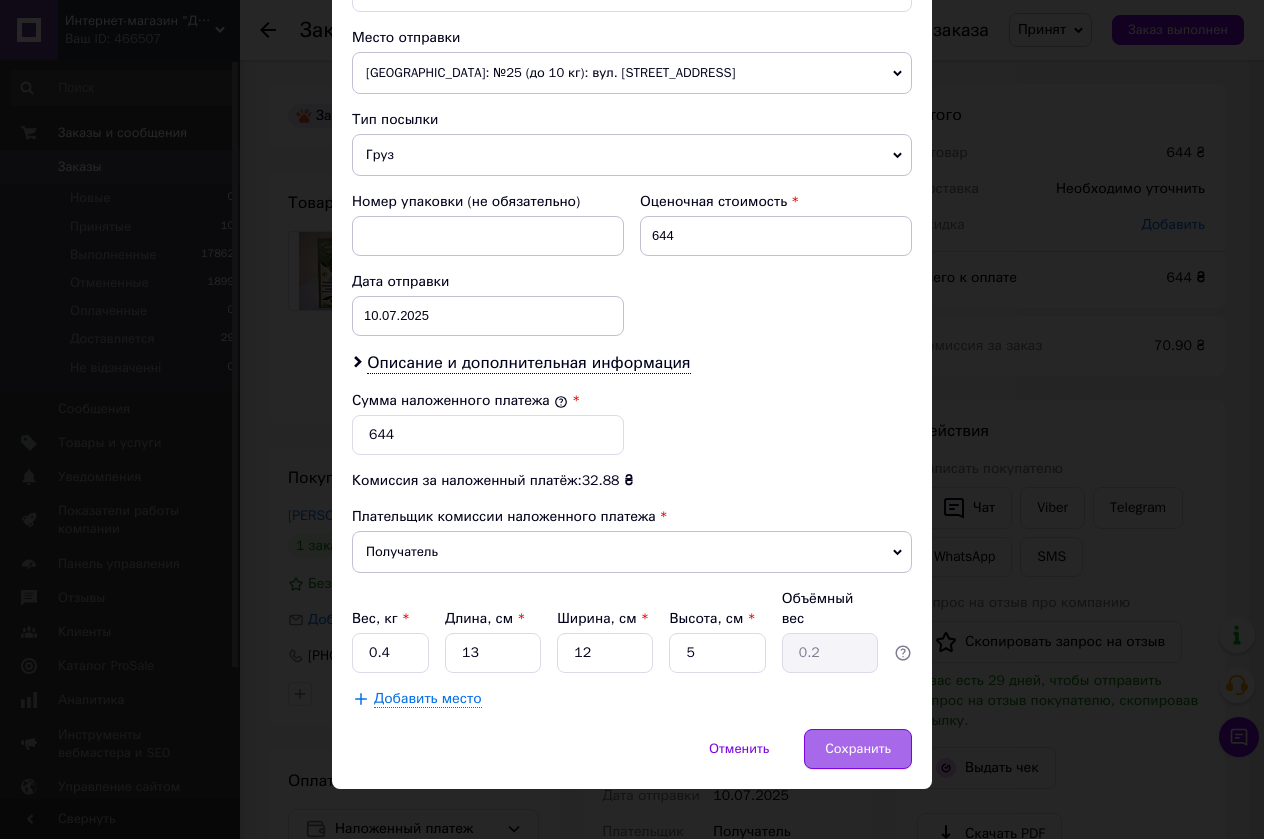 click on "Сохранить" at bounding box center (858, 749) 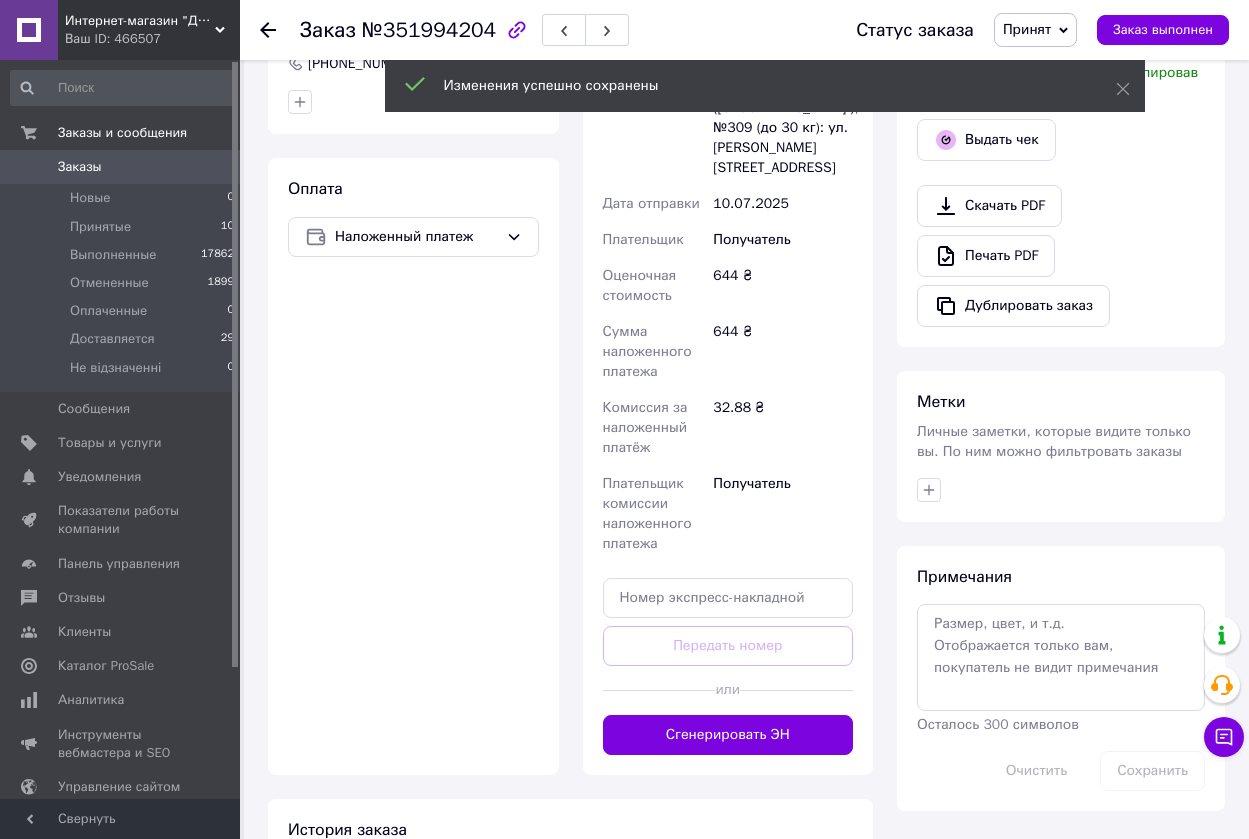 scroll, scrollTop: 600, scrollLeft: 0, axis: vertical 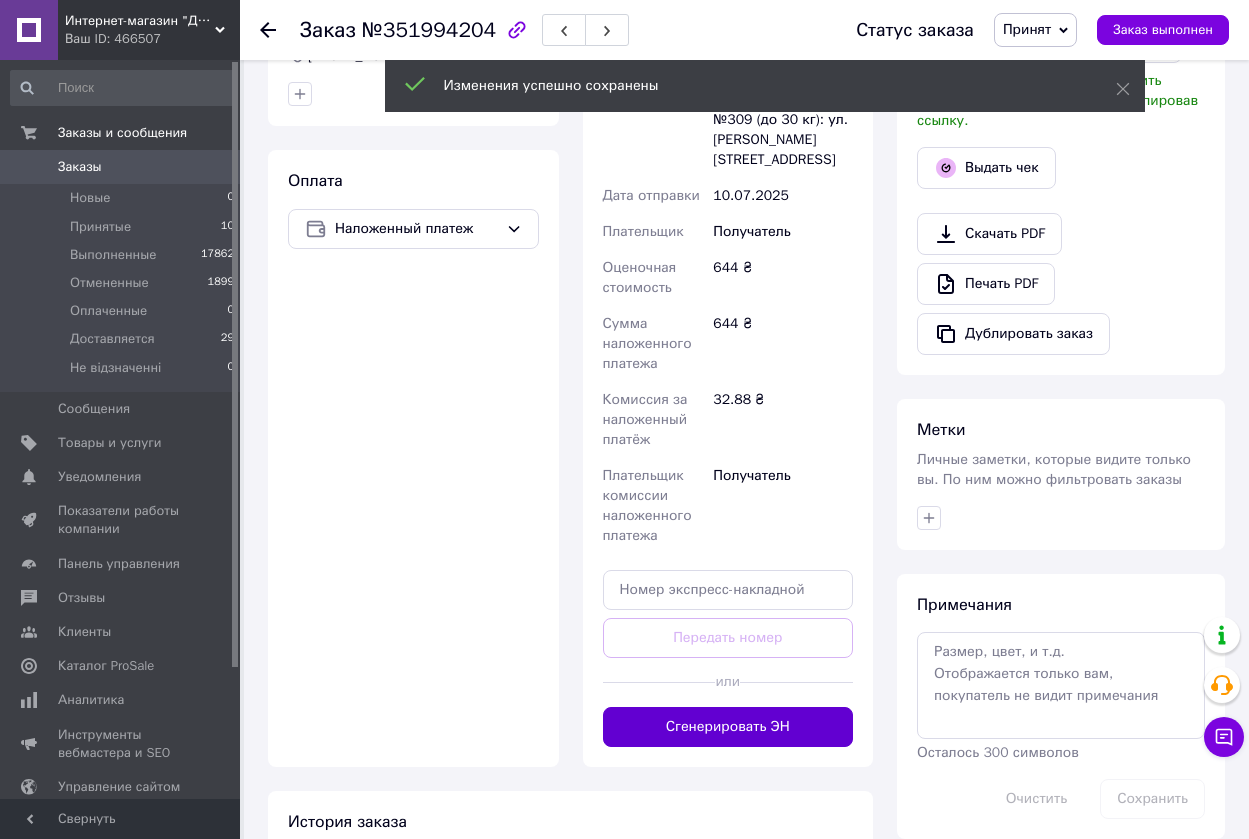 click on "Сгенерировать ЭН" at bounding box center [728, 727] 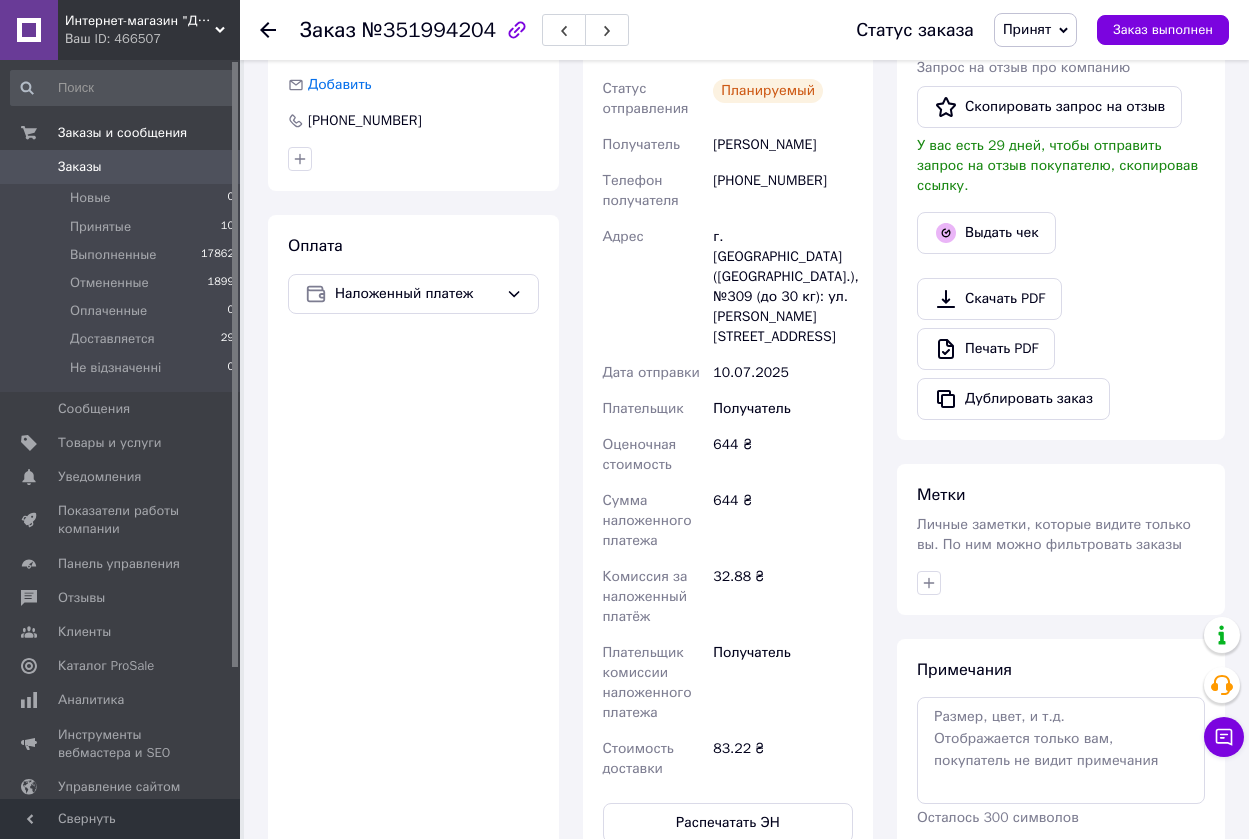 scroll, scrollTop: 500, scrollLeft: 0, axis: vertical 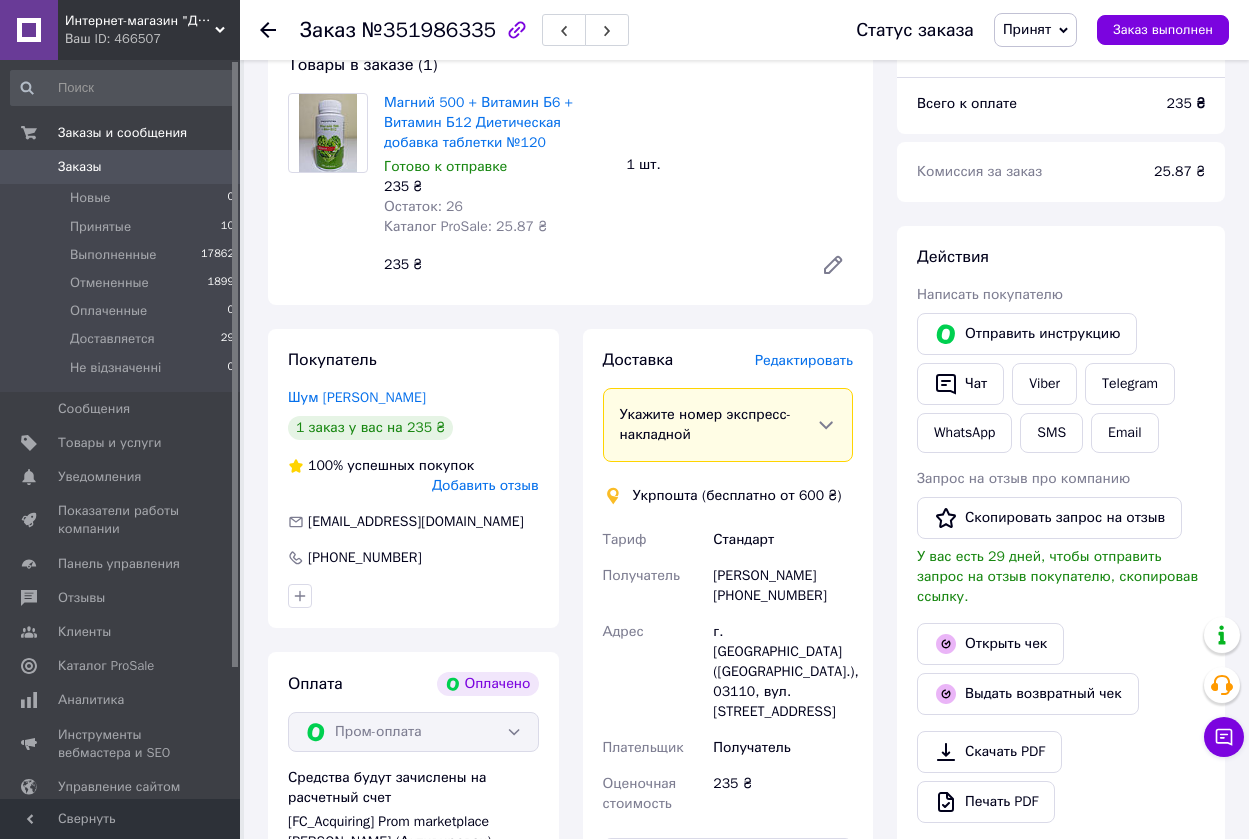 click on "Редактировать" at bounding box center (804, 360) 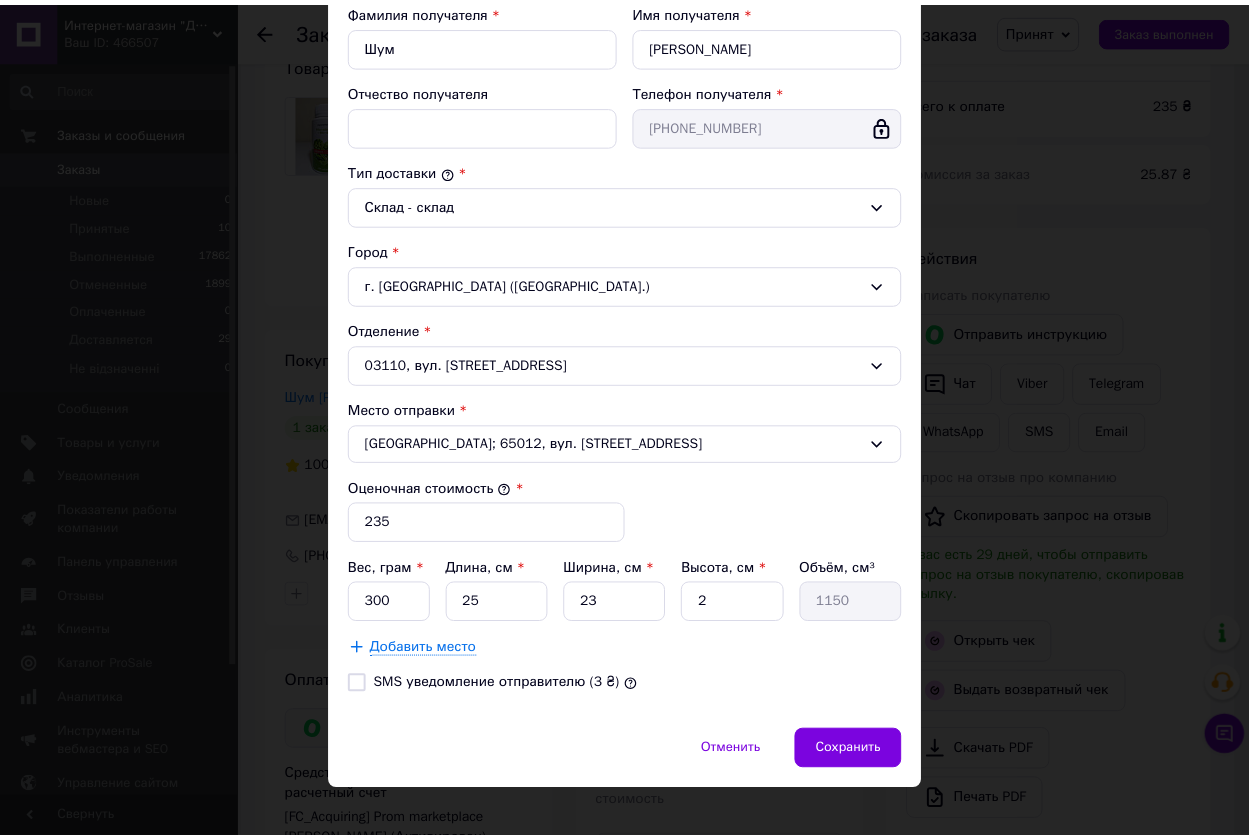 scroll, scrollTop: 412, scrollLeft: 0, axis: vertical 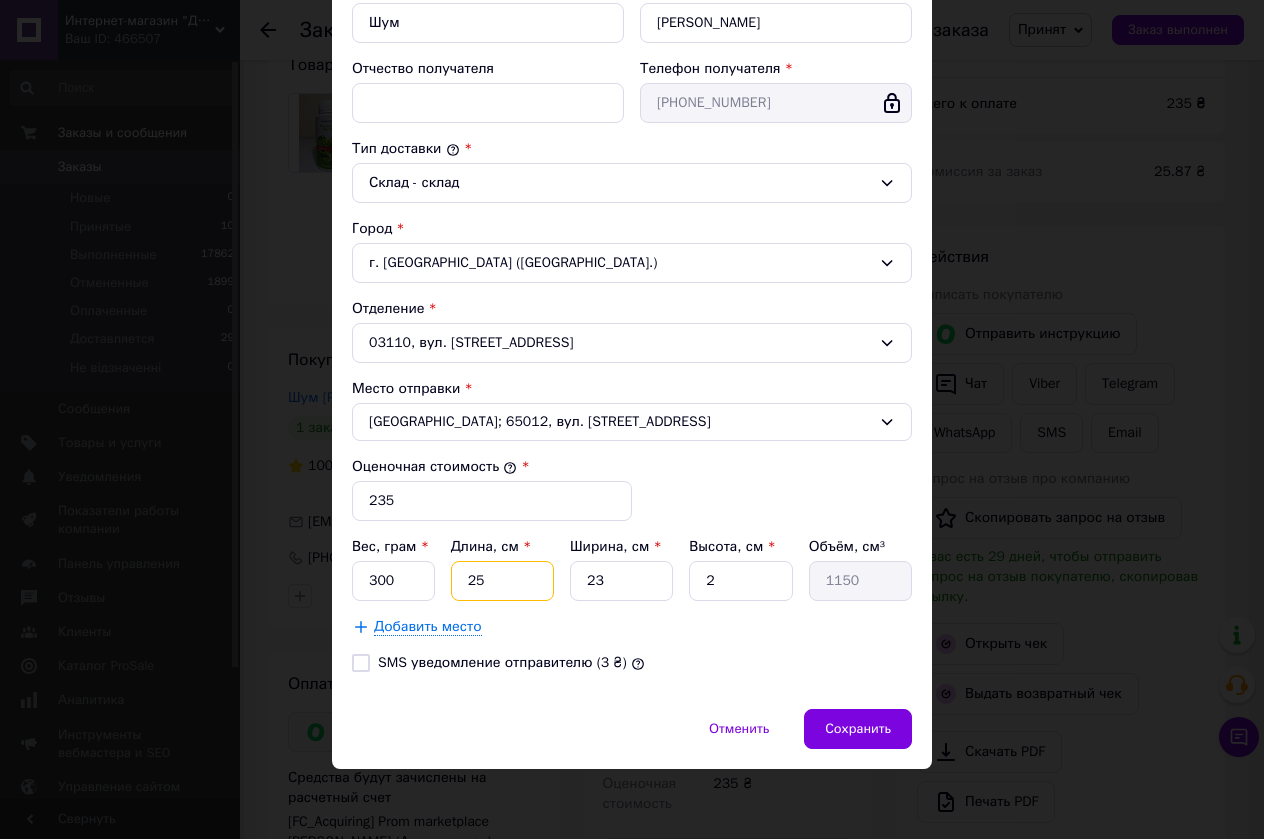 drag, startPoint x: 500, startPoint y: 584, endPoint x: 436, endPoint y: 585, distance: 64.00781 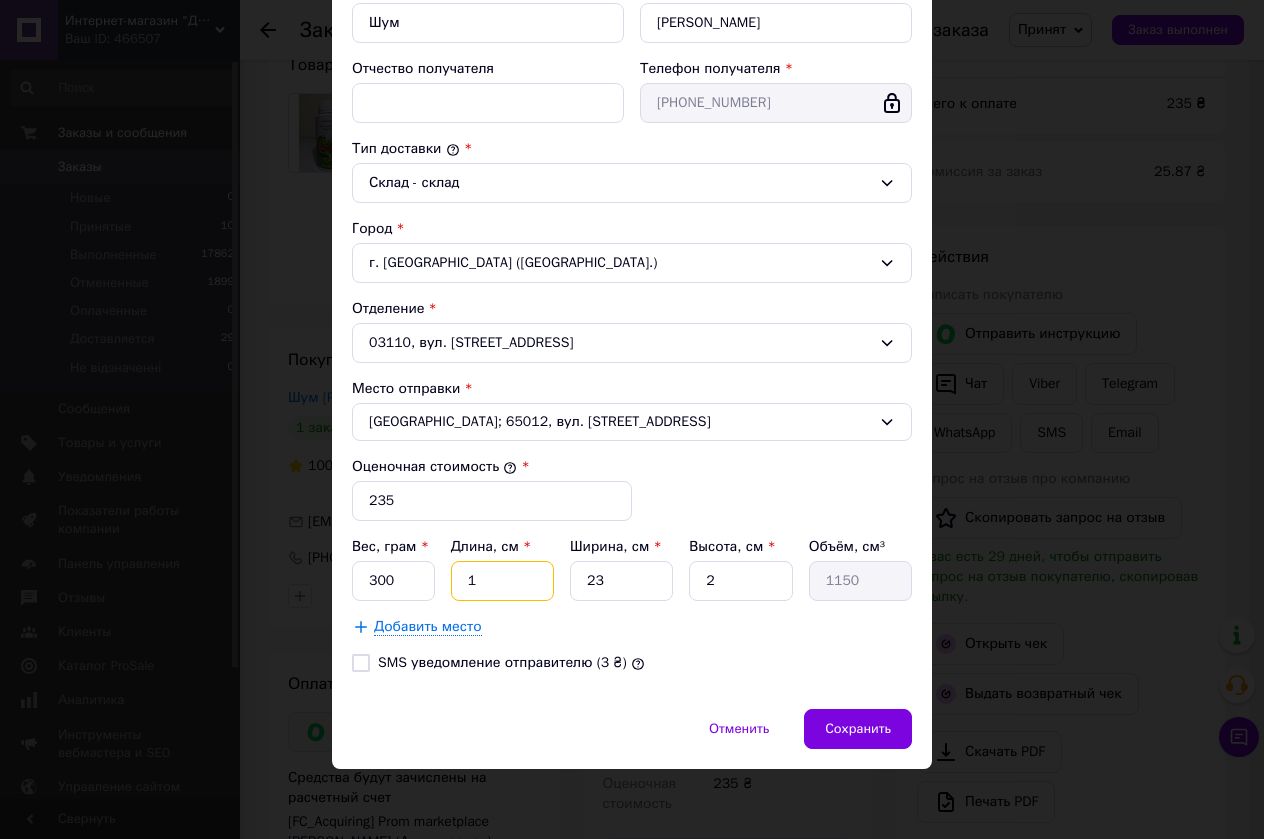type on "46" 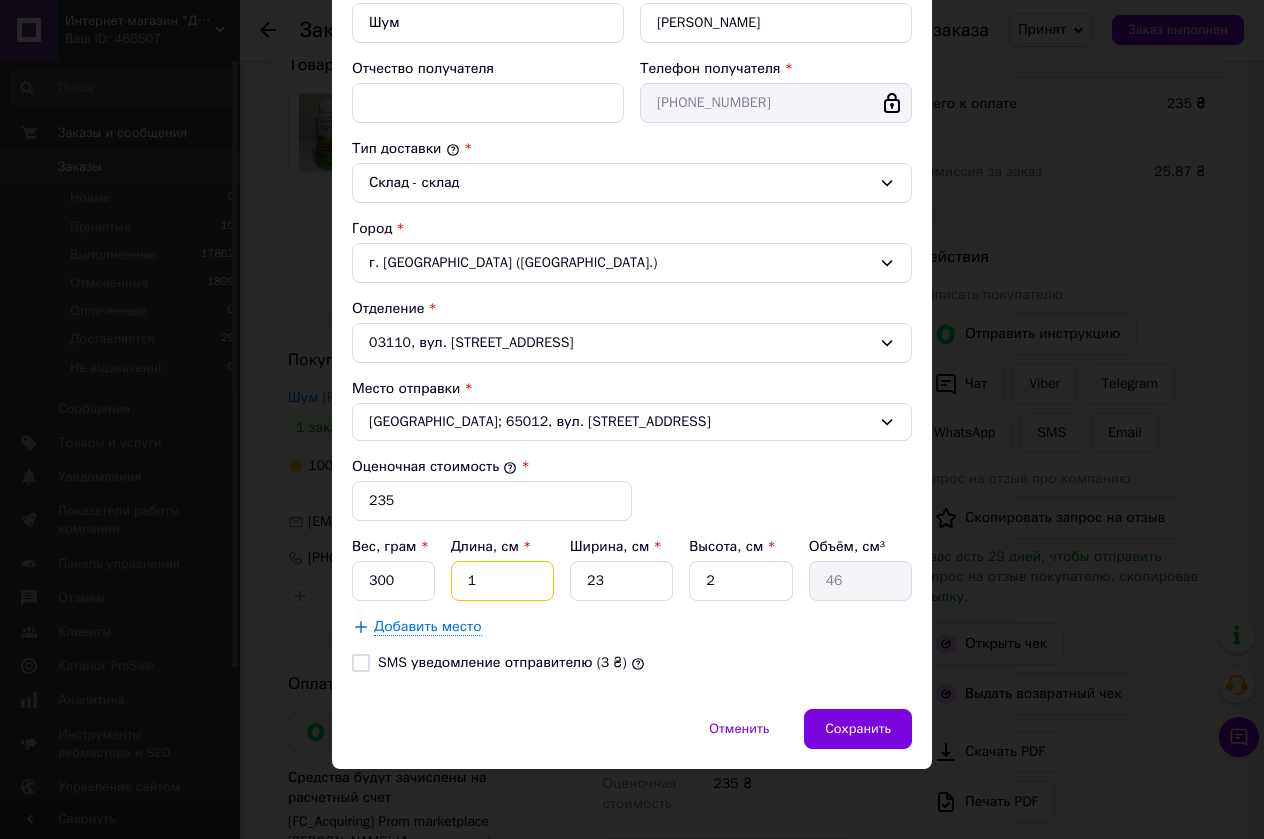 type on "11" 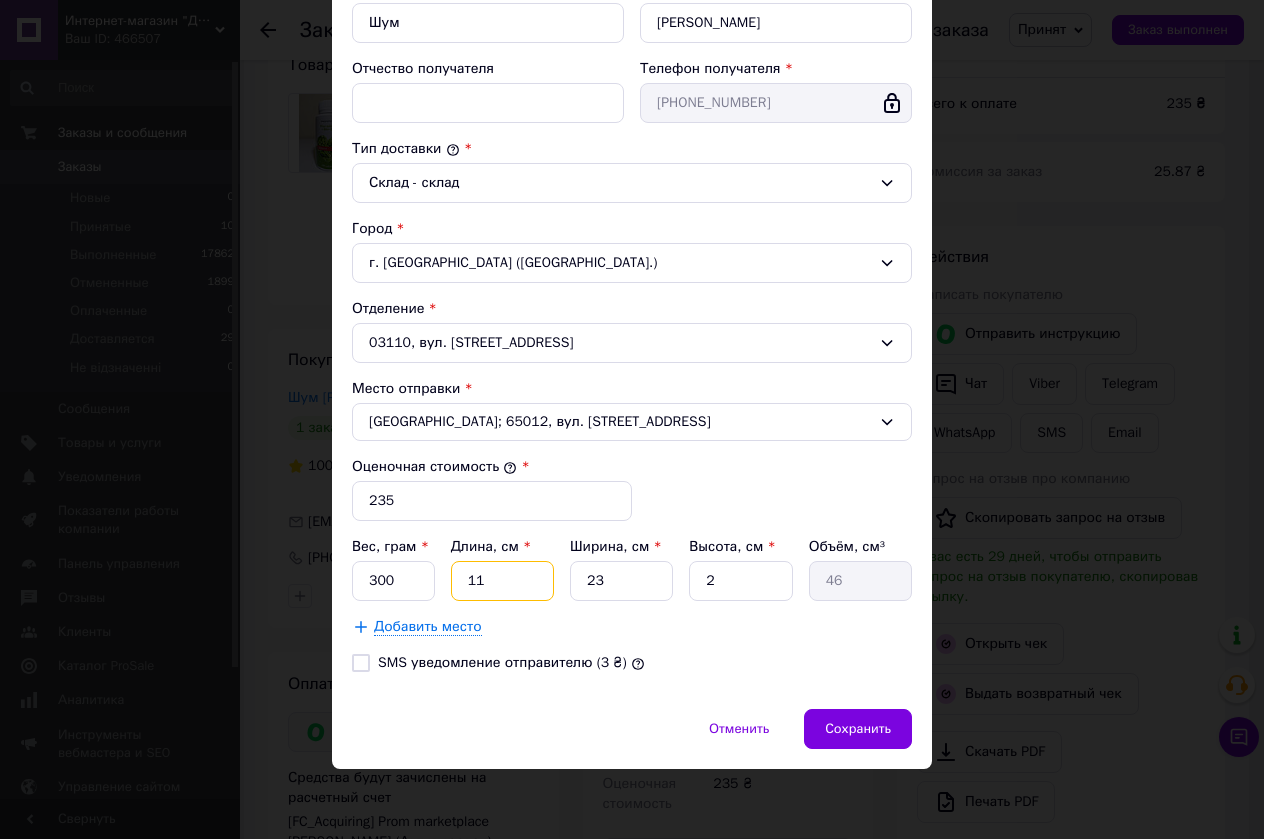 type on "506" 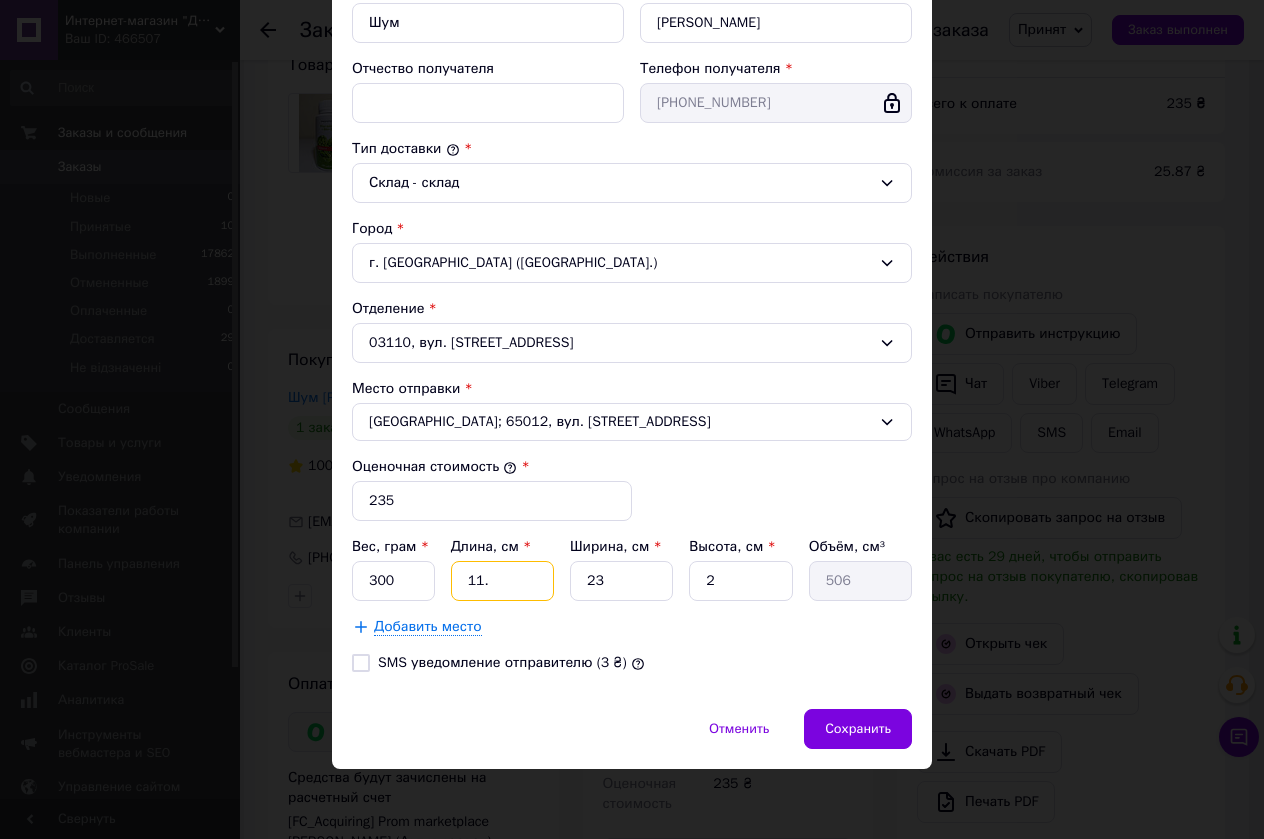 type on "11.5" 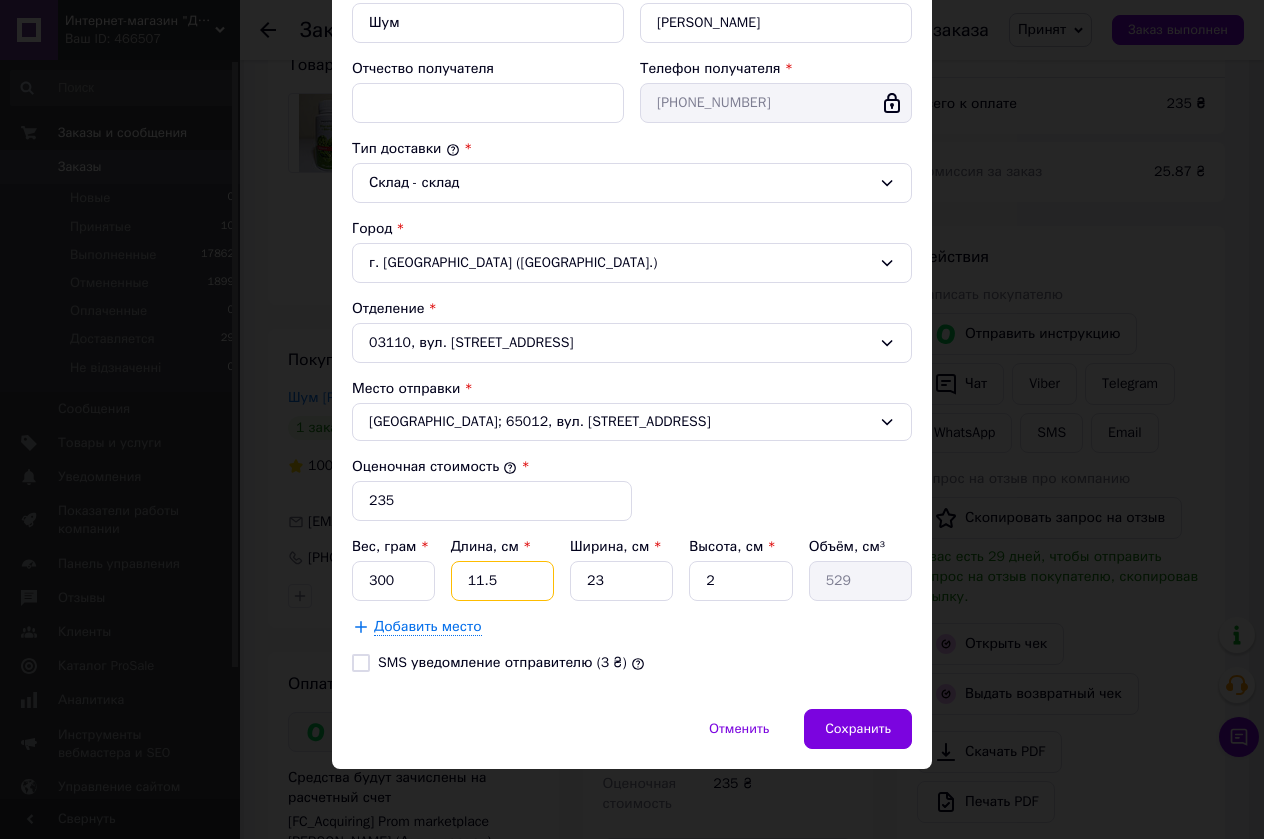 type on "11.5" 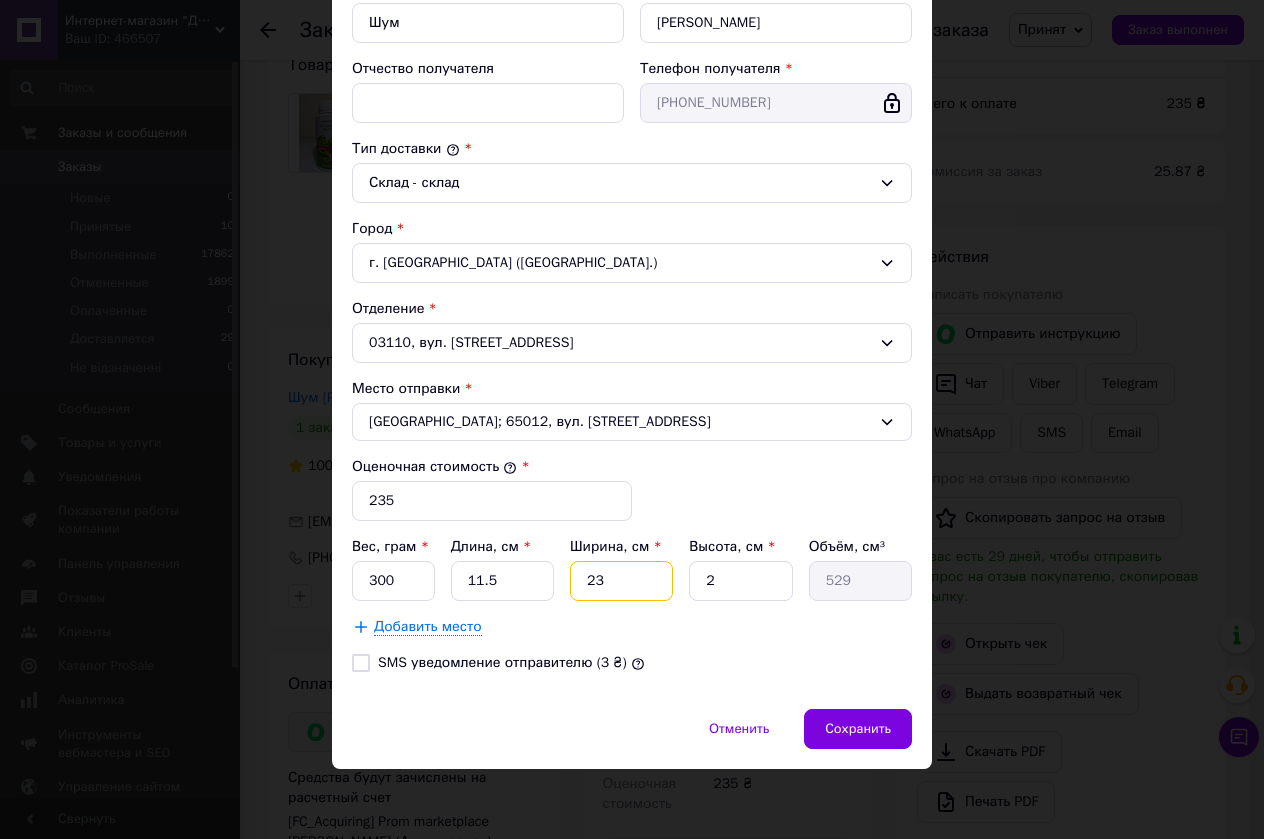 drag, startPoint x: 612, startPoint y: 579, endPoint x: 509, endPoint y: 579, distance: 103 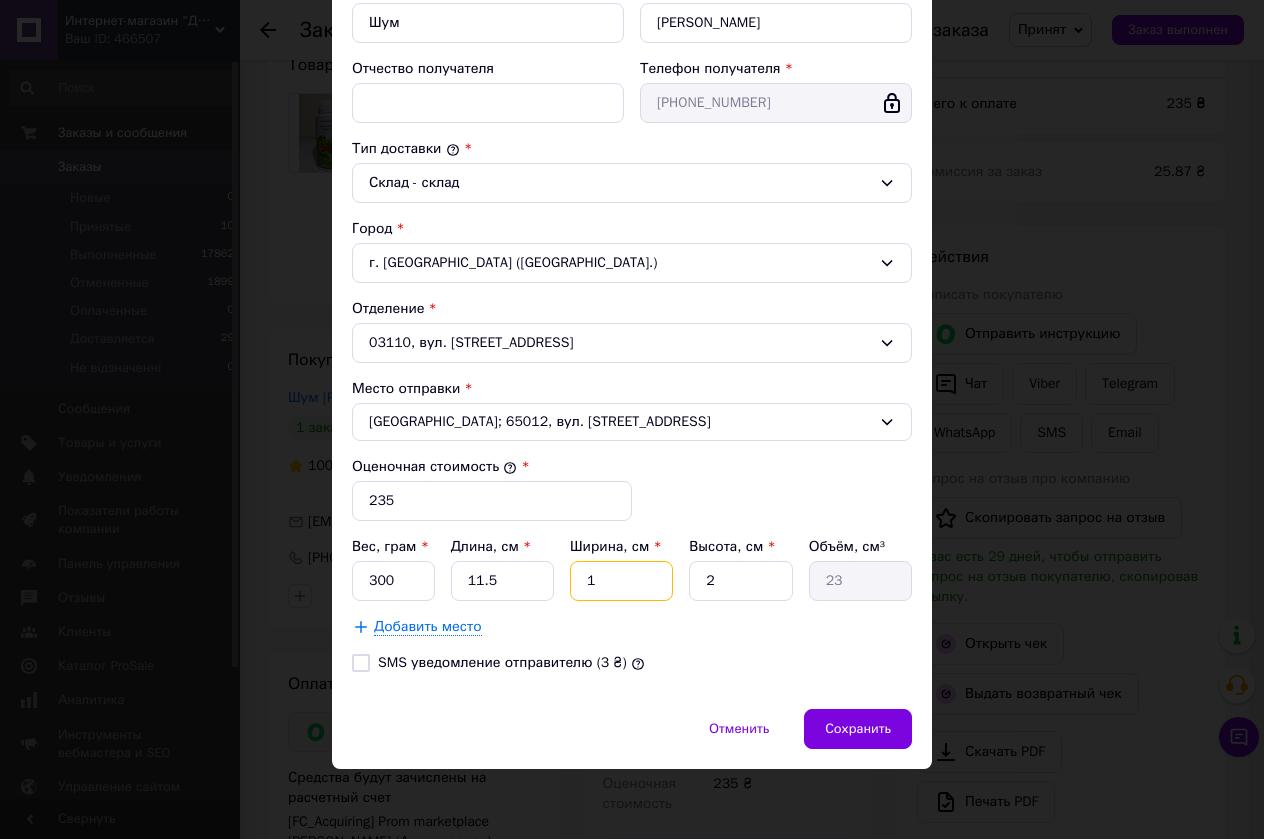 type on "10" 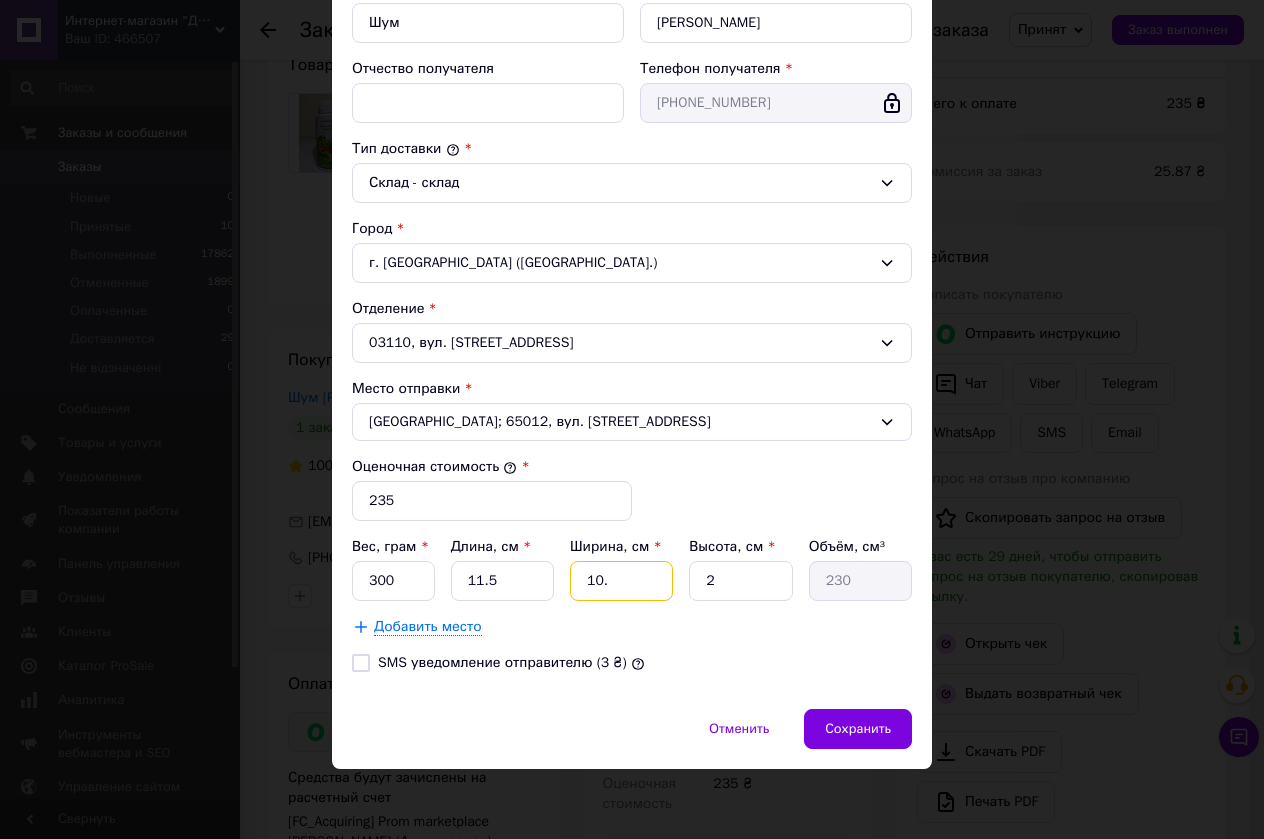 type on "10.5" 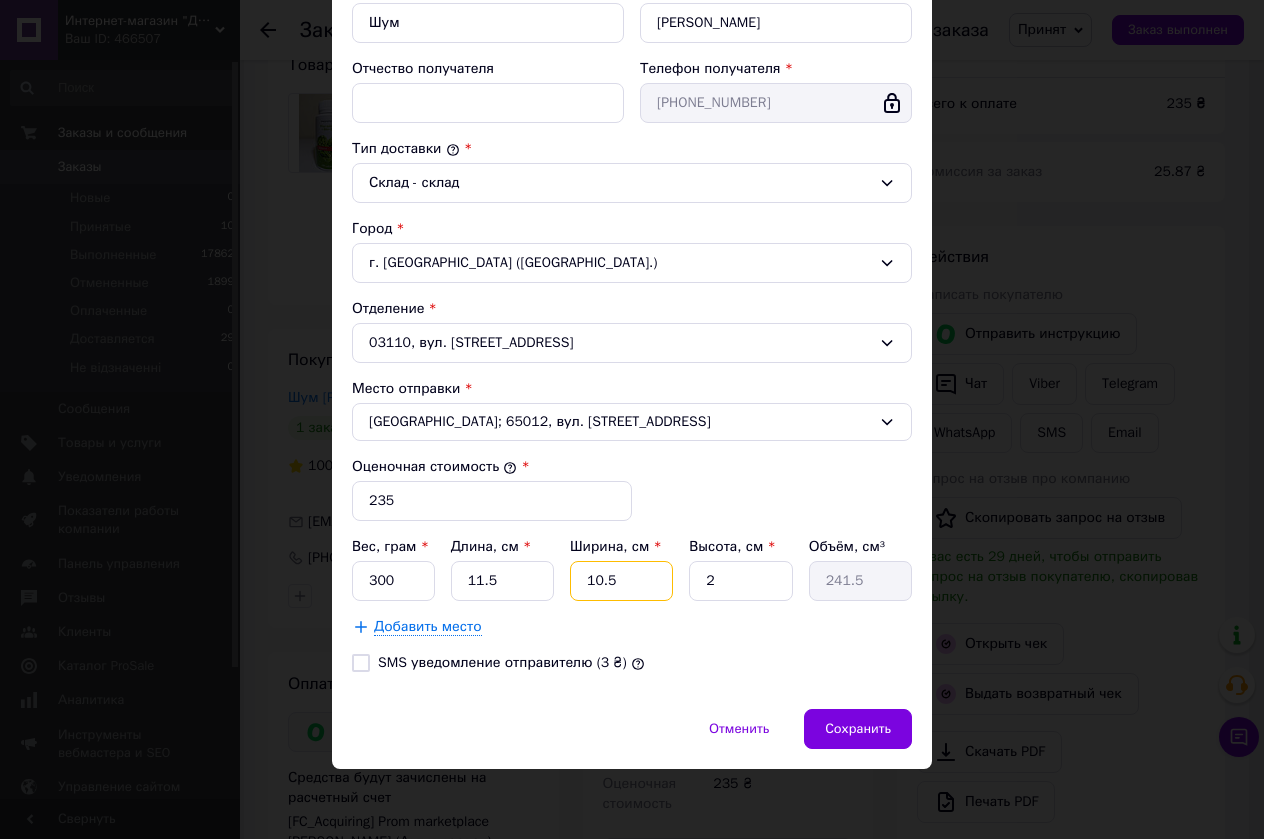 type on "10.5" 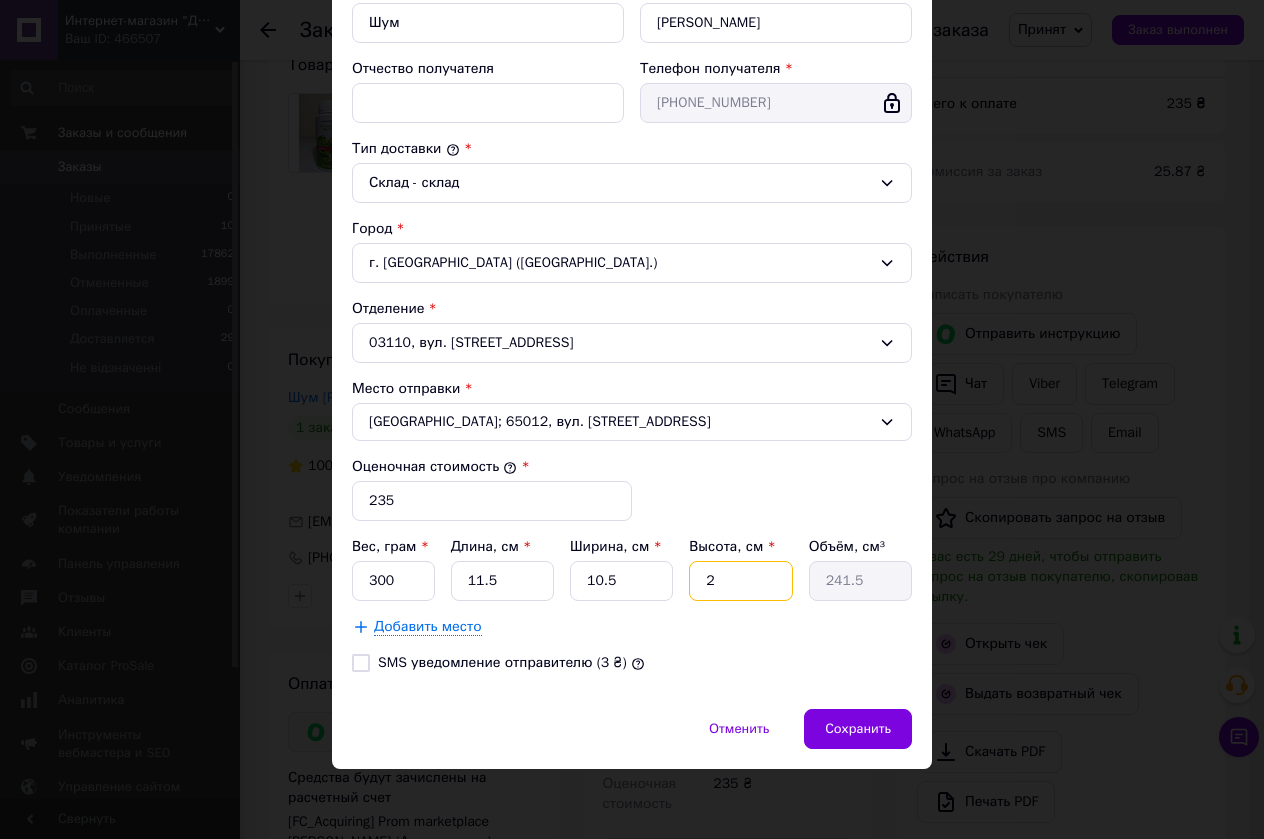 drag, startPoint x: 736, startPoint y: 584, endPoint x: 640, endPoint y: 590, distance: 96.18732 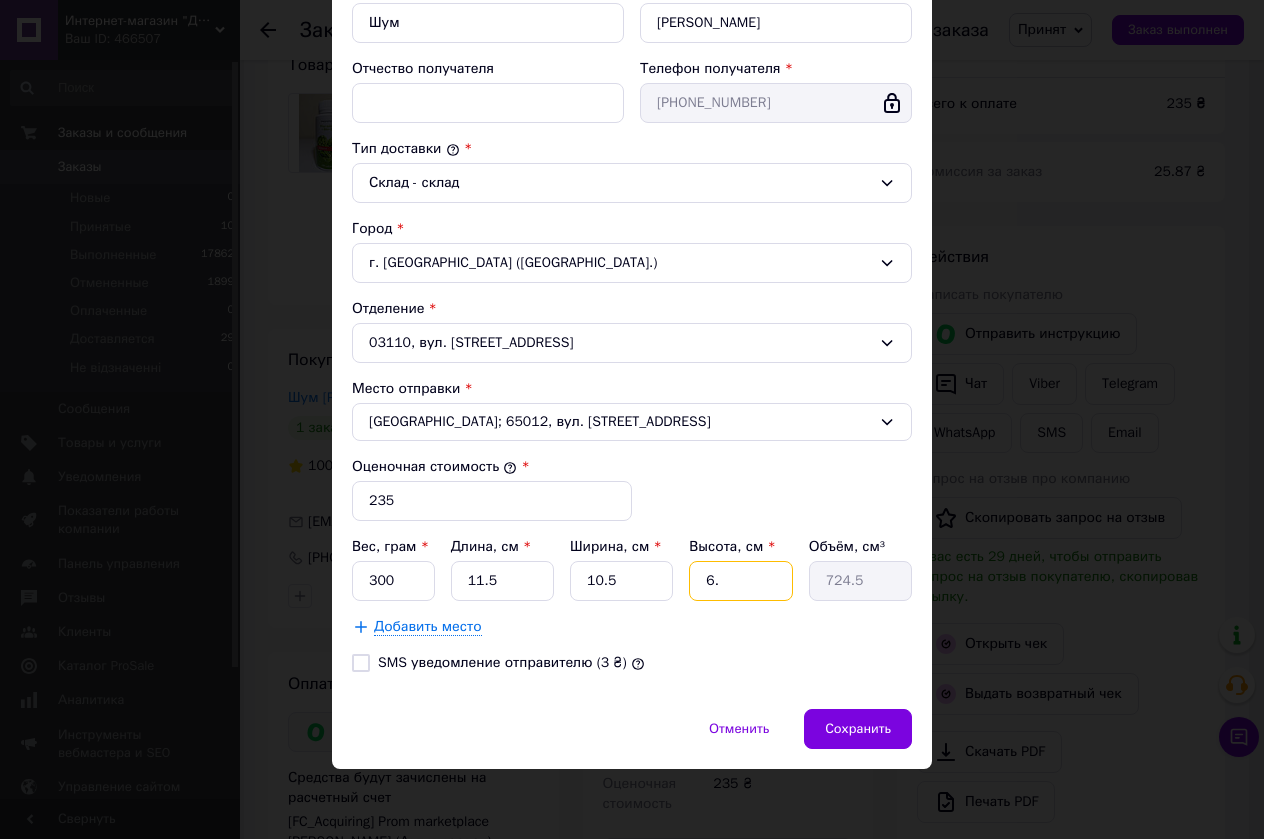 type on "6.5" 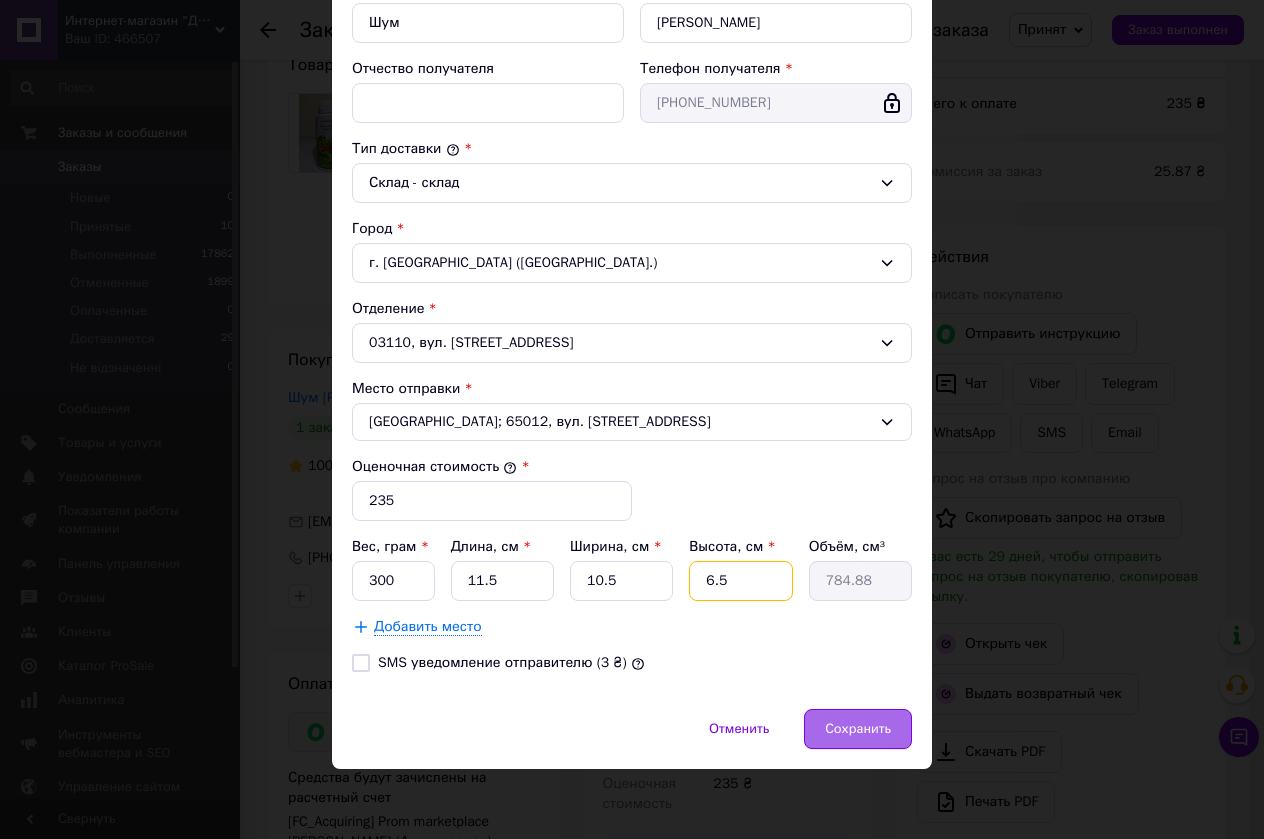 type on "6.5" 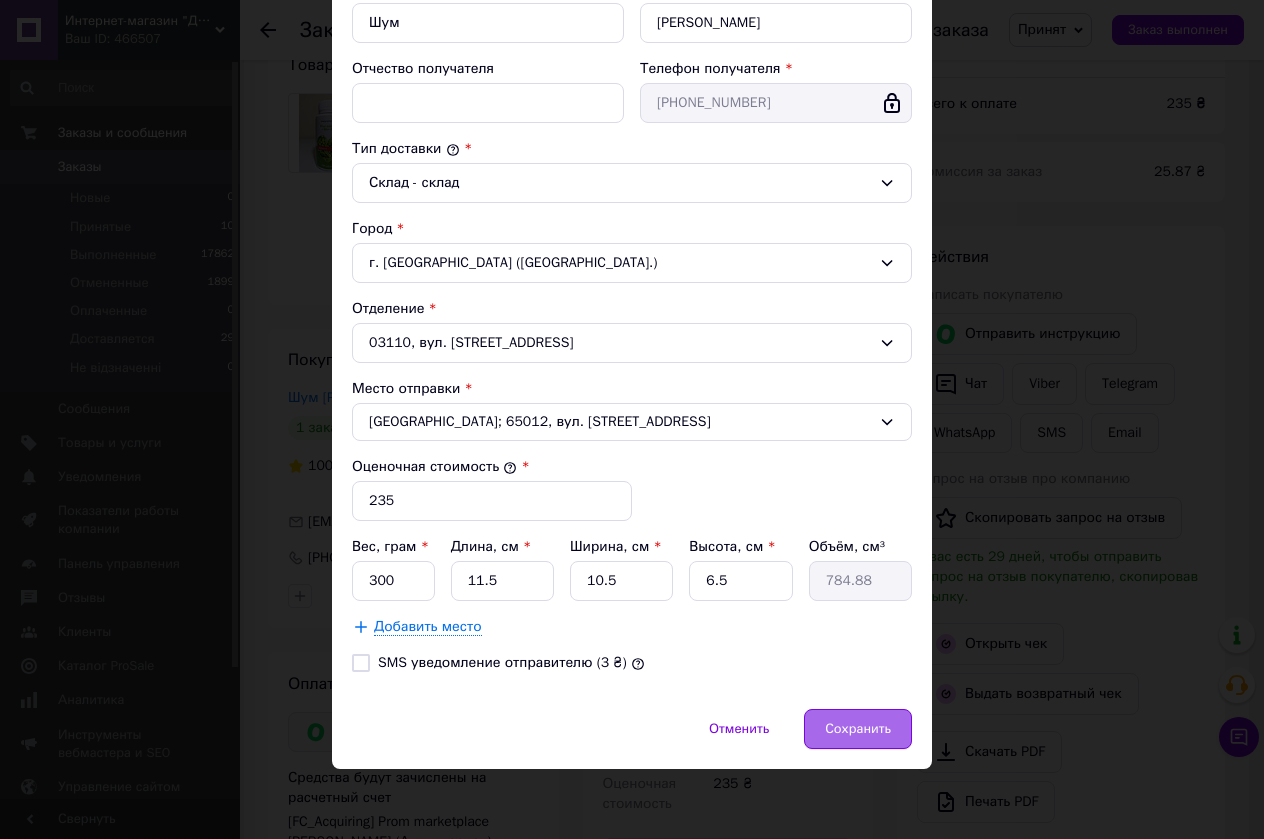 click on "Сохранить" at bounding box center [858, 729] 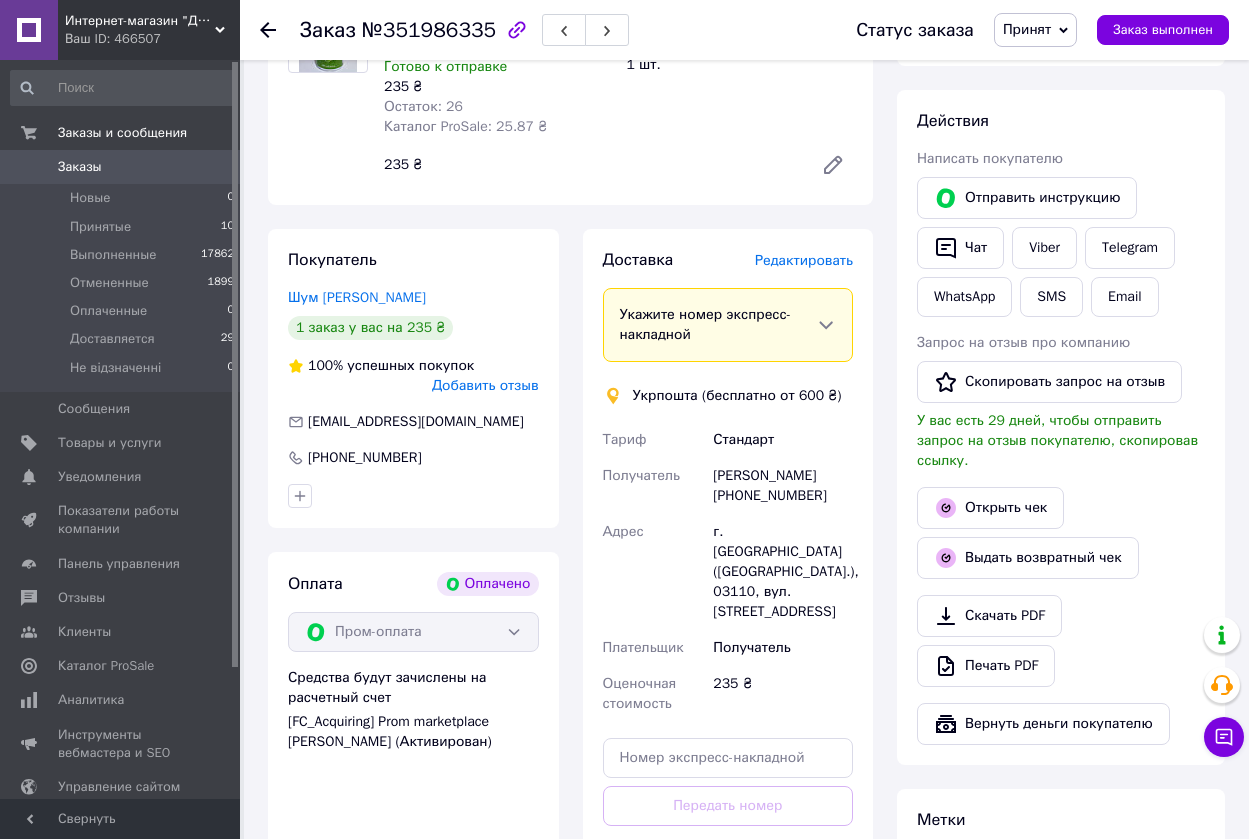 scroll, scrollTop: 400, scrollLeft: 0, axis: vertical 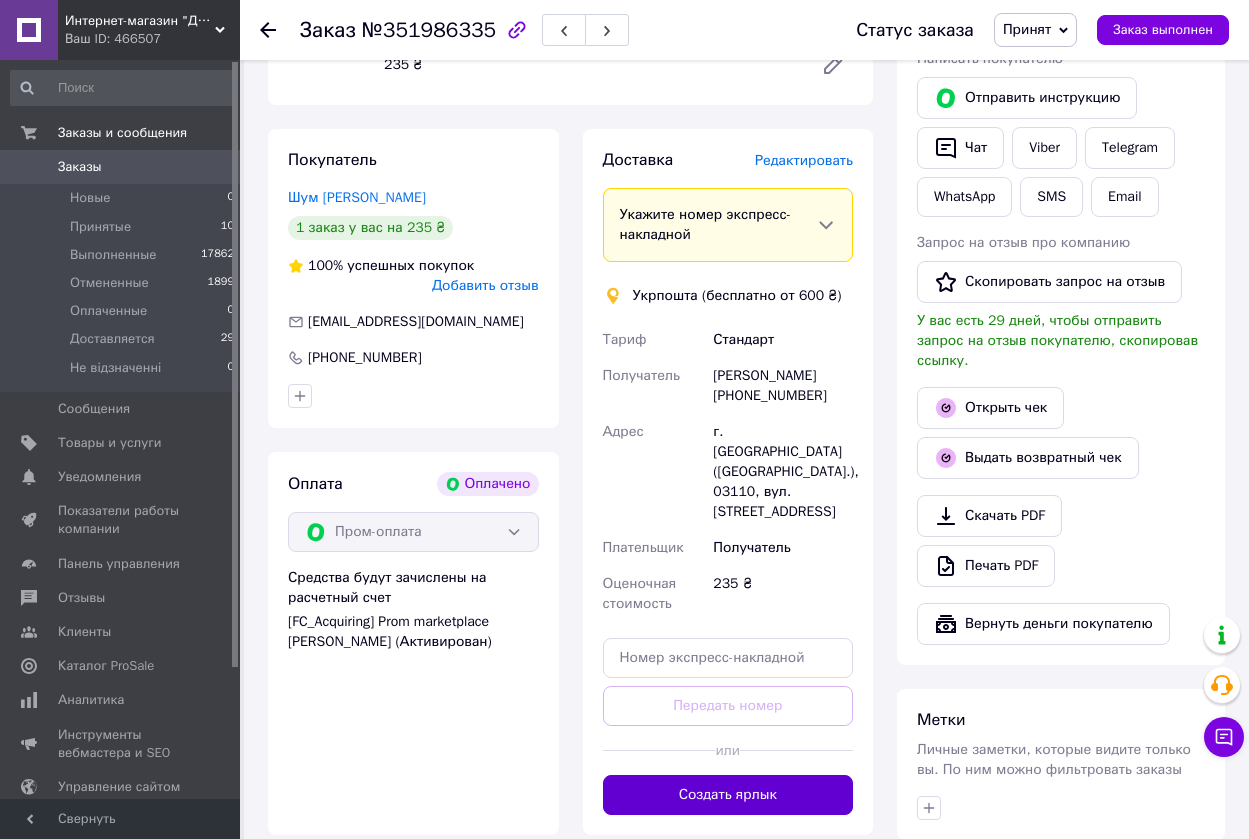 click on "Создать ярлык" at bounding box center [728, 795] 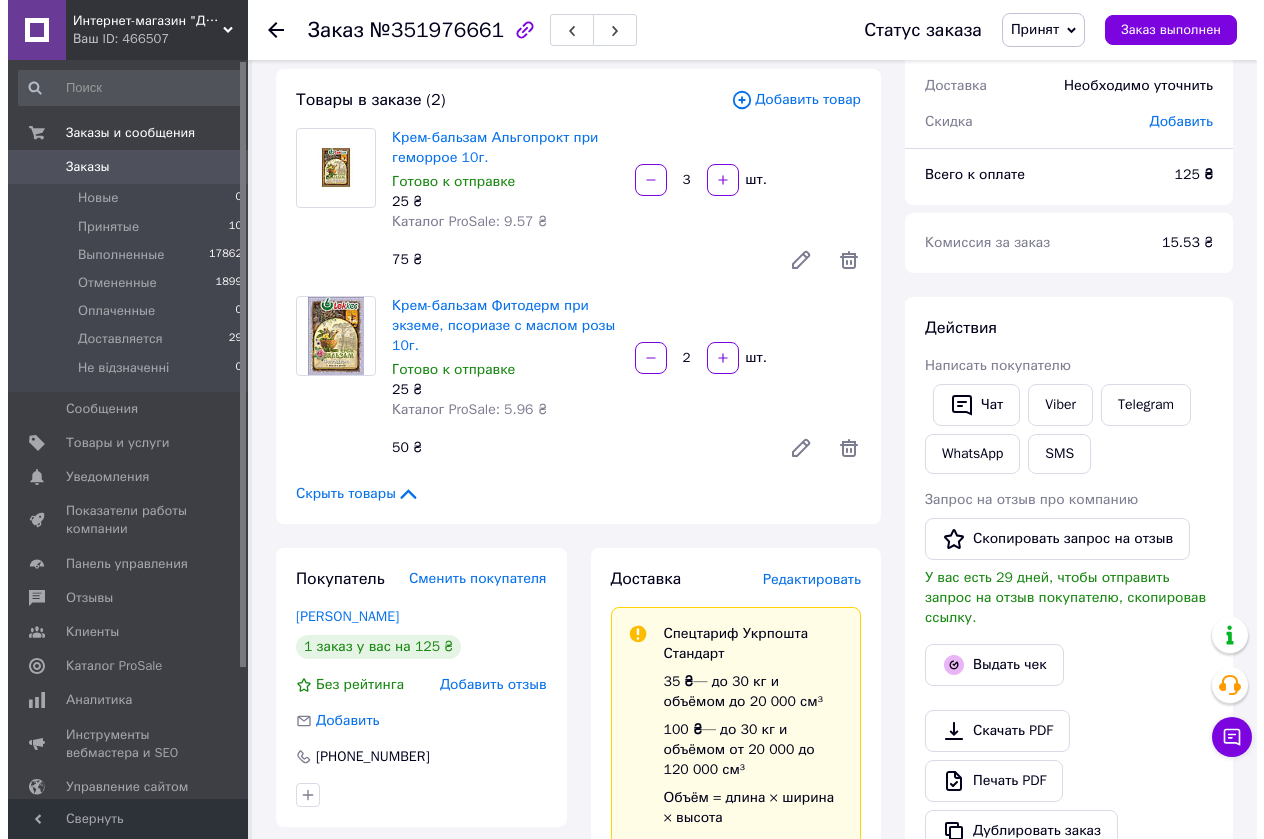 scroll, scrollTop: 100, scrollLeft: 0, axis: vertical 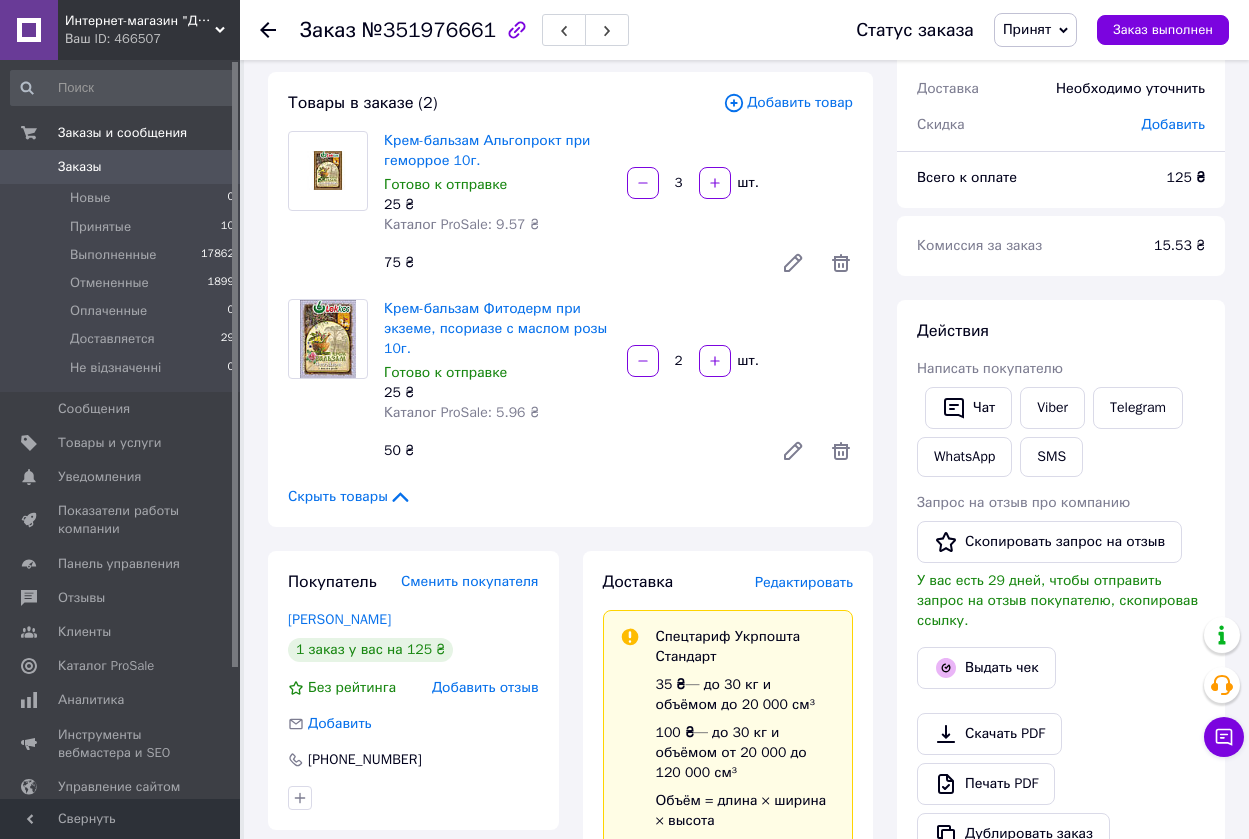 click on "Редактировать" at bounding box center (804, 582) 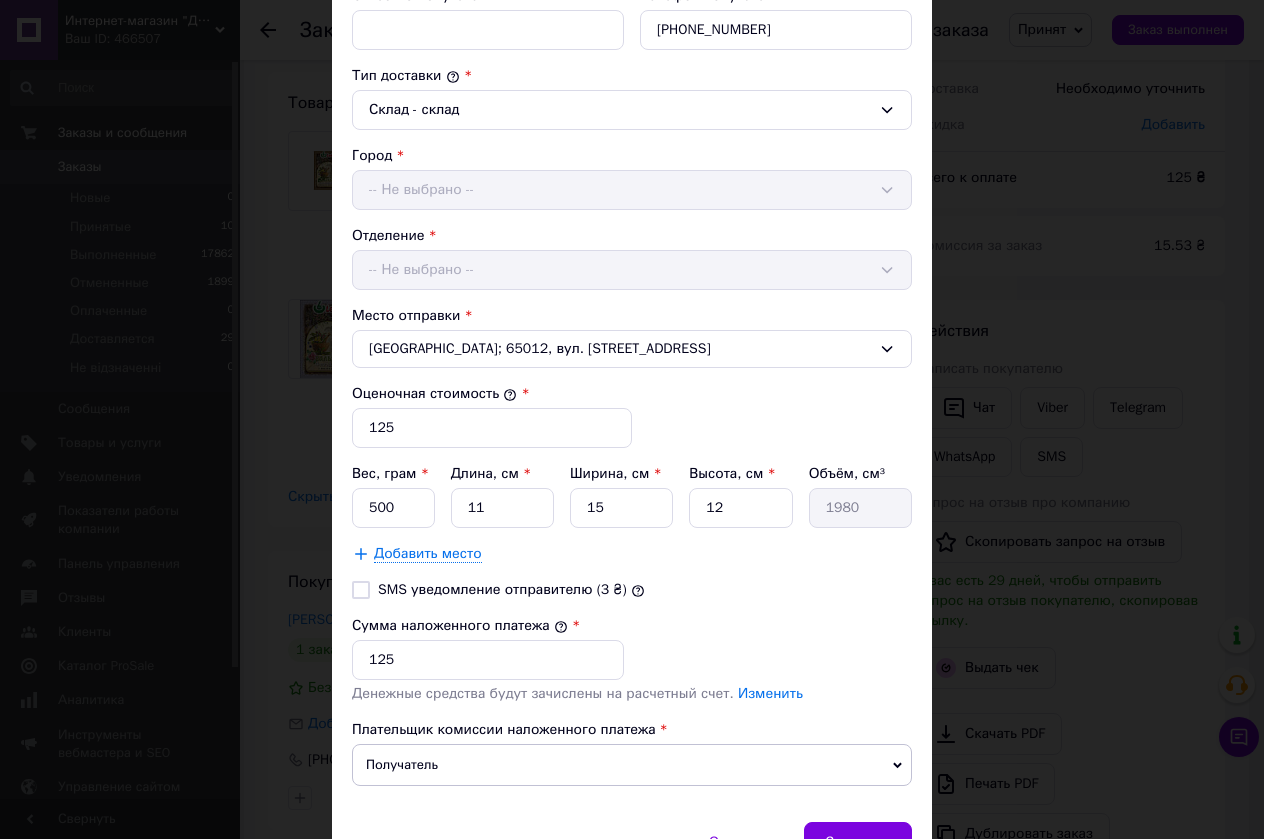scroll, scrollTop: 500, scrollLeft: 0, axis: vertical 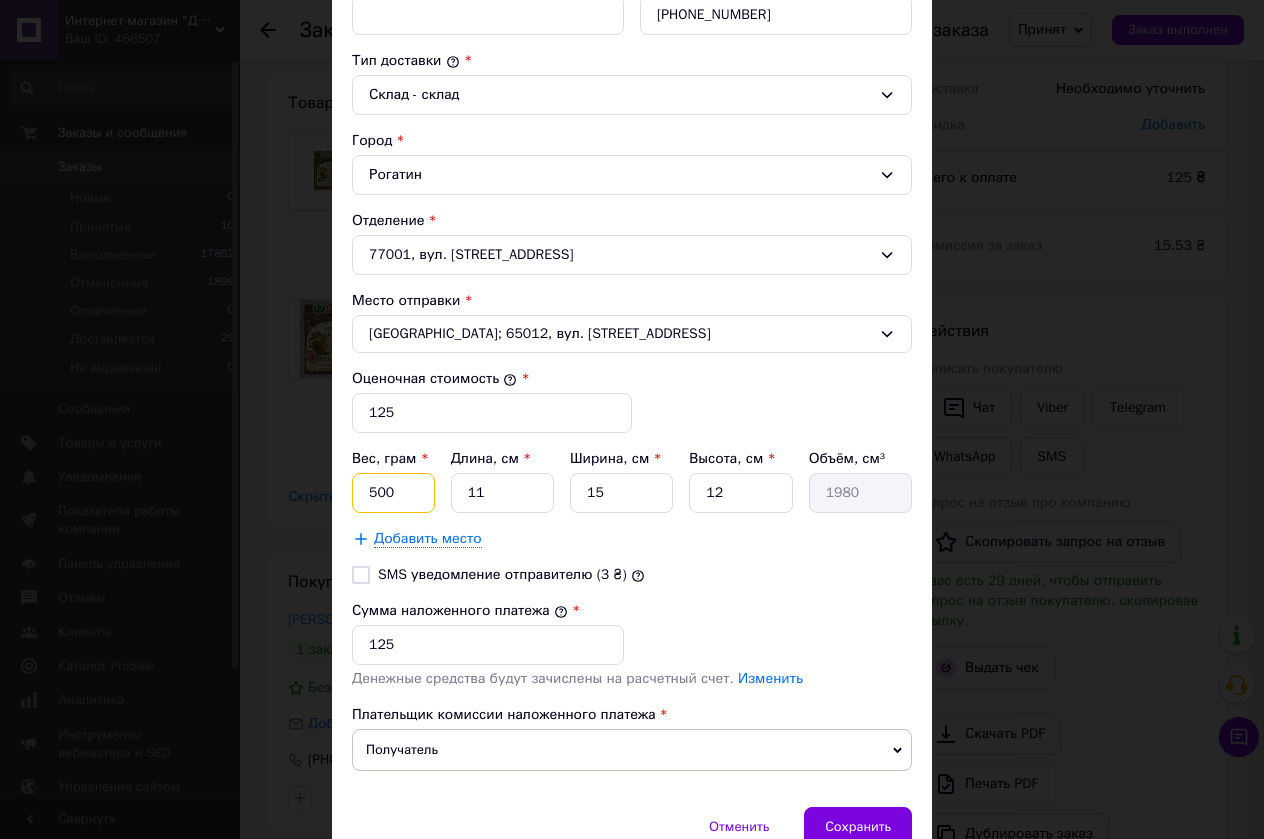 drag, startPoint x: 371, startPoint y: 493, endPoint x: 360, endPoint y: 493, distance: 11 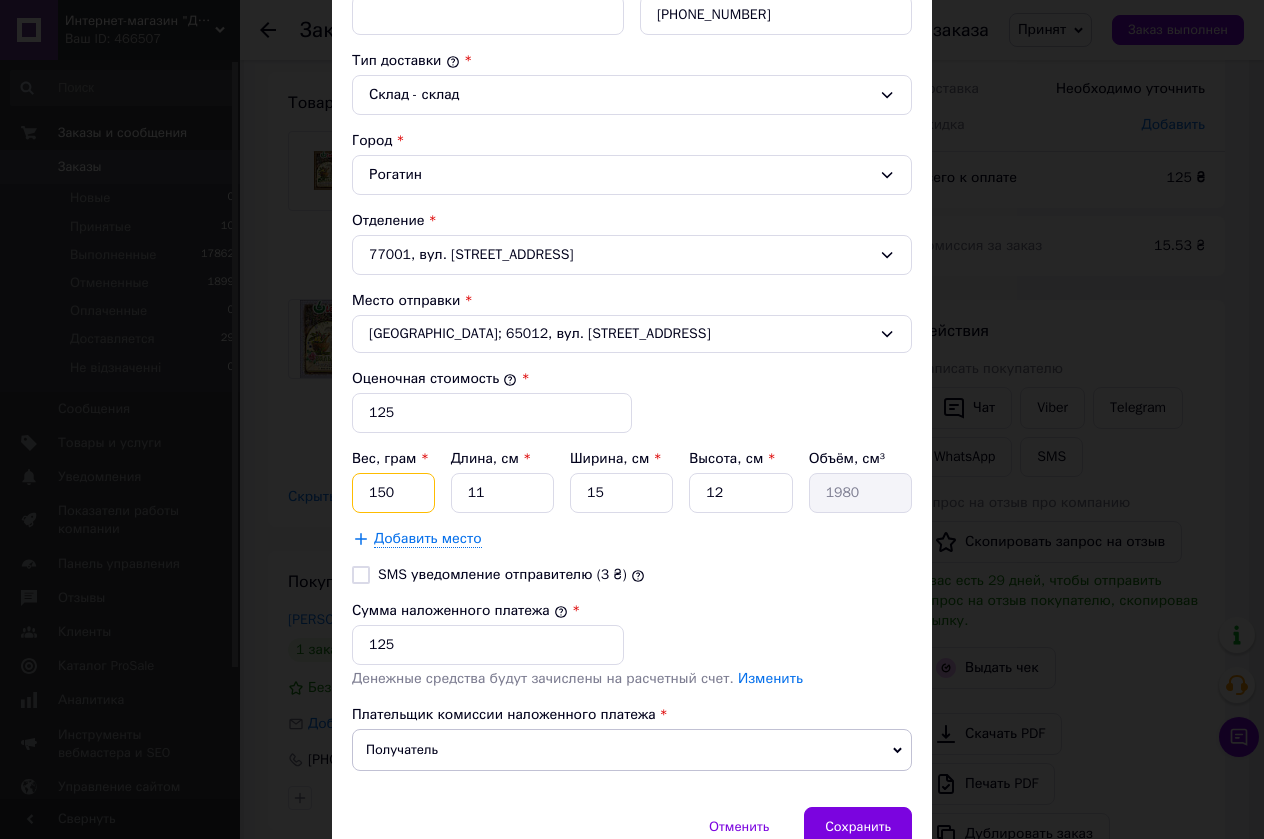 type on "150" 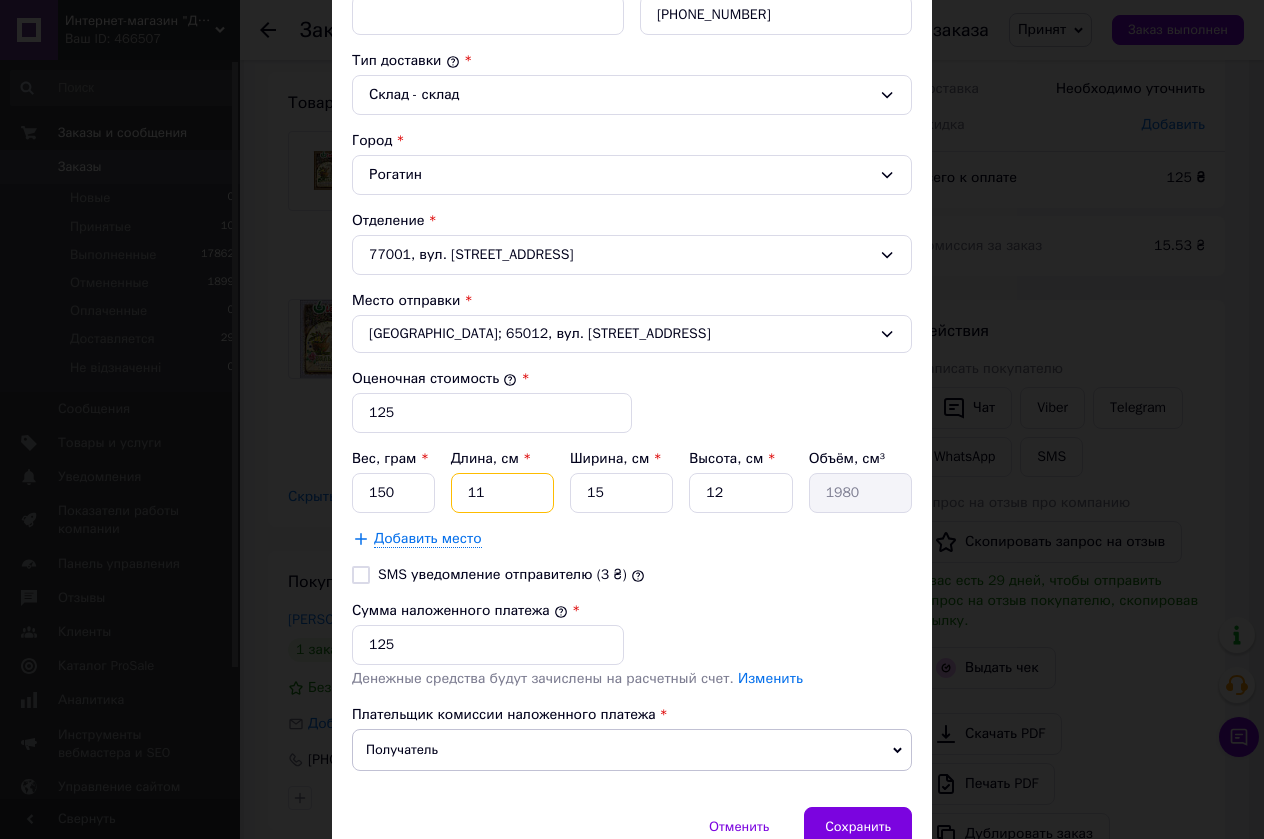 click on "11" at bounding box center (502, 493) 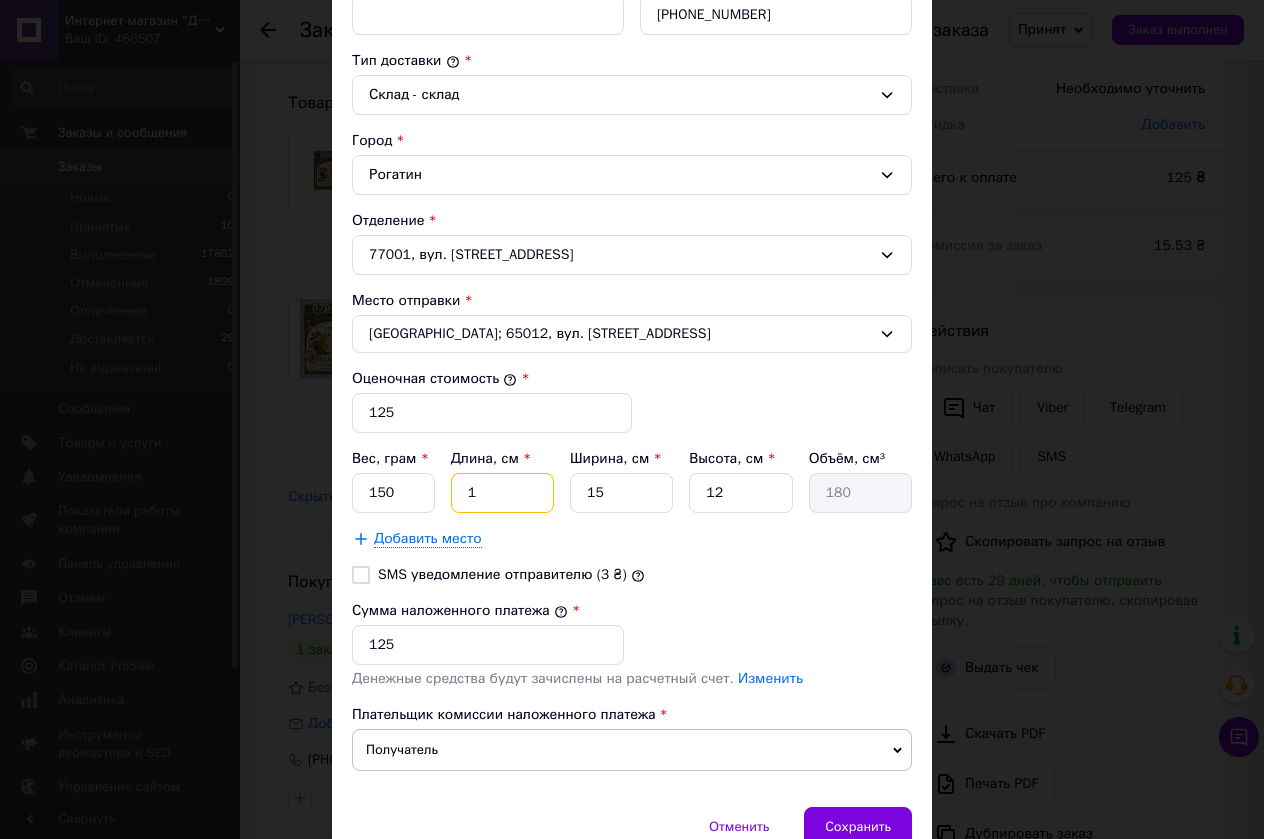 type on "180" 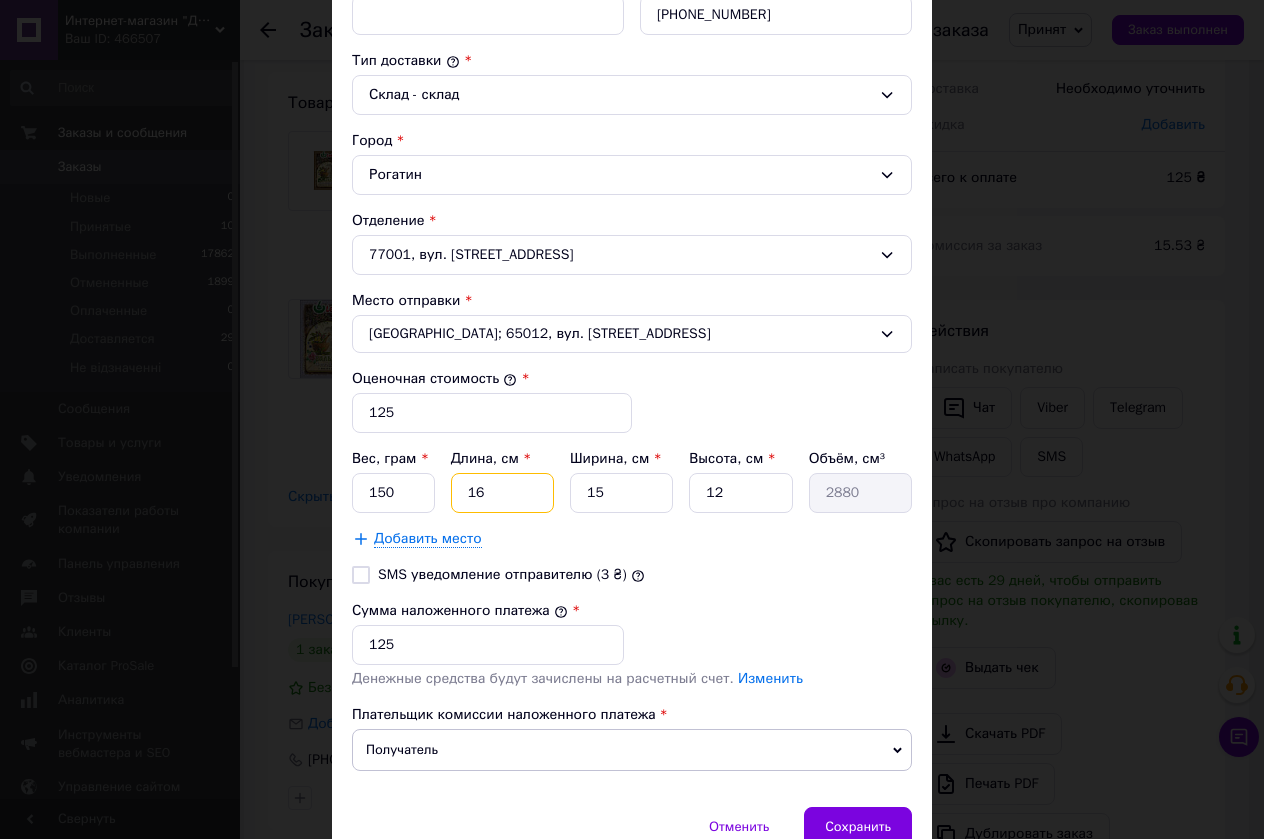 type on "16" 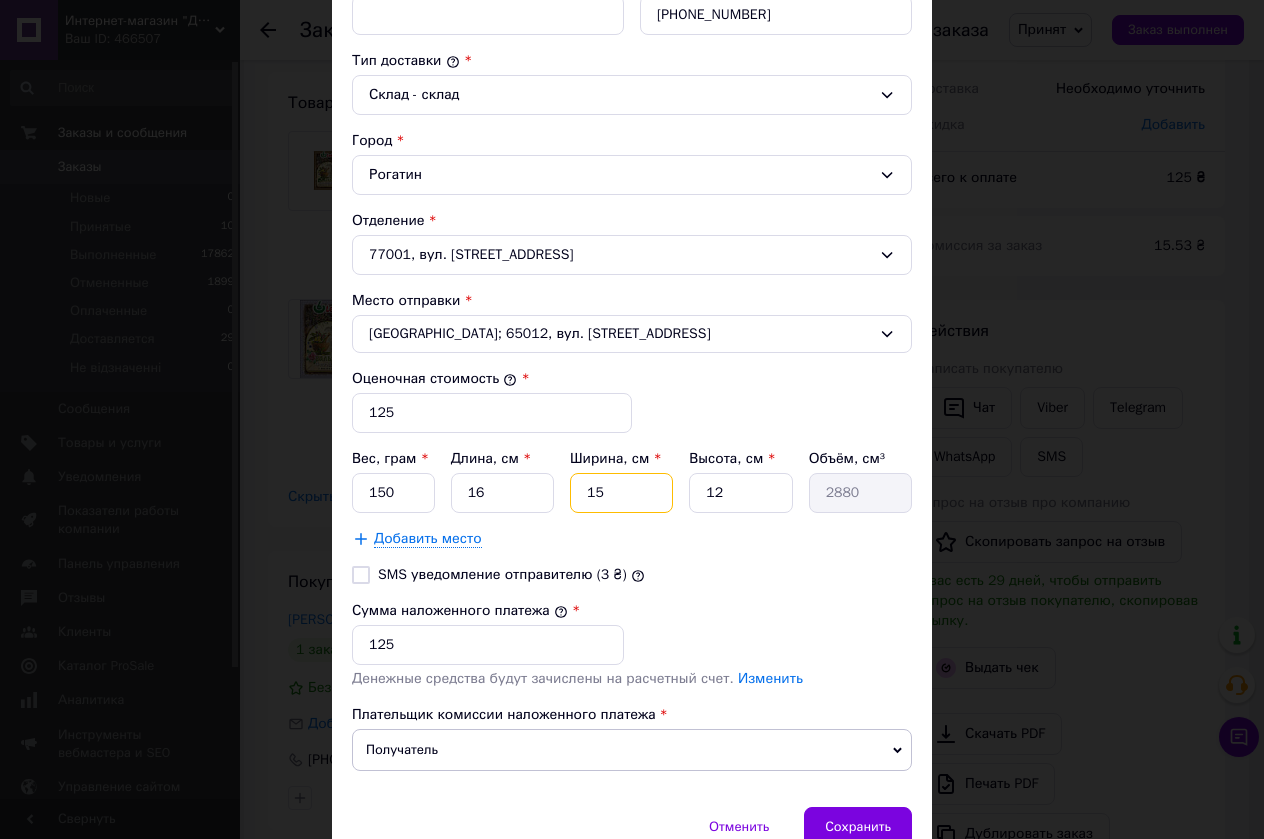 click on "15" at bounding box center (621, 493) 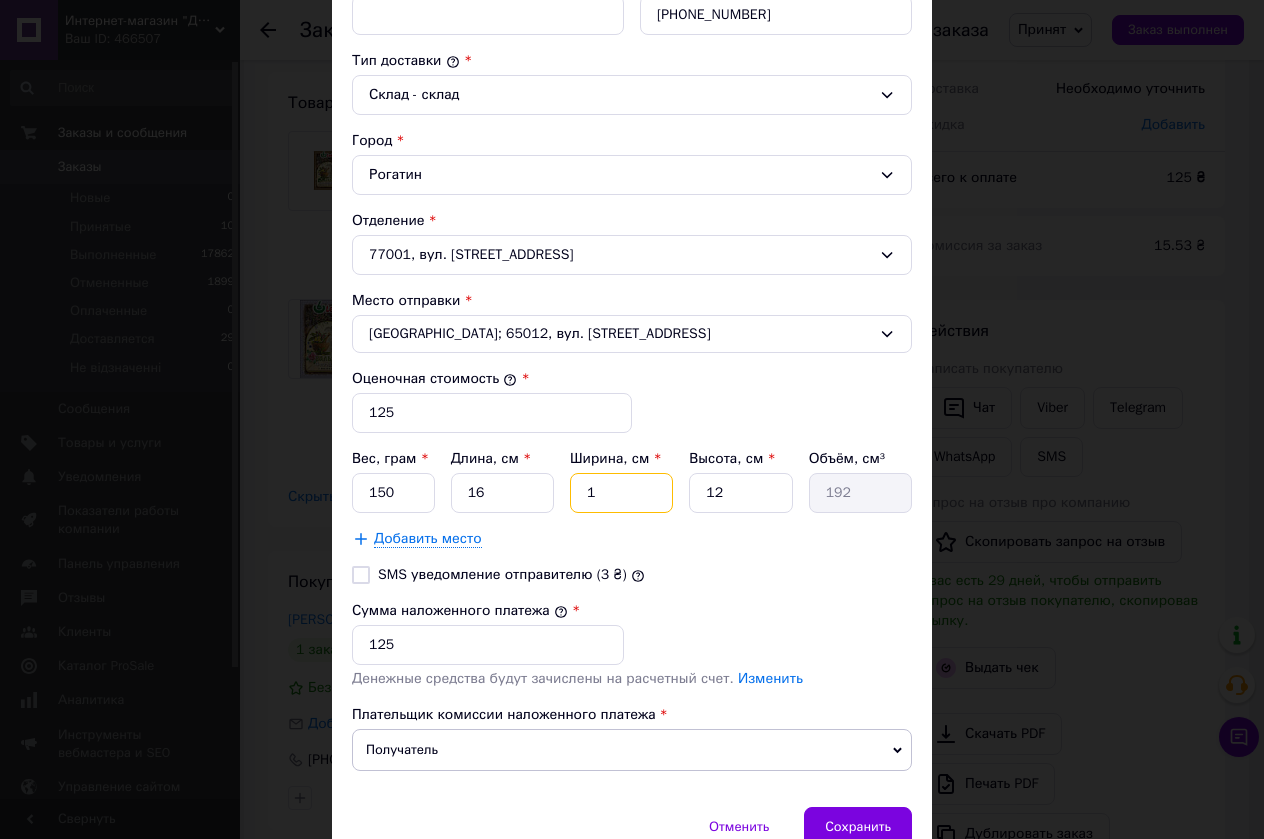 type on "14" 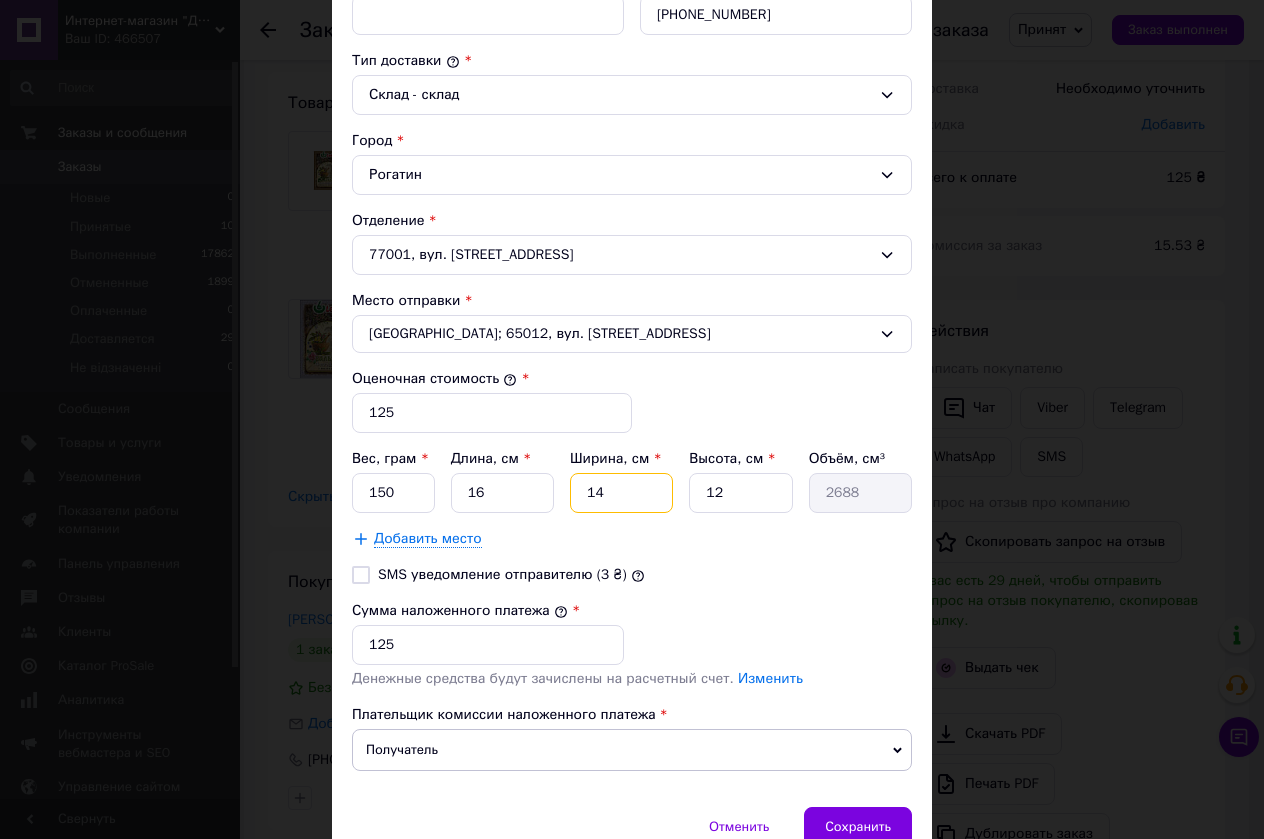 type on "14" 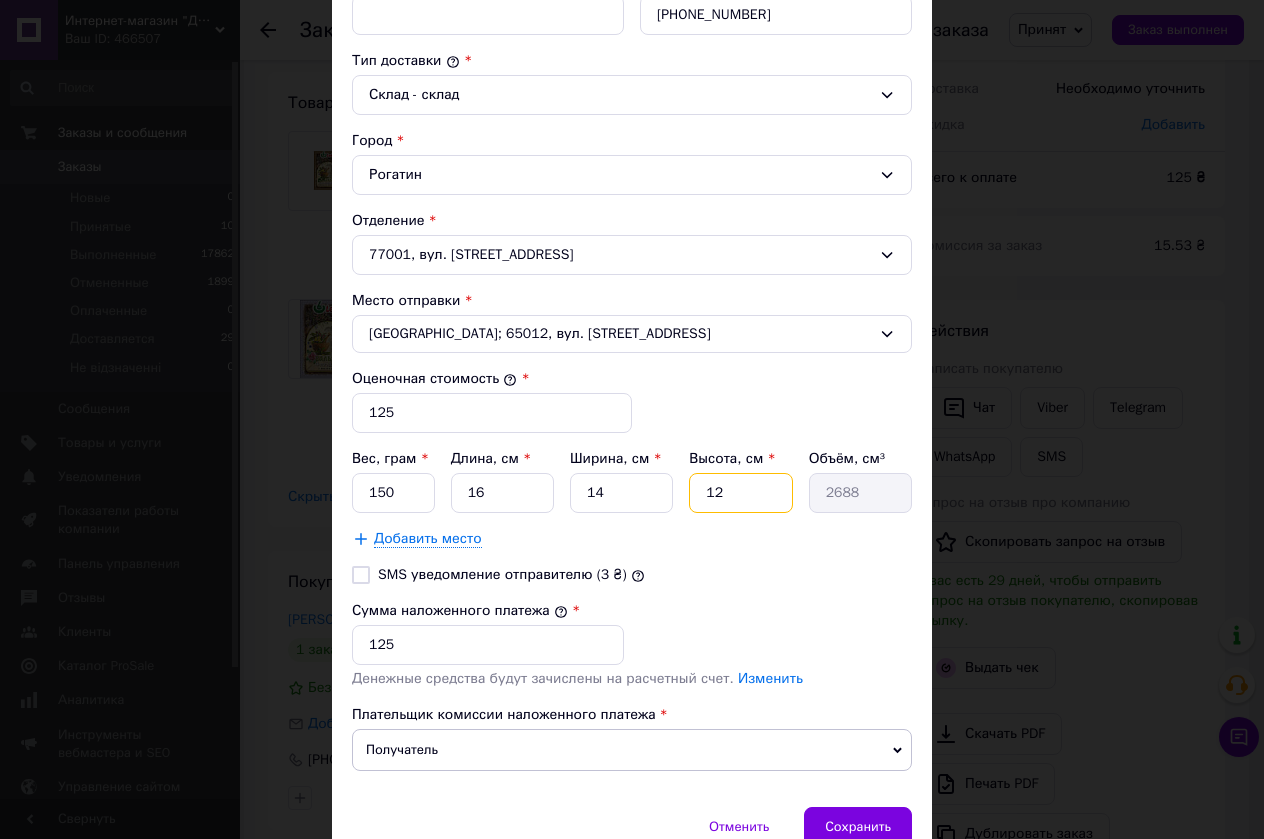 drag, startPoint x: 729, startPoint y: 498, endPoint x: 673, endPoint y: 497, distance: 56.008926 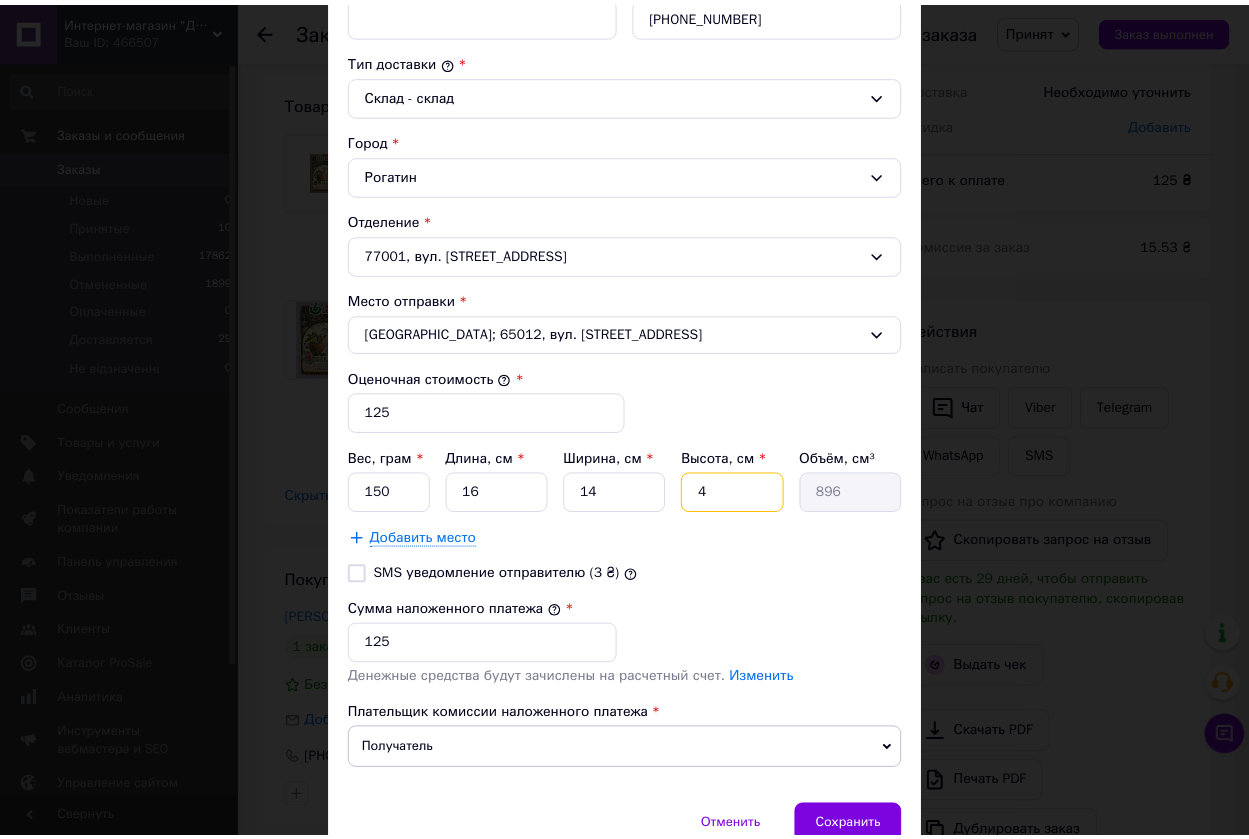 scroll, scrollTop: 598, scrollLeft: 0, axis: vertical 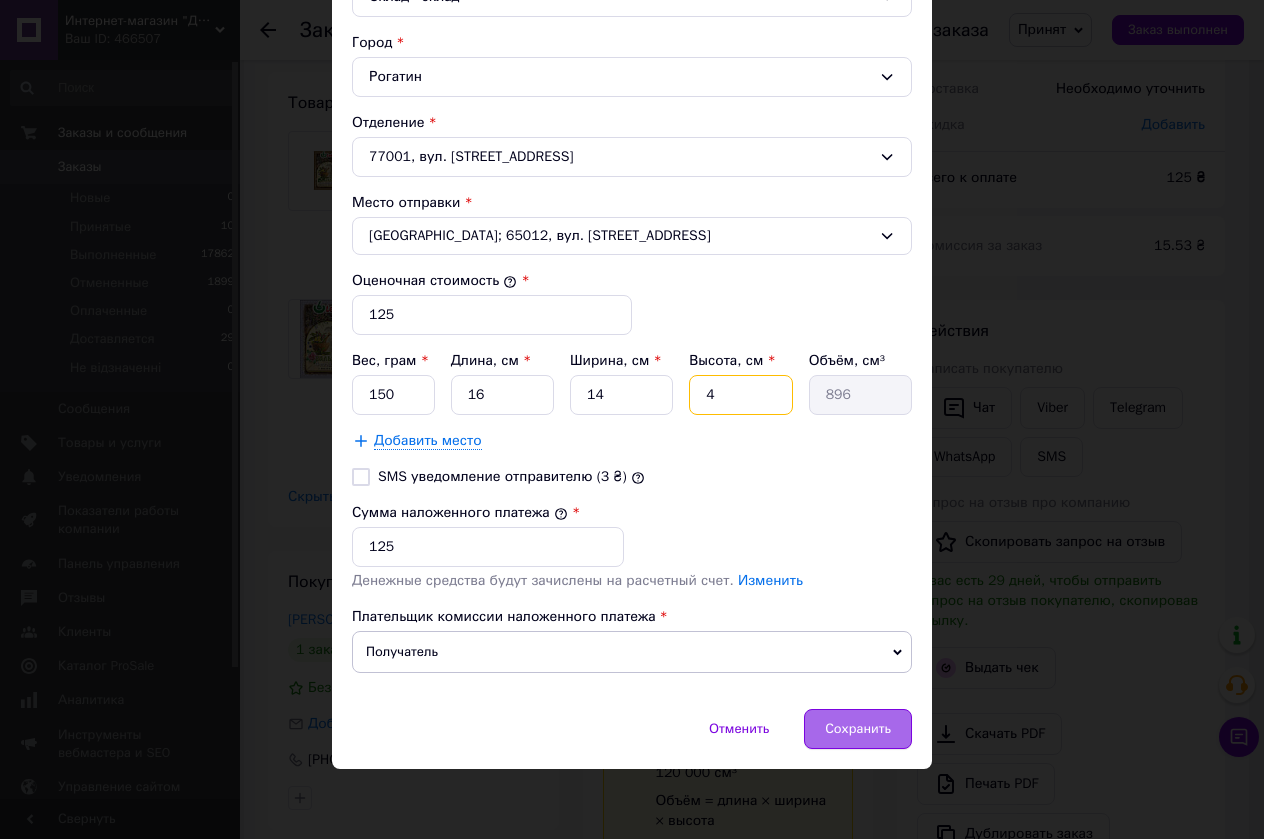 type on "4" 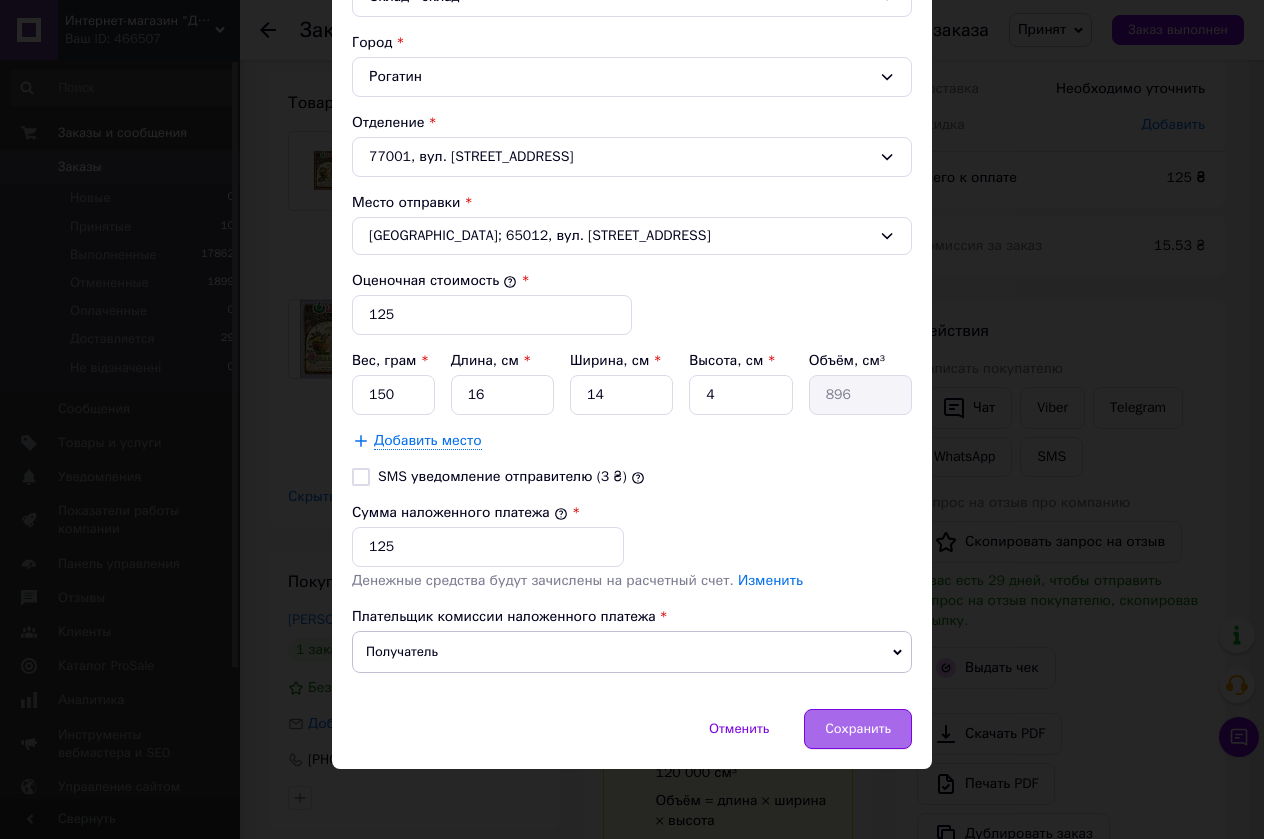 click on "Сохранить" at bounding box center (858, 729) 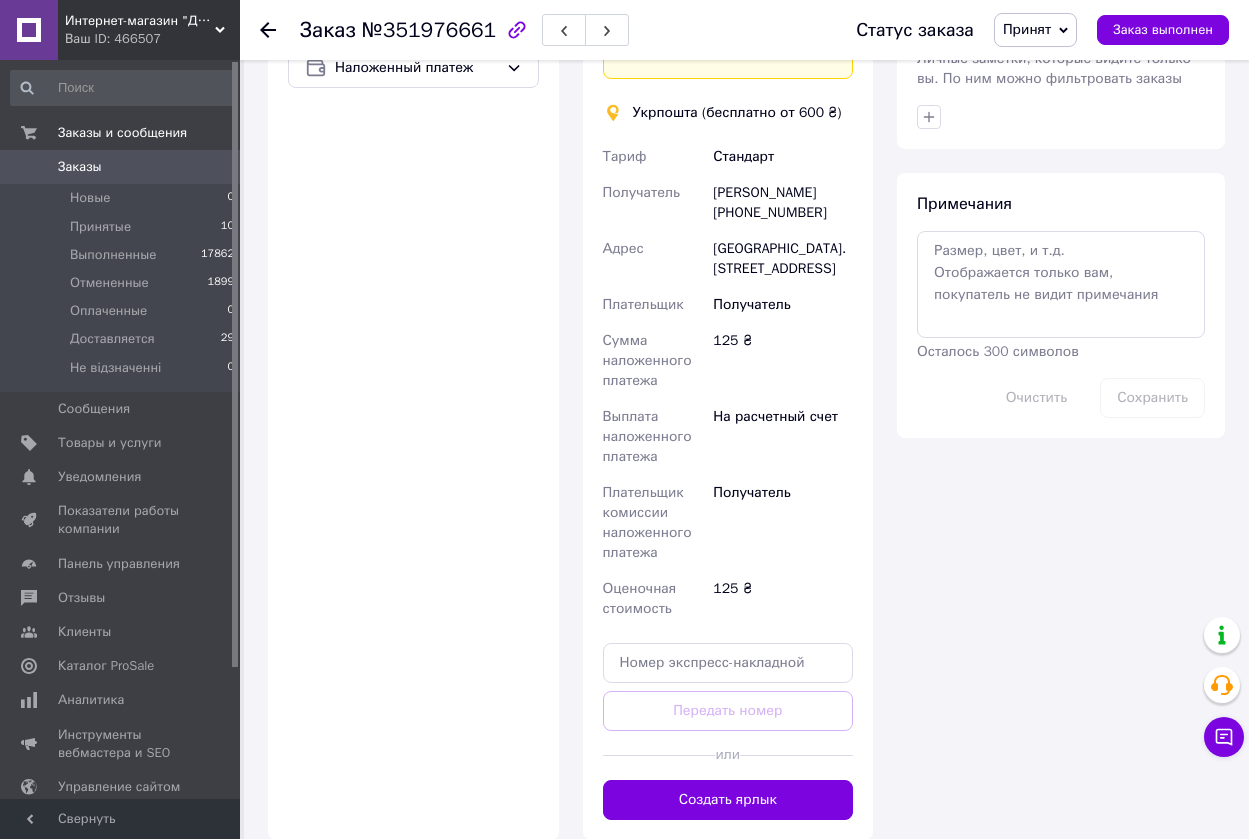 scroll, scrollTop: 1000, scrollLeft: 0, axis: vertical 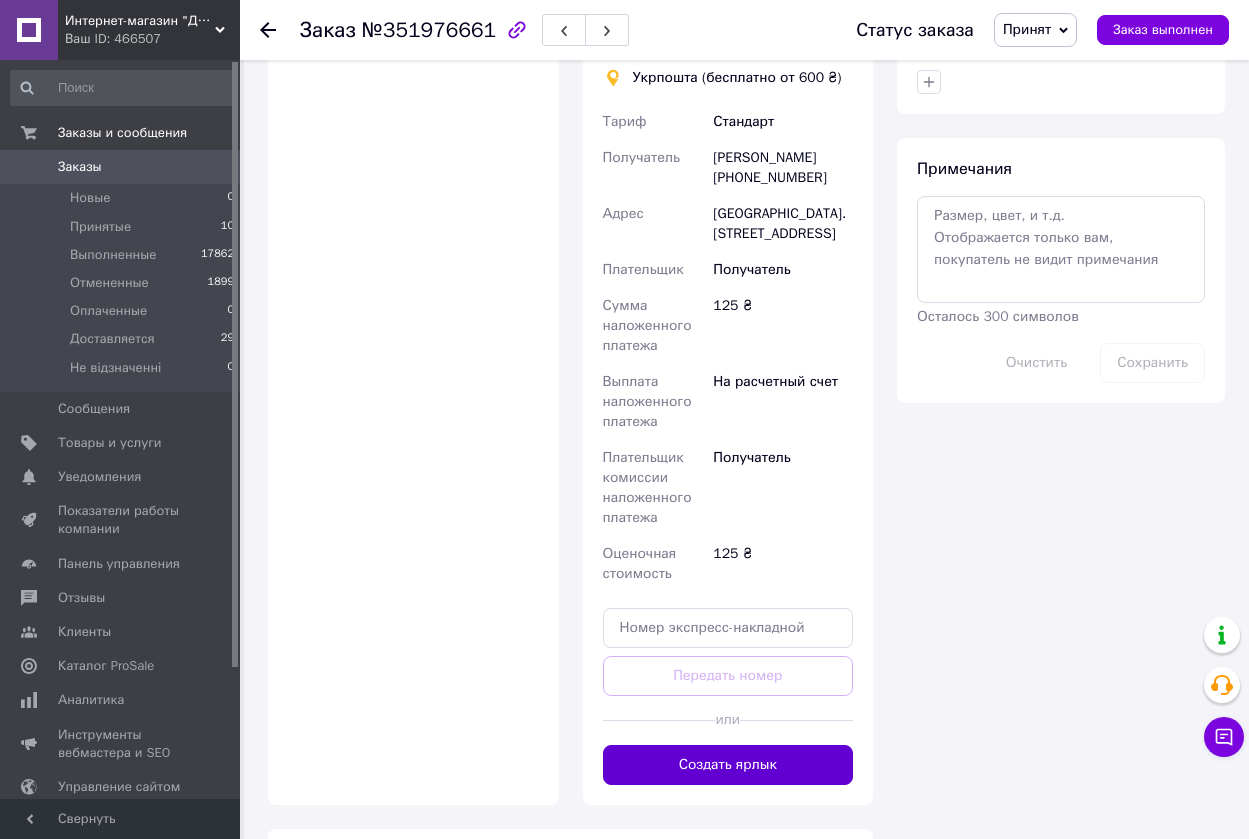 click on "Создать ярлык" at bounding box center (728, 765) 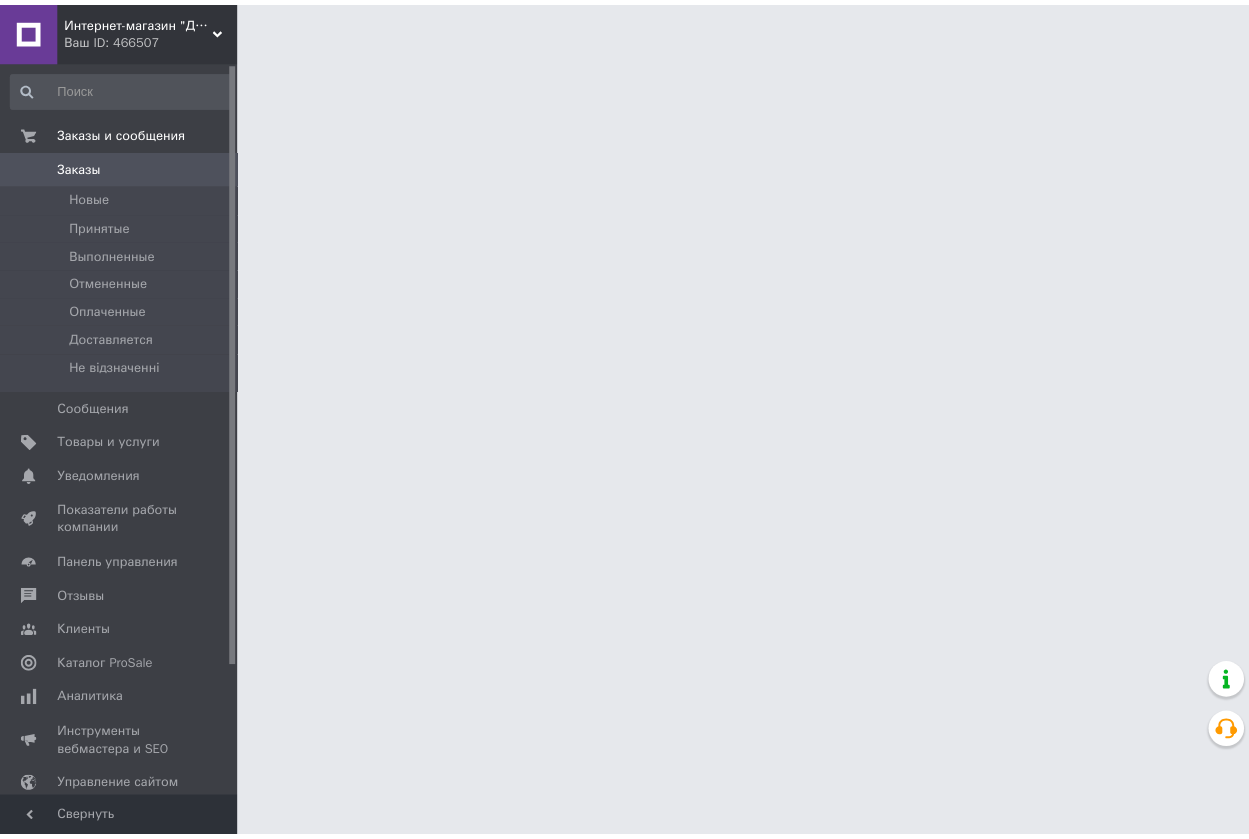scroll, scrollTop: 0, scrollLeft: 0, axis: both 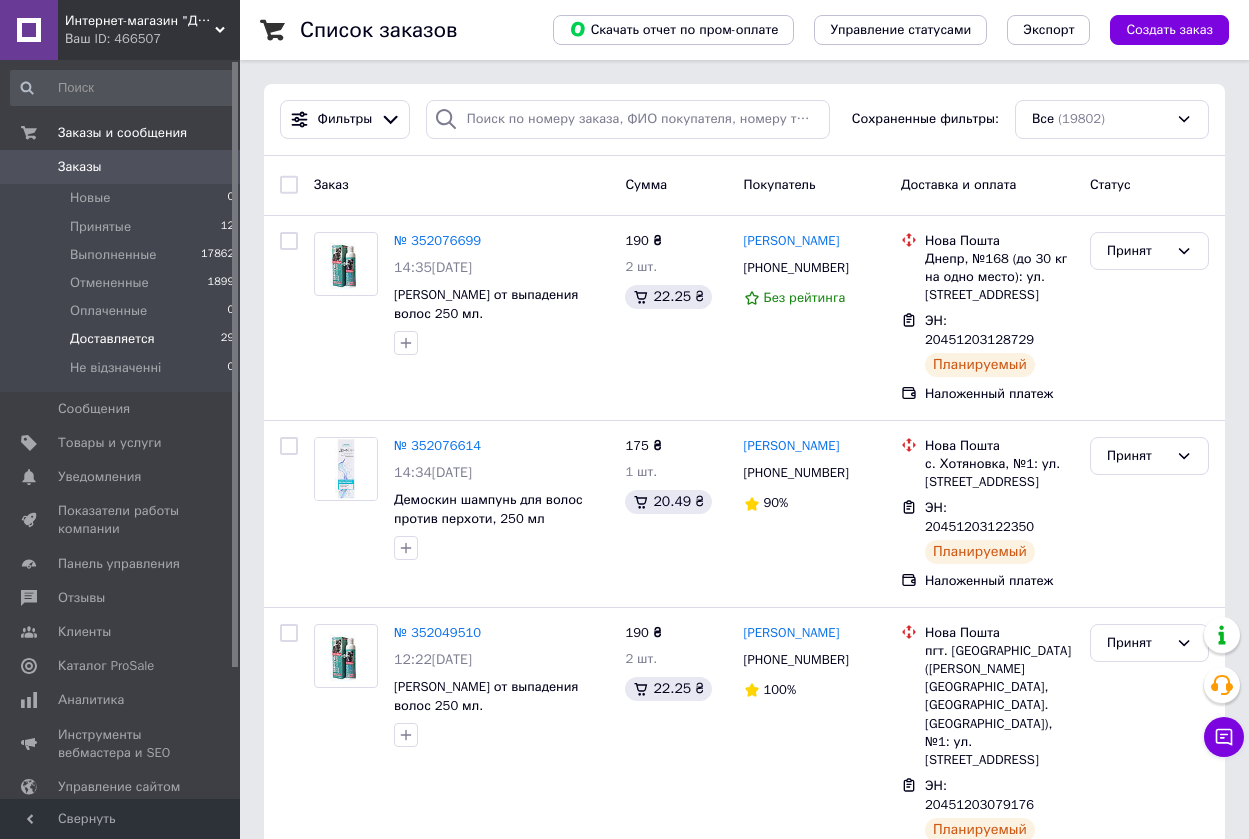 click on "Доставляется" at bounding box center (112, 339) 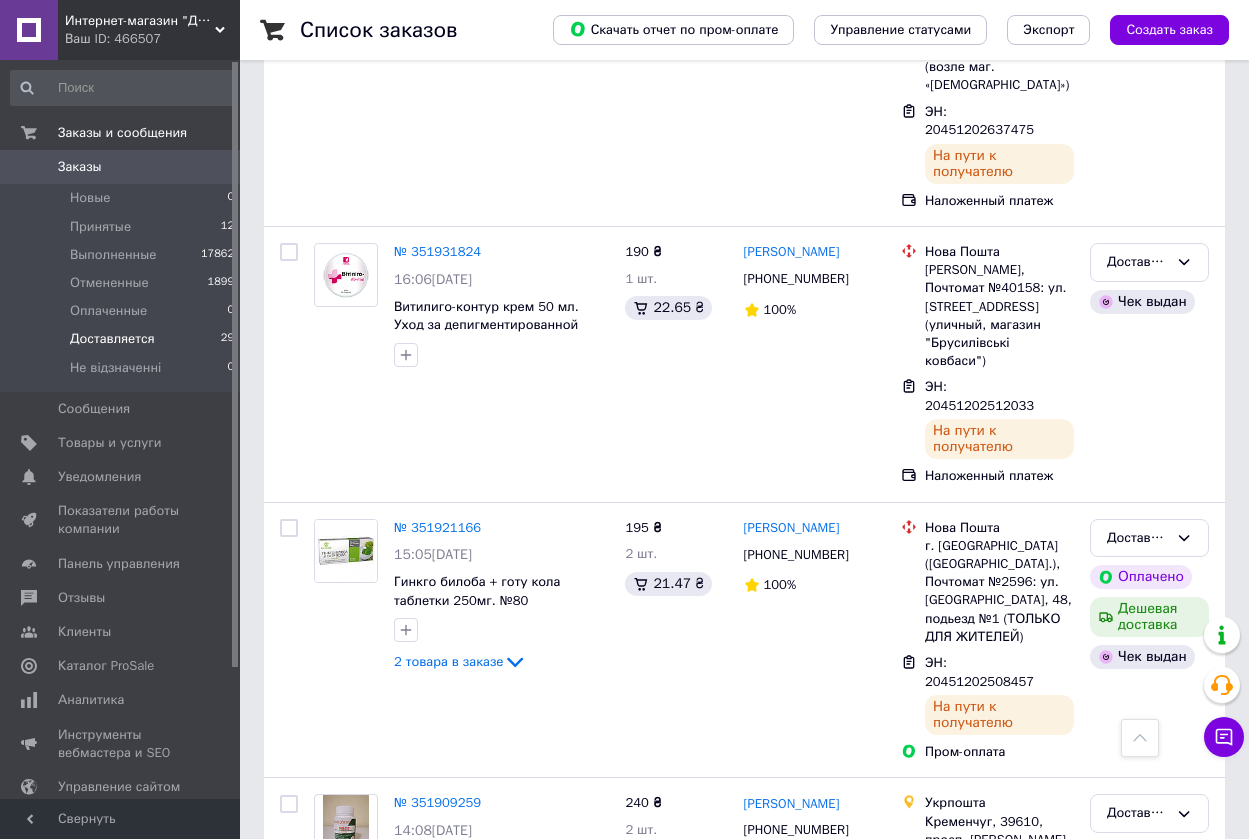 scroll, scrollTop: 5335, scrollLeft: 0, axis: vertical 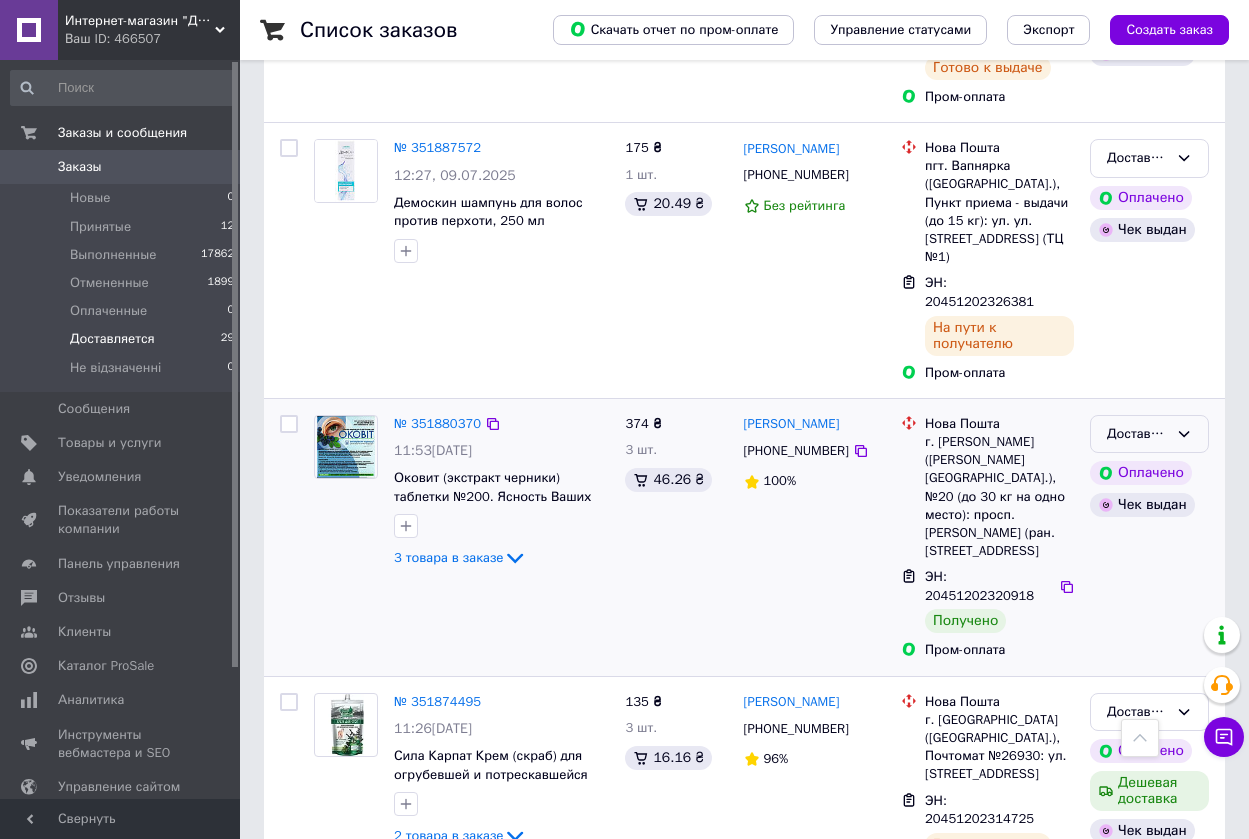 click on "Доставляется" at bounding box center (1137, 434) 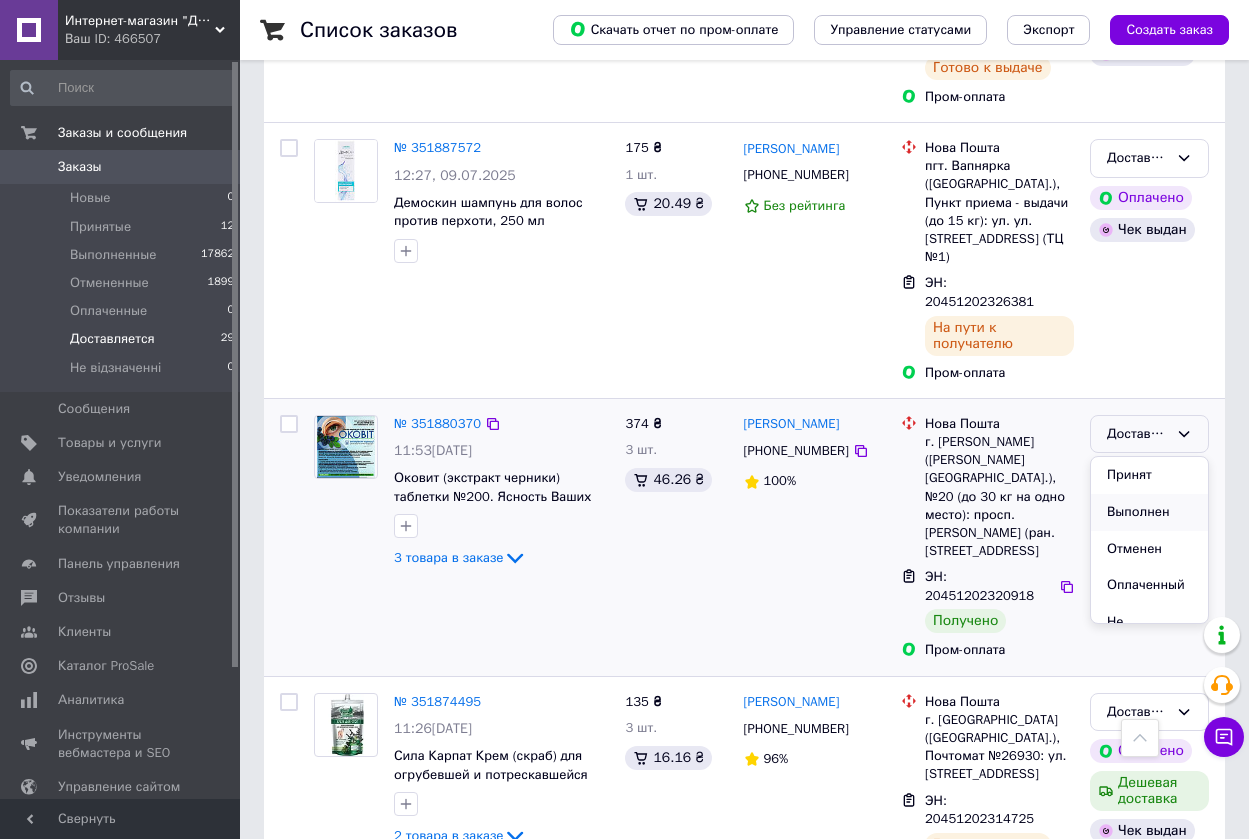 click on "Выполнен" at bounding box center (1149, 512) 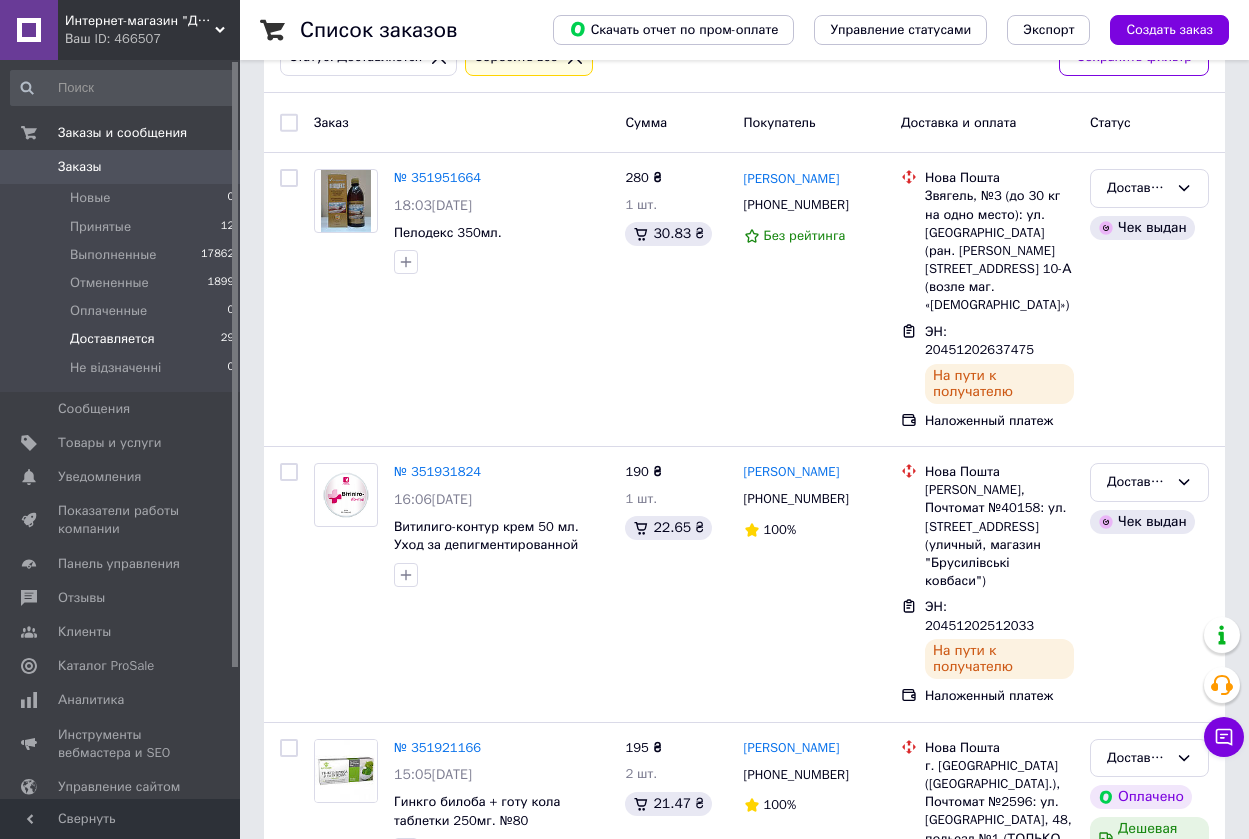scroll, scrollTop: 35, scrollLeft: 0, axis: vertical 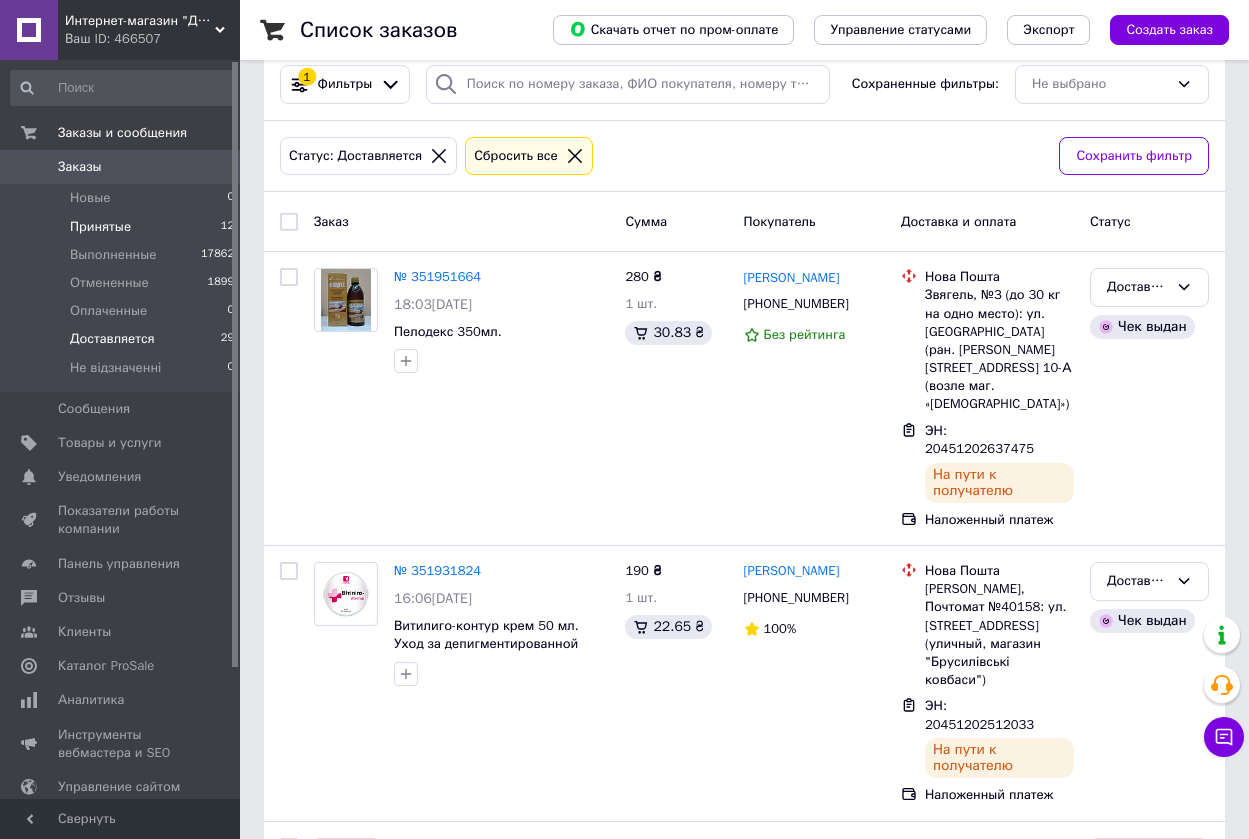 click on "Принятые" at bounding box center (100, 227) 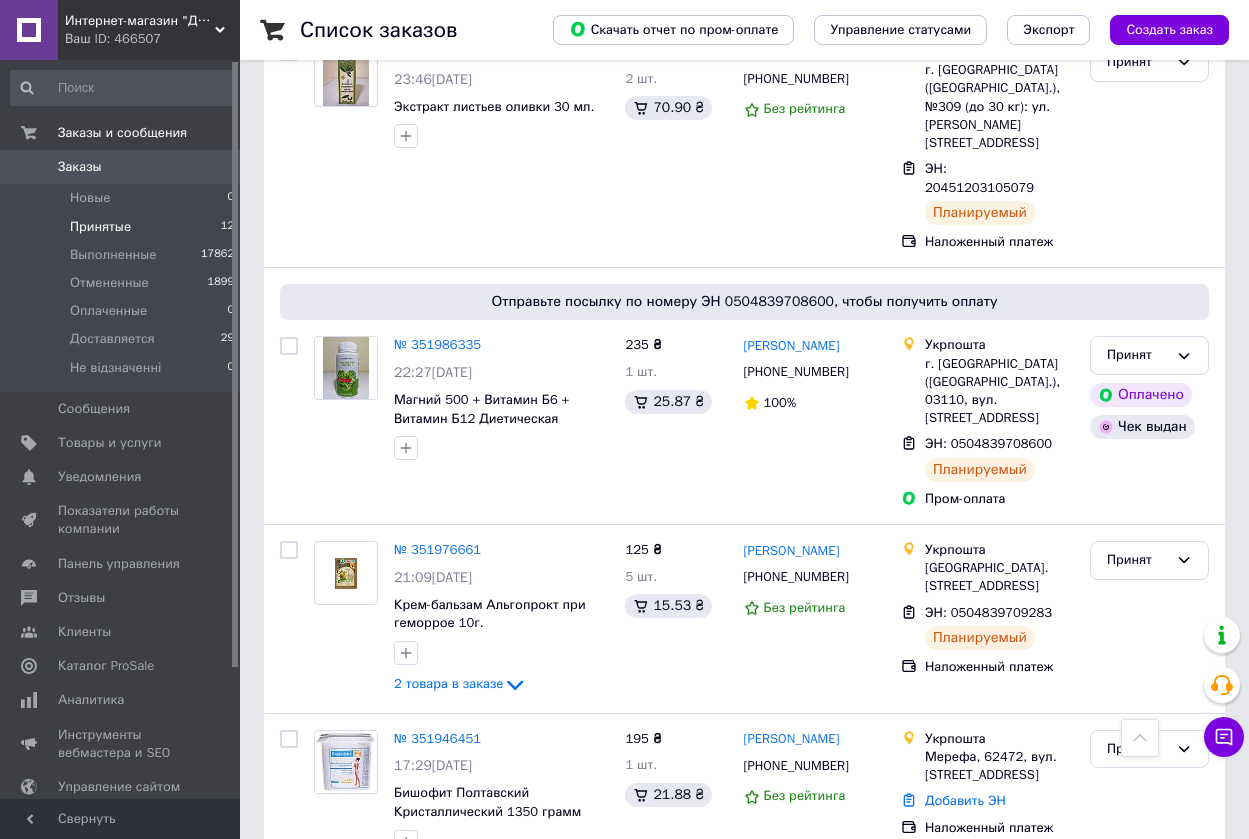 scroll, scrollTop: 1913, scrollLeft: 0, axis: vertical 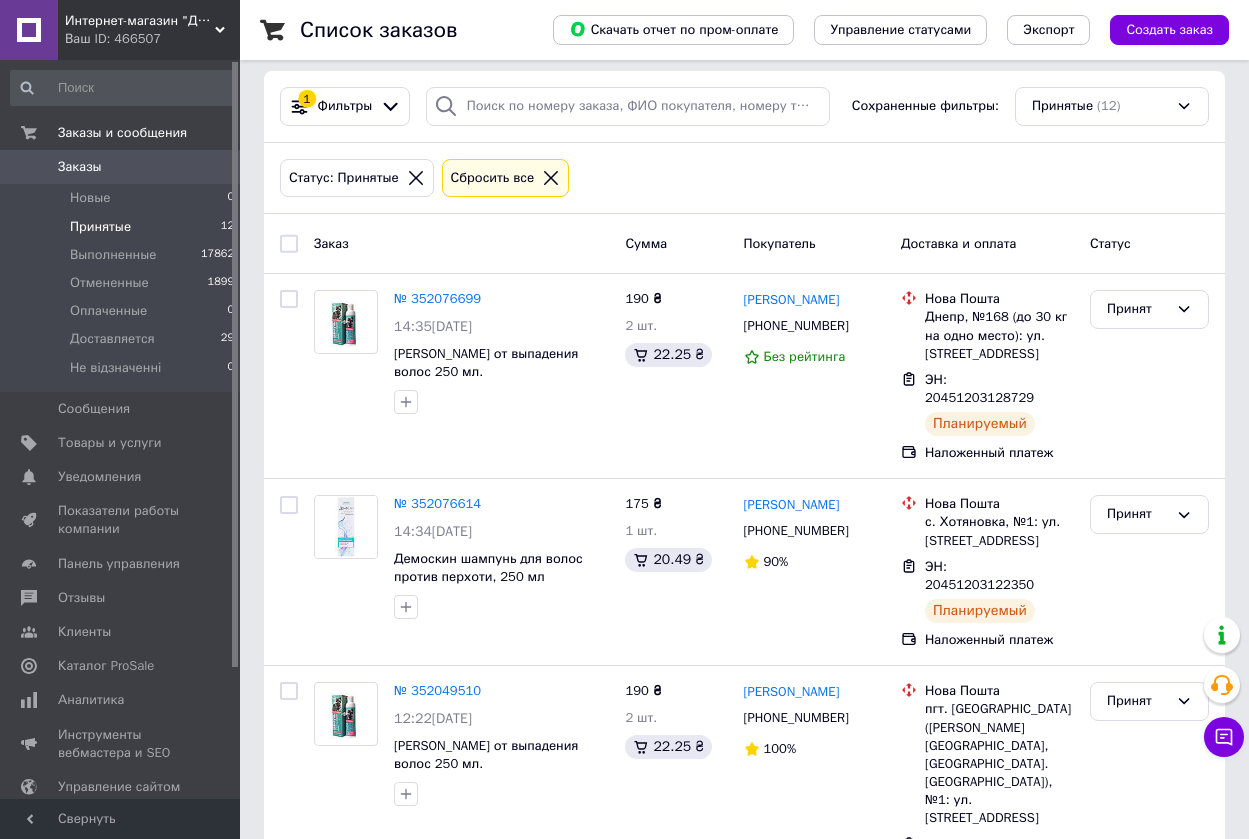click on "Сбросить все" at bounding box center [493, 178] 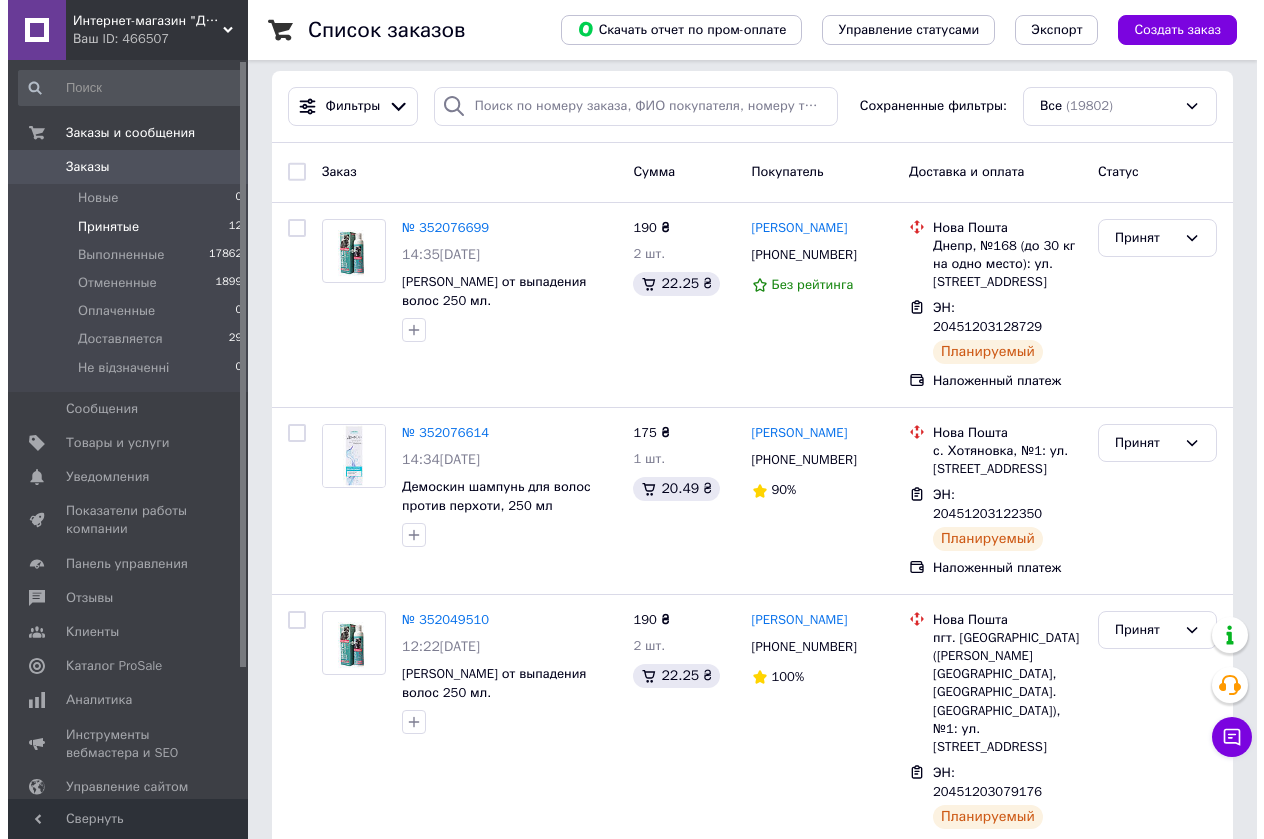 scroll, scrollTop: 0, scrollLeft: 0, axis: both 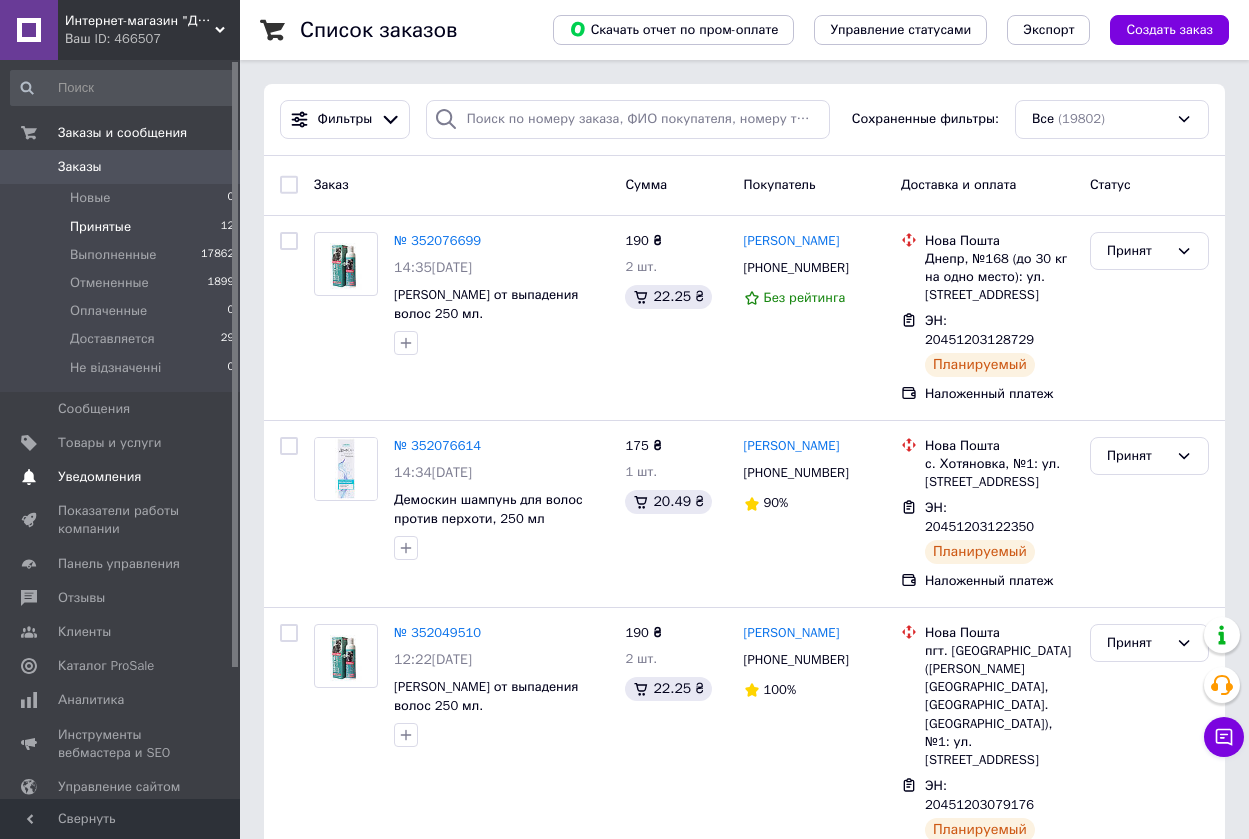 click on "Уведомления" at bounding box center [99, 477] 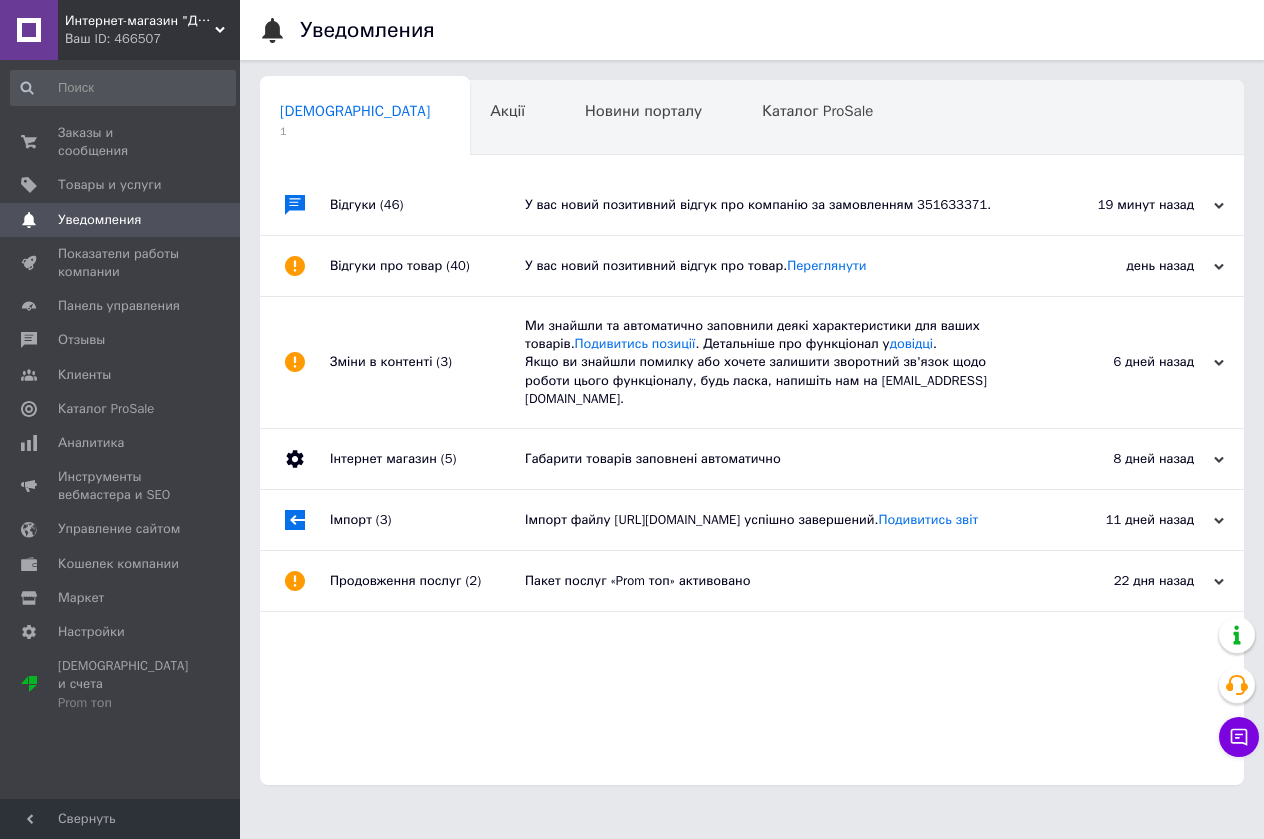 click on "У вас новий позитивний відгук про компанію за замовленням 351633371." at bounding box center (774, 205) 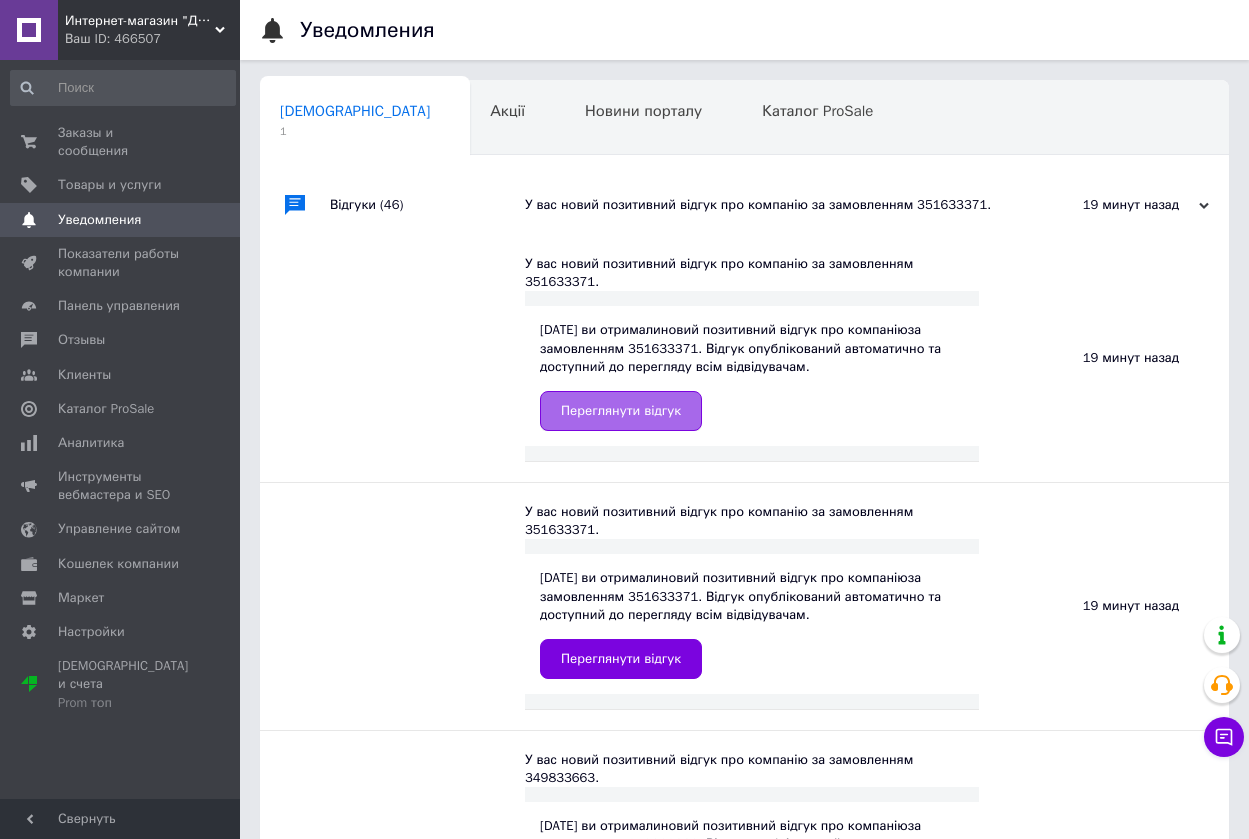 click on "Переглянути відгук" at bounding box center (621, 411) 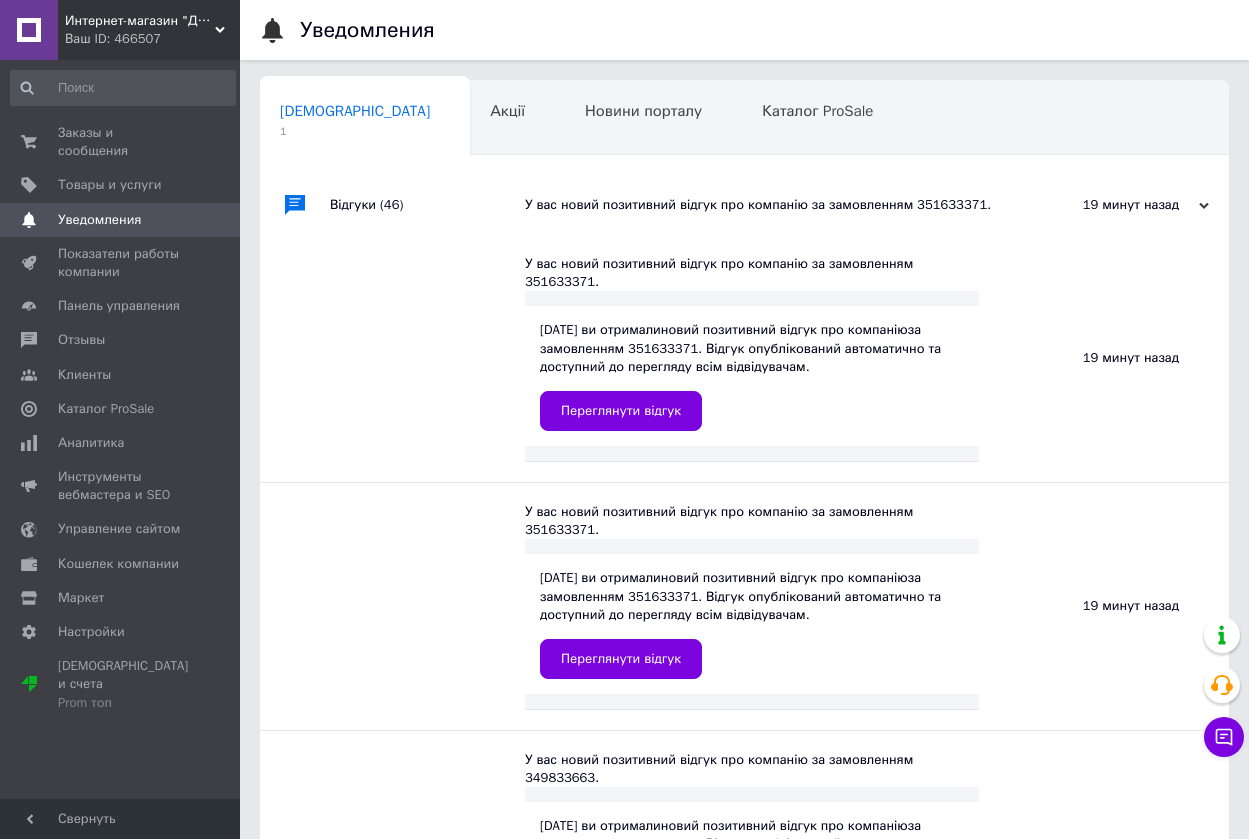 click on "Заказы и сообщения" at bounding box center (121, 142) 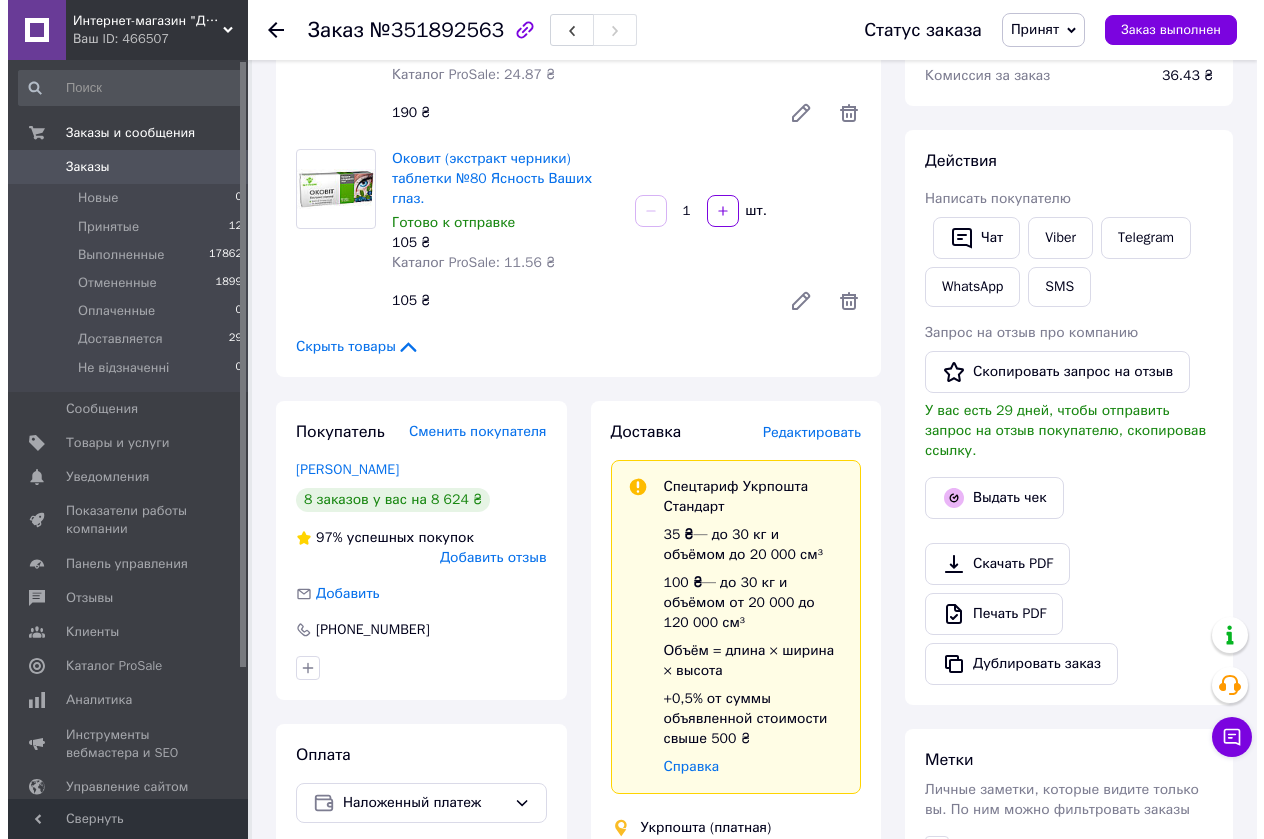 scroll, scrollTop: 300, scrollLeft: 0, axis: vertical 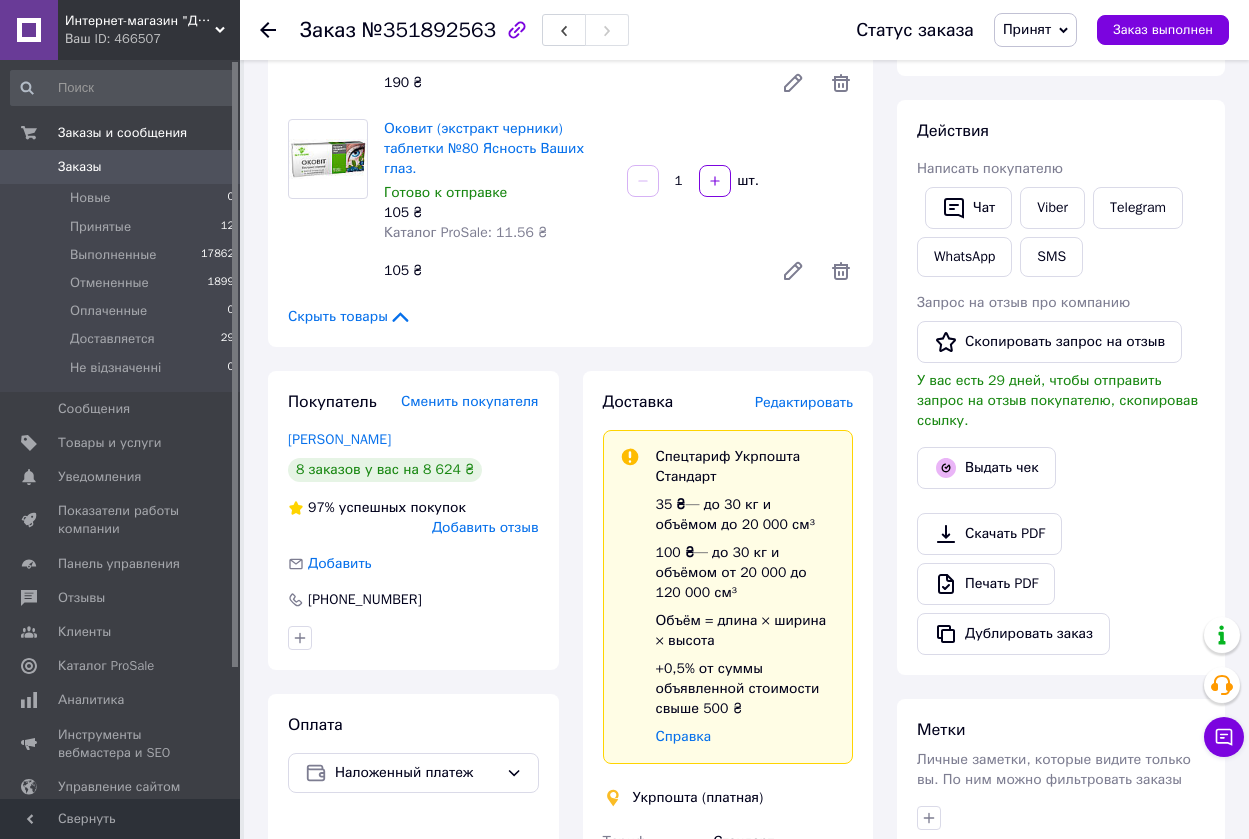 click on "Редактировать" at bounding box center (804, 402) 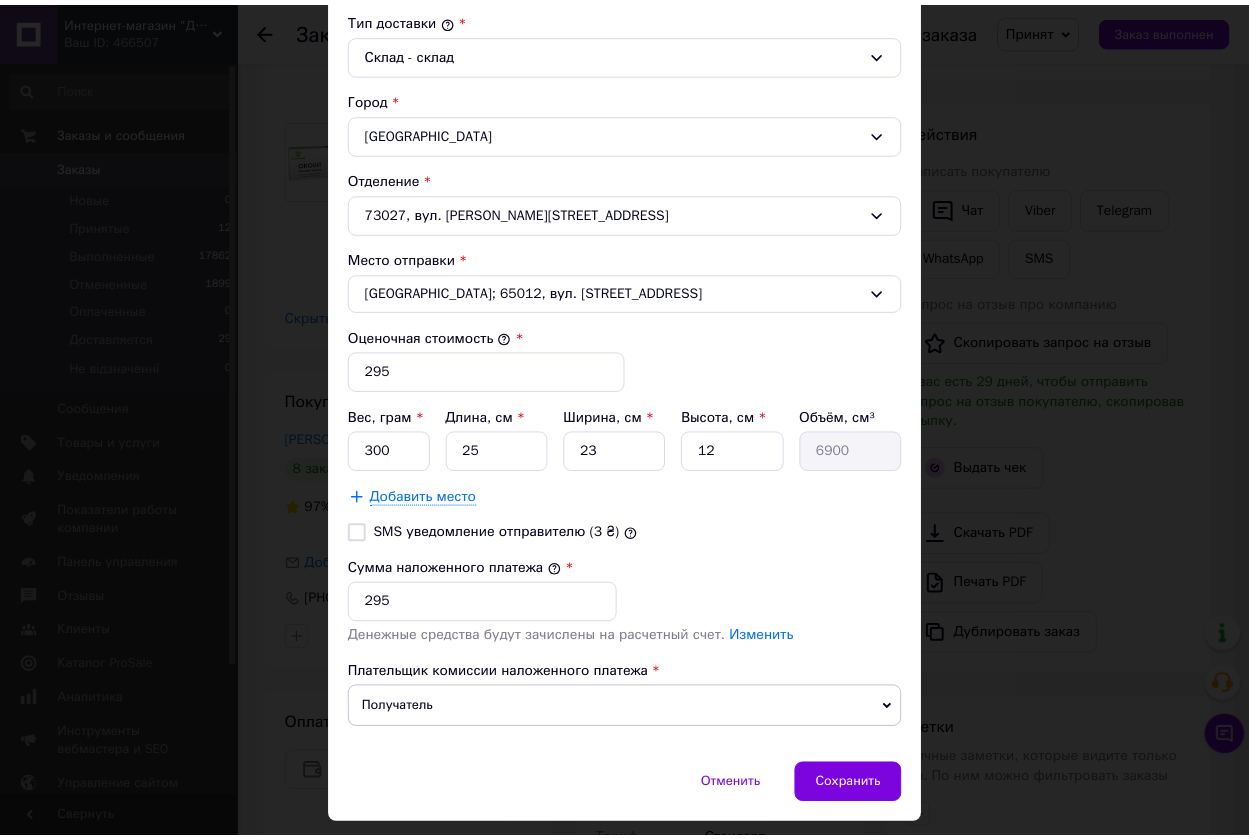 scroll, scrollTop: 598, scrollLeft: 0, axis: vertical 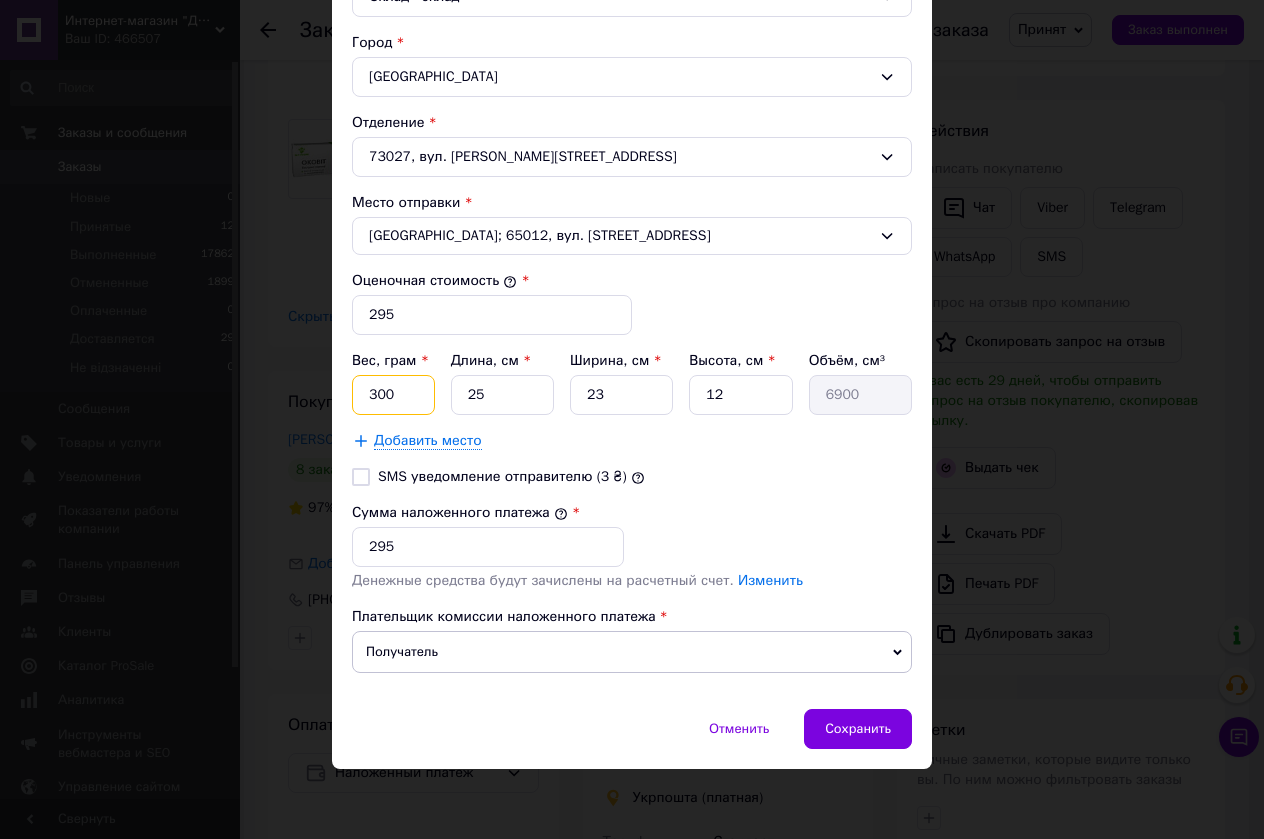 drag, startPoint x: 397, startPoint y: 395, endPoint x: 361, endPoint y: 395, distance: 36 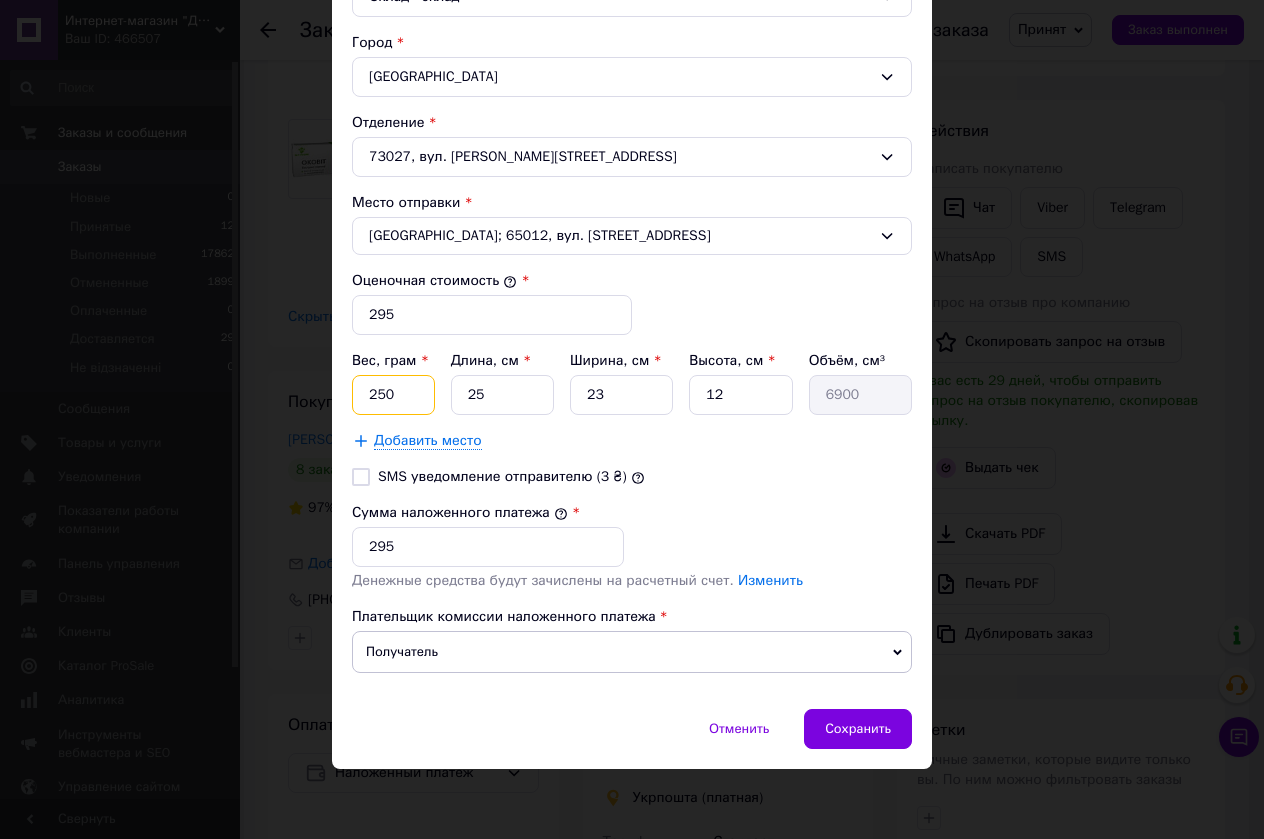 type on "250" 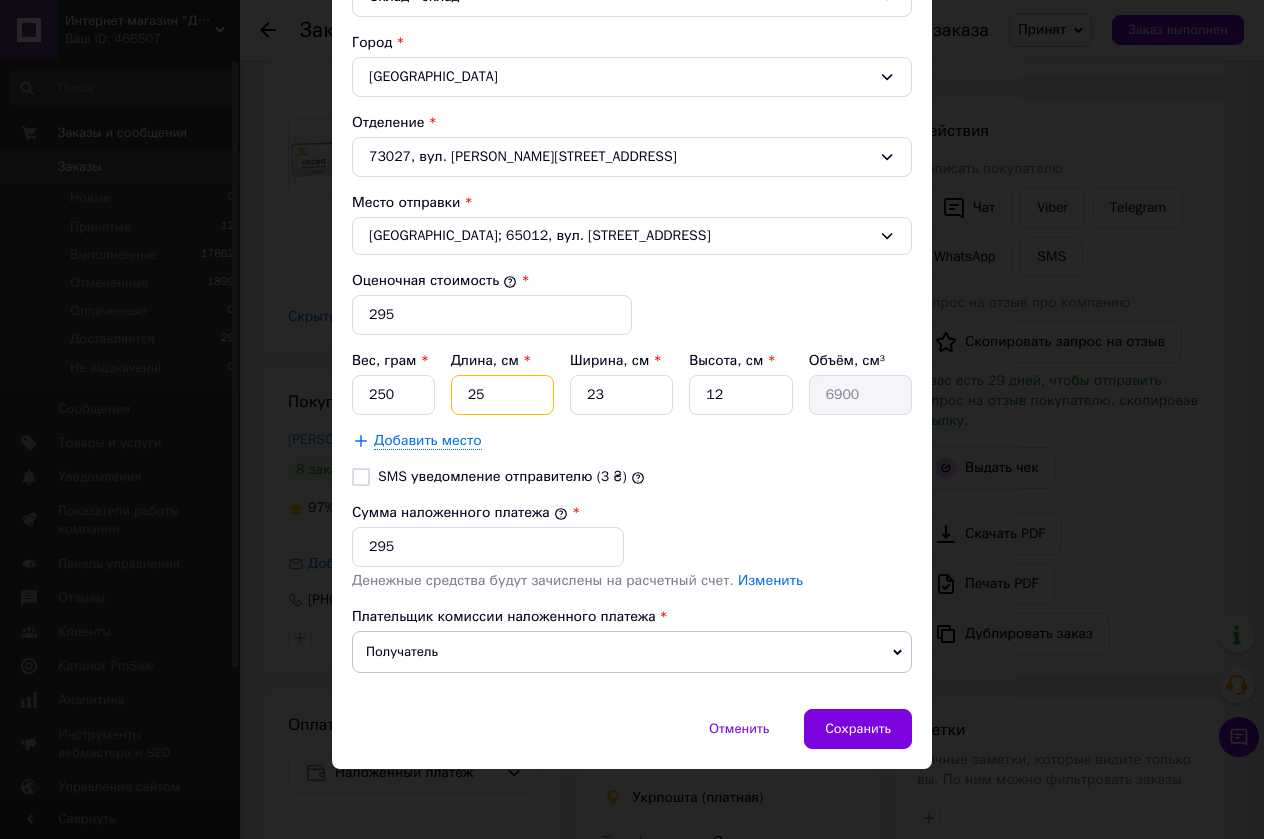 drag, startPoint x: 489, startPoint y: 397, endPoint x: 404, endPoint y: 404, distance: 85.28775 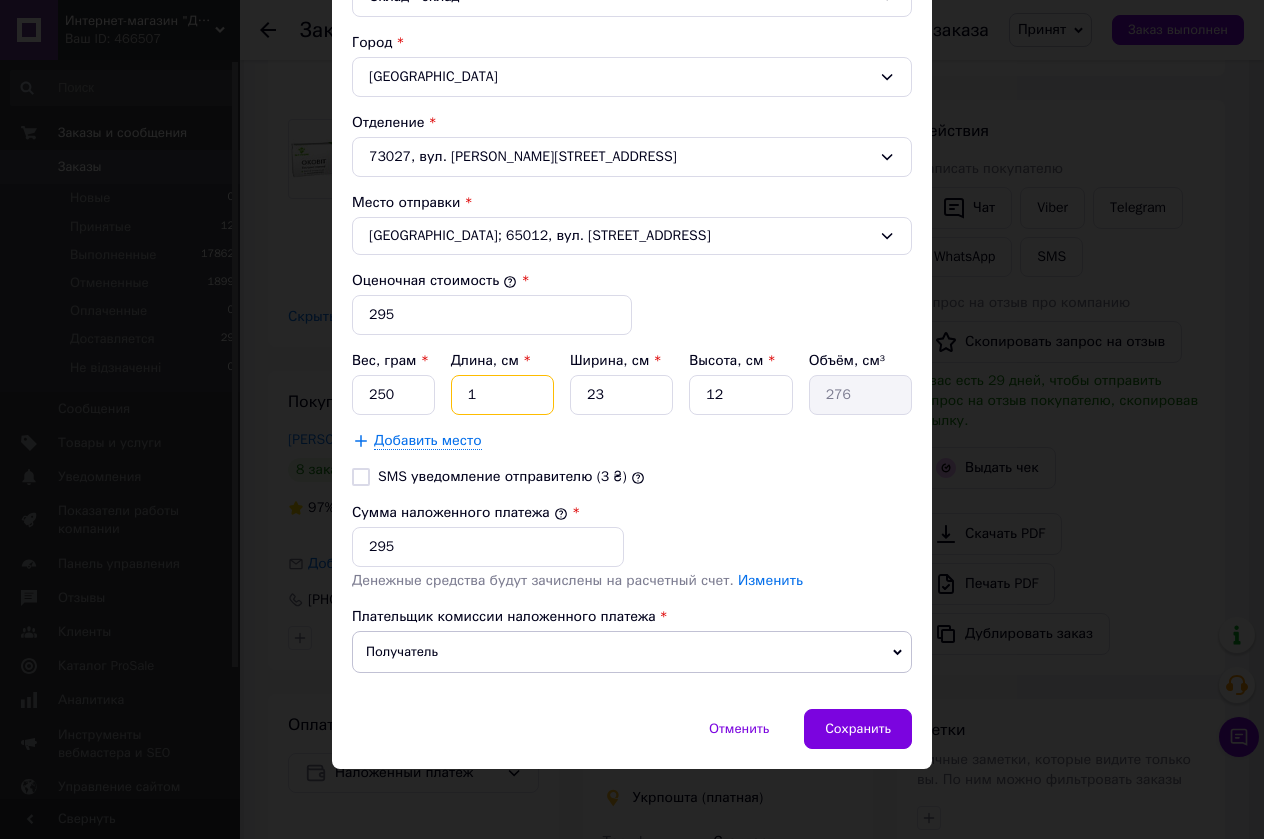 type on "12" 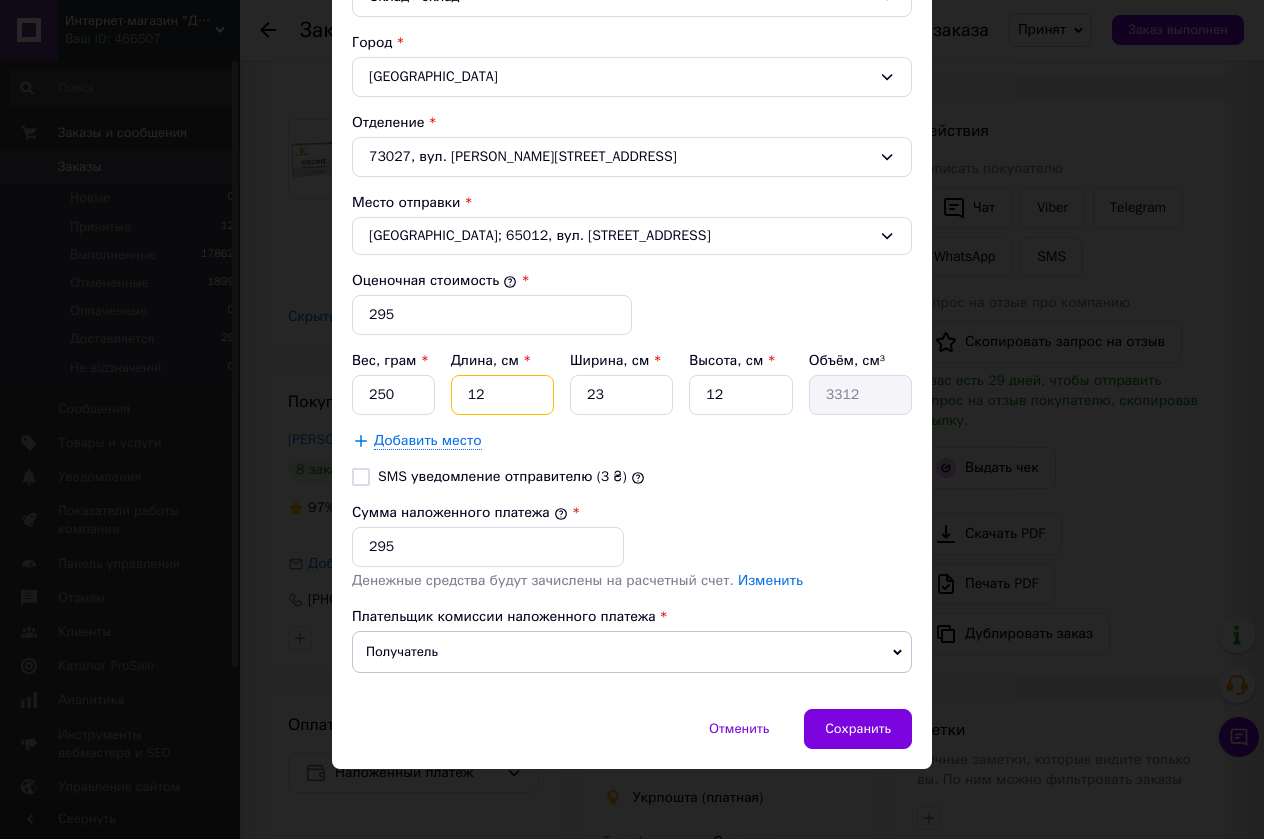 type on "12" 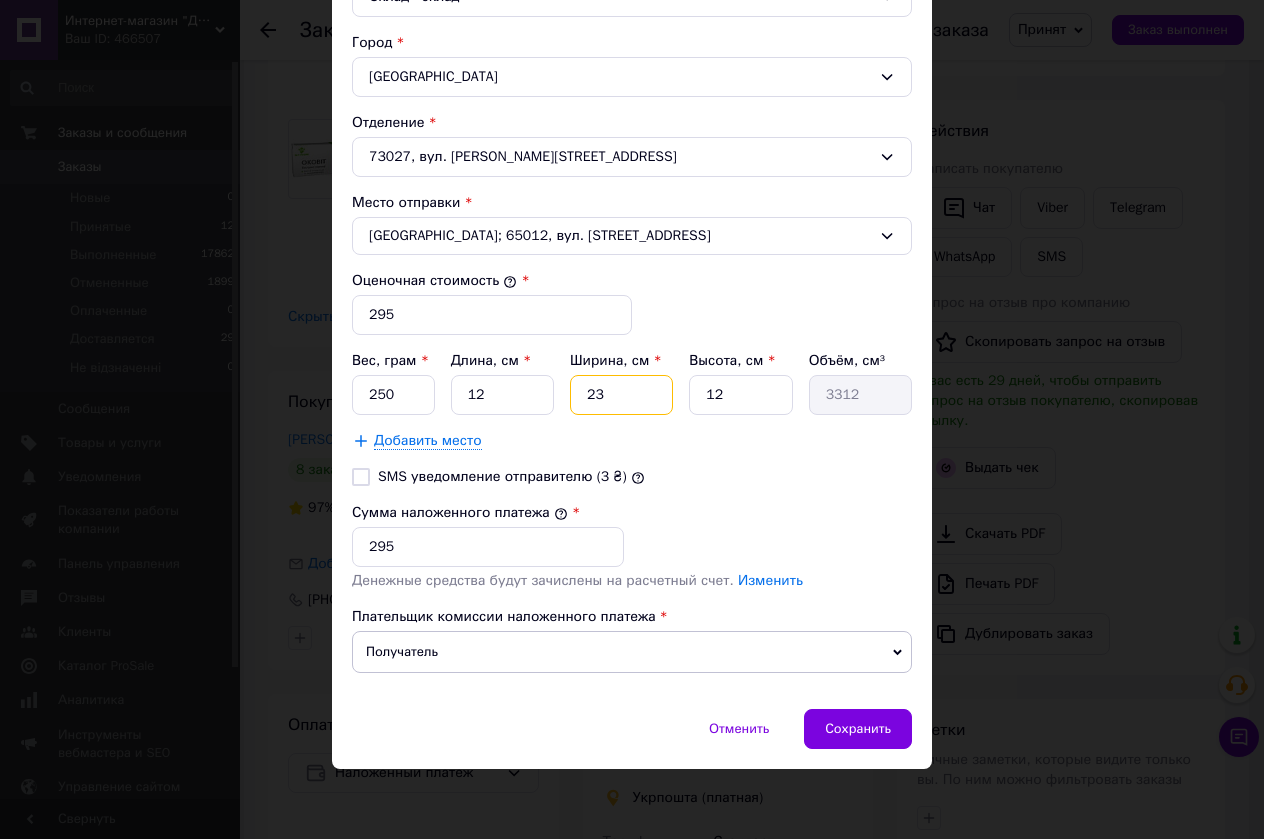 drag, startPoint x: 615, startPoint y: 388, endPoint x: 562, endPoint y: 390, distance: 53.037724 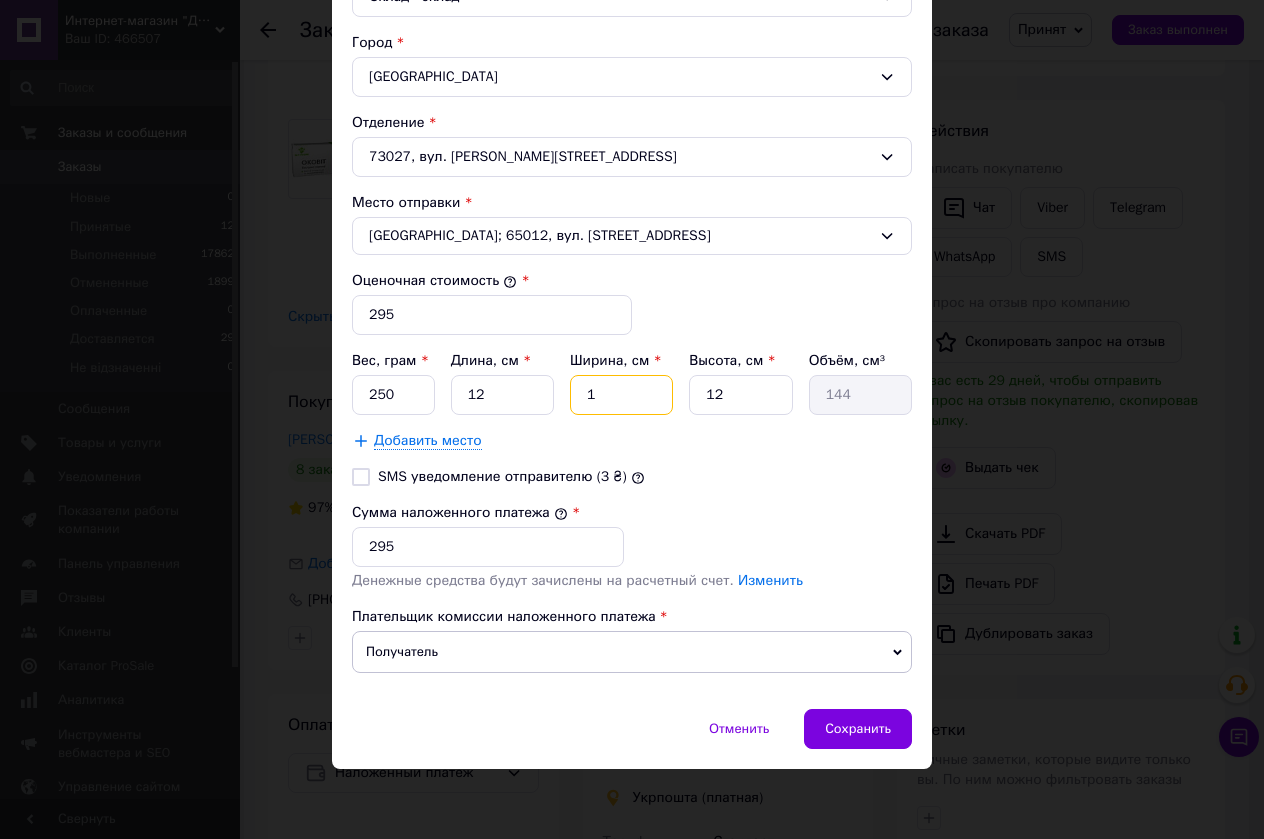type on "11" 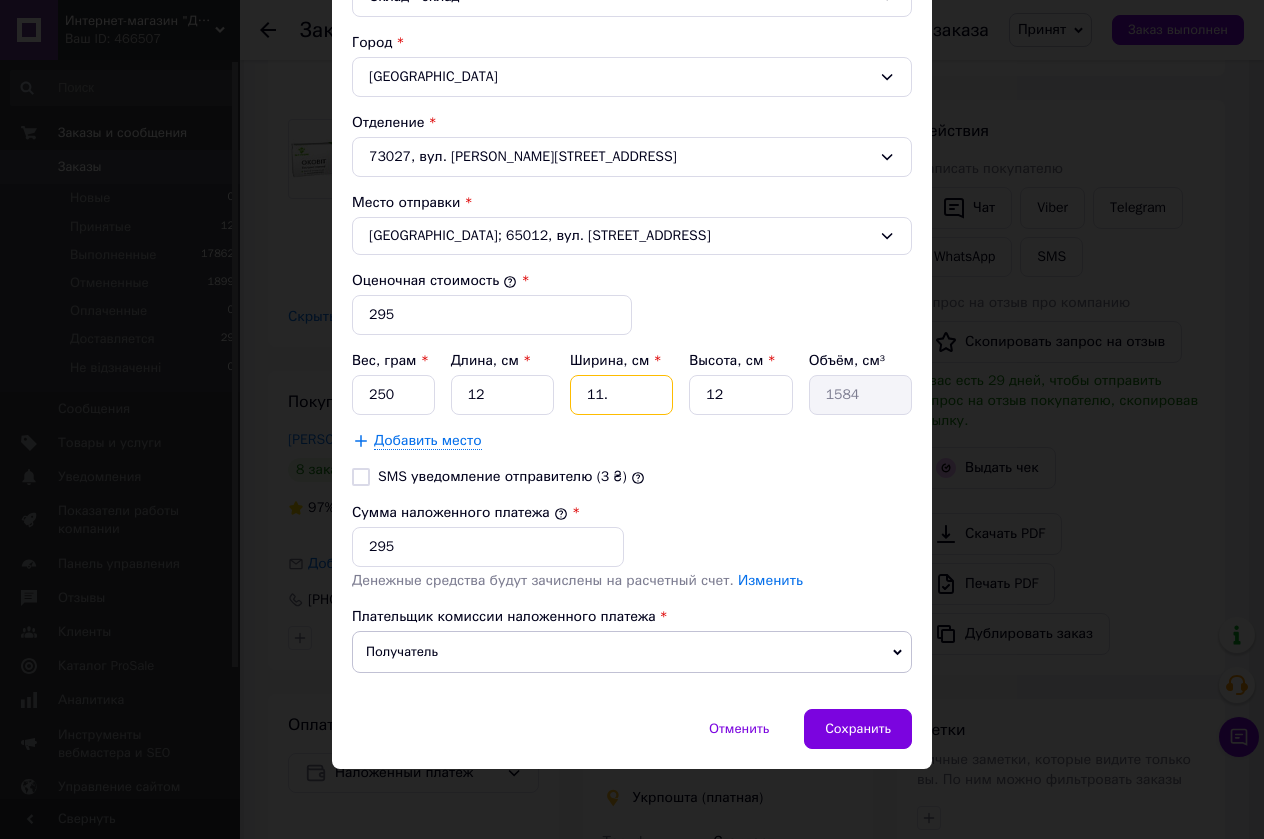 type on "11.5" 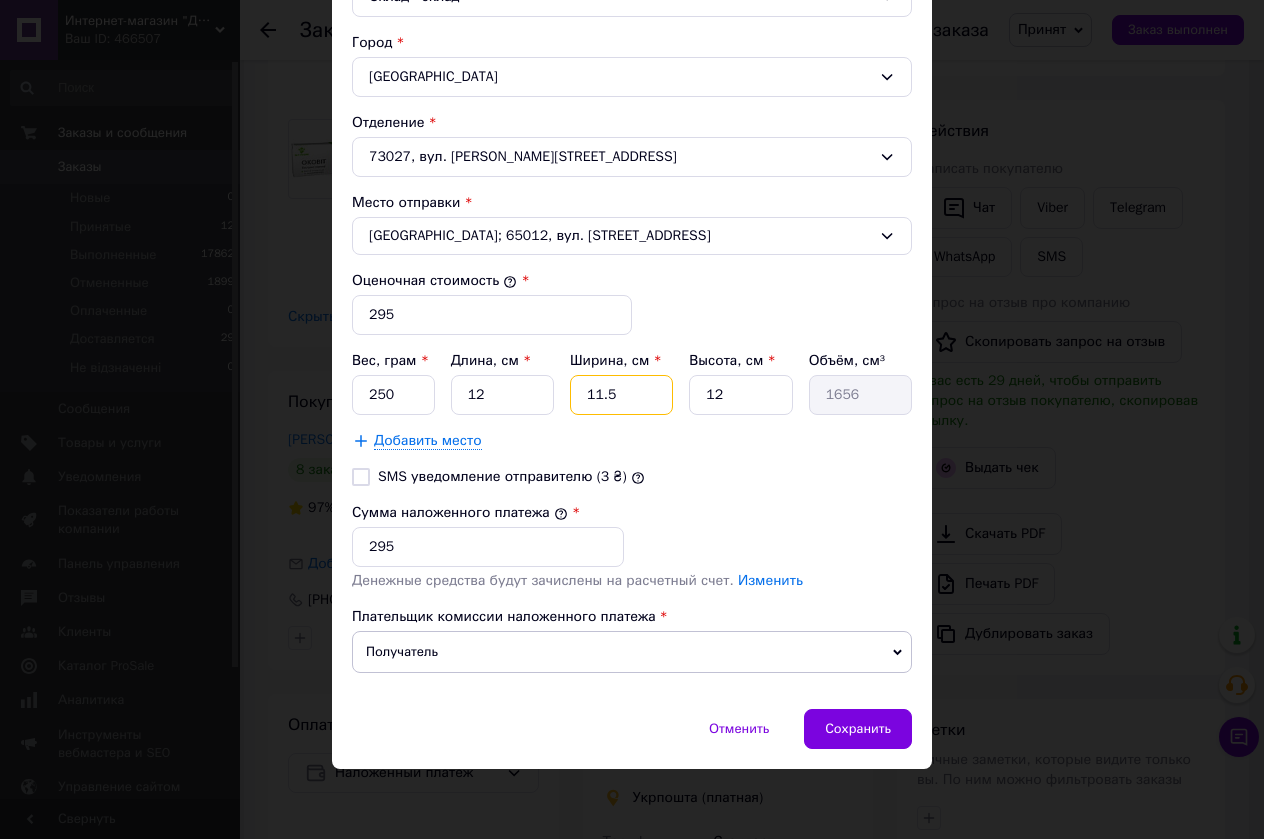 type on "11.5" 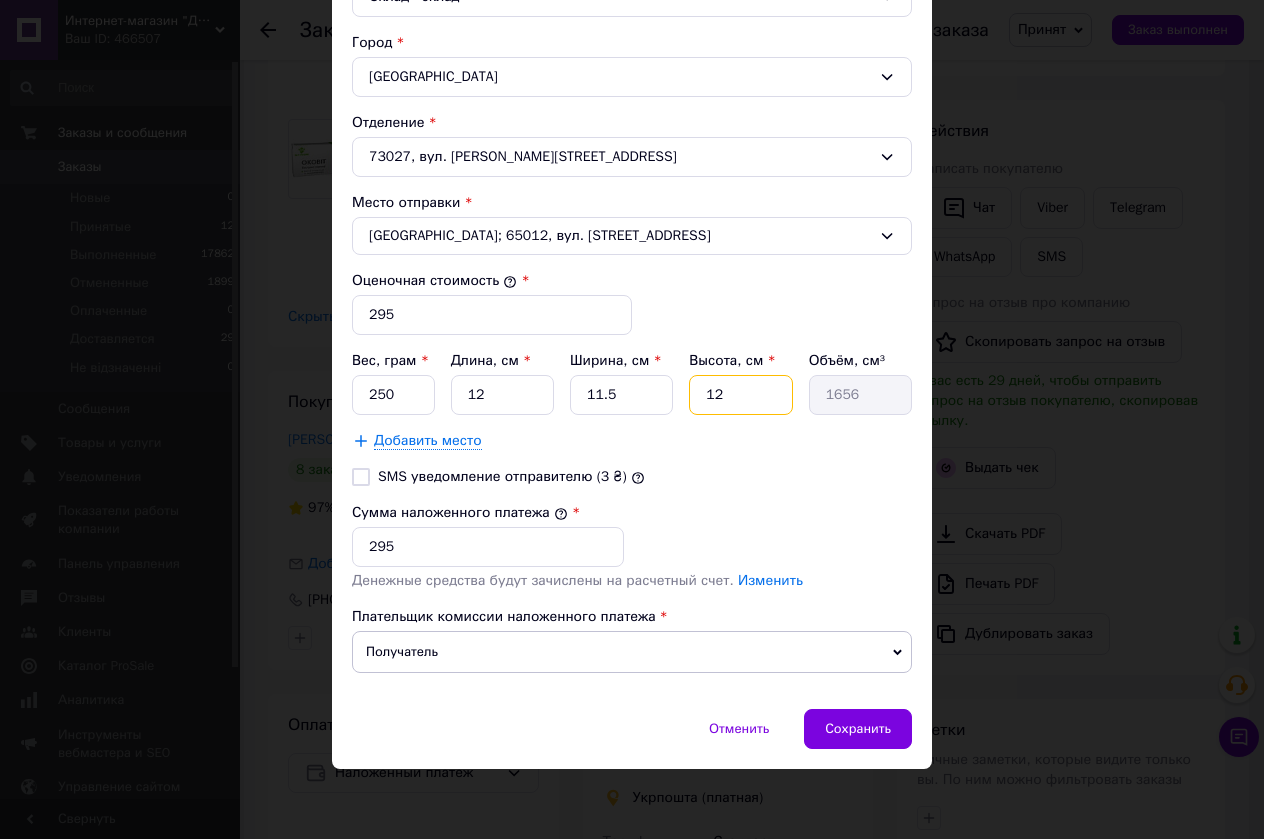 drag, startPoint x: 740, startPoint y: 392, endPoint x: 671, endPoint y: 395, distance: 69.065186 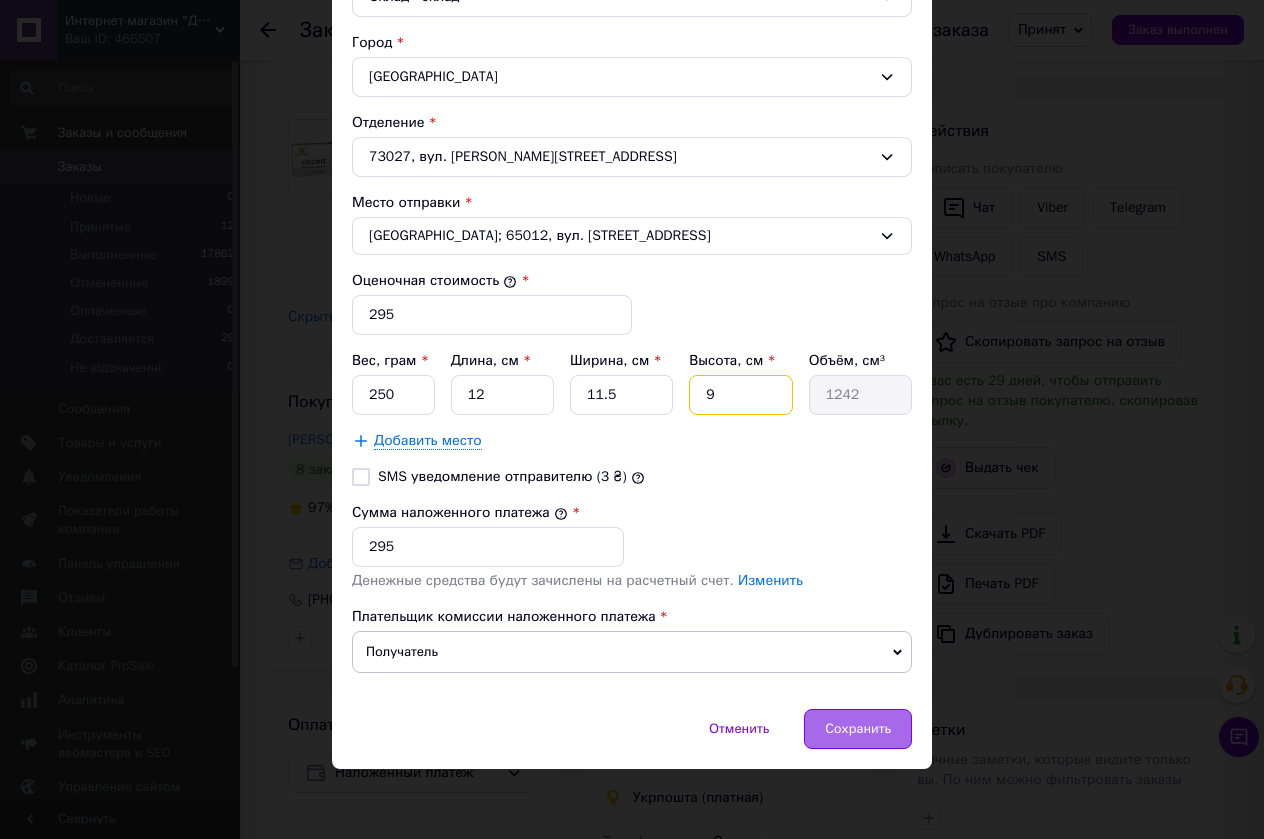 type on "9" 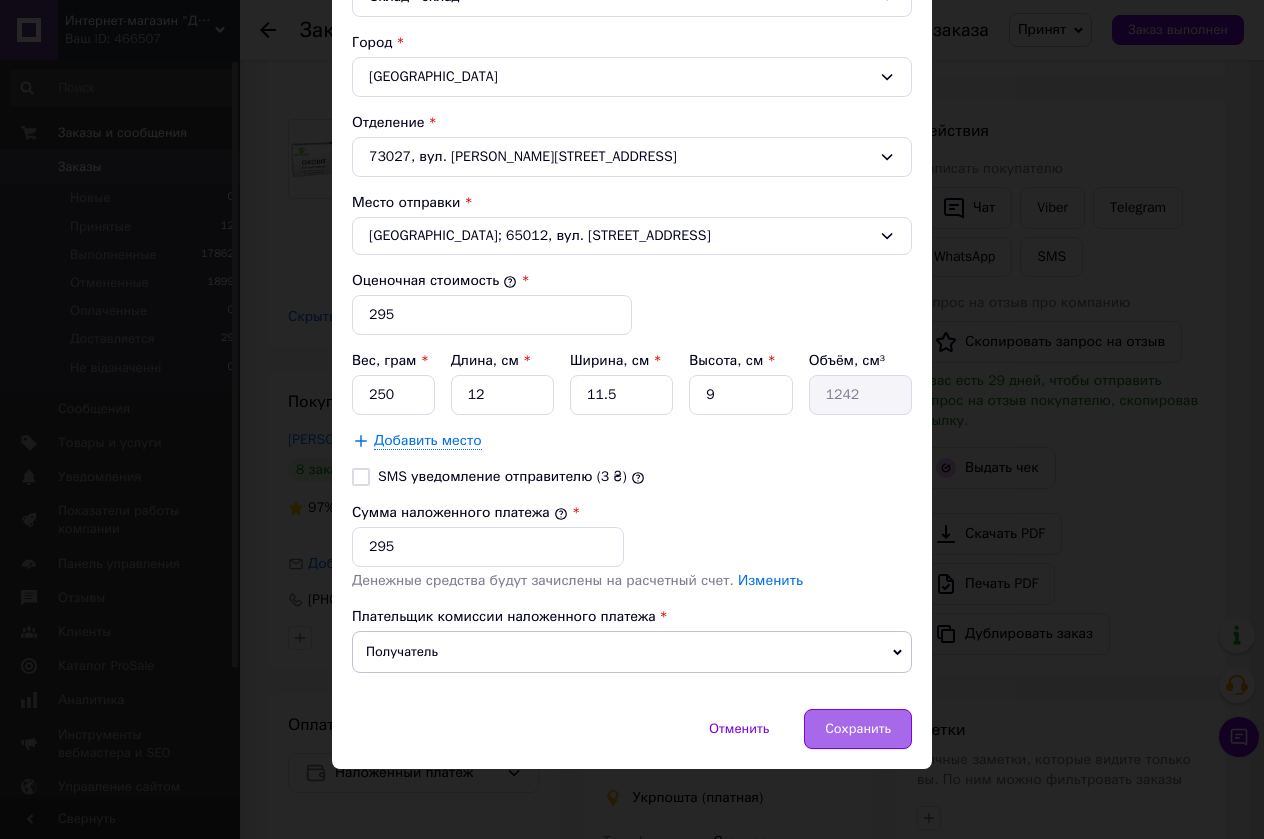 click on "Сохранить" at bounding box center [858, 729] 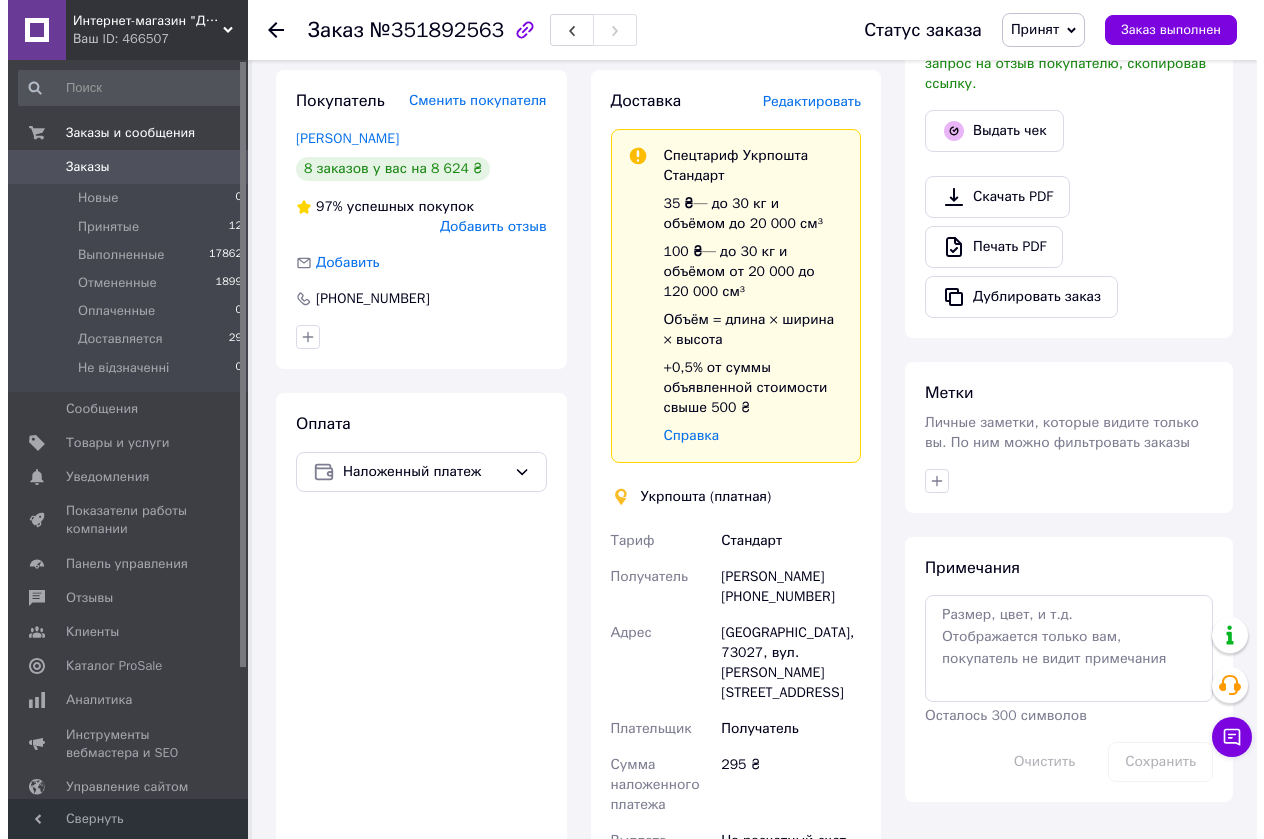 scroll, scrollTop: 600, scrollLeft: 0, axis: vertical 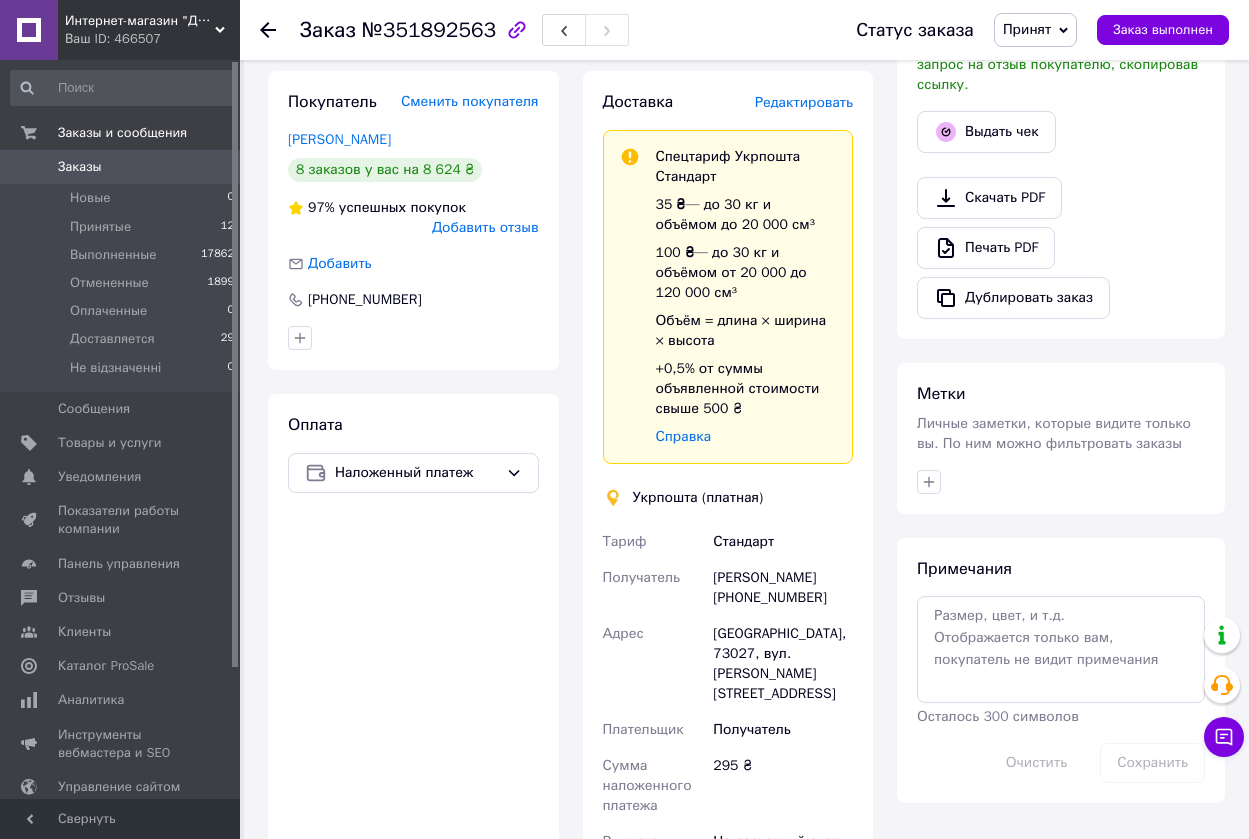 click on "Редактировать" at bounding box center [804, 102] 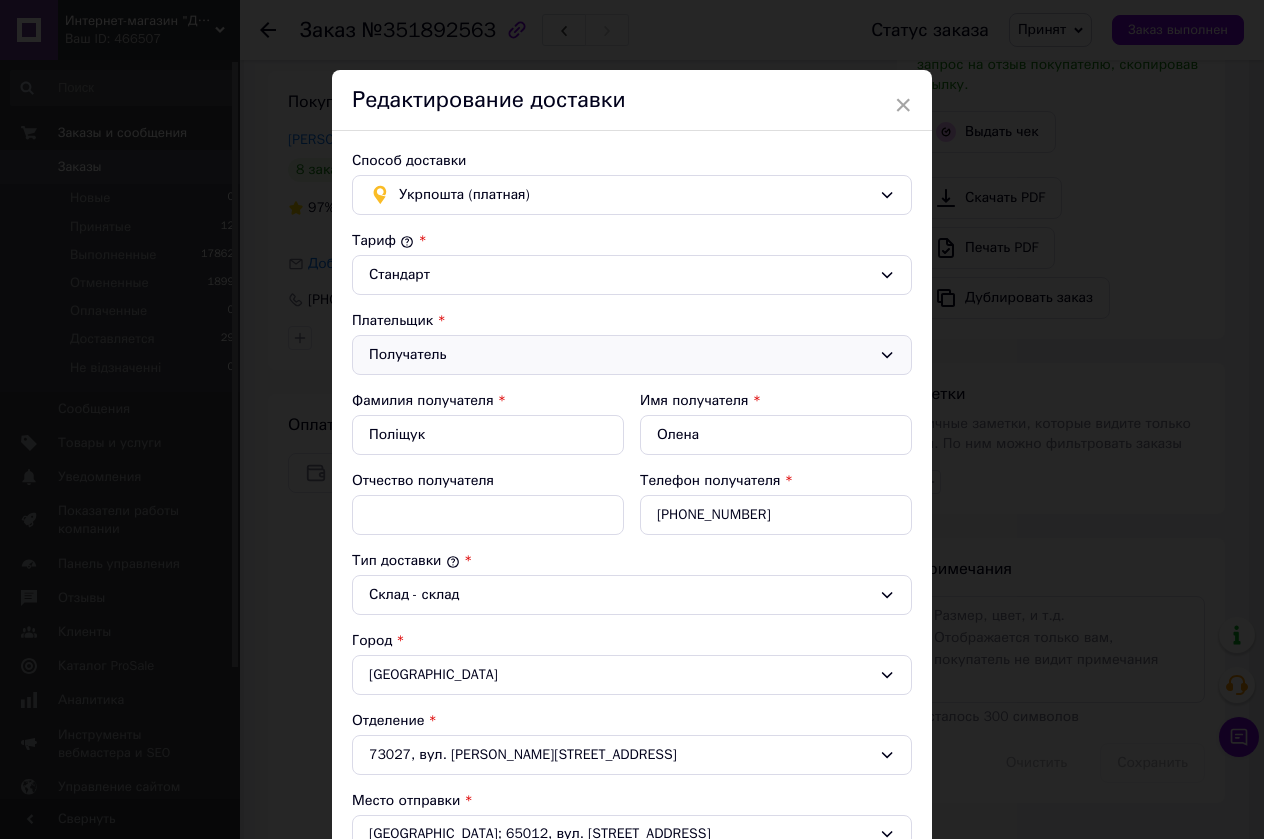 click on "Получатель" at bounding box center [620, 355] 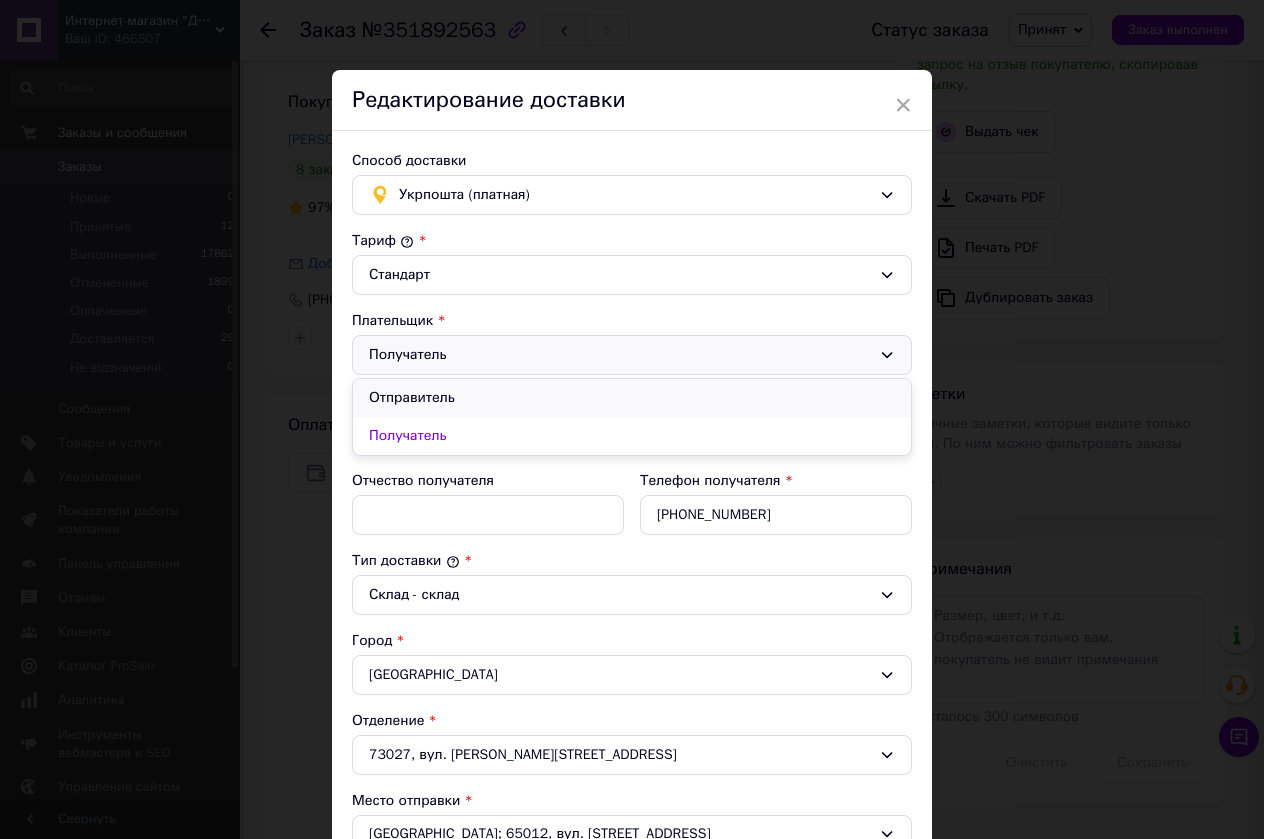 click on "Отправитель" at bounding box center (632, 398) 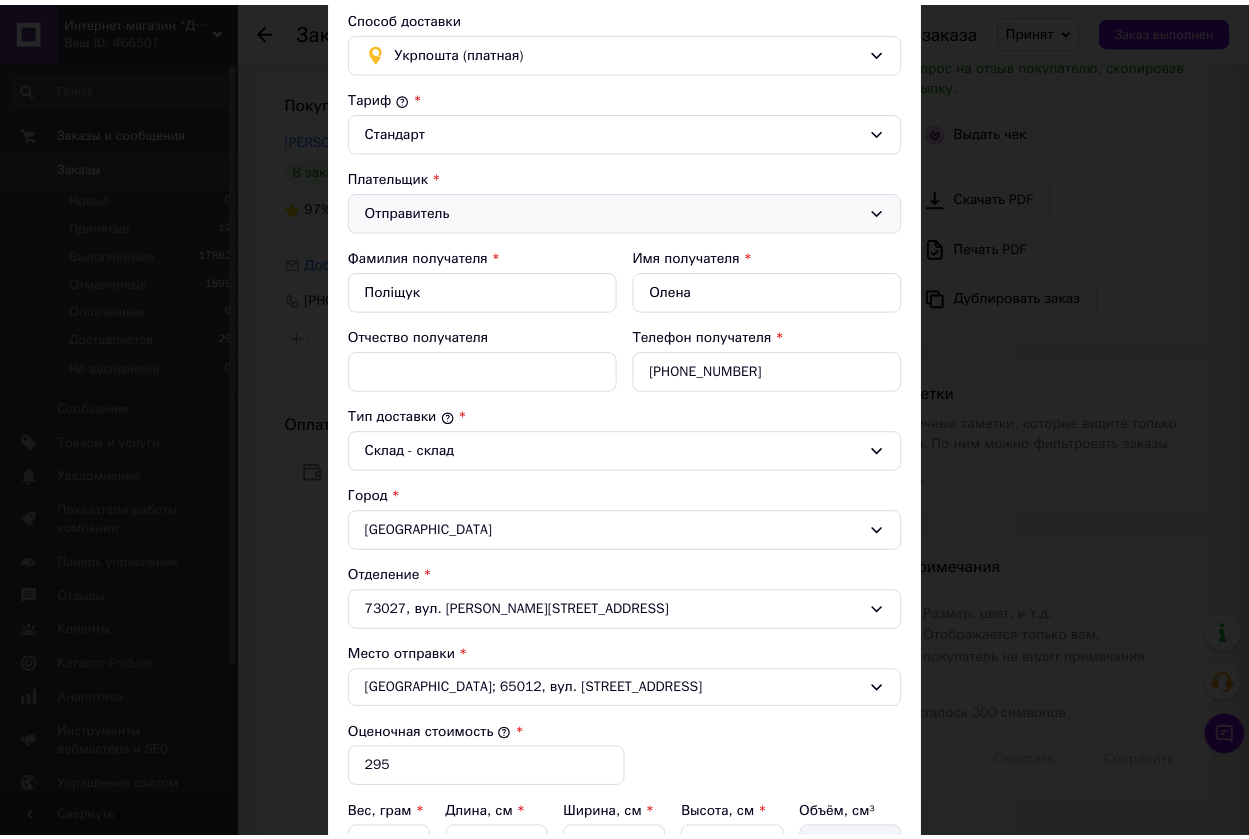 scroll, scrollTop: 598, scrollLeft: 0, axis: vertical 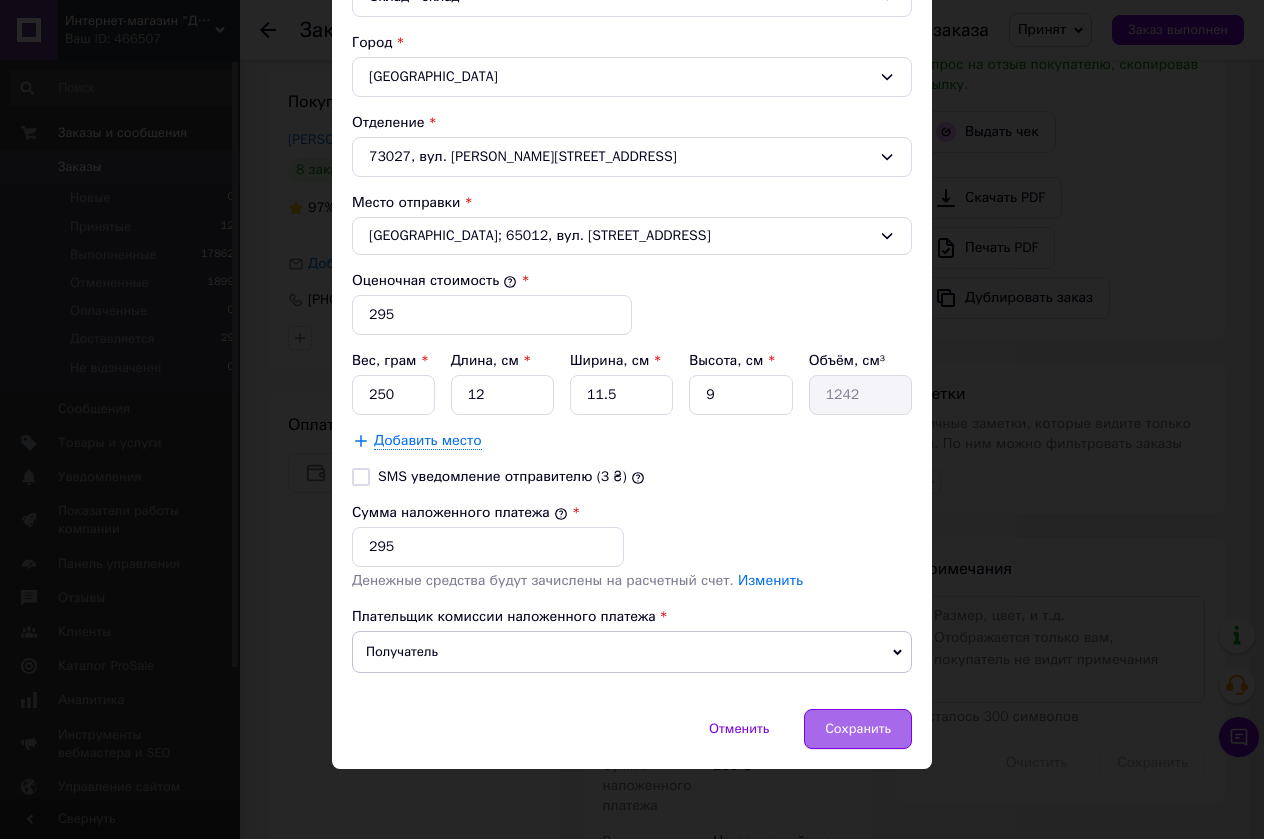click on "Сохранить" at bounding box center (858, 729) 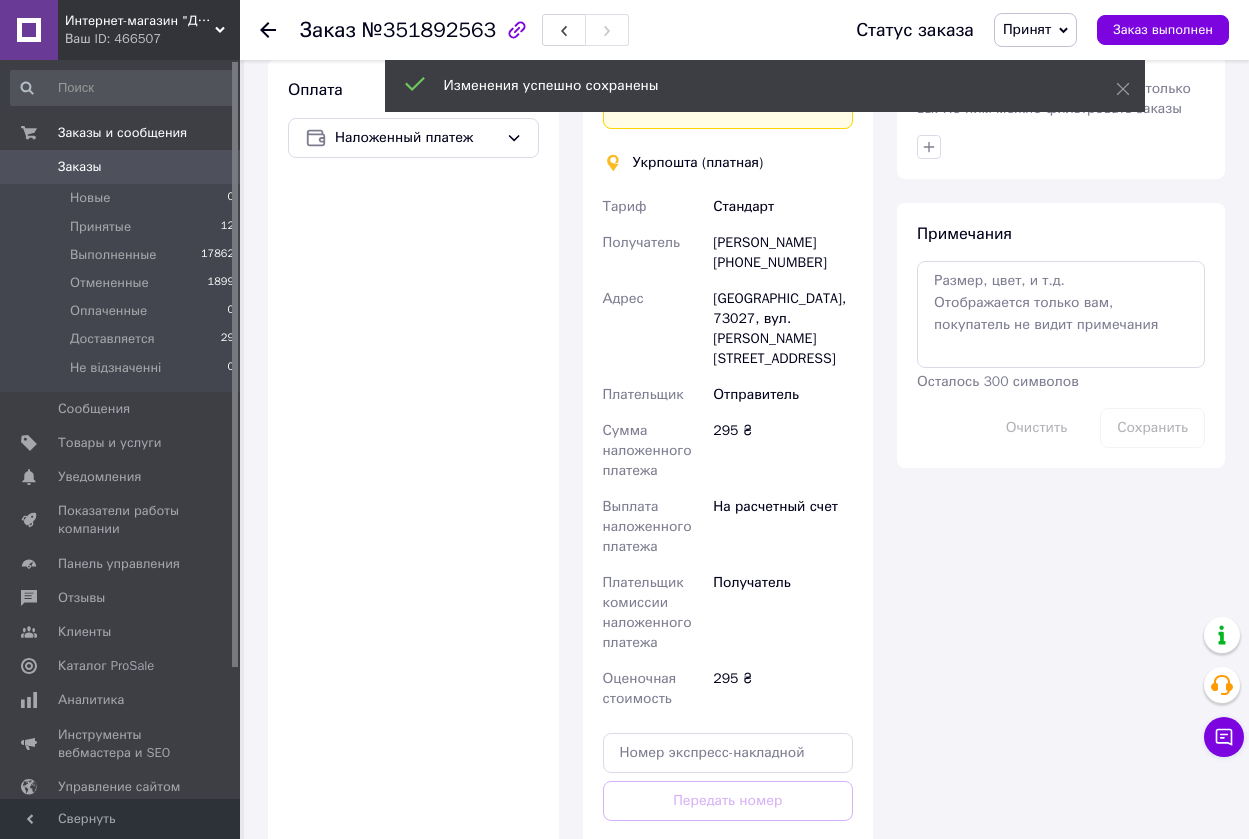 scroll, scrollTop: 1000, scrollLeft: 0, axis: vertical 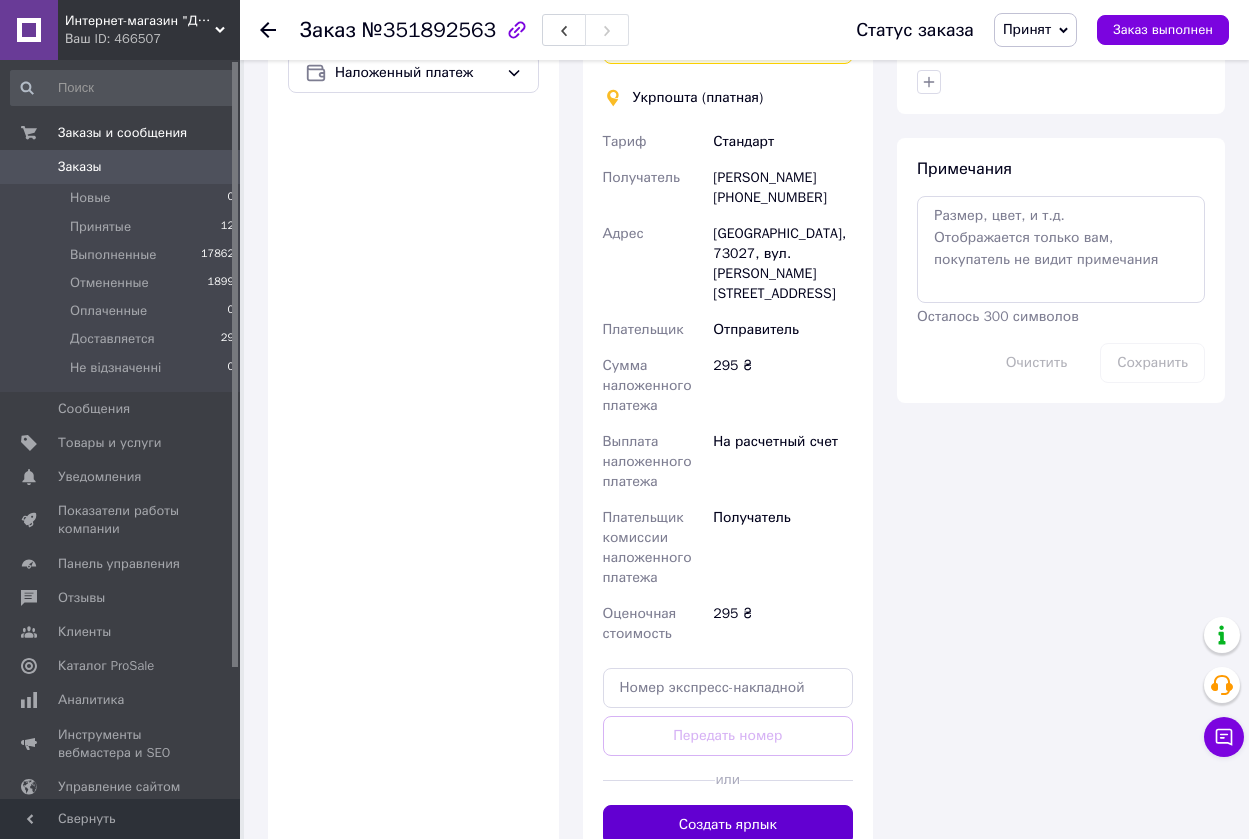 click on "Создать ярлык" at bounding box center [728, 825] 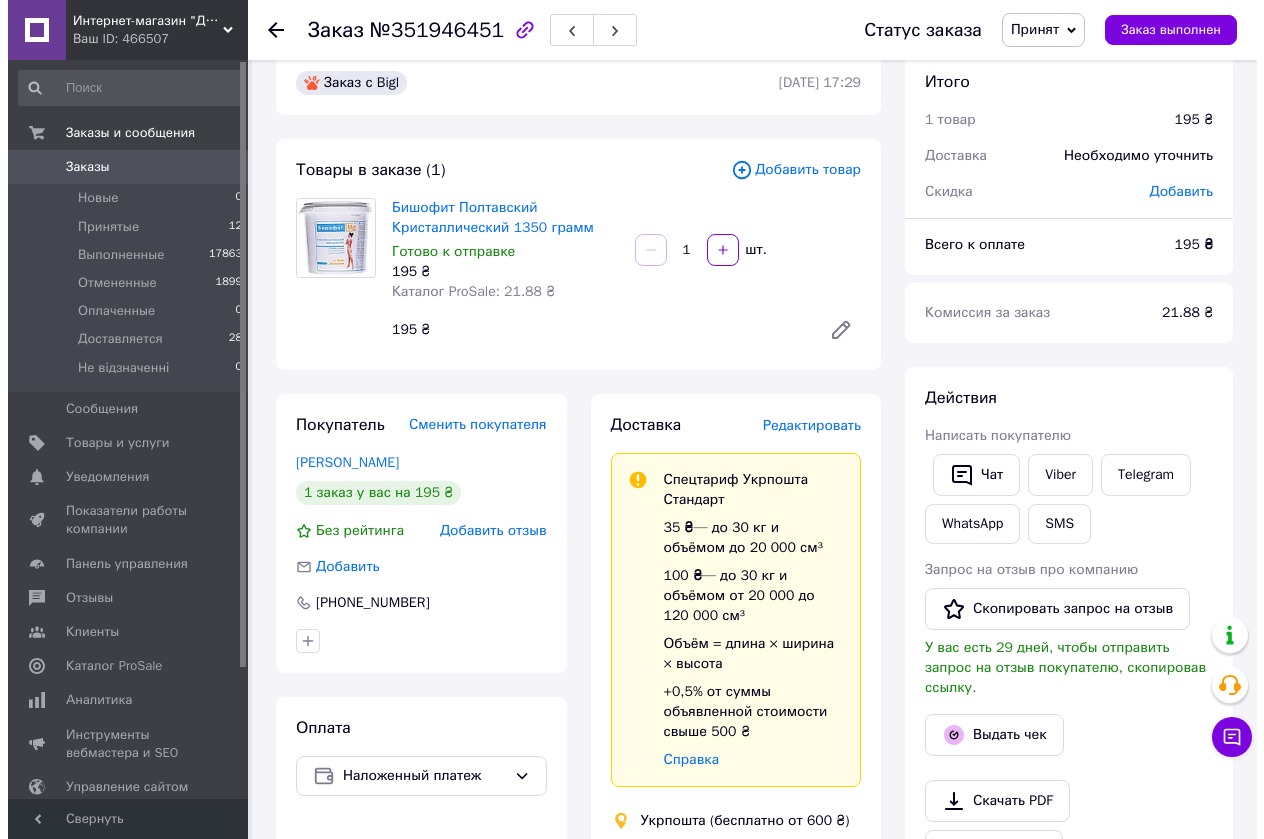 scroll, scrollTop: 0, scrollLeft: 0, axis: both 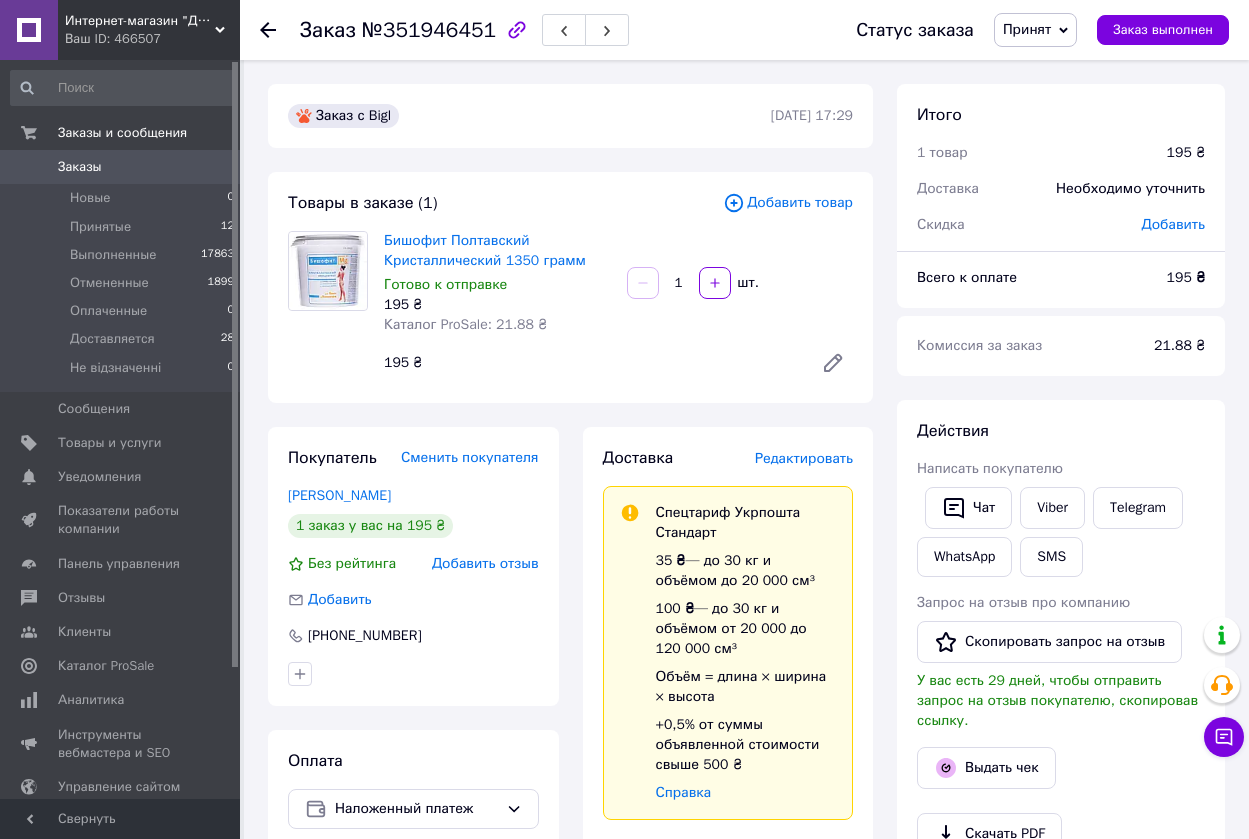 click on "Редактировать" at bounding box center [804, 458] 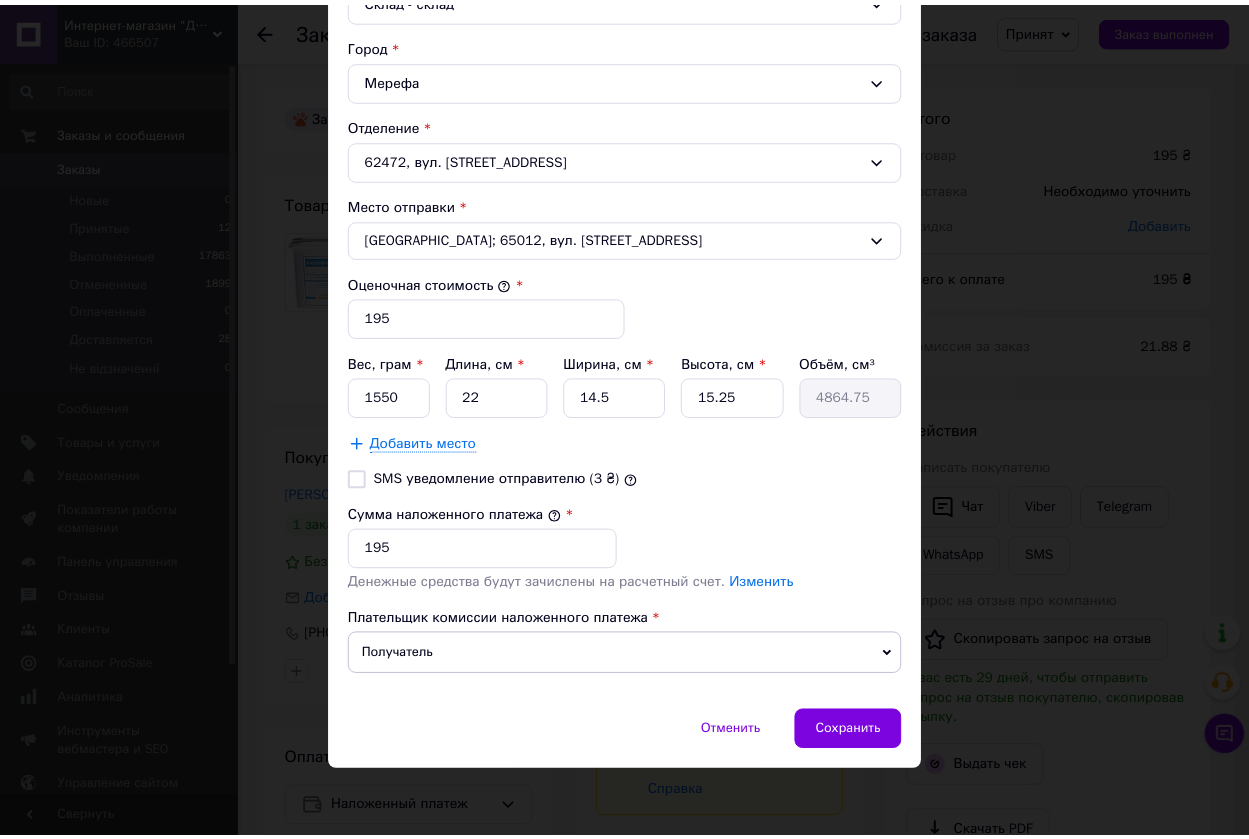 scroll, scrollTop: 598, scrollLeft: 0, axis: vertical 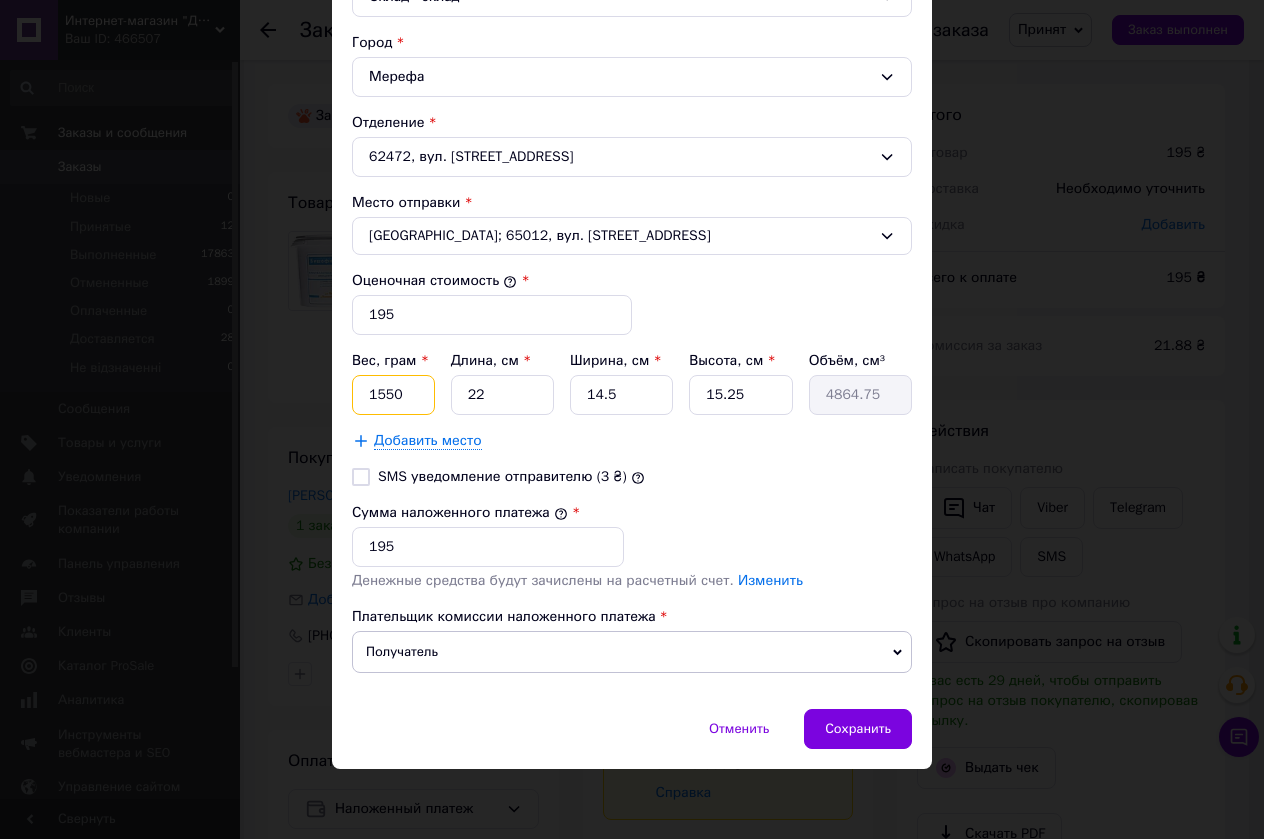 click on "1550" at bounding box center [393, 395] 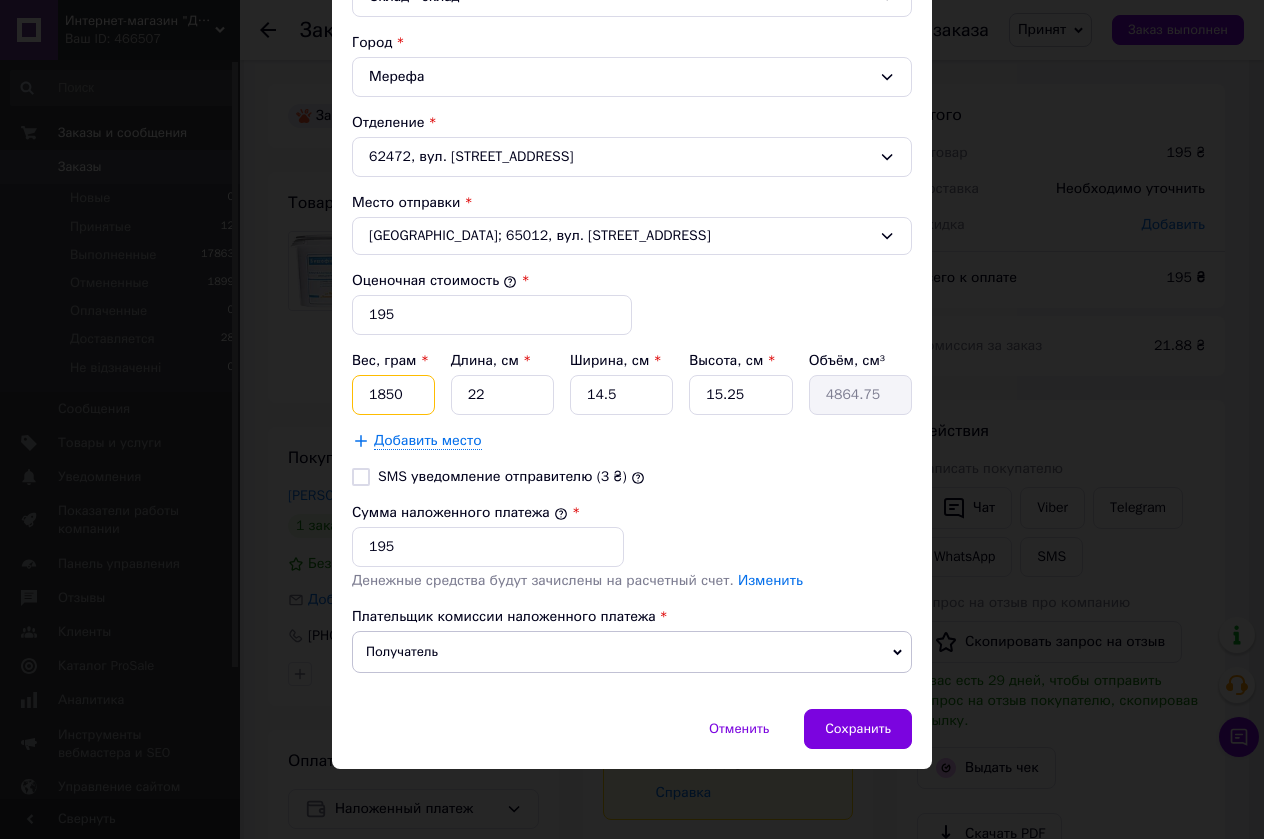 type on "1850" 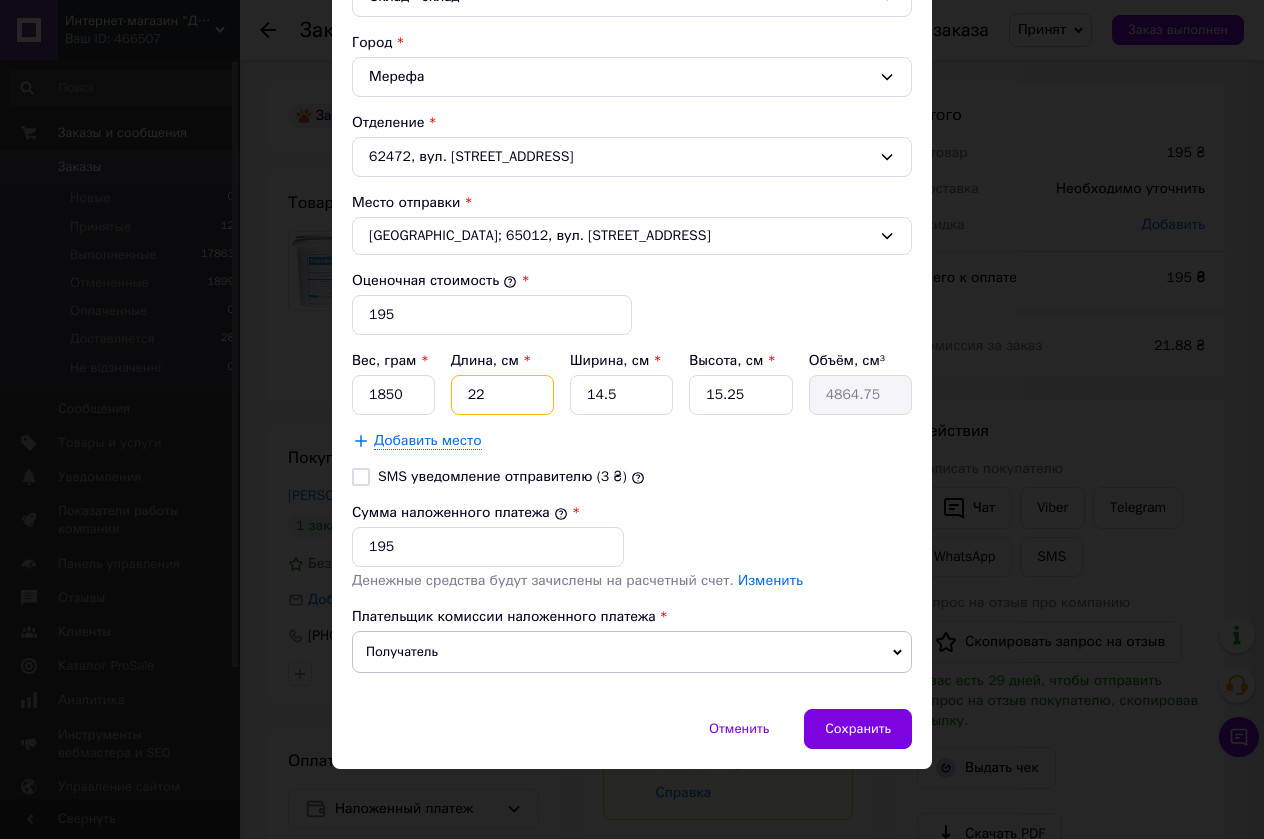 drag, startPoint x: 507, startPoint y: 388, endPoint x: 449, endPoint y: 397, distance: 58.694122 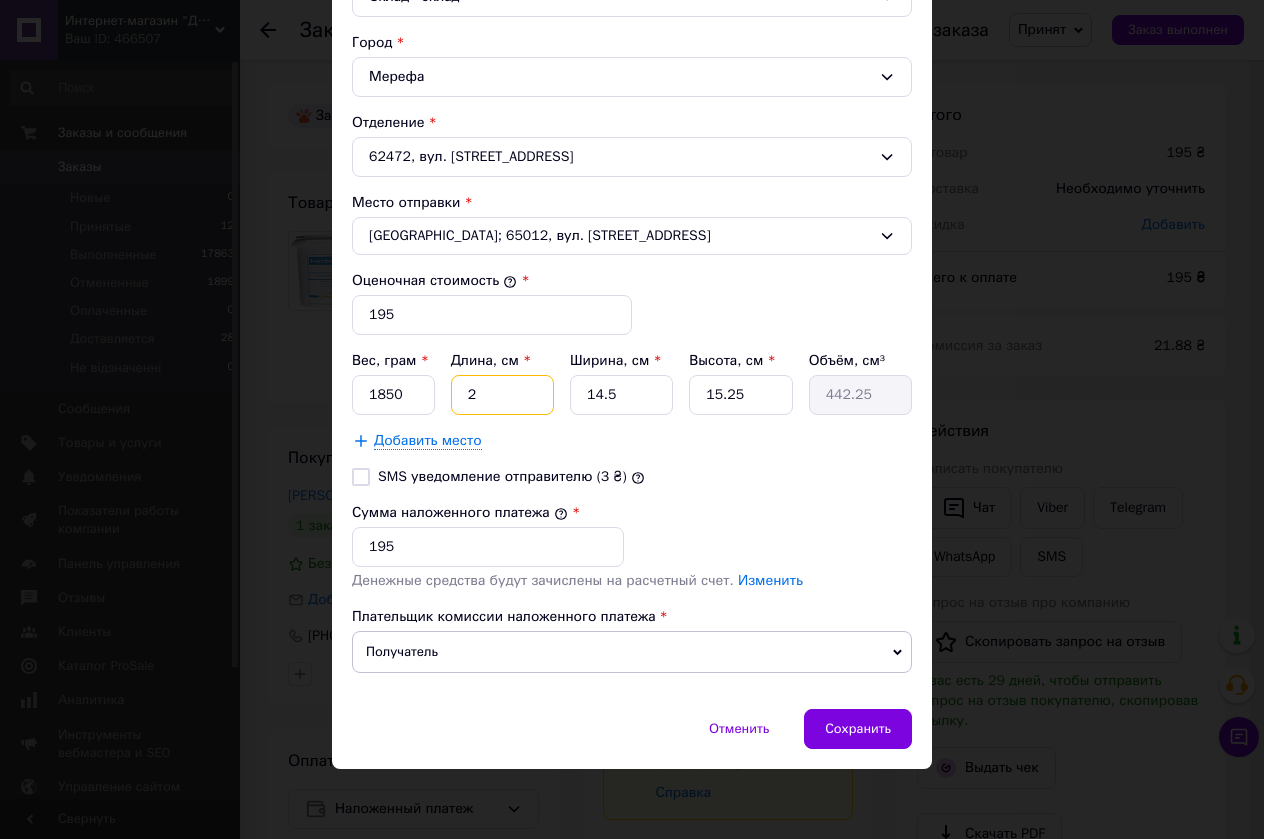 type on "2" 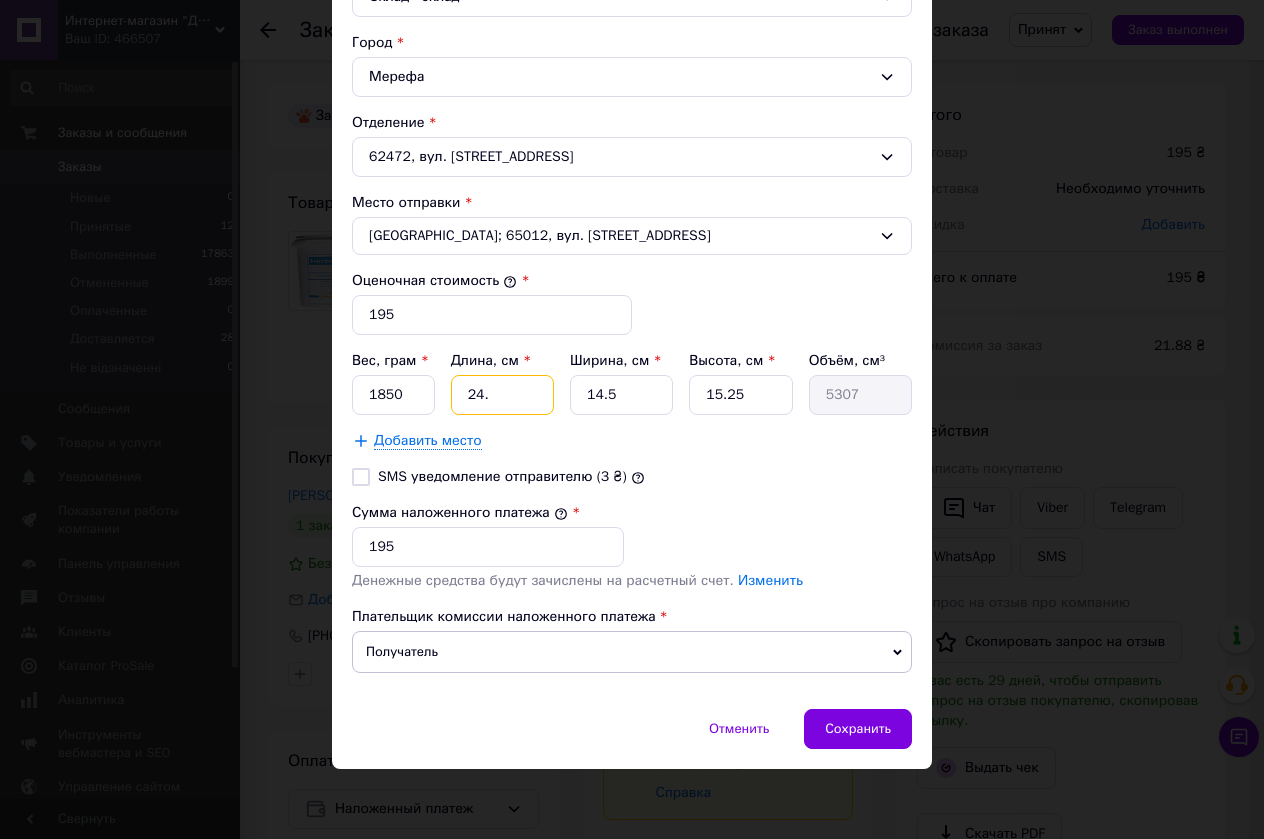 type on "24.5" 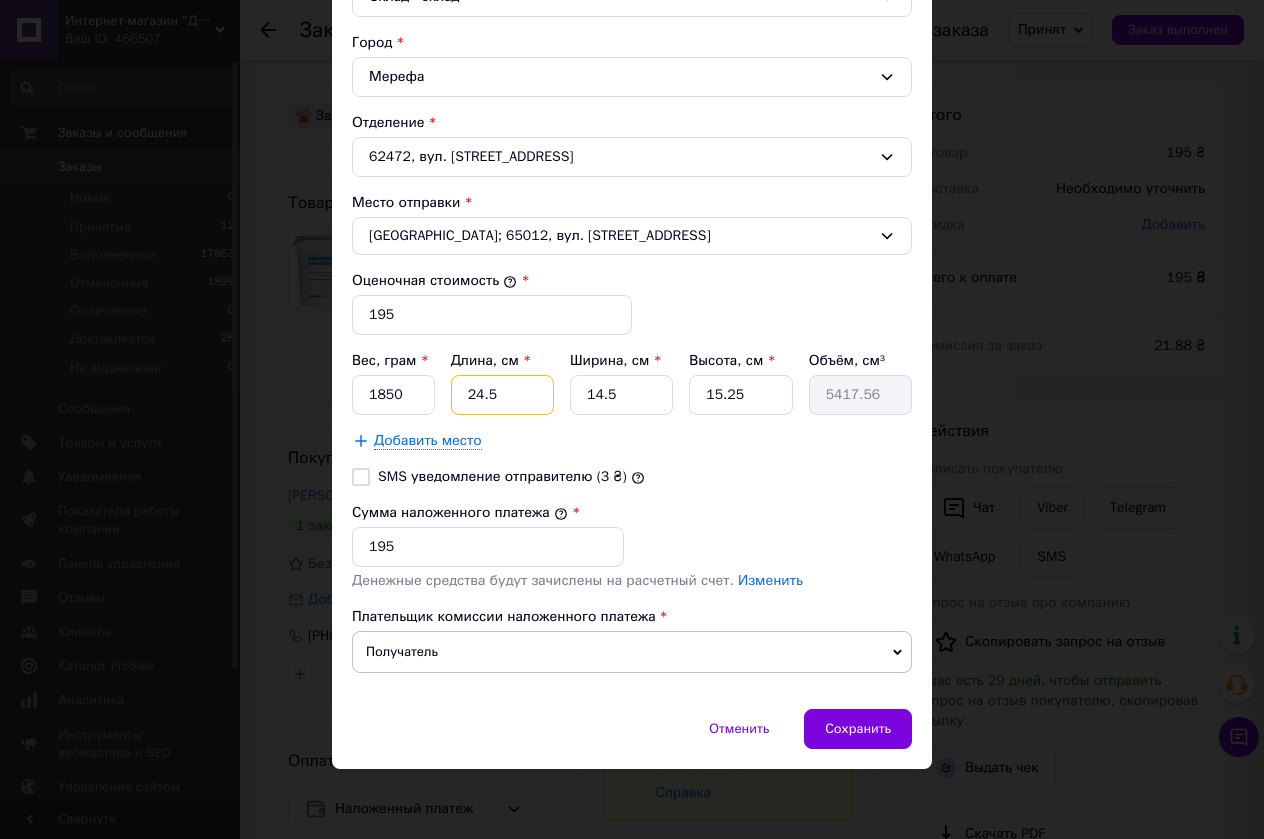 type on "24.5" 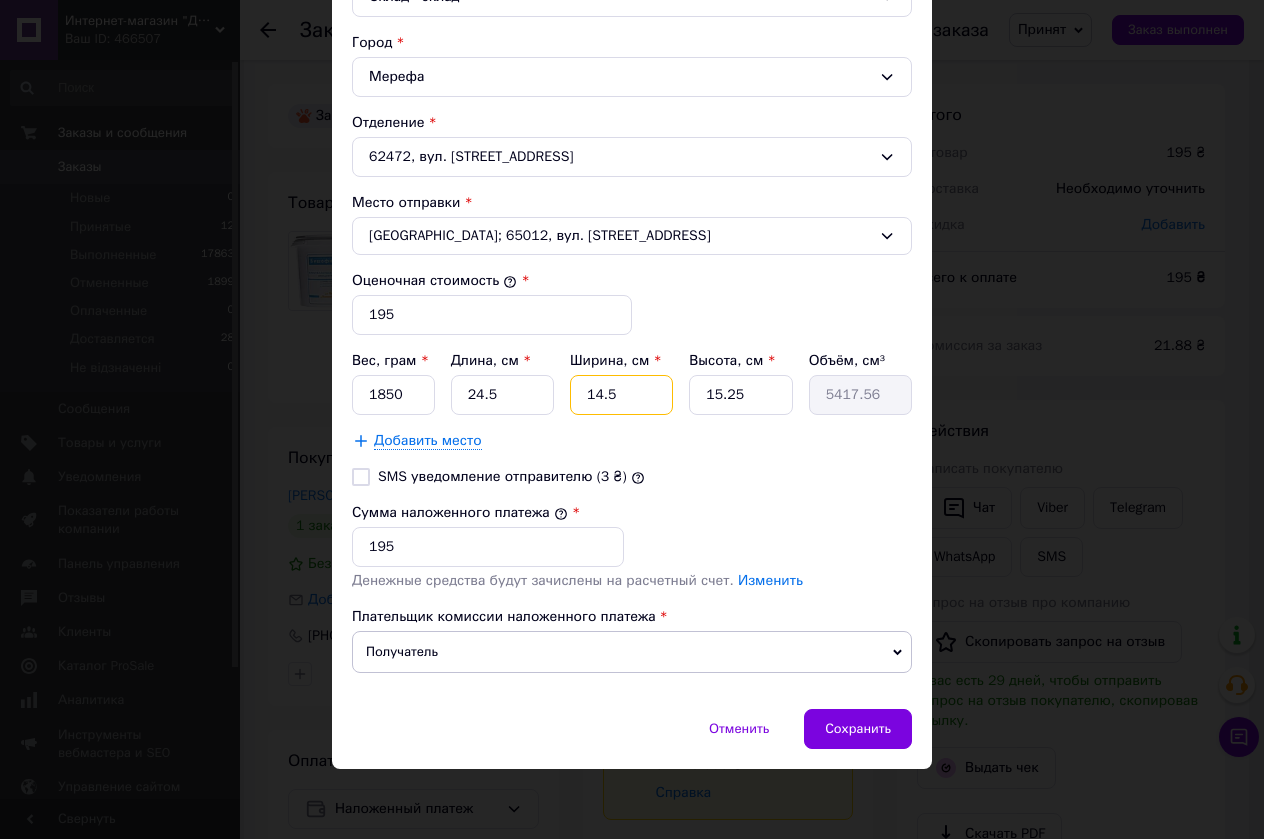 drag, startPoint x: 626, startPoint y: 402, endPoint x: 563, endPoint y: 402, distance: 63 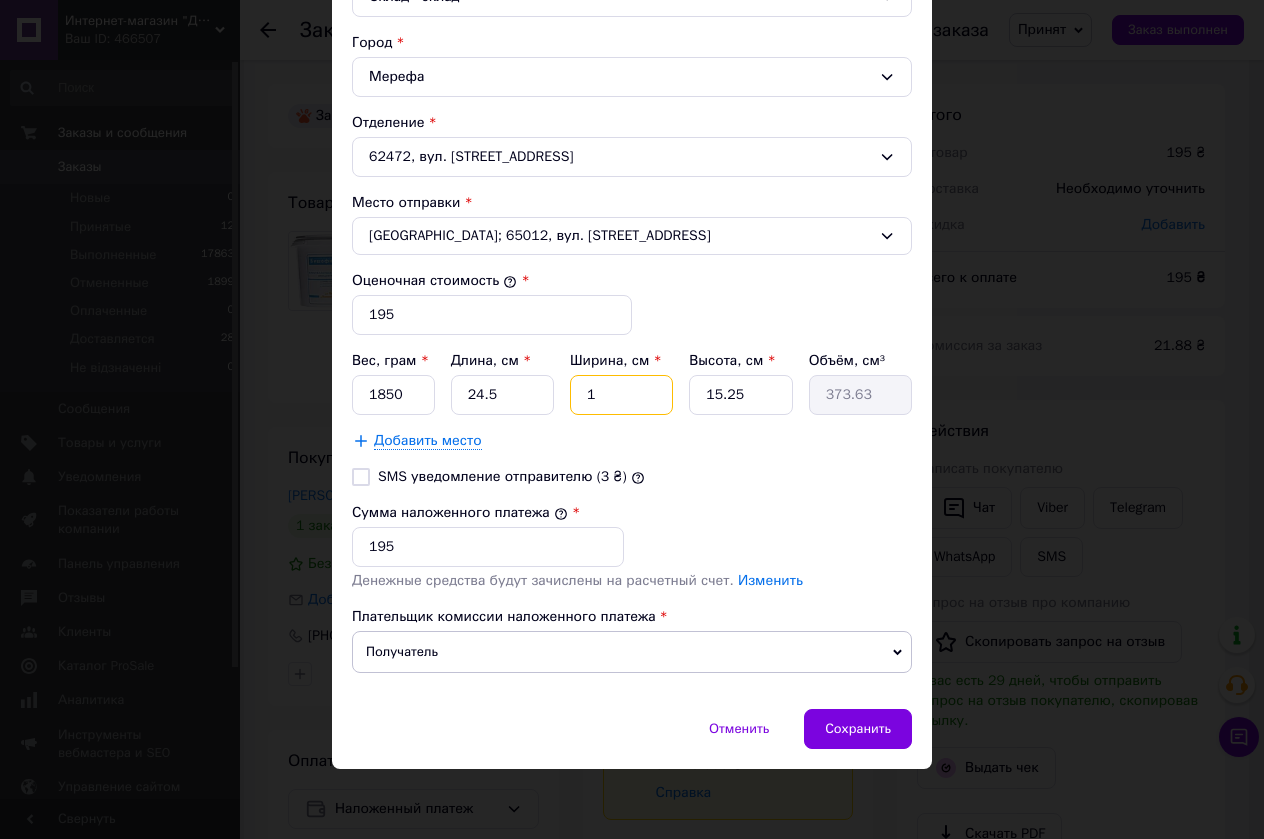 type on "19" 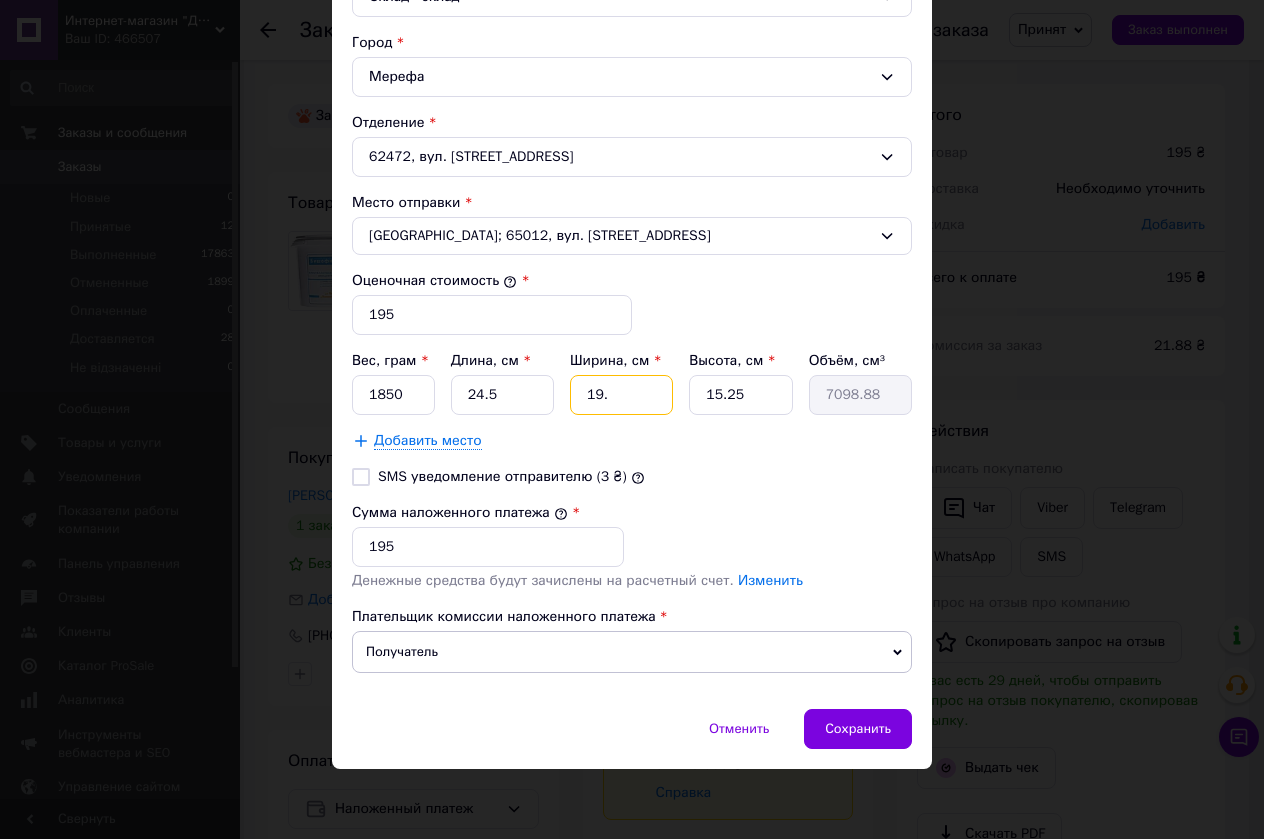 type on "19.5" 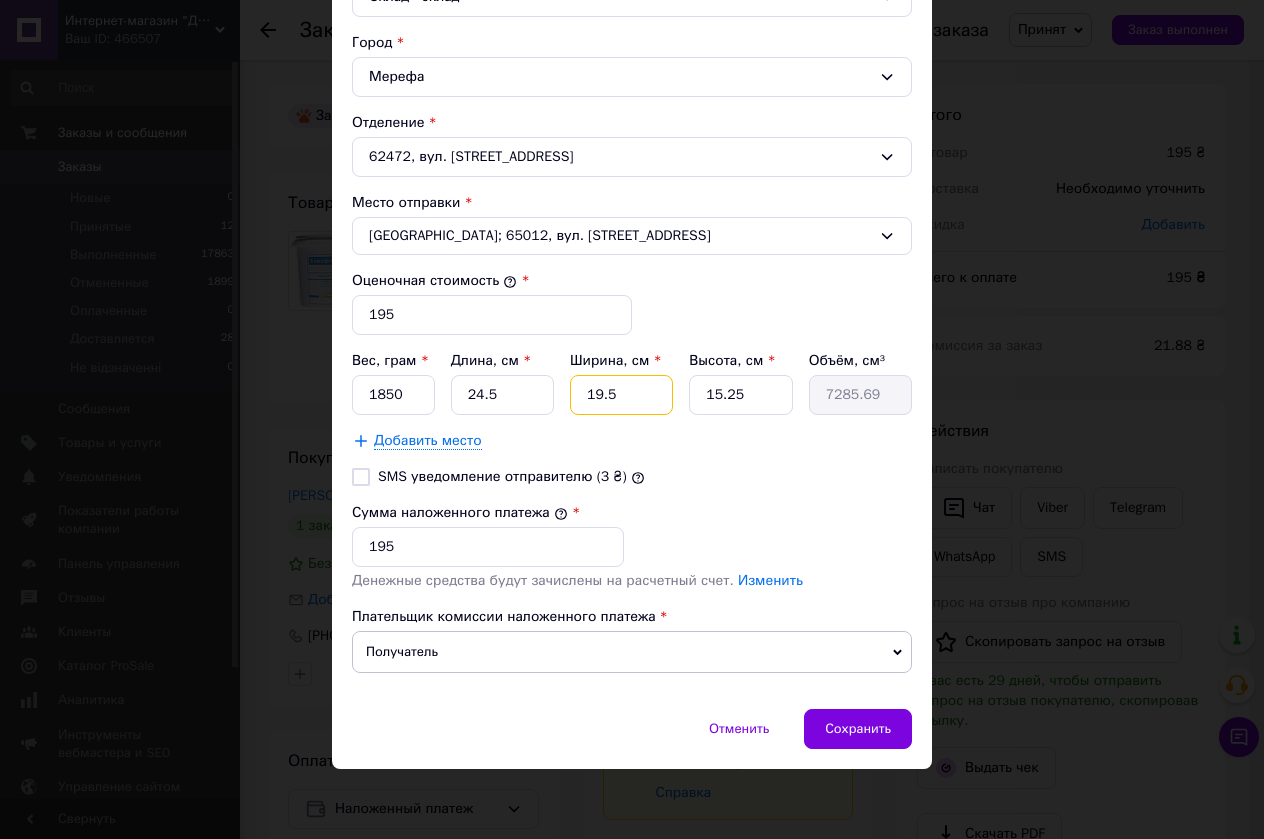 type on "19.5" 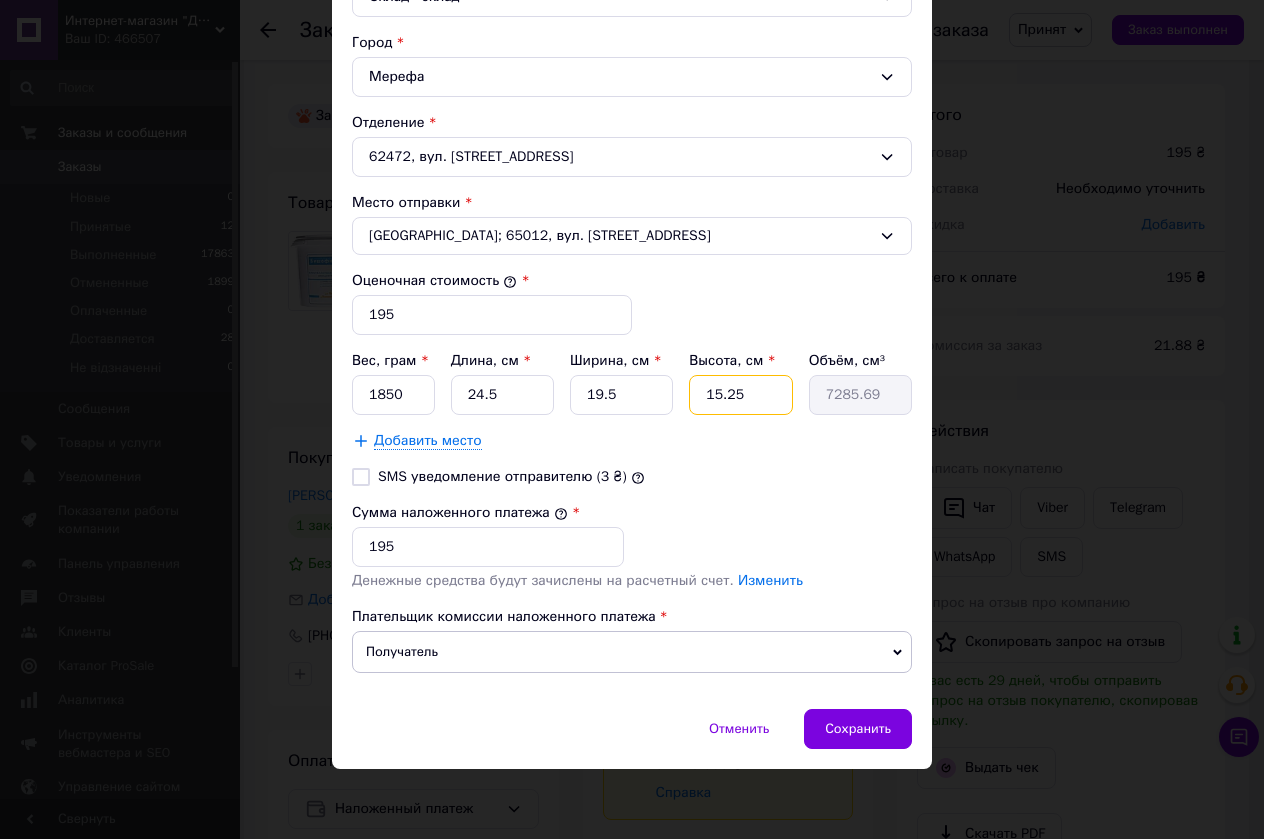 drag, startPoint x: 736, startPoint y: 395, endPoint x: 685, endPoint y: 396, distance: 51.009804 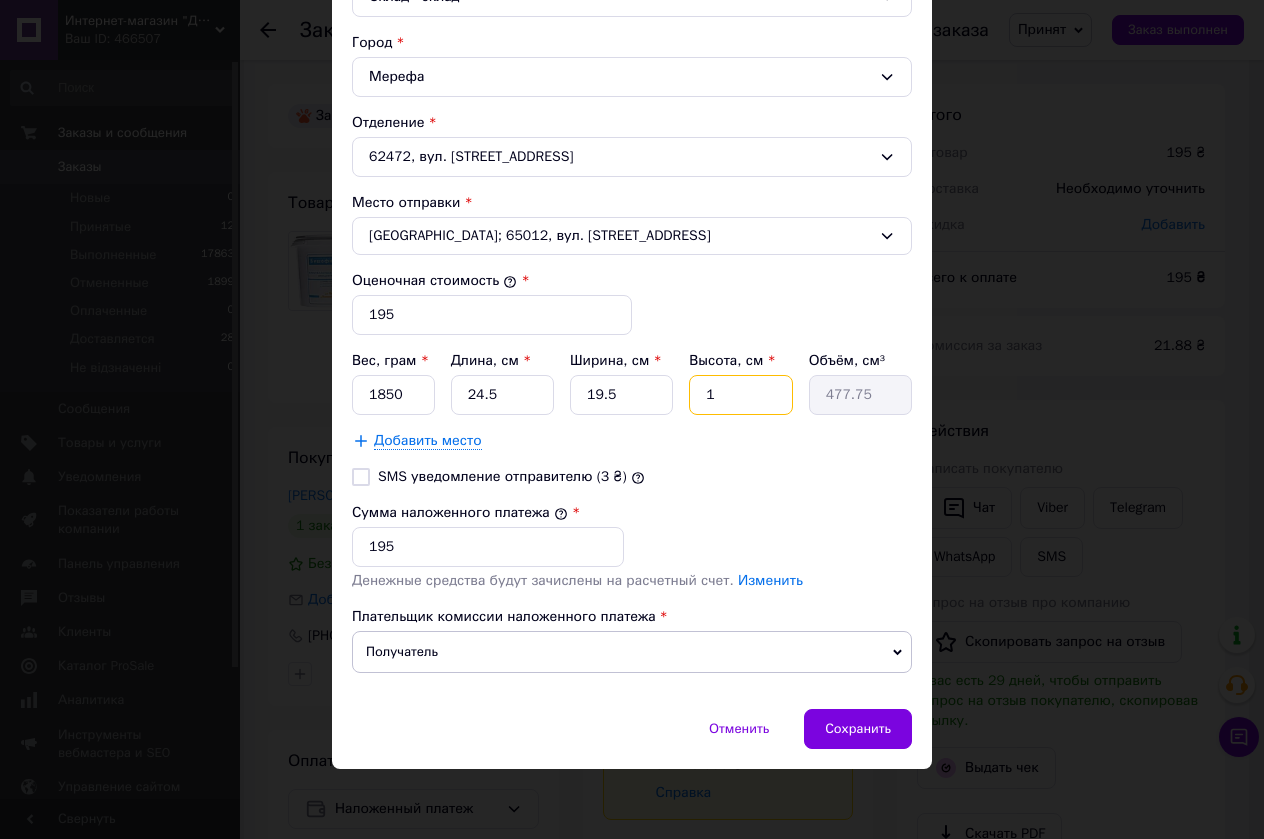 type on "16" 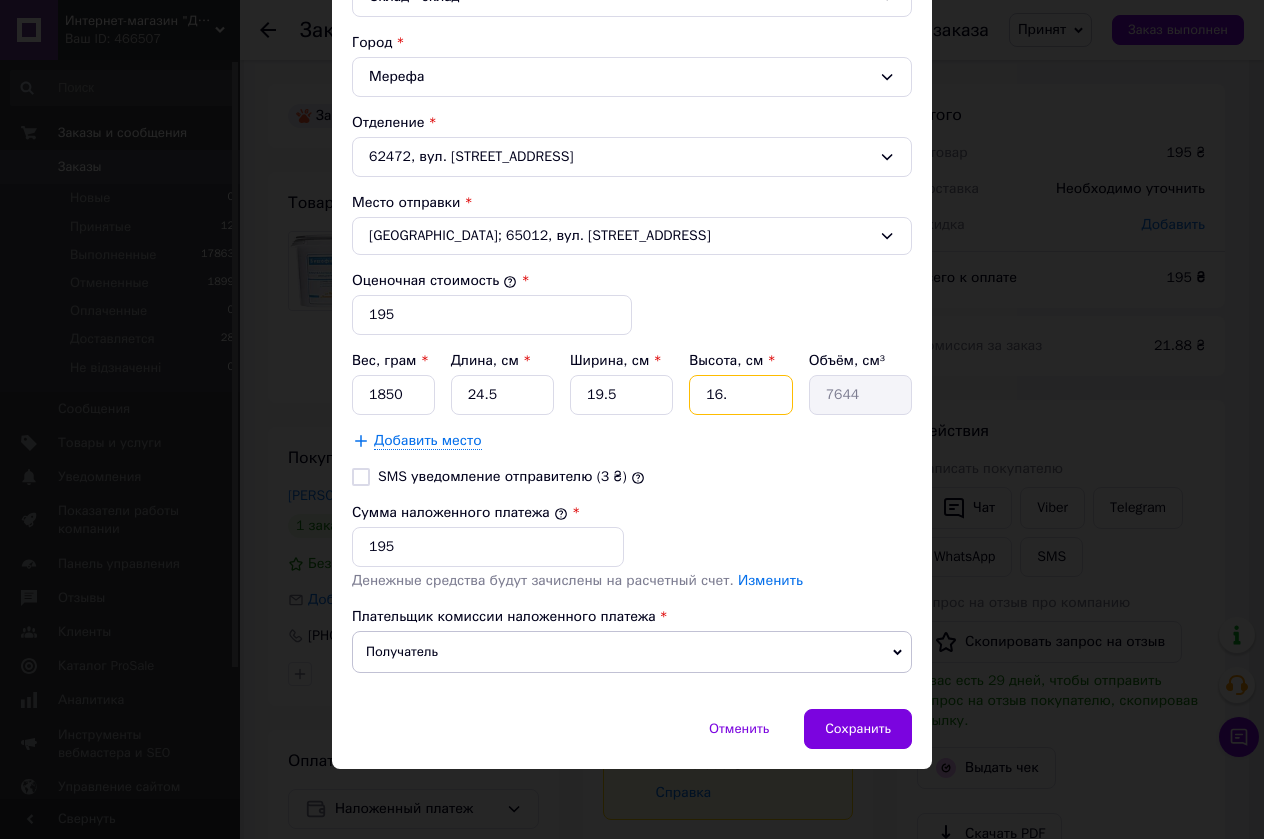 type on "16.5" 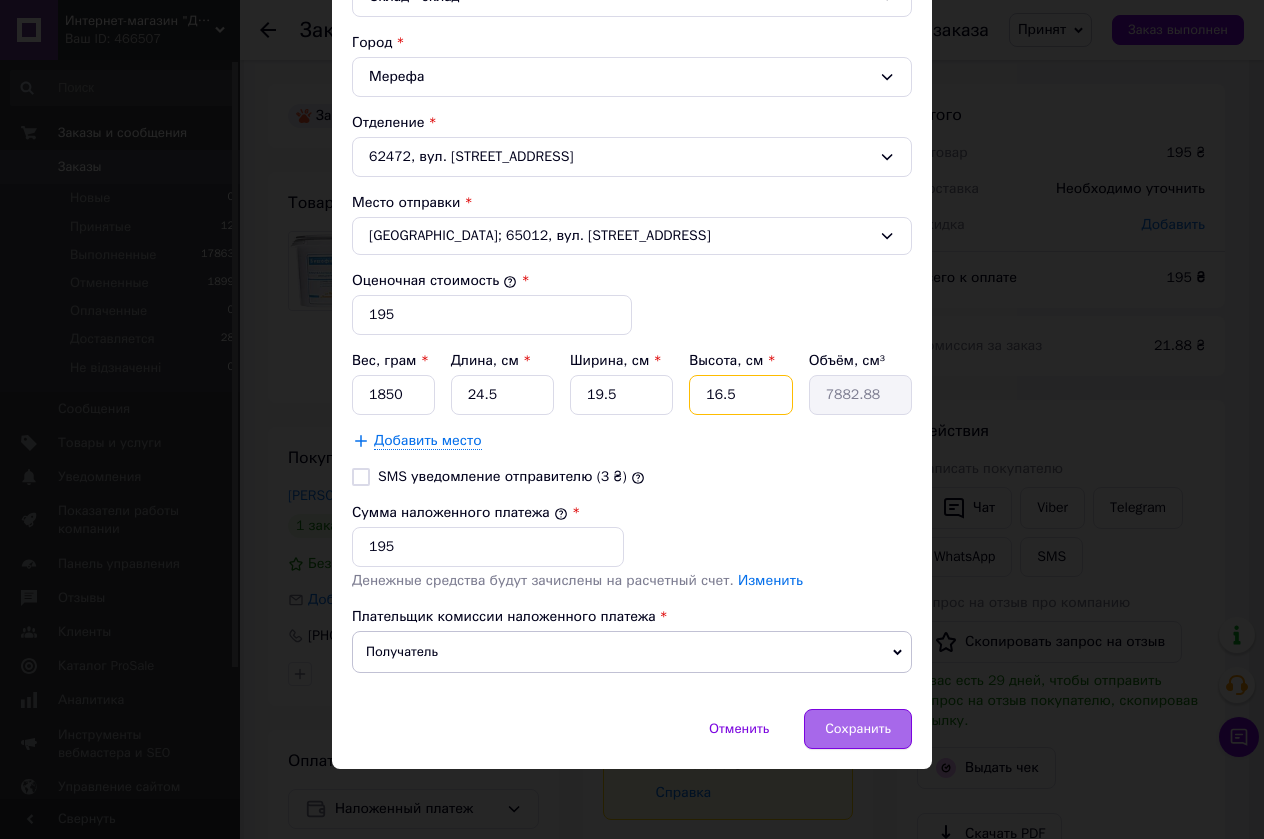 type on "16.5" 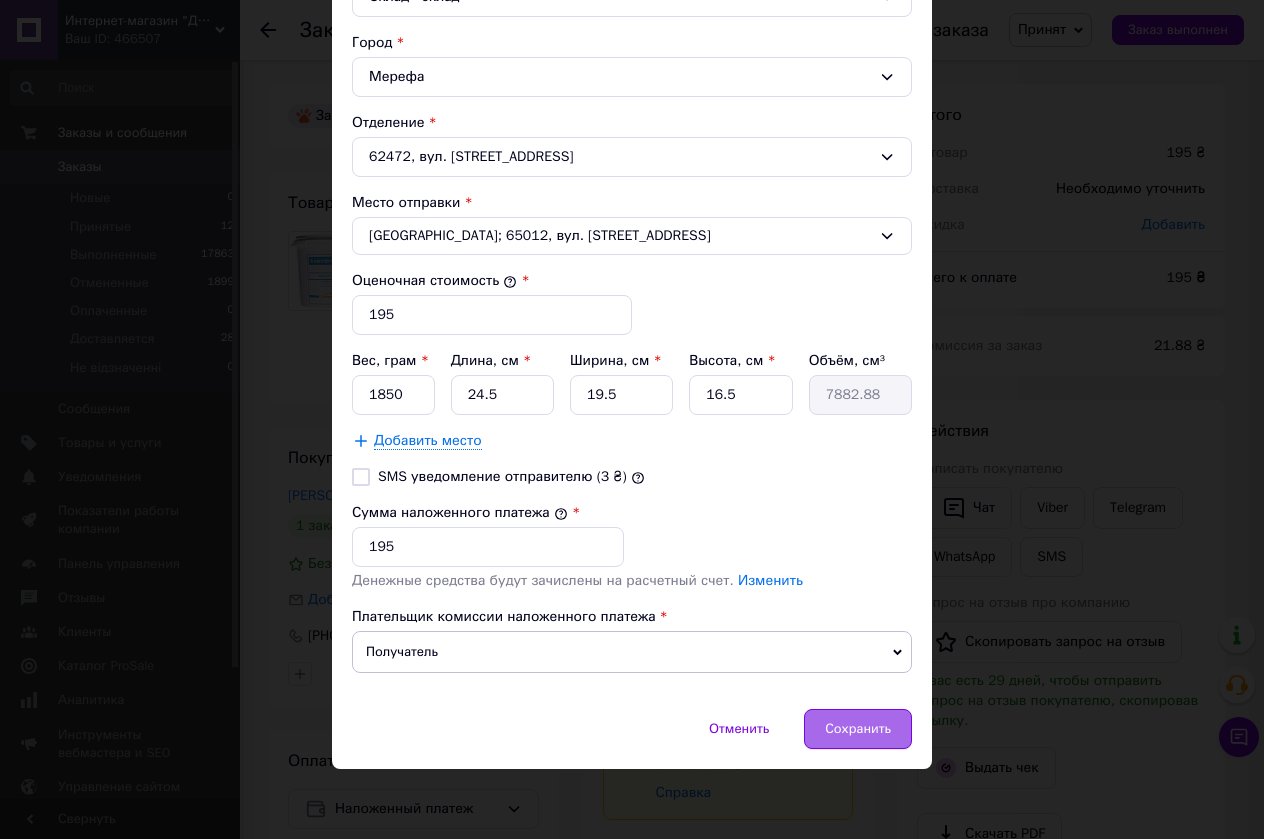 click on "Сохранить" at bounding box center [858, 729] 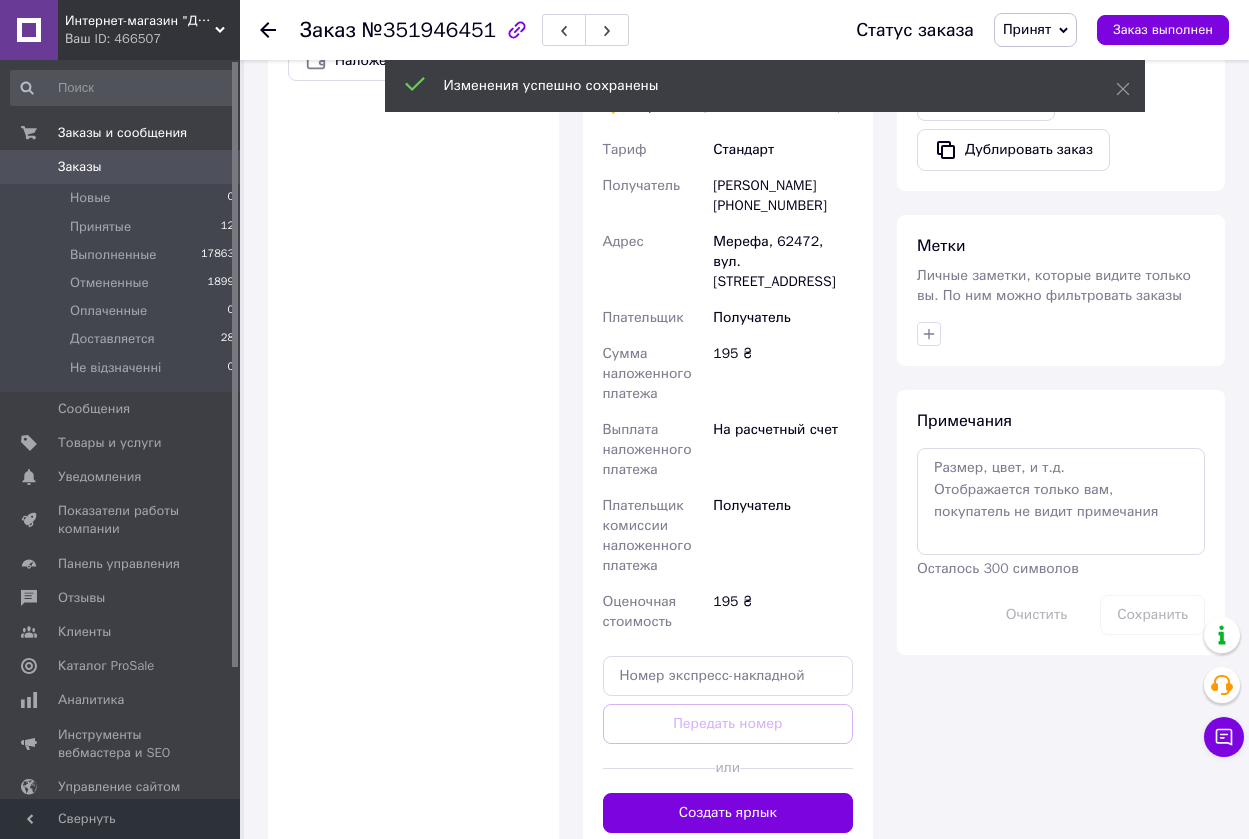 scroll, scrollTop: 800, scrollLeft: 0, axis: vertical 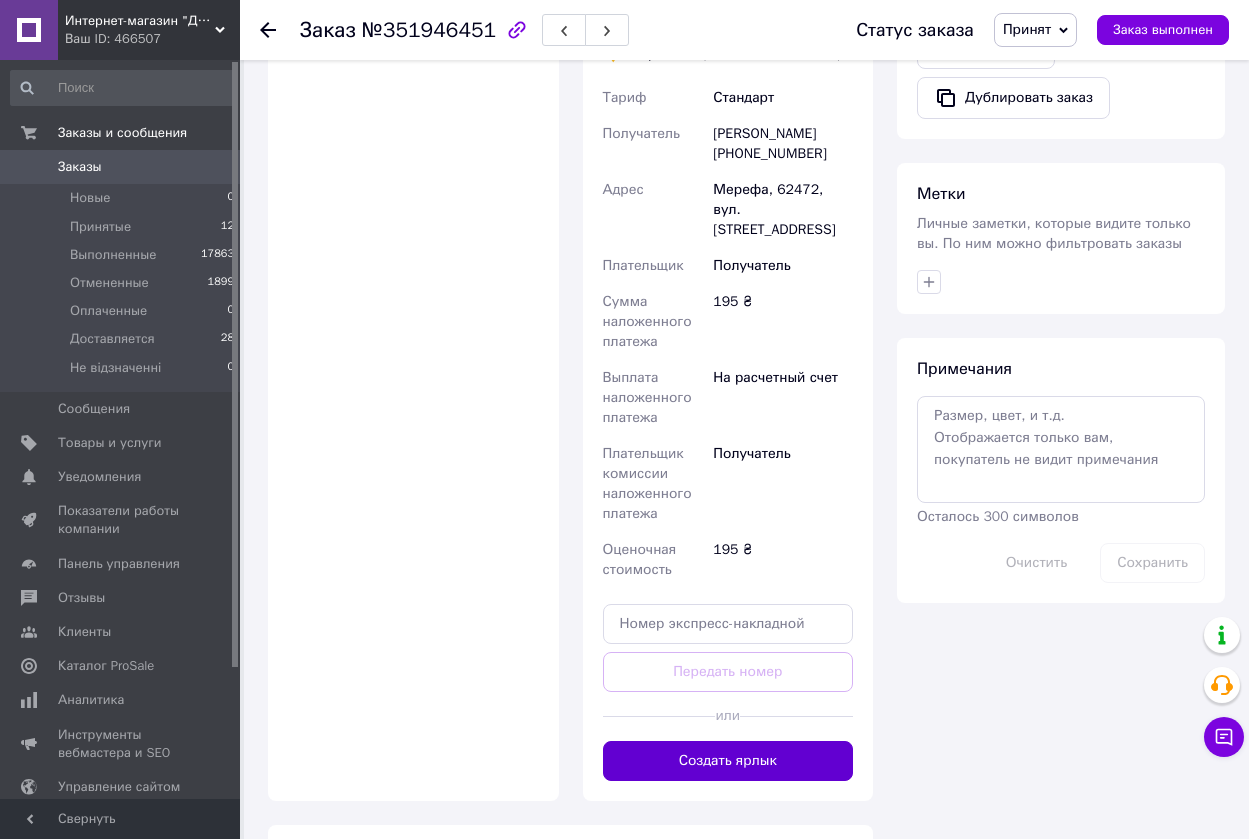 click on "Создать ярлык" at bounding box center [728, 761] 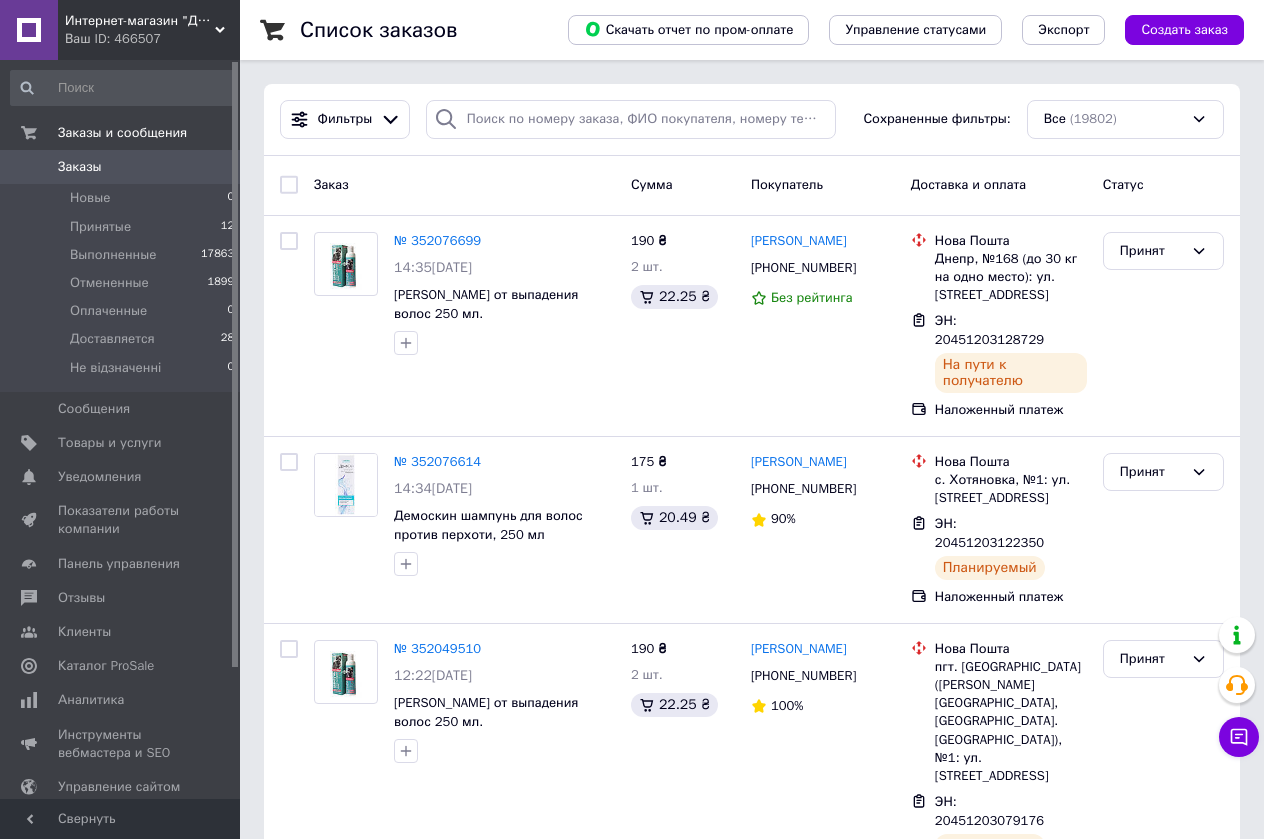 click on "Список заказов   Скачать отчет по пром-оплате Управление статусами Экспорт Создать заказ Фильтры Сохраненные фильтры: Все (19802) Заказ Сумма Покупатель Доставка и оплата Статус № 352076699 14:35[DATE] Сила Лошади Шампунь от выпадения волос 250 мл. 190 ₴ 2 шт. 22.25 ₴ [PERSON_NAME] [PHONE_NUMBER] Без рейтинга Нова Пошта Днепр, №168 (до 30 кг на одно место): ул. [STREET_ADDRESS] ЭН: 20451203128729 На пути к получателю Наложенный платеж Принят № 352076614 14:34[DATE] Демоскин шампунь для волос против перхоти, 250 мл 175 ₴ 1 шт. 20.49 ₴ [PERSON_NAME] [PHONE_NUMBER] 90% Нова Пошта с. Хотяновка, №1: ул. [STREET_ADDRESS]" at bounding box center [752, 5663] 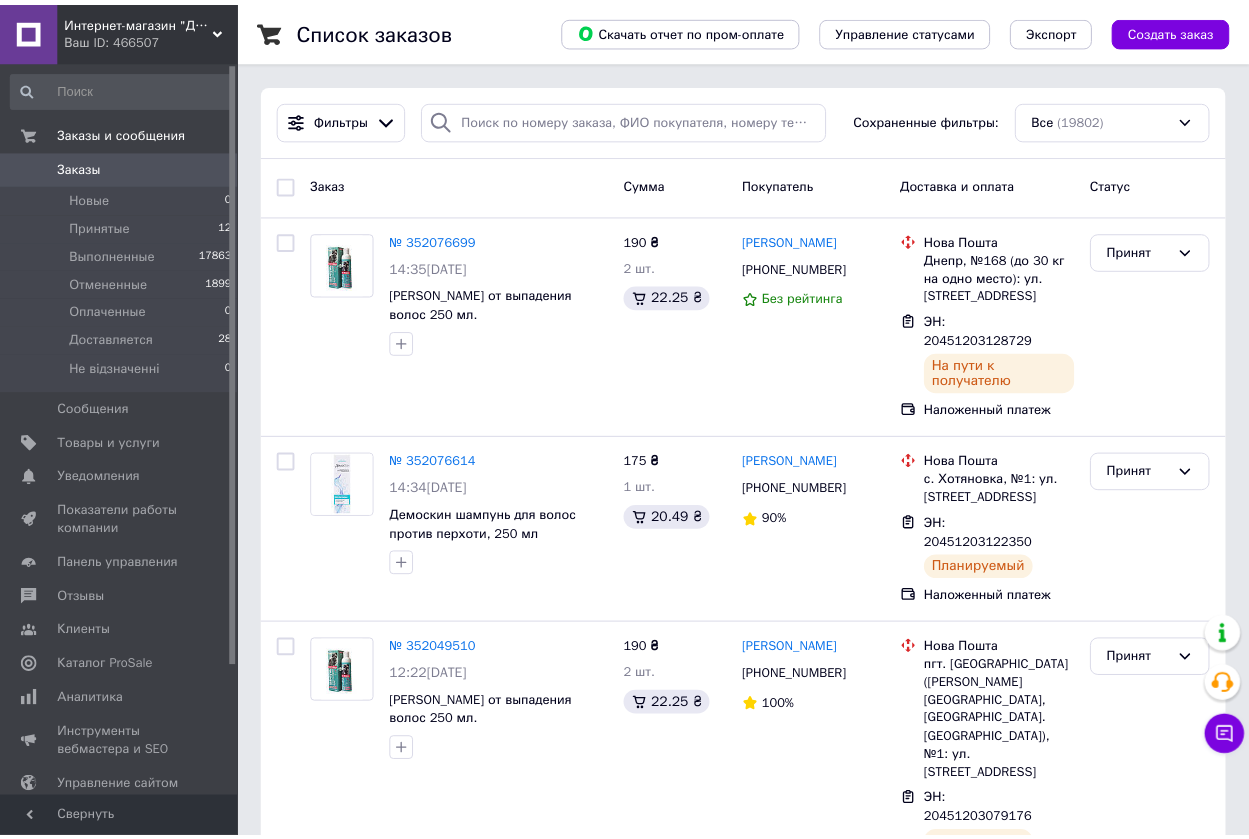 scroll, scrollTop: 0, scrollLeft: 0, axis: both 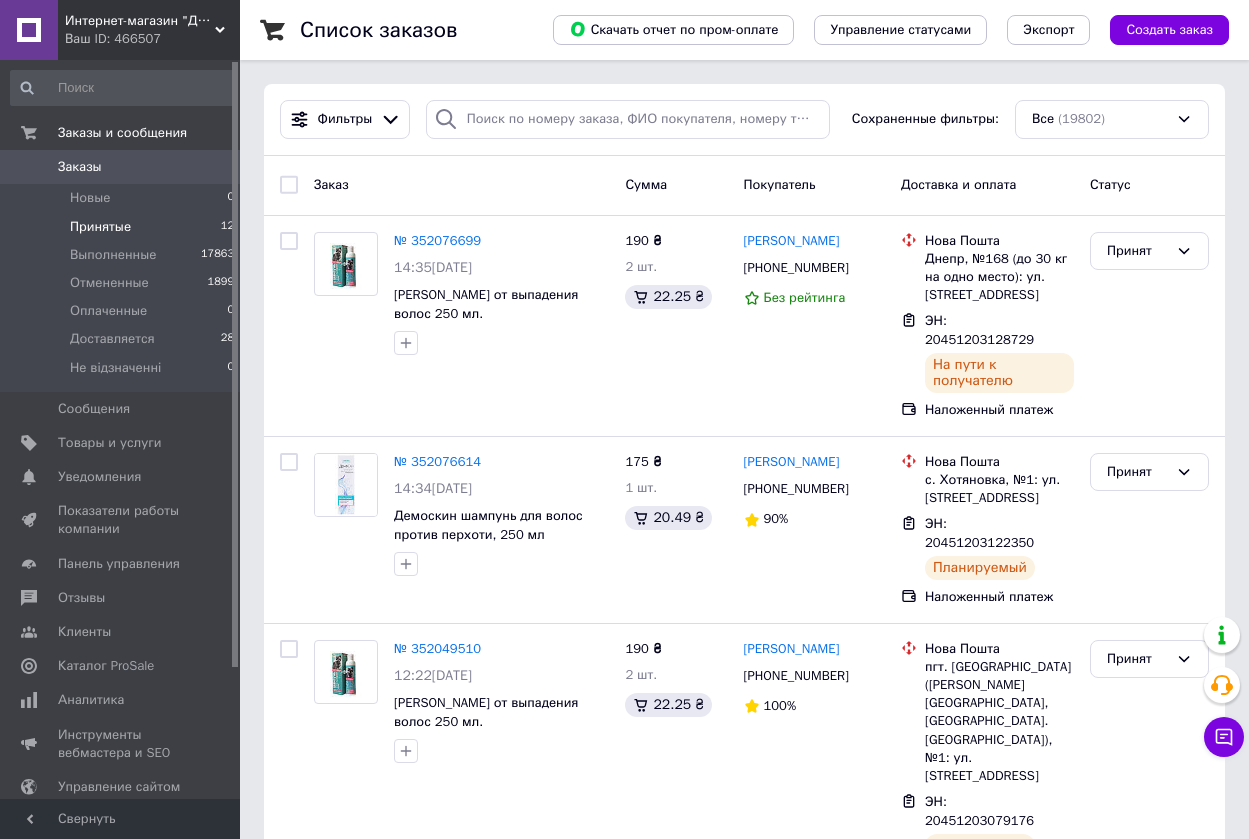click on "Принятые" at bounding box center [100, 227] 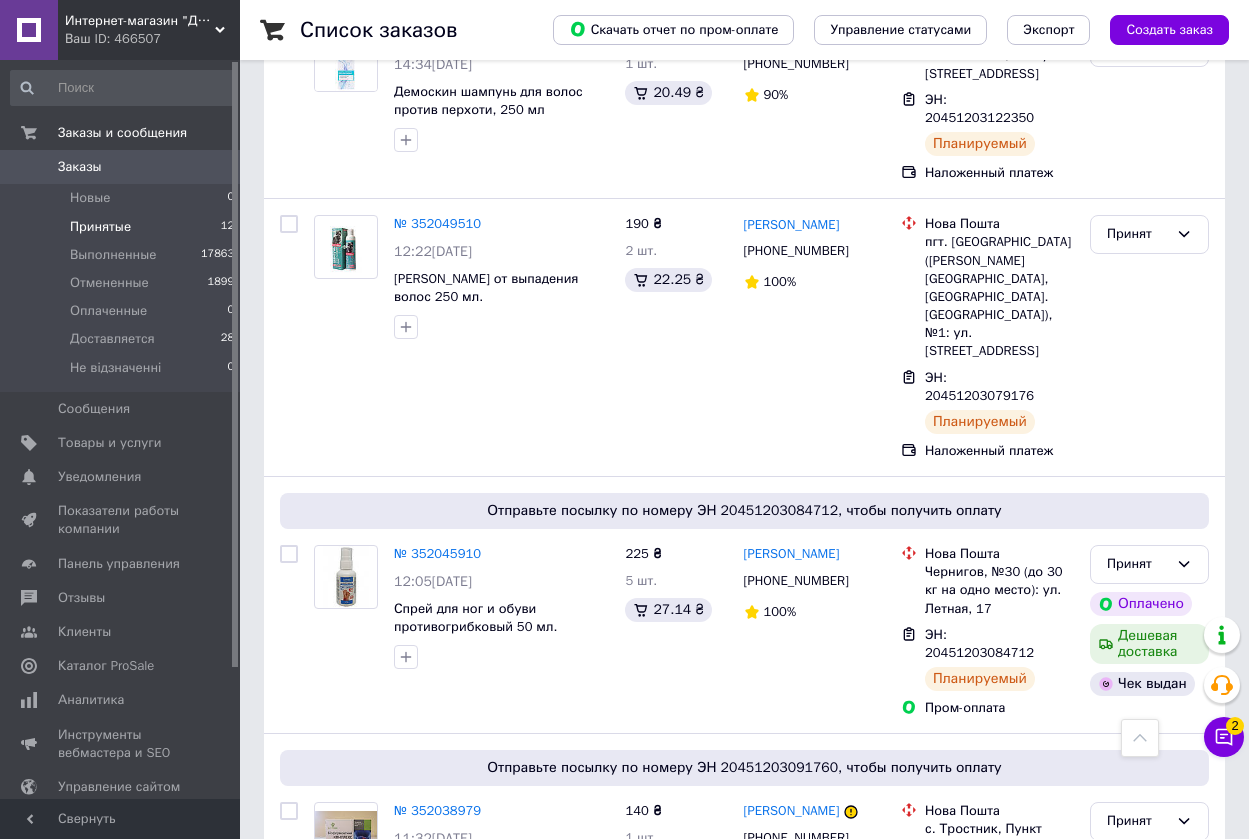 scroll, scrollTop: 0, scrollLeft: 0, axis: both 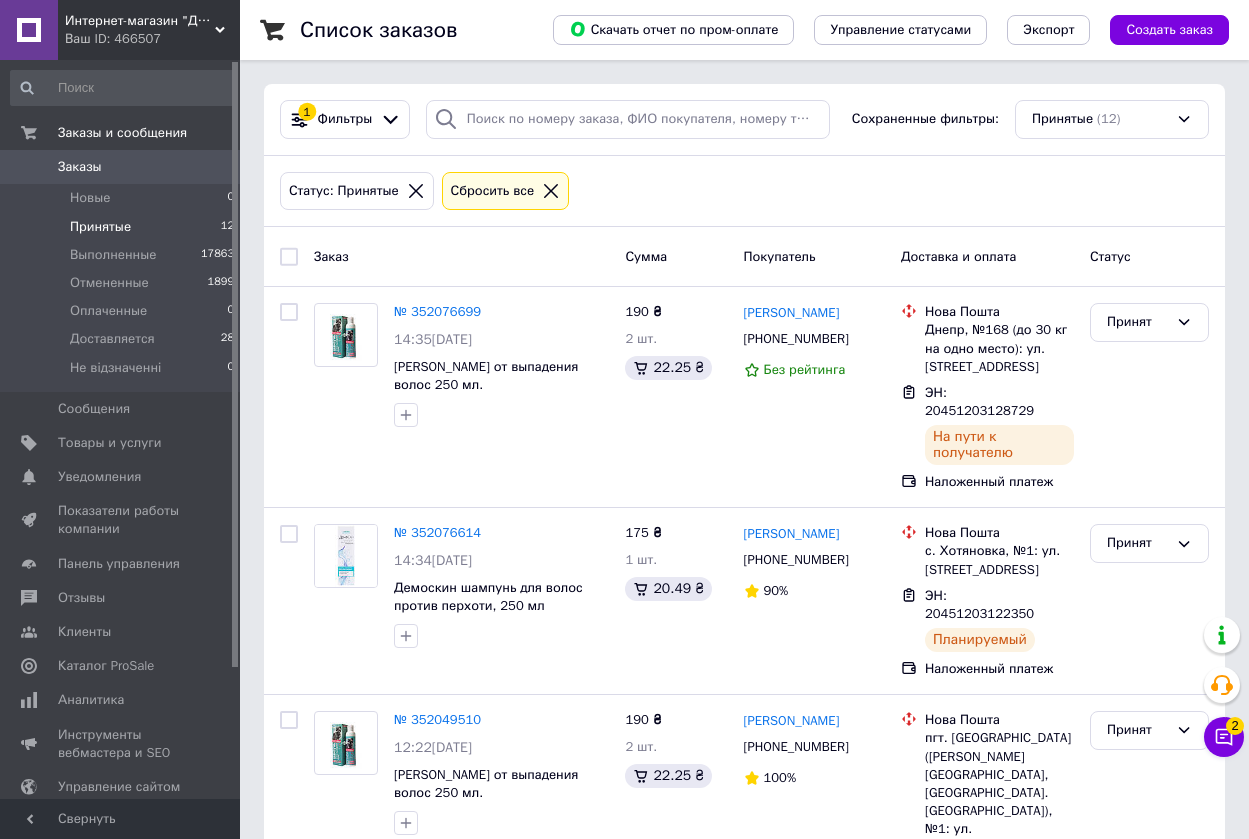 click on "Сбросить все" at bounding box center (493, 191) 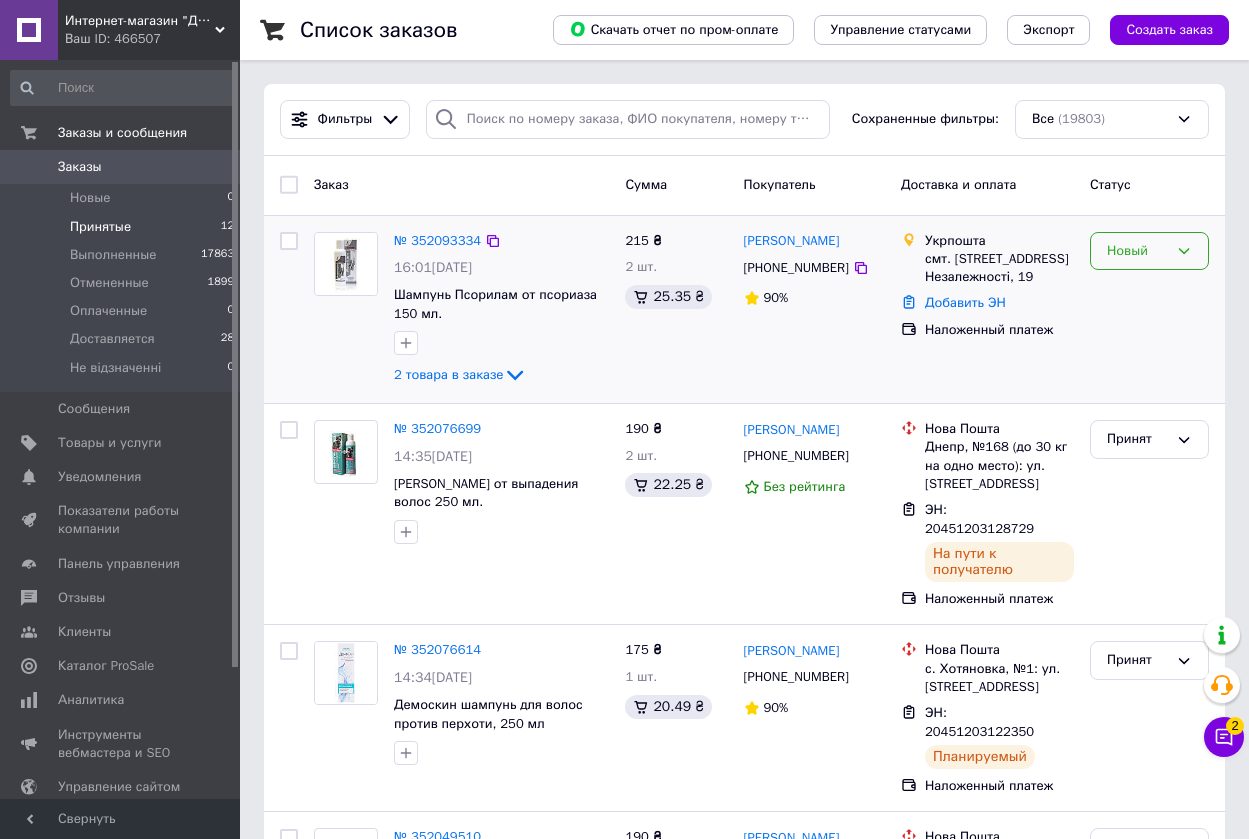 click on "Новый" at bounding box center (1137, 251) 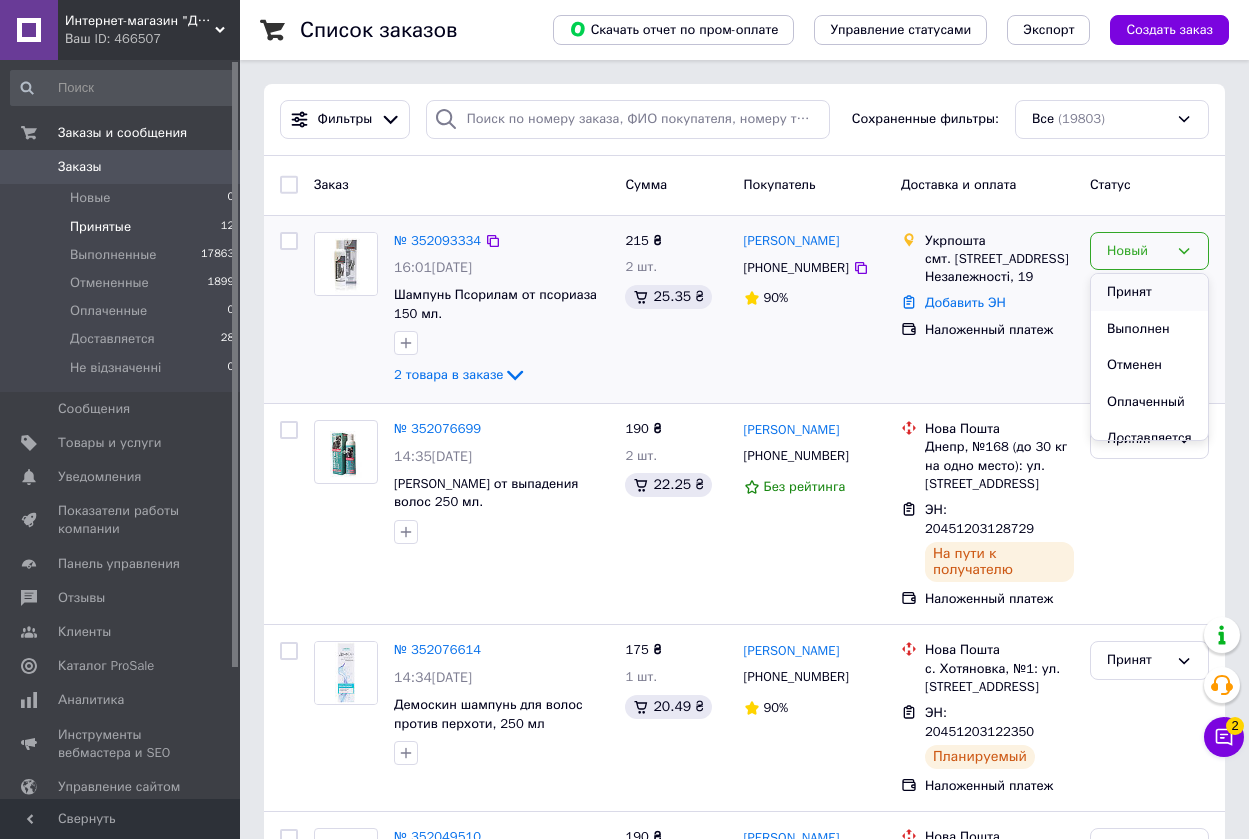click on "Принят" at bounding box center (1149, 292) 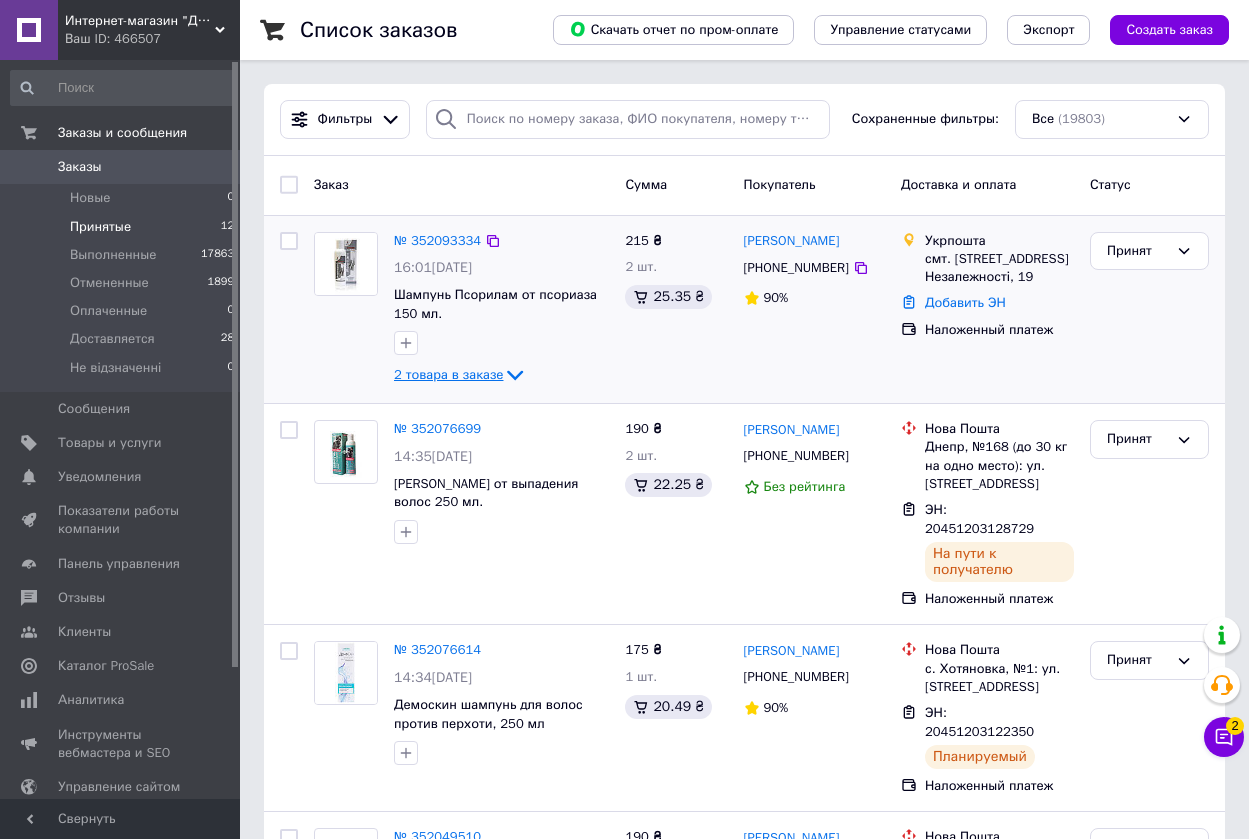 click on "2 товара в заказе" at bounding box center (448, 374) 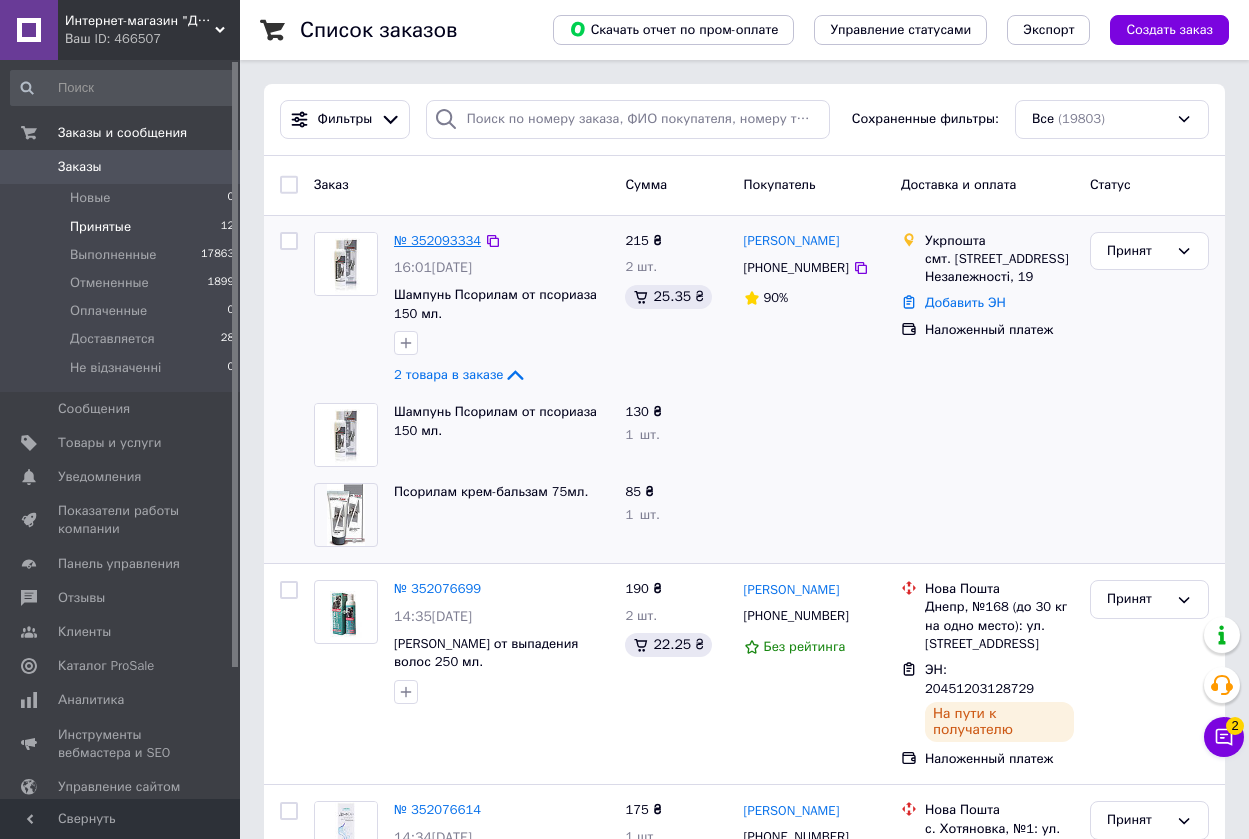 click on "№ 352093334" at bounding box center (437, 240) 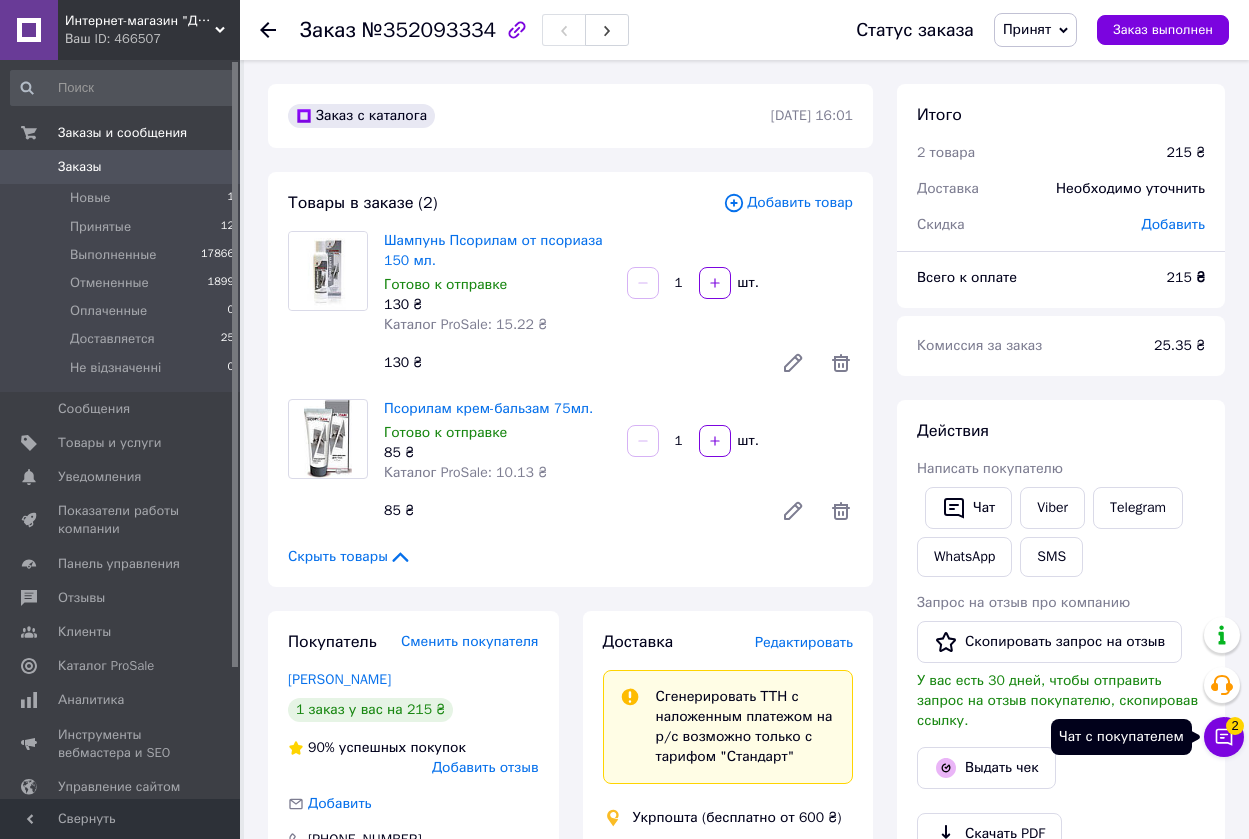 click 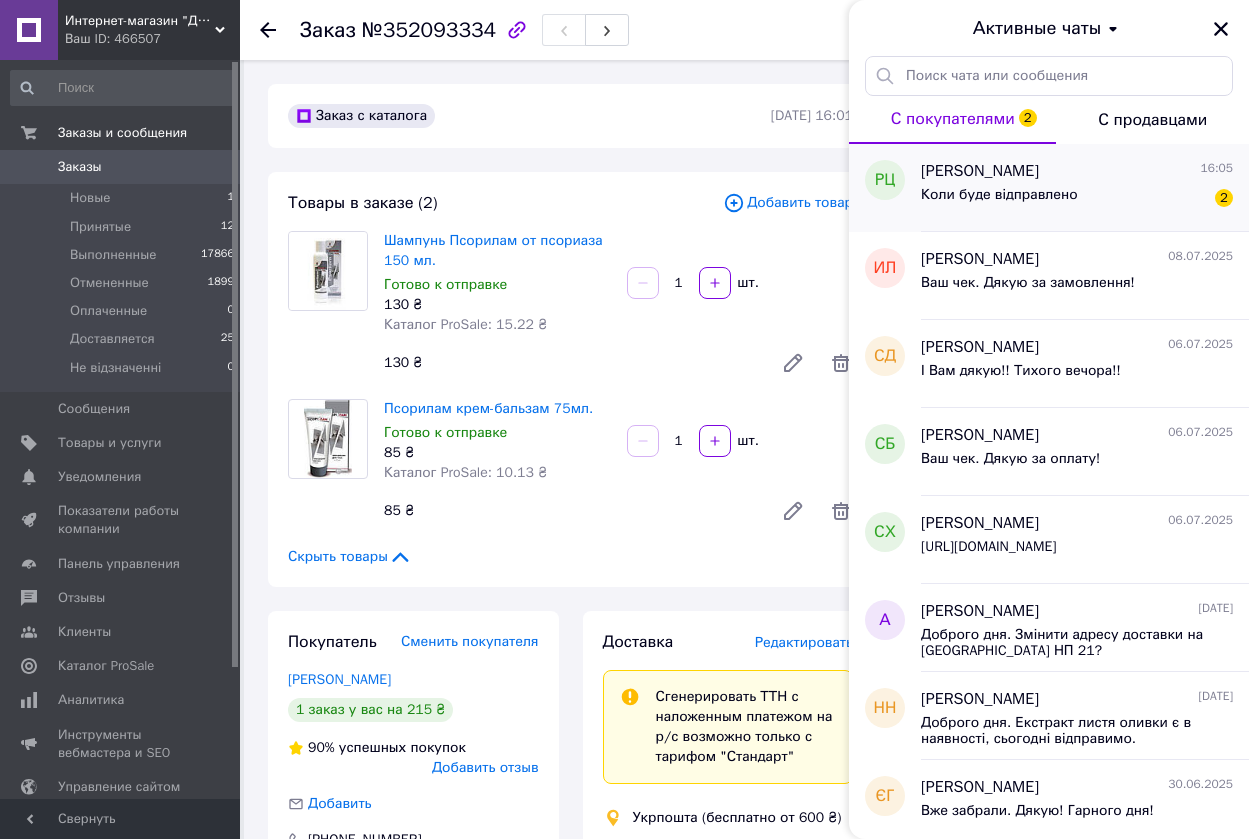 click on "Коли буде відправлено" at bounding box center [999, 201] 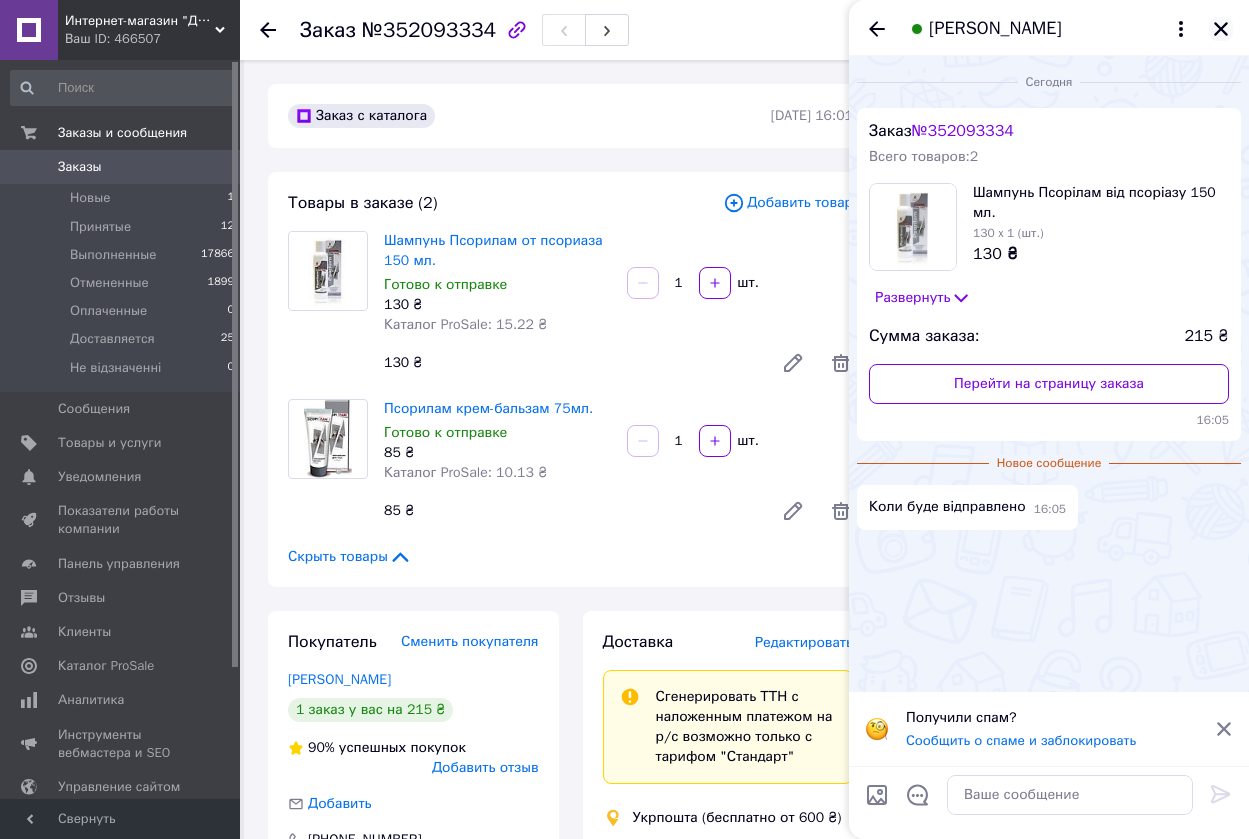click 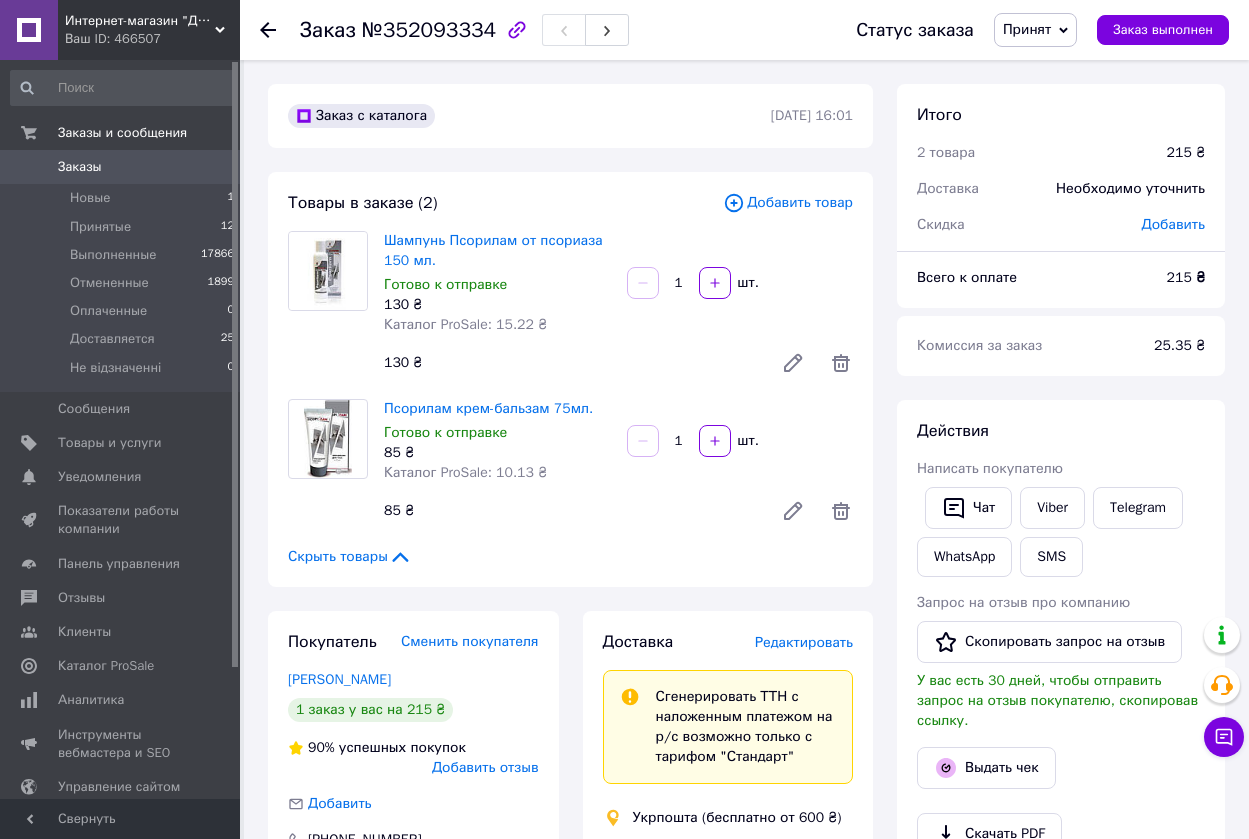 click 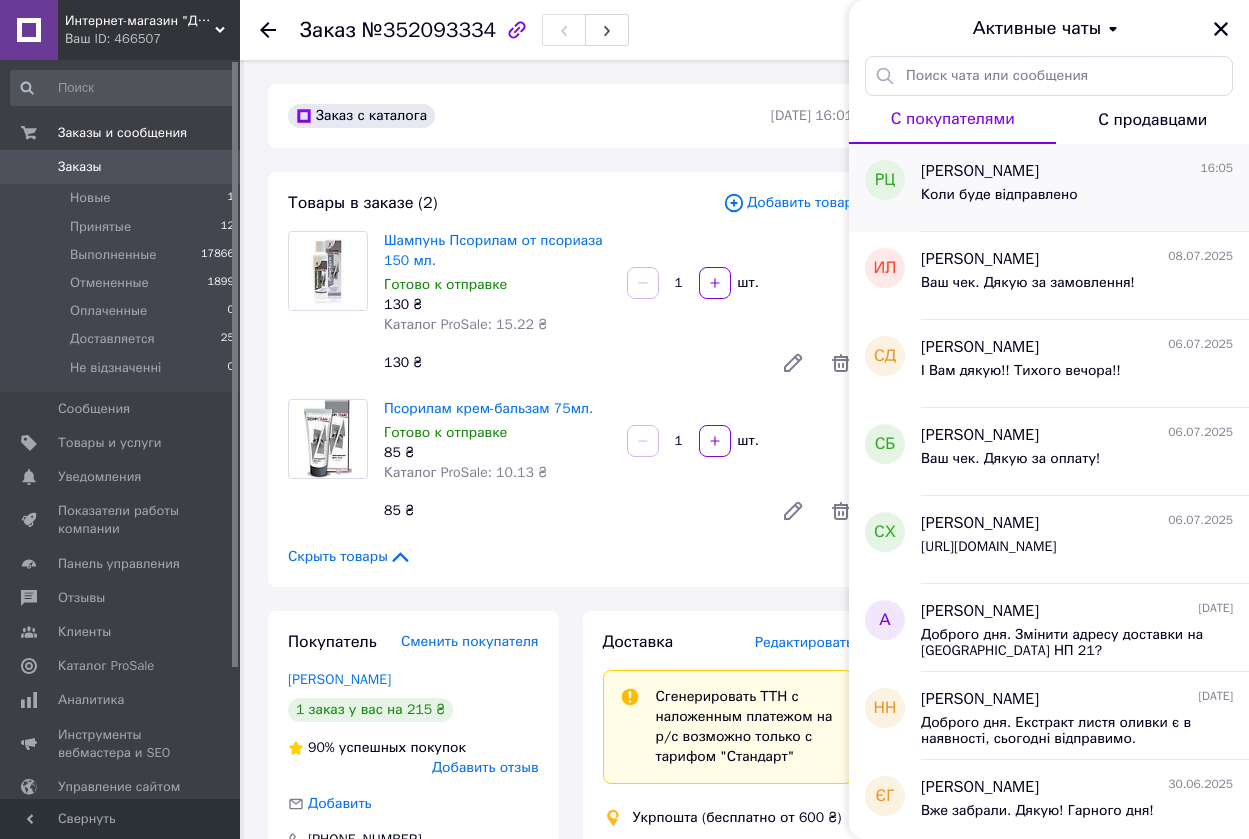 click on "Коли буде відправлено" at bounding box center [999, 201] 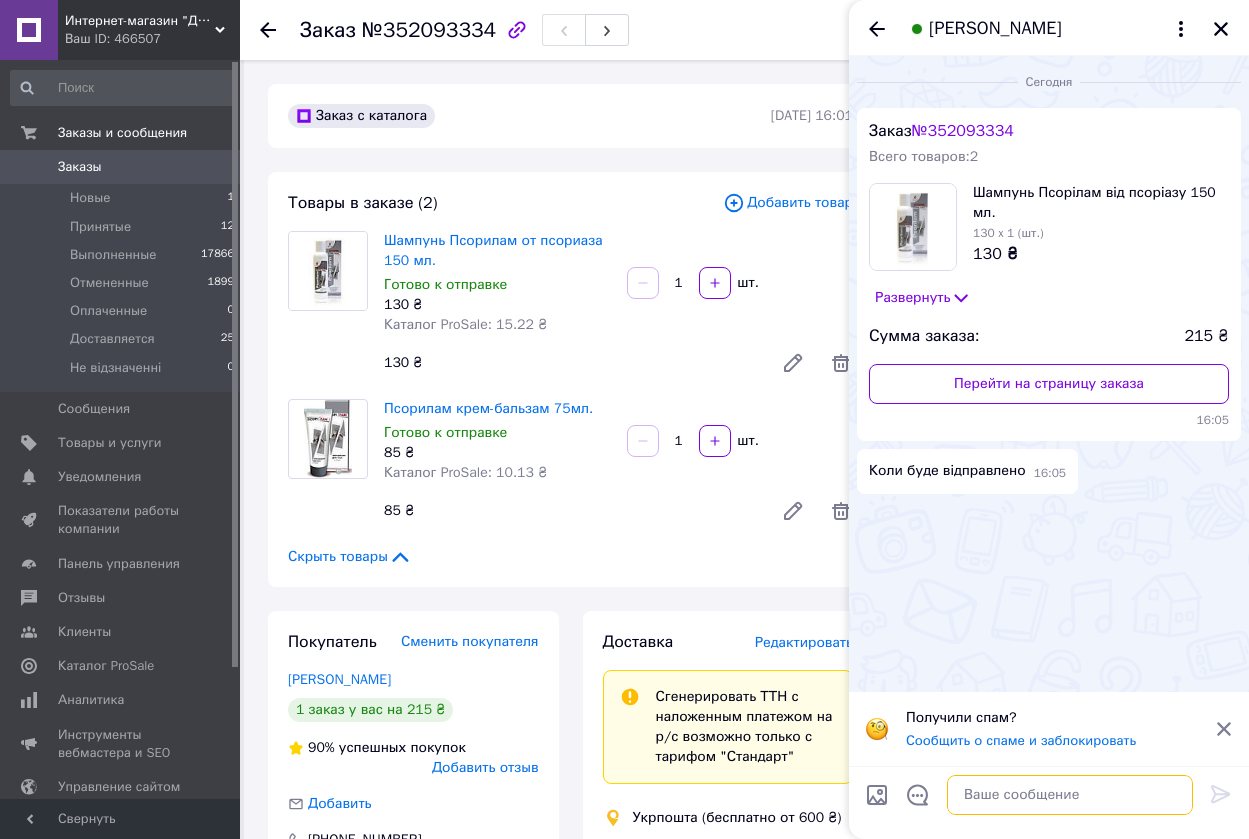 click at bounding box center (1070, 795) 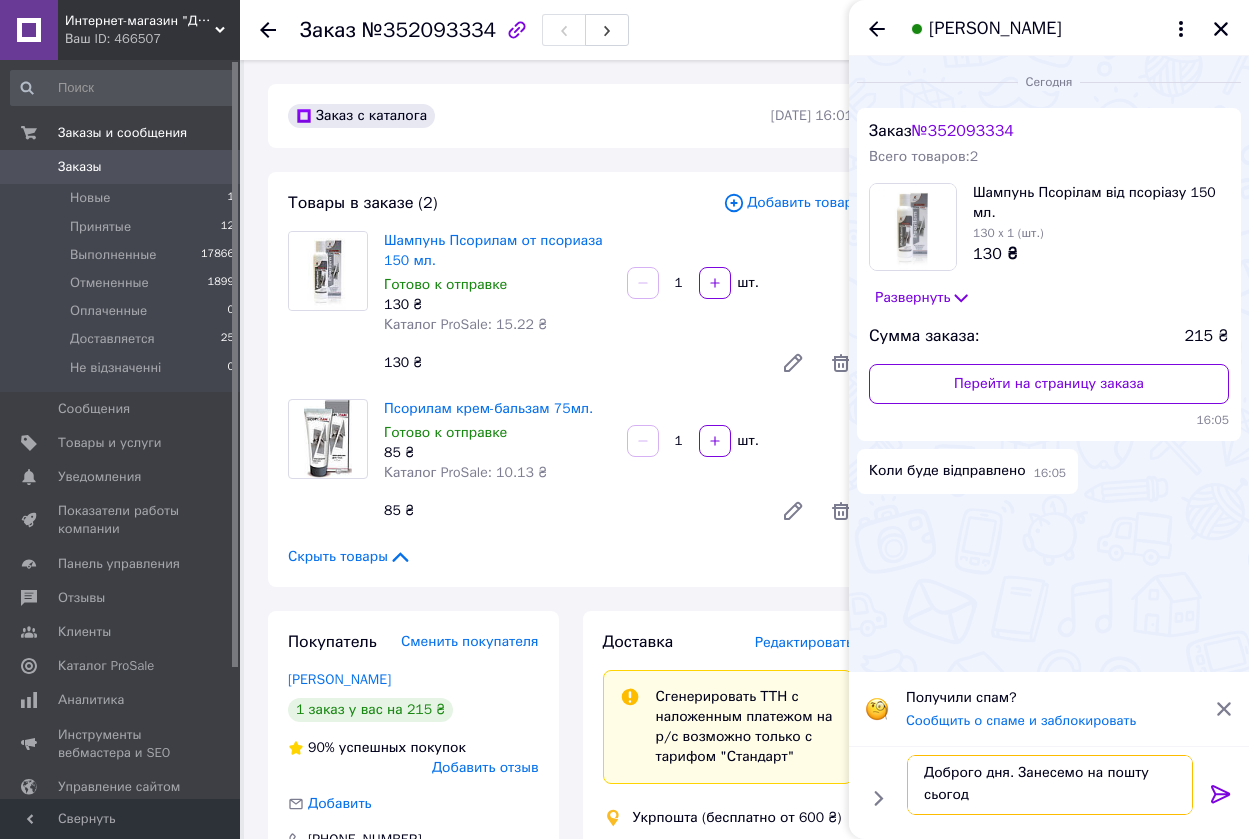 scroll, scrollTop: 2, scrollLeft: 0, axis: vertical 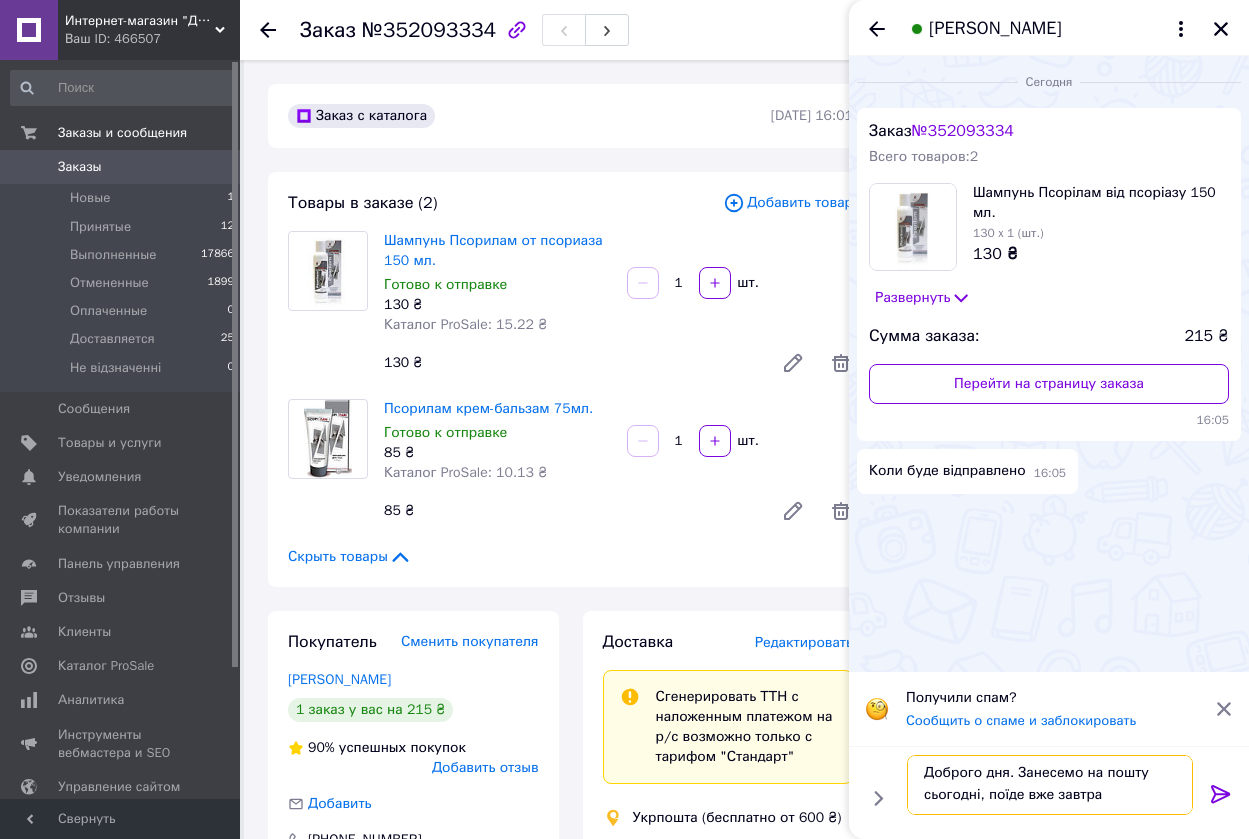 type on "Доброго дня. Занесемо на пошту сьогодні, поїде вже завтра." 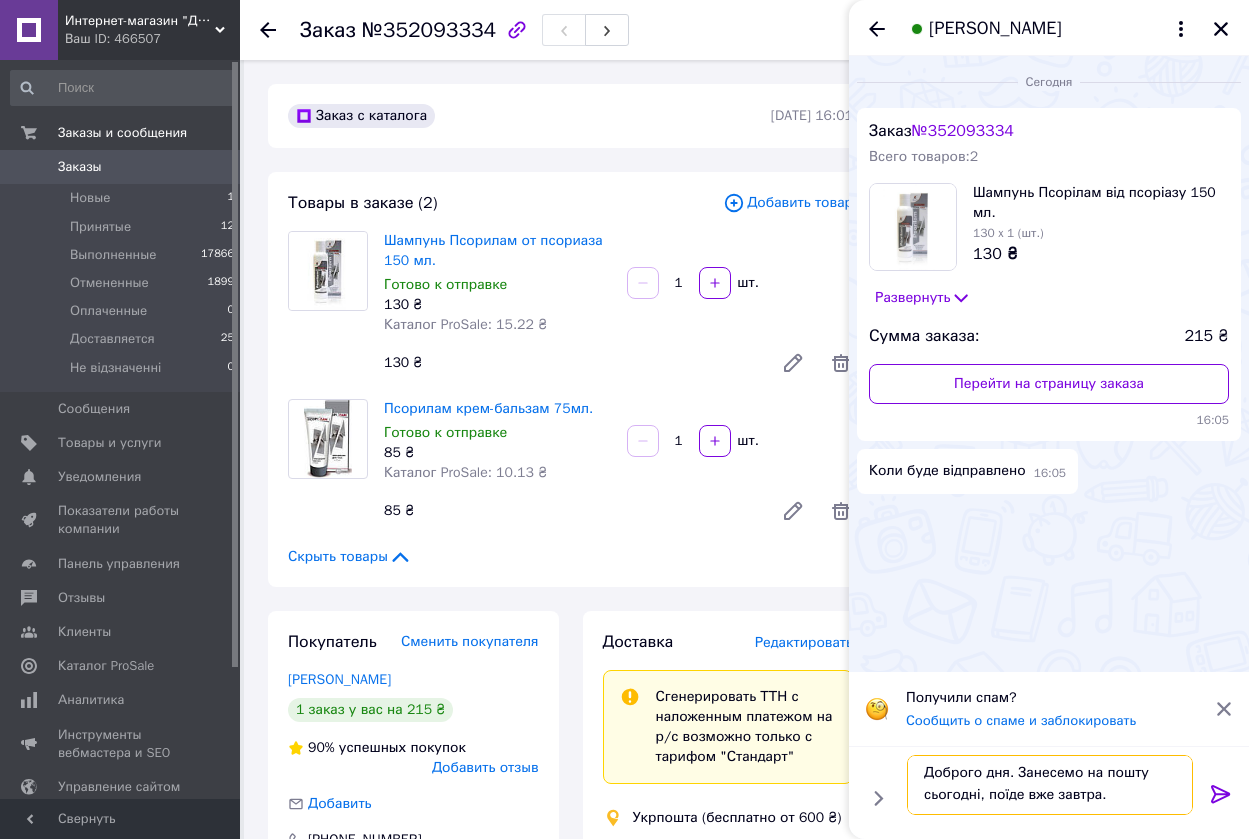 type 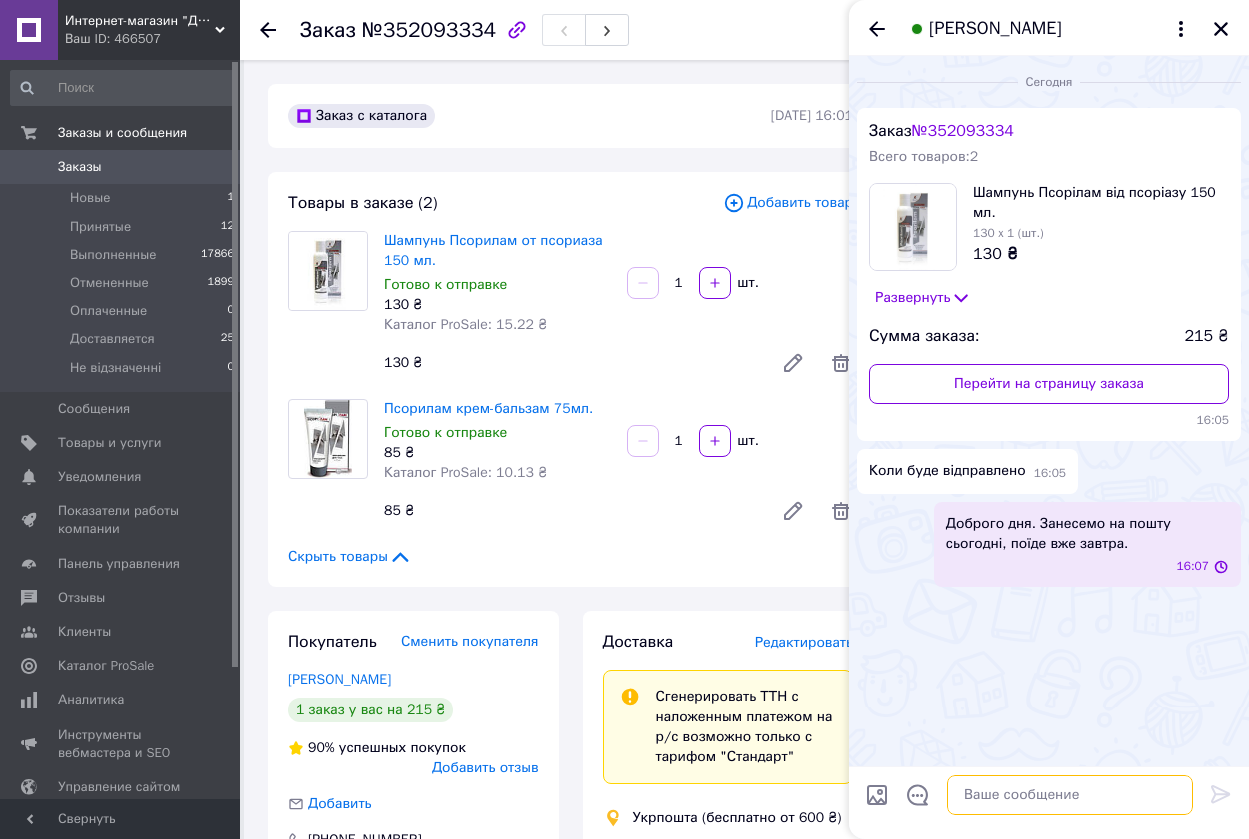 scroll, scrollTop: 0, scrollLeft: 0, axis: both 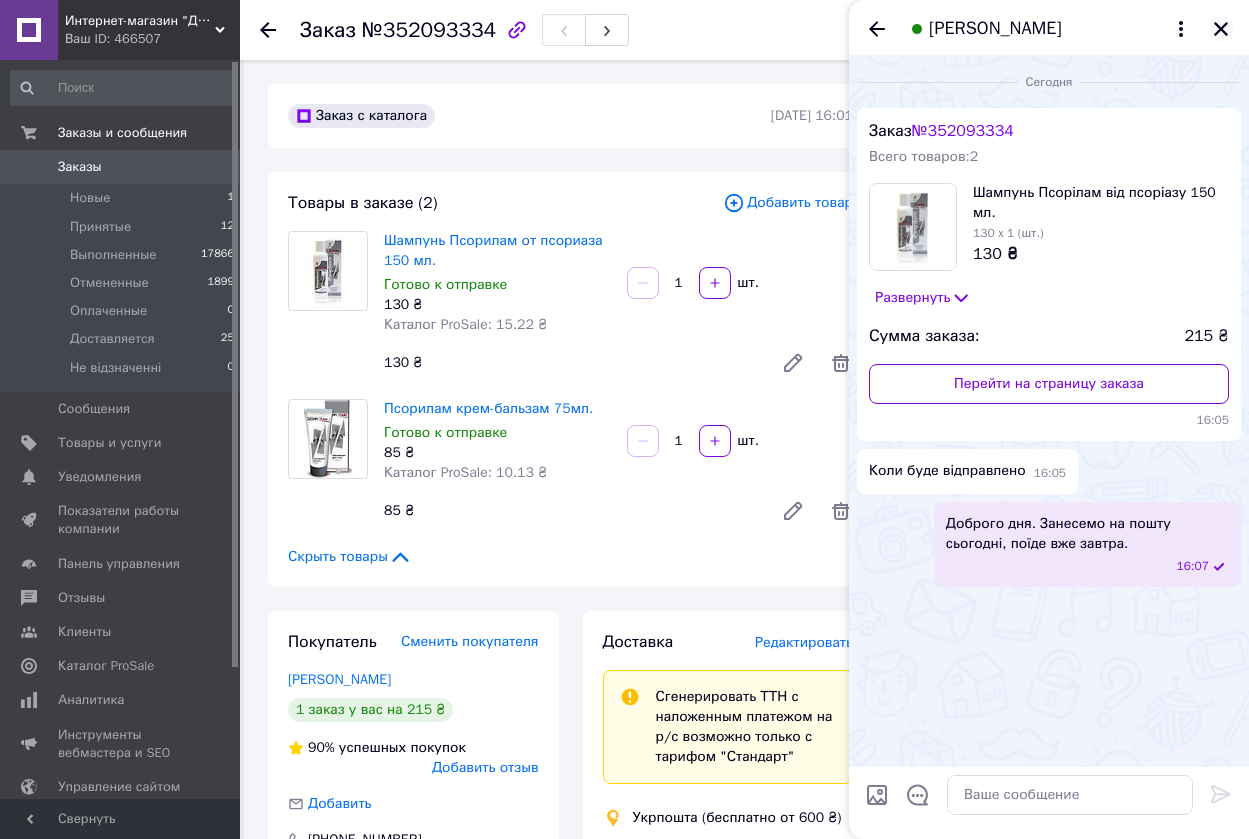 click 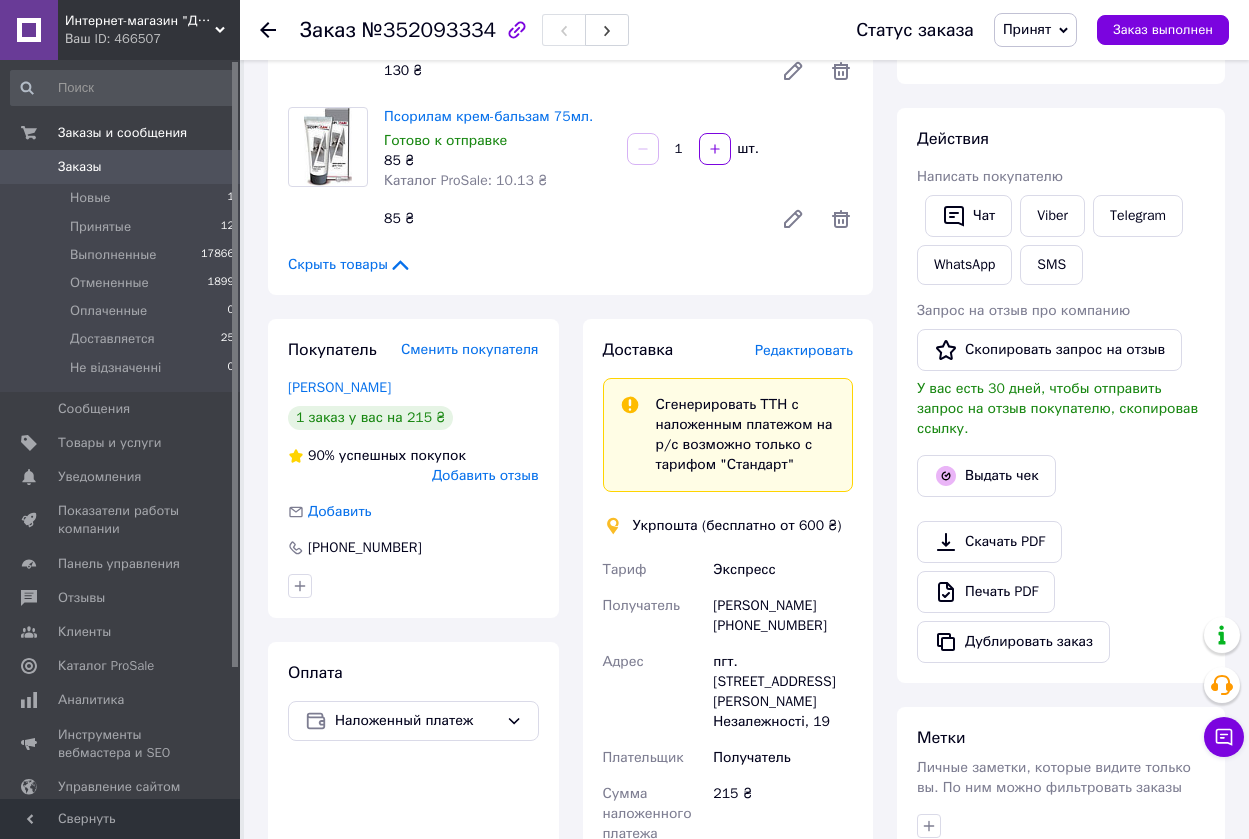 scroll, scrollTop: 300, scrollLeft: 0, axis: vertical 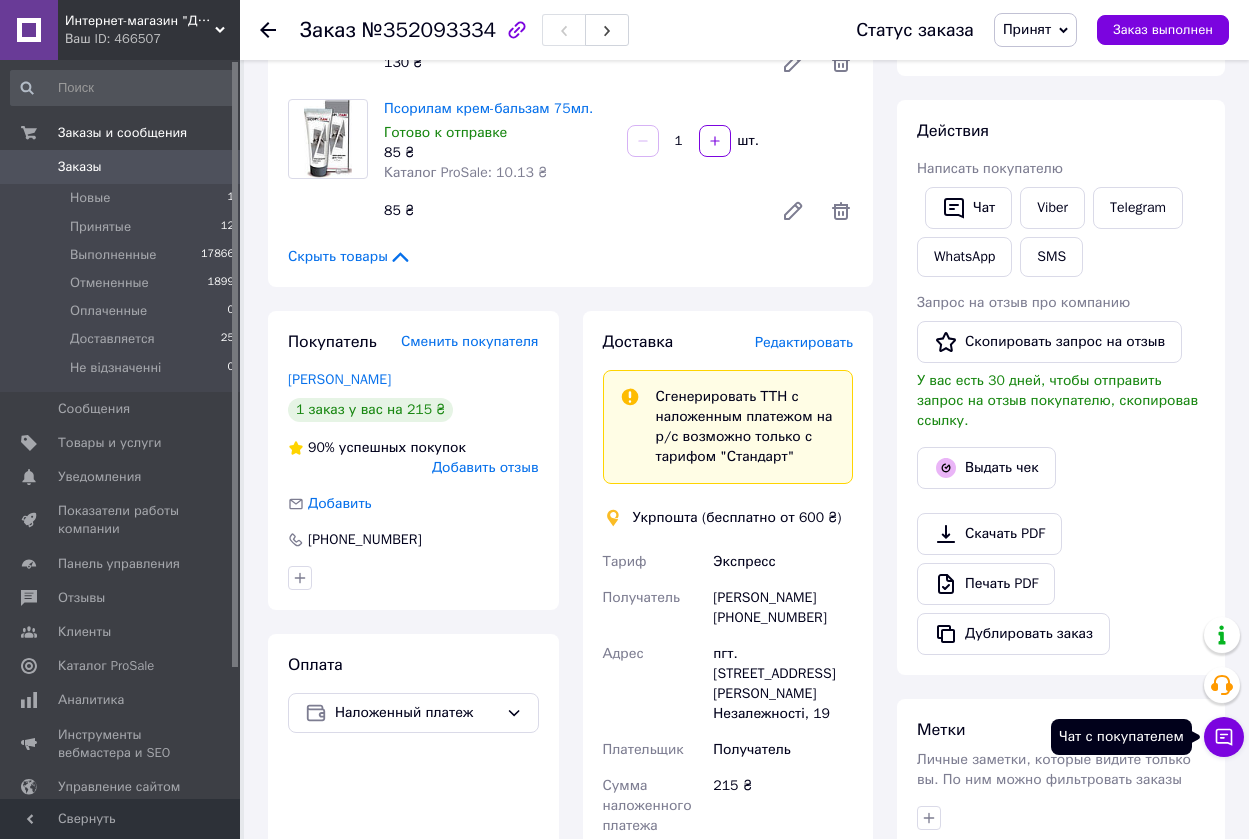 click 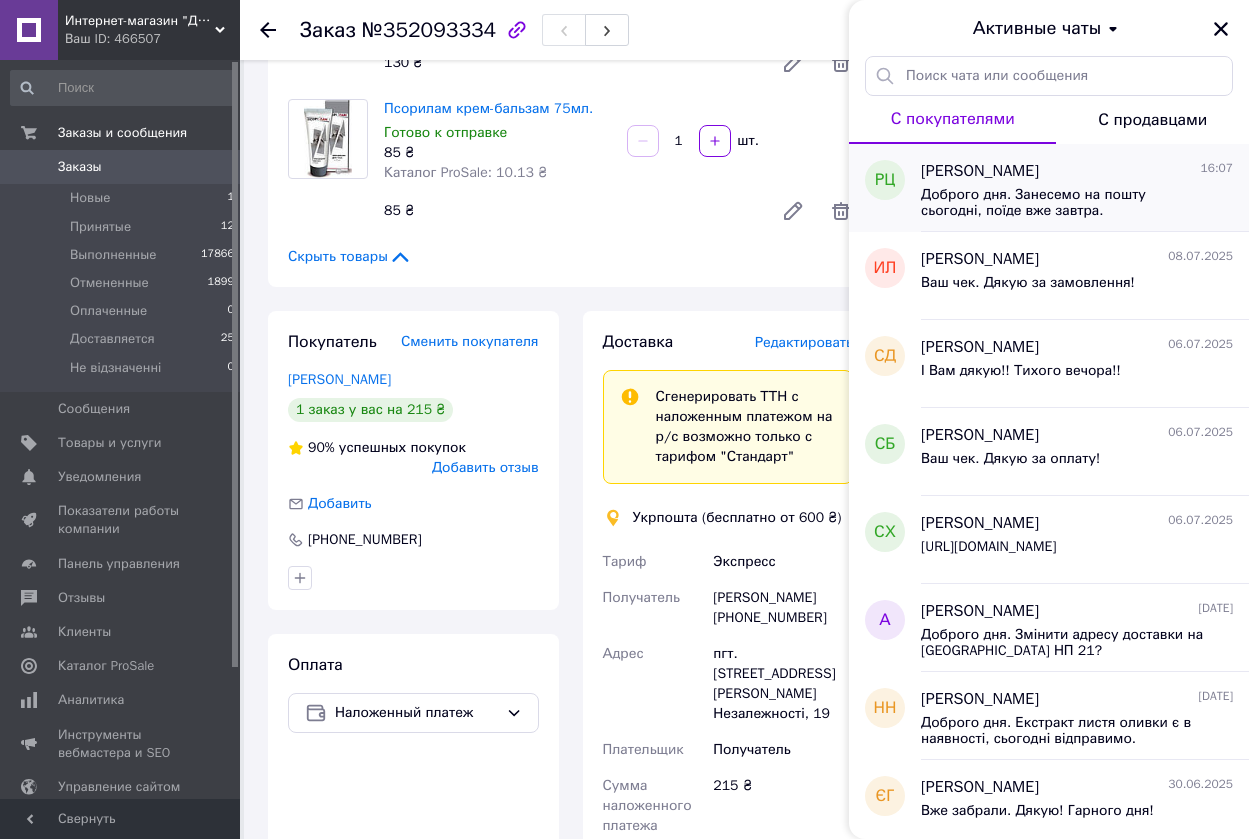 click on "Доброго дня. Занесемо на пошту сьогодні, поїде вже завтра." at bounding box center [1063, 203] 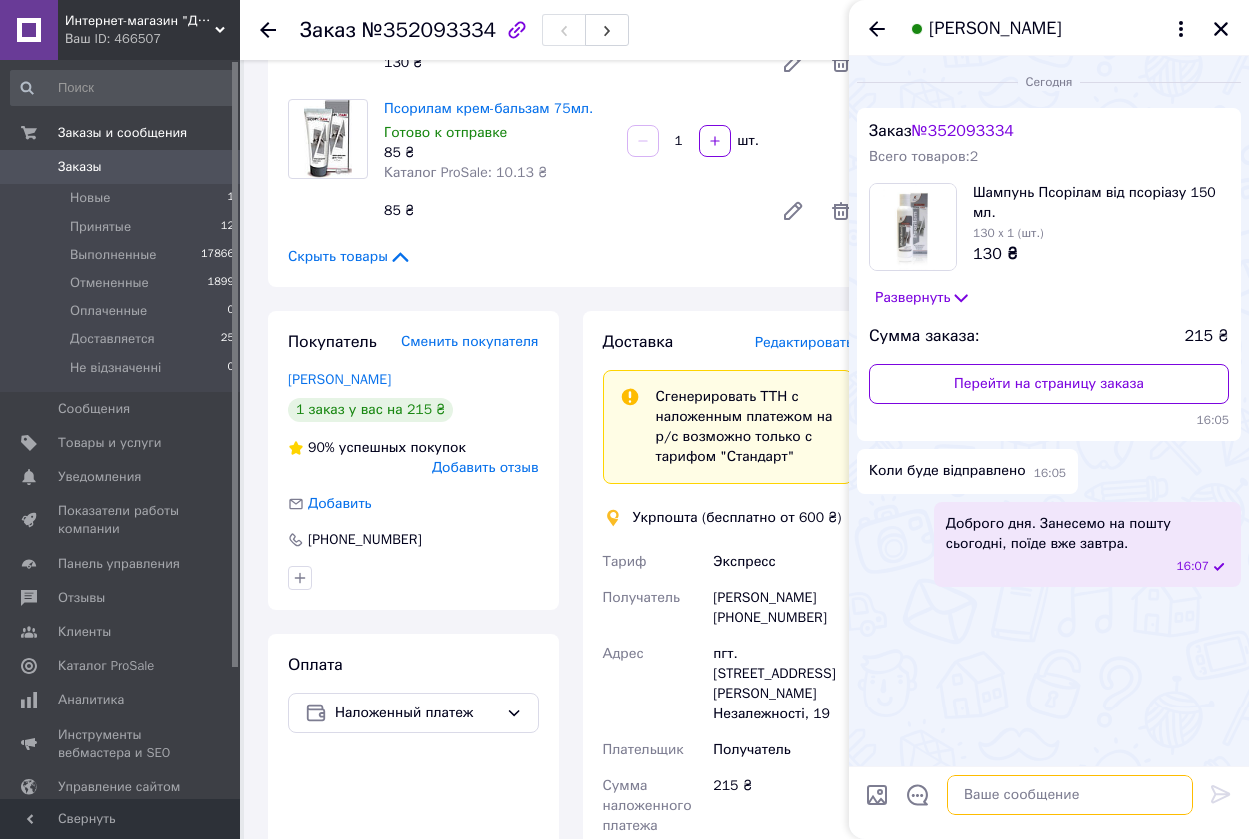 click at bounding box center (1070, 795) 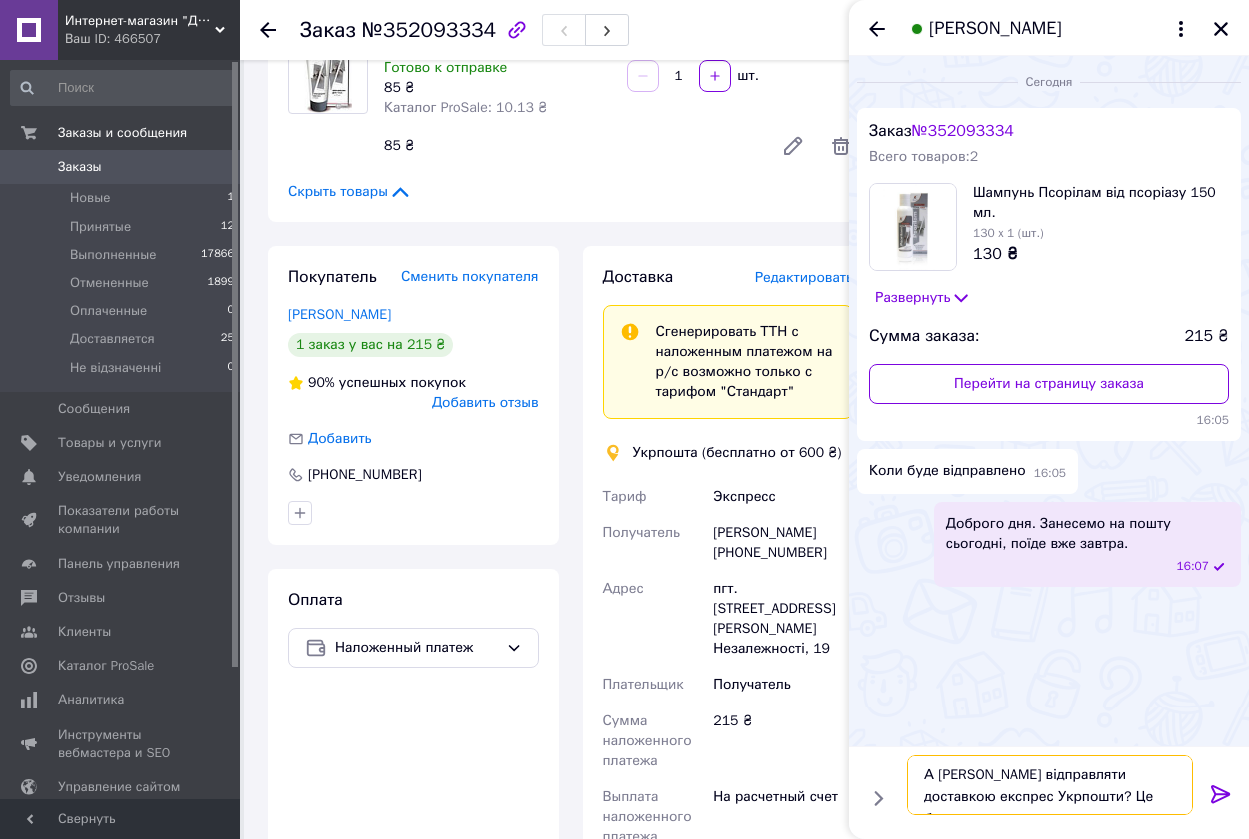 scroll, scrollTop: 400, scrollLeft: 0, axis: vertical 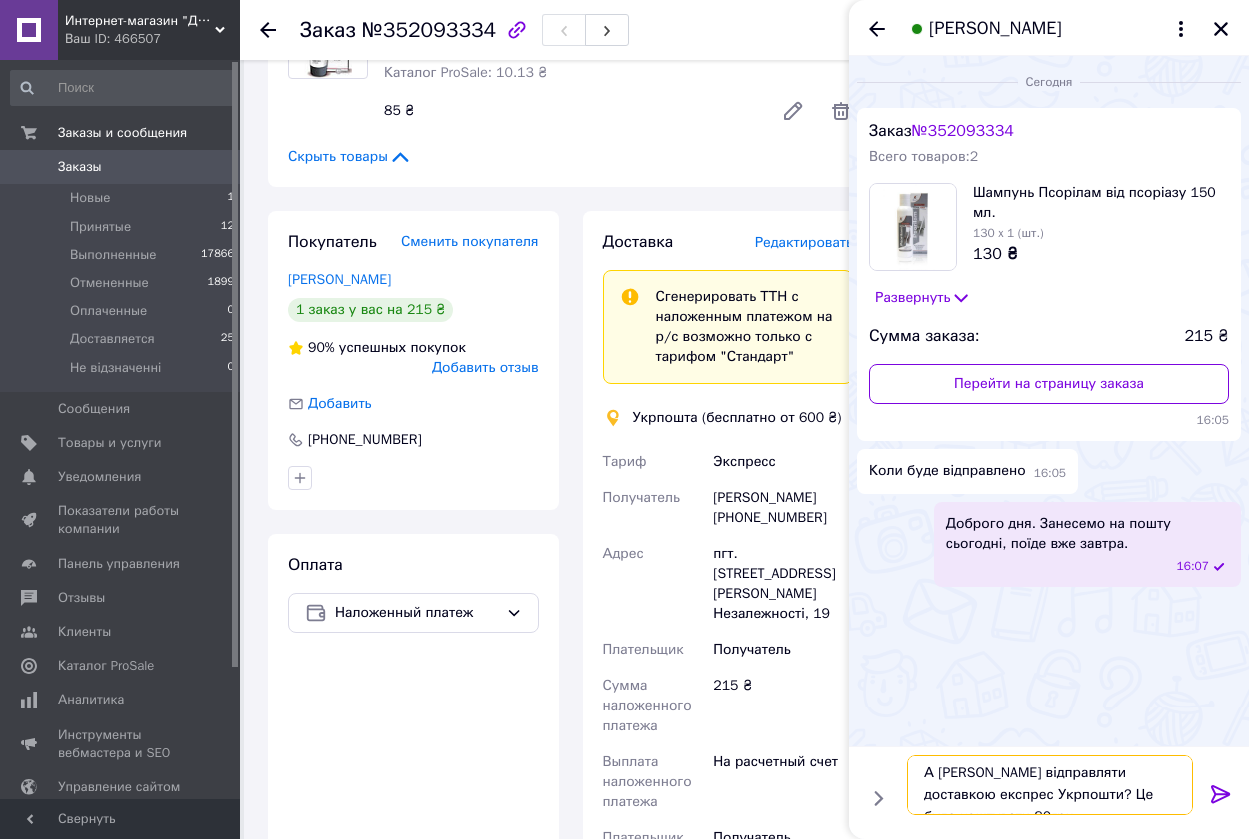type on "А Вам відправляти доставкою експрес Укрпошти? Це буде коштувати 80грн" 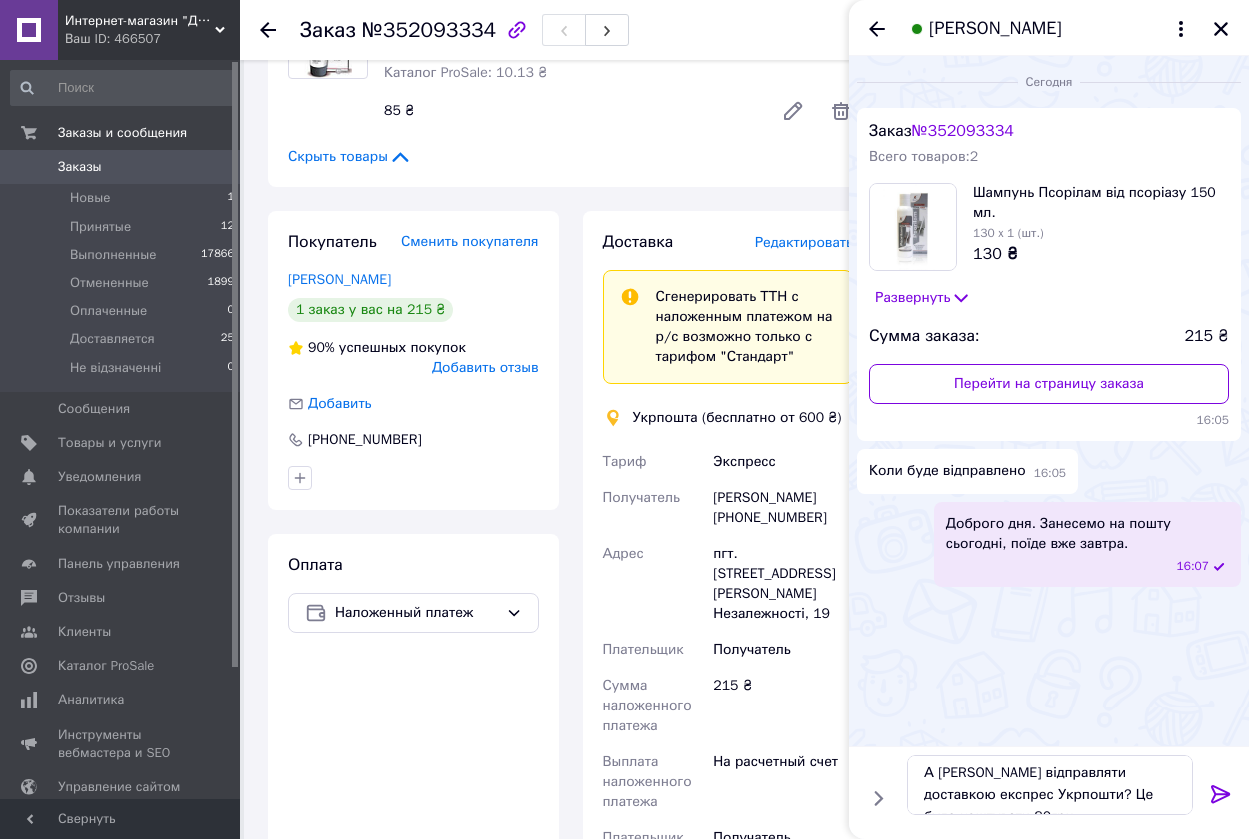 click 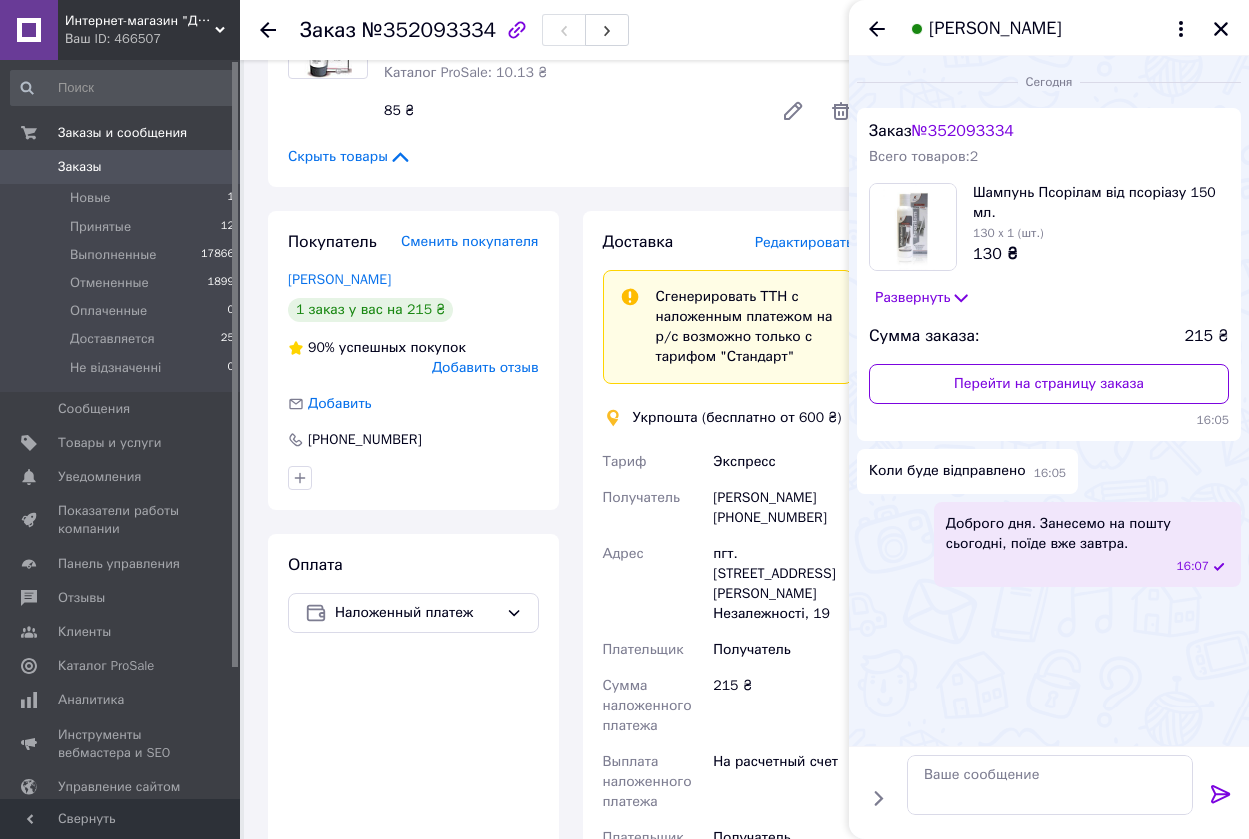 scroll, scrollTop: 0, scrollLeft: 0, axis: both 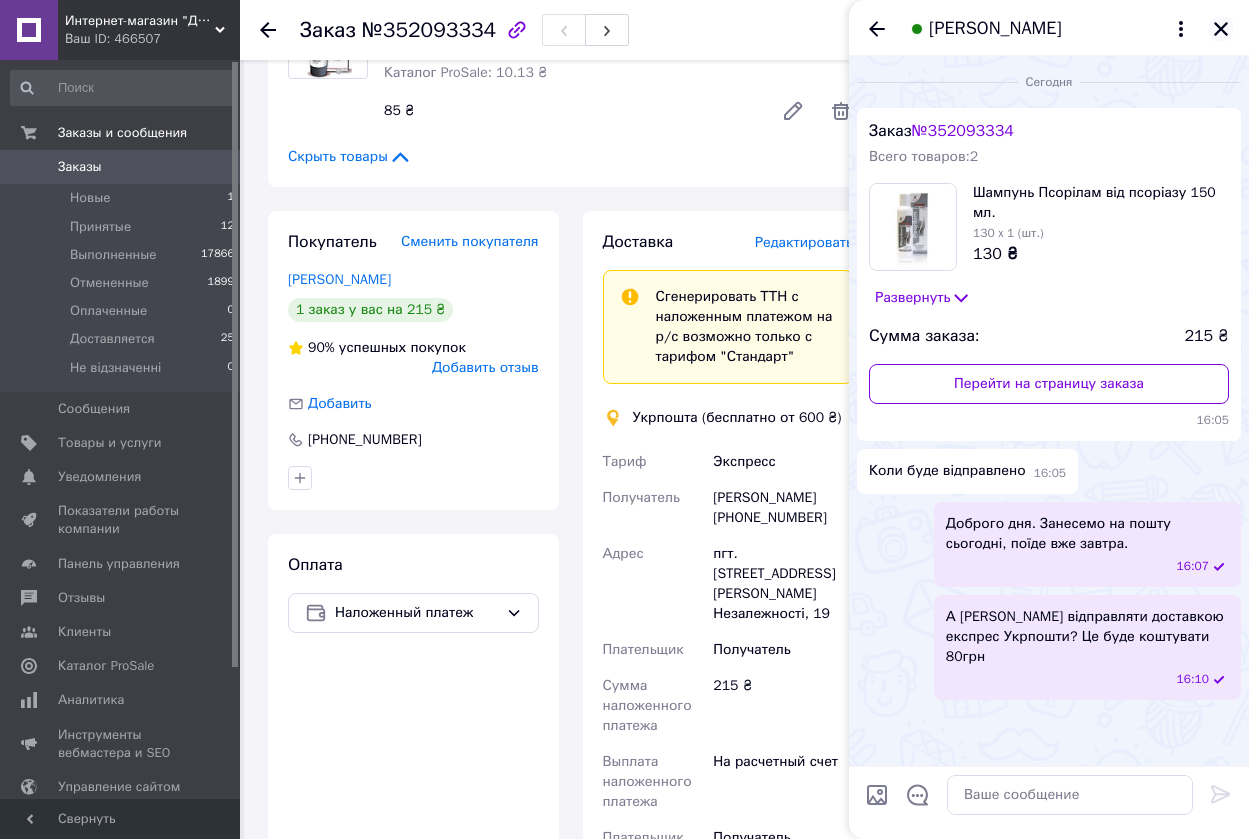 click 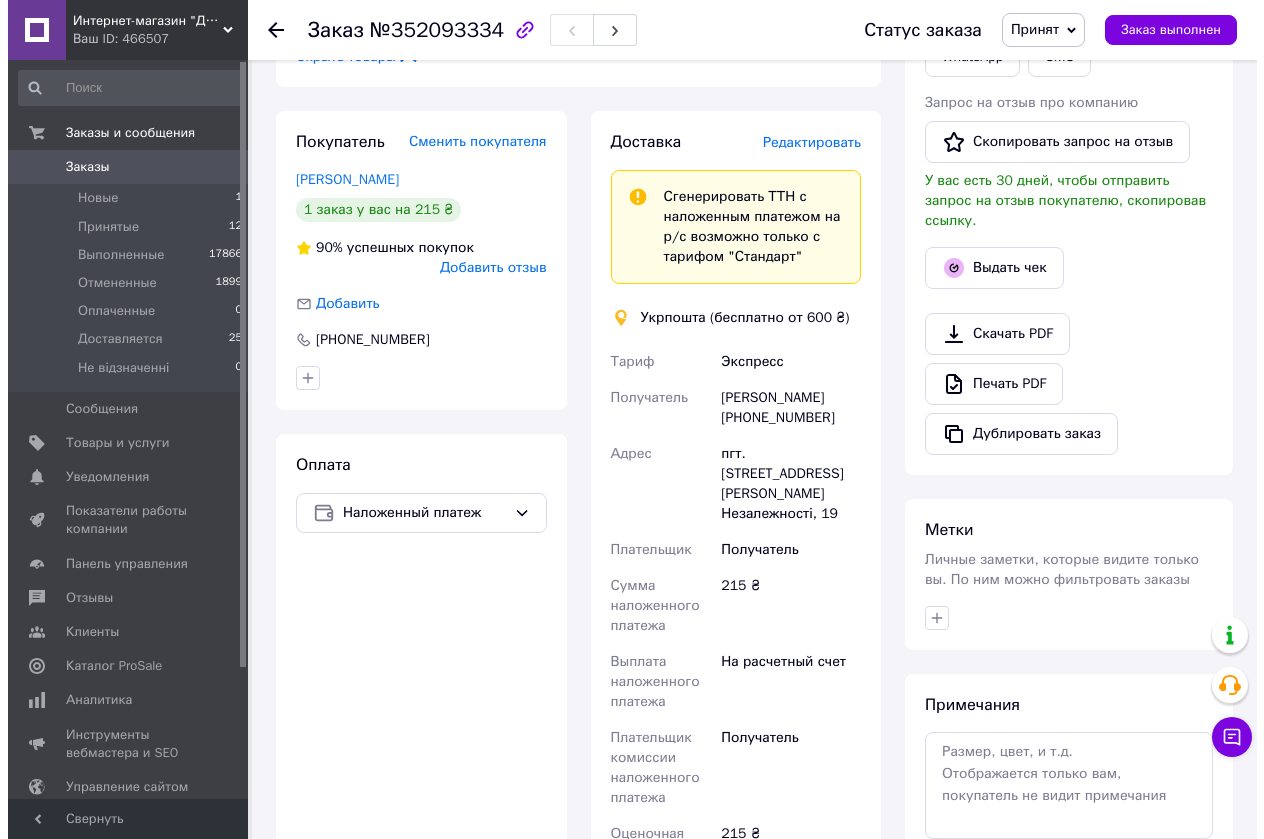 scroll, scrollTop: 400, scrollLeft: 0, axis: vertical 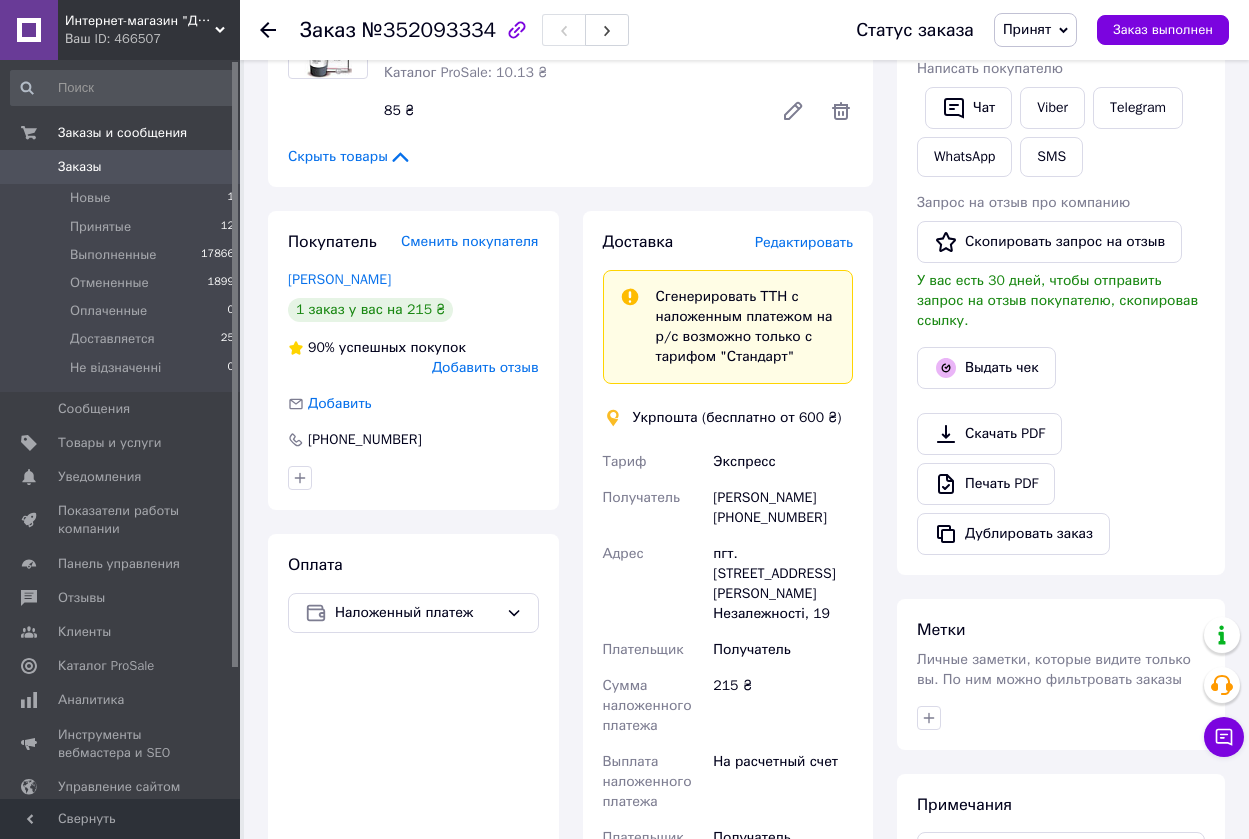 click on "Редактировать" at bounding box center [804, 242] 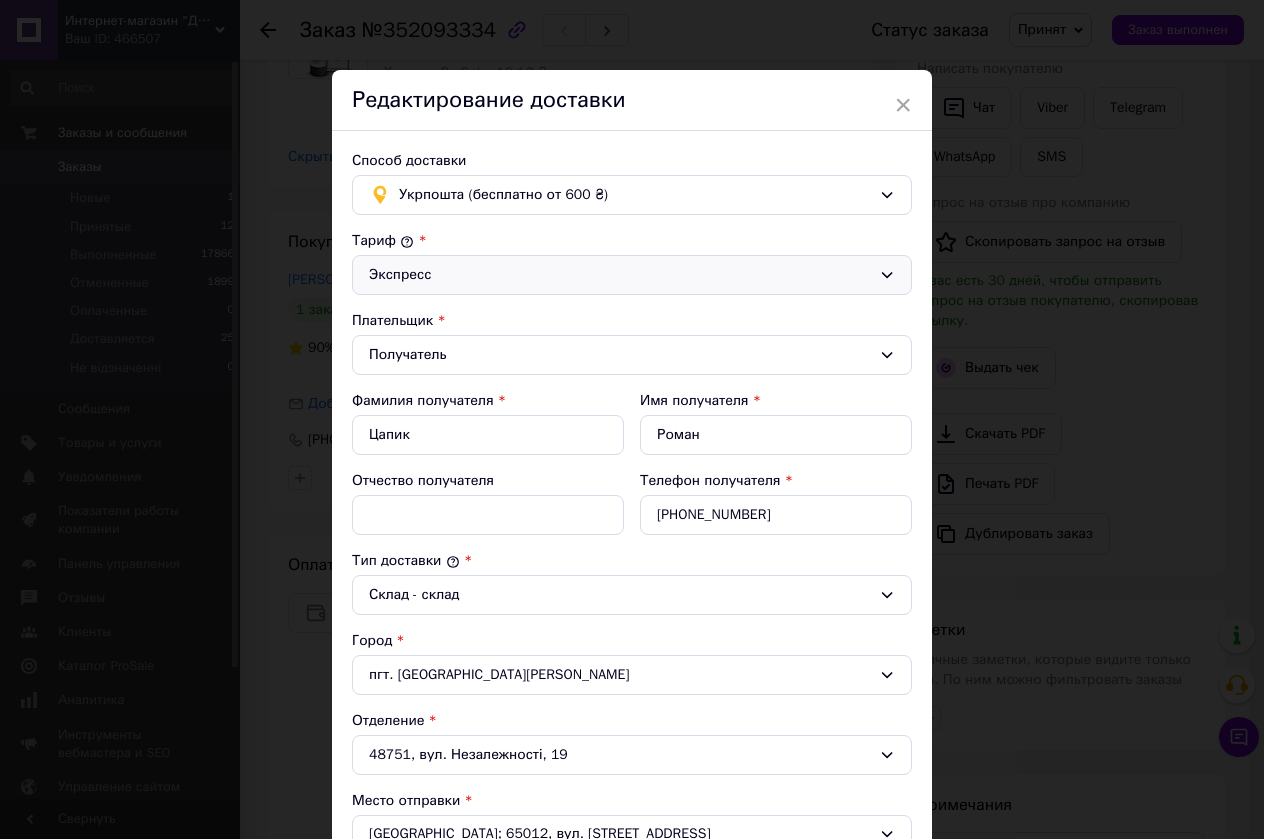 click on "Экспресс" at bounding box center [620, 275] 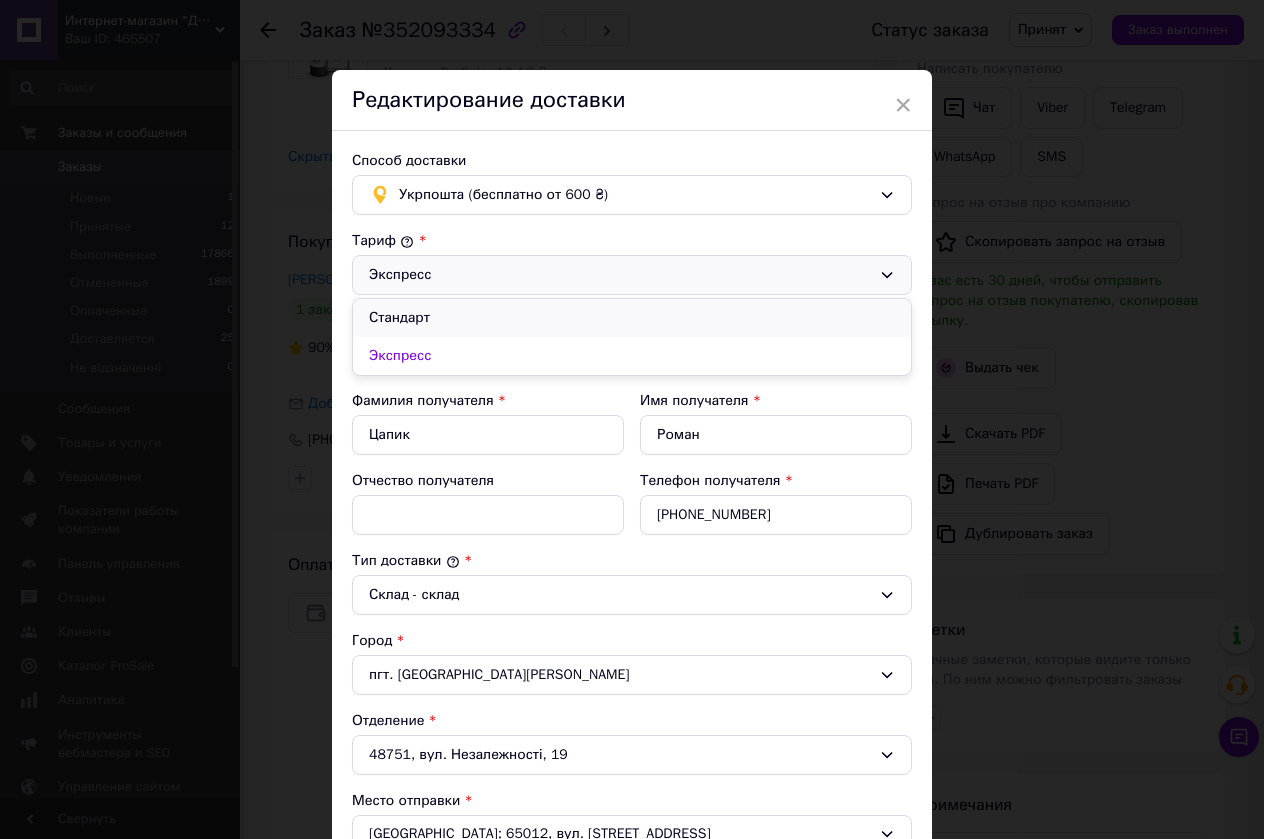 click on "Стандарт" at bounding box center (632, 318) 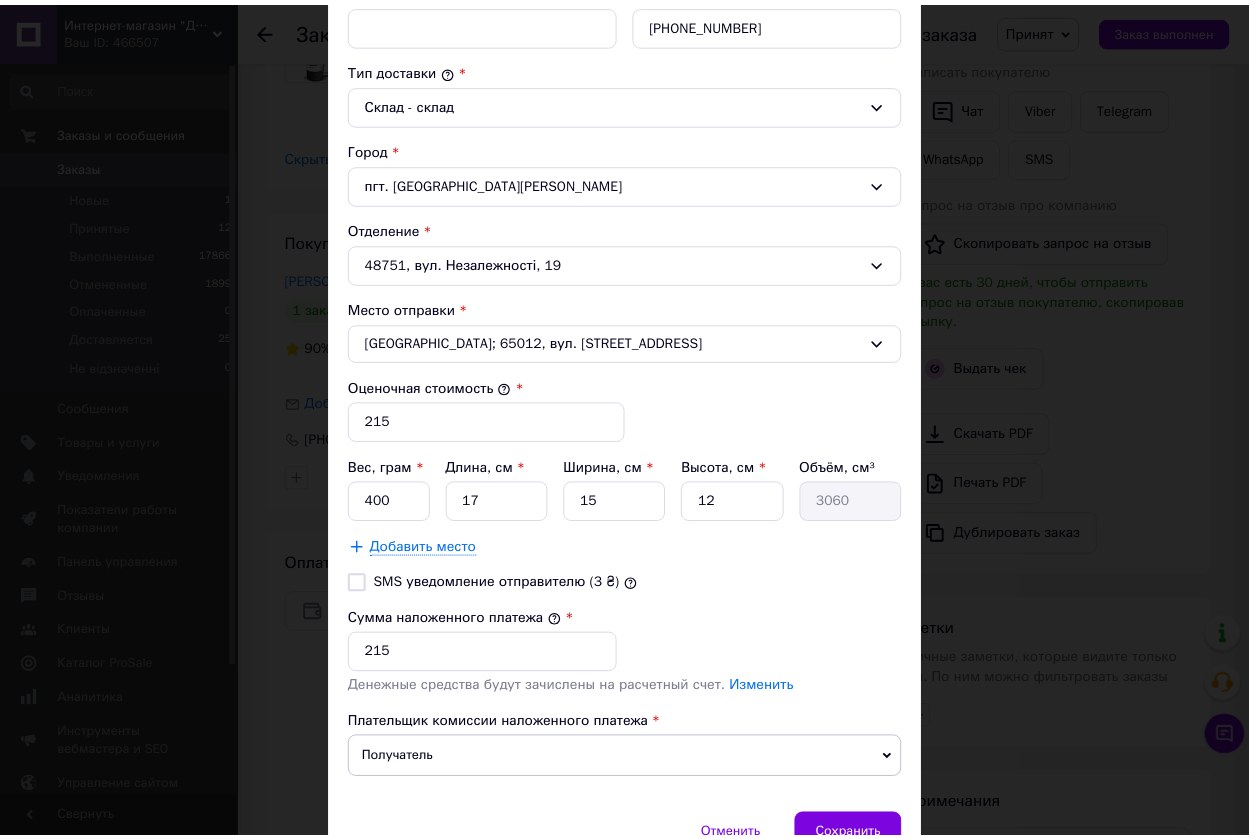 scroll, scrollTop: 598, scrollLeft: 0, axis: vertical 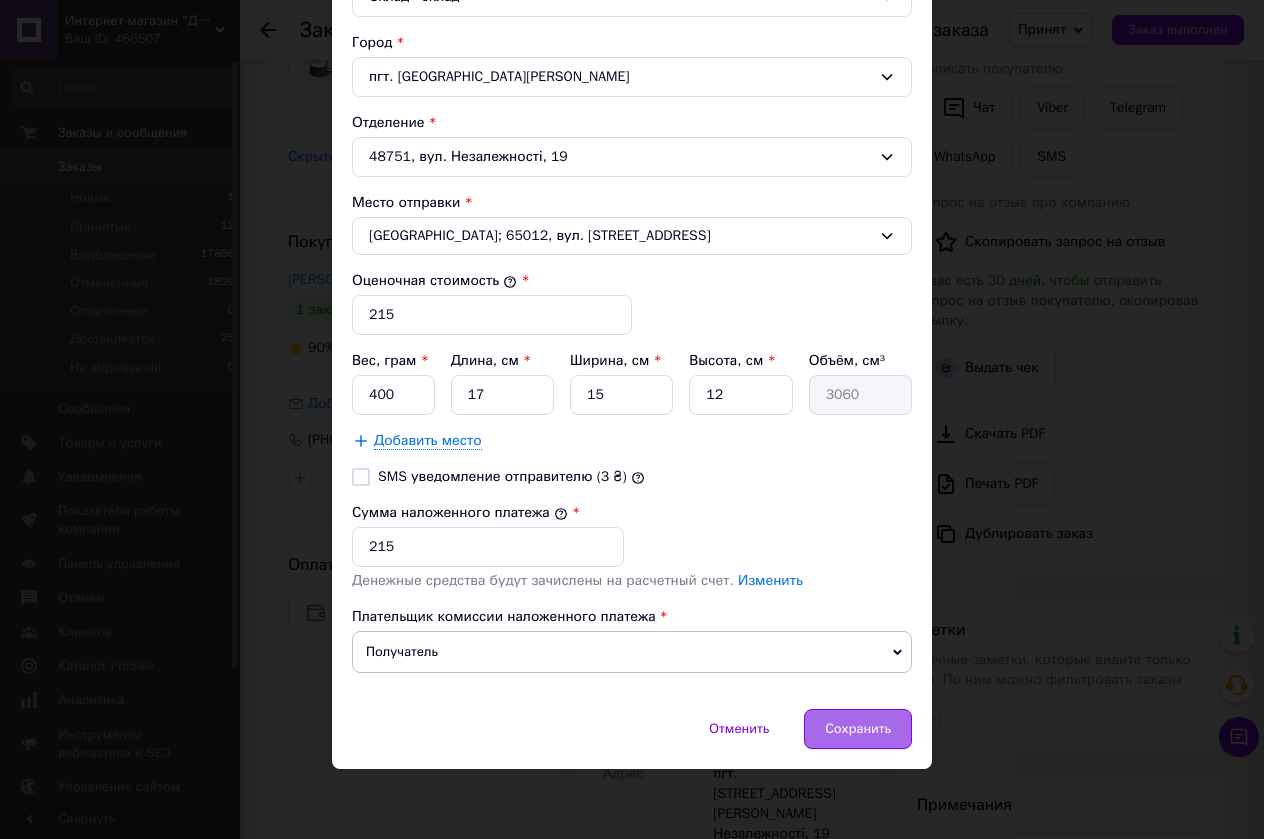 click on "Сохранить" at bounding box center [858, 729] 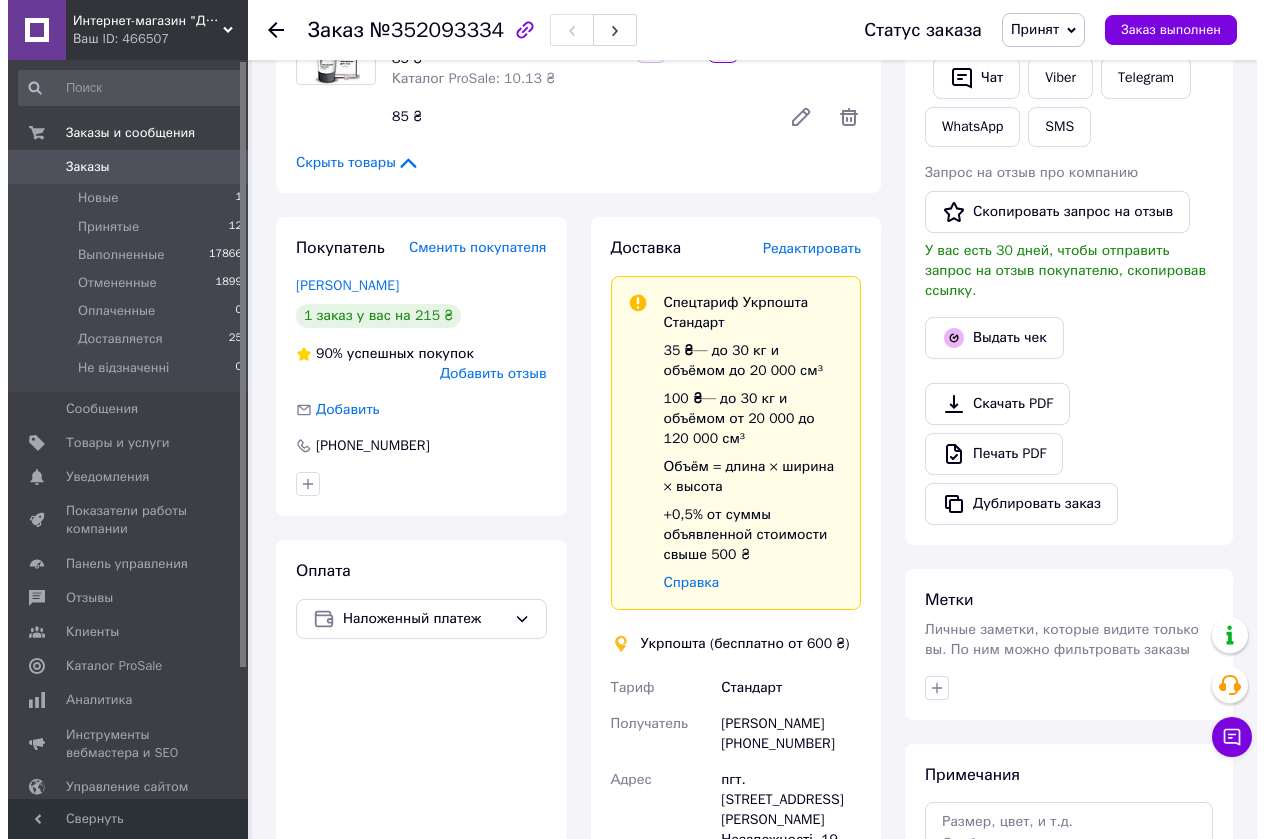 scroll, scrollTop: 400, scrollLeft: 0, axis: vertical 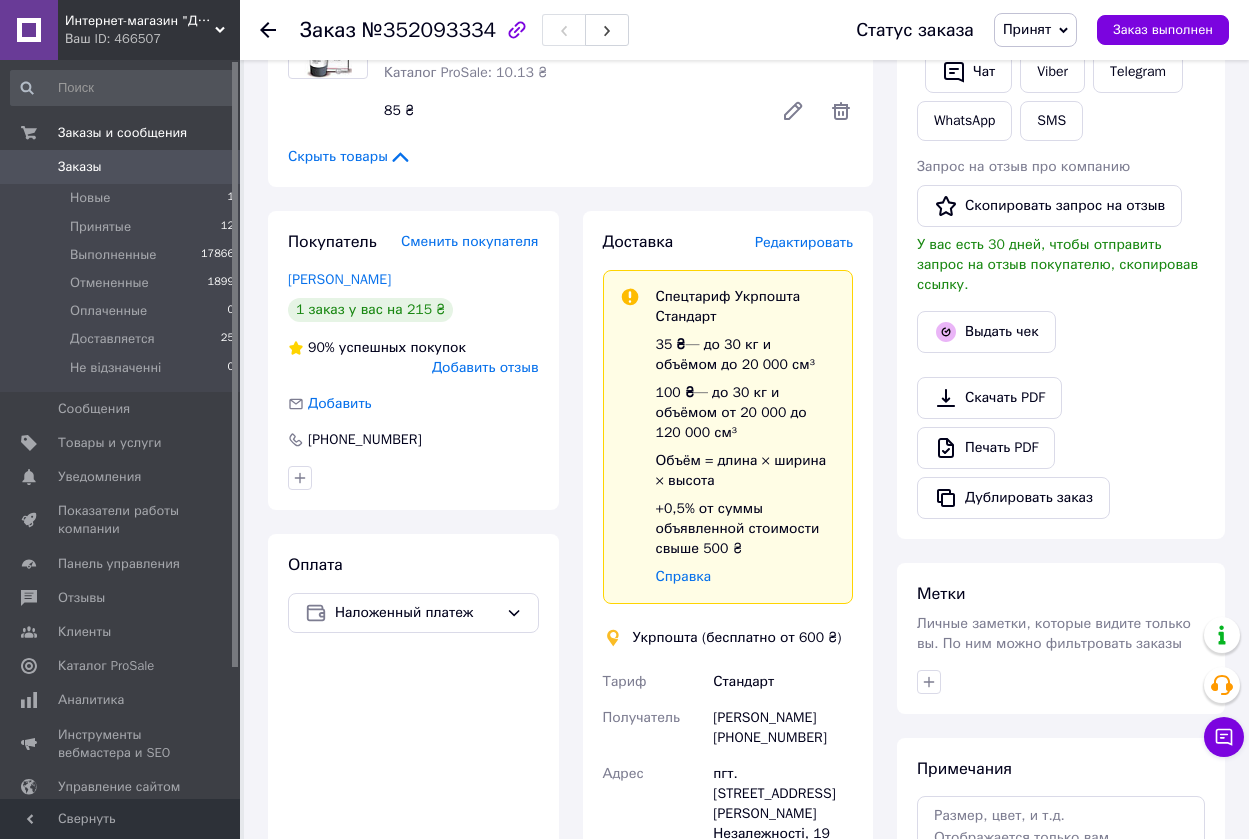 click on "Редактировать" at bounding box center [804, 242] 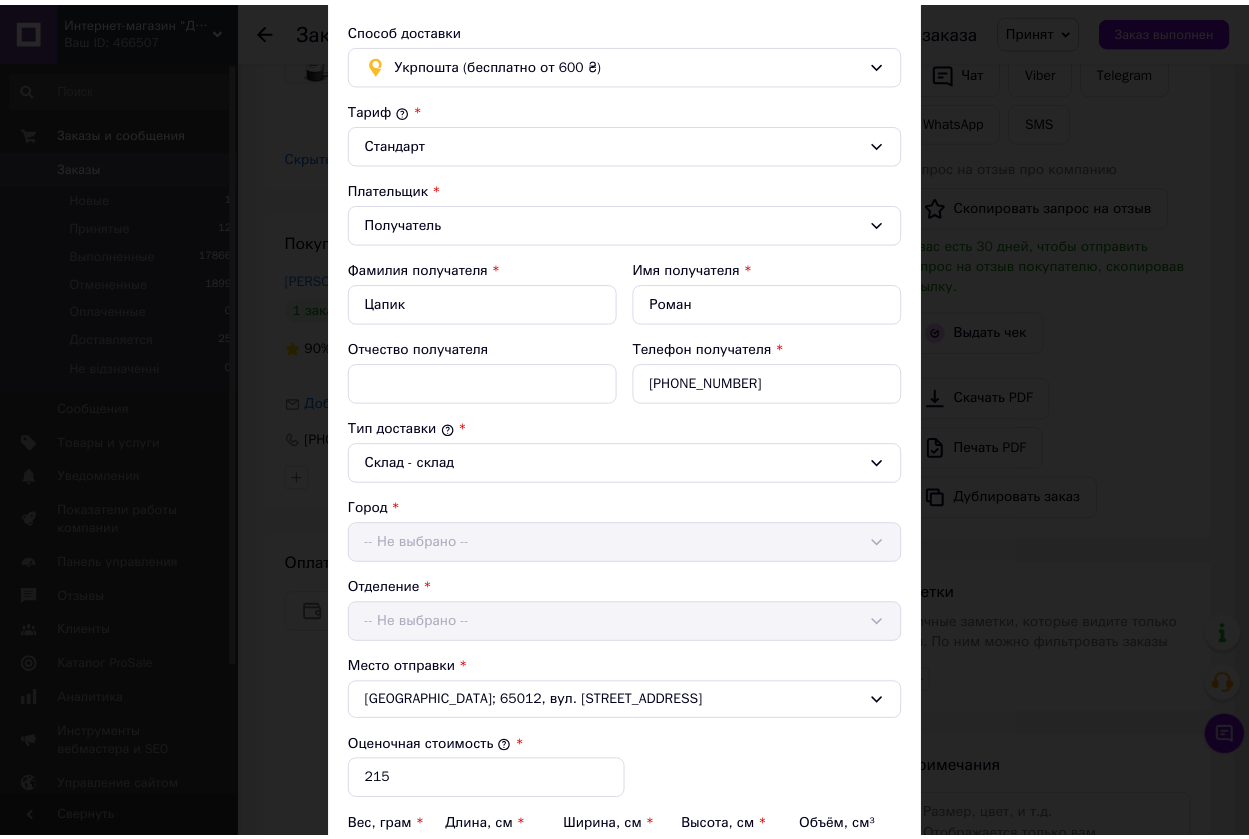 scroll, scrollTop: 598, scrollLeft: 0, axis: vertical 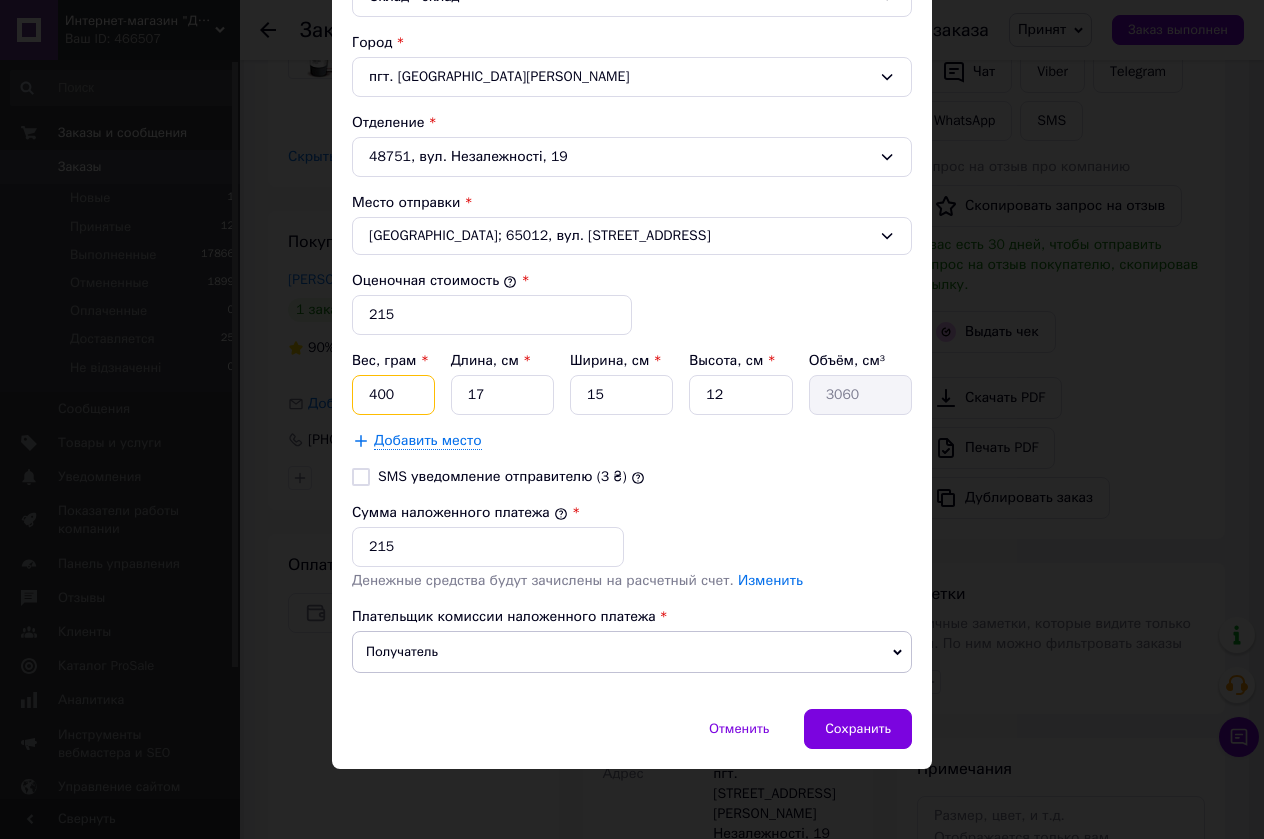 drag, startPoint x: 403, startPoint y: 393, endPoint x: 338, endPoint y: 465, distance: 97 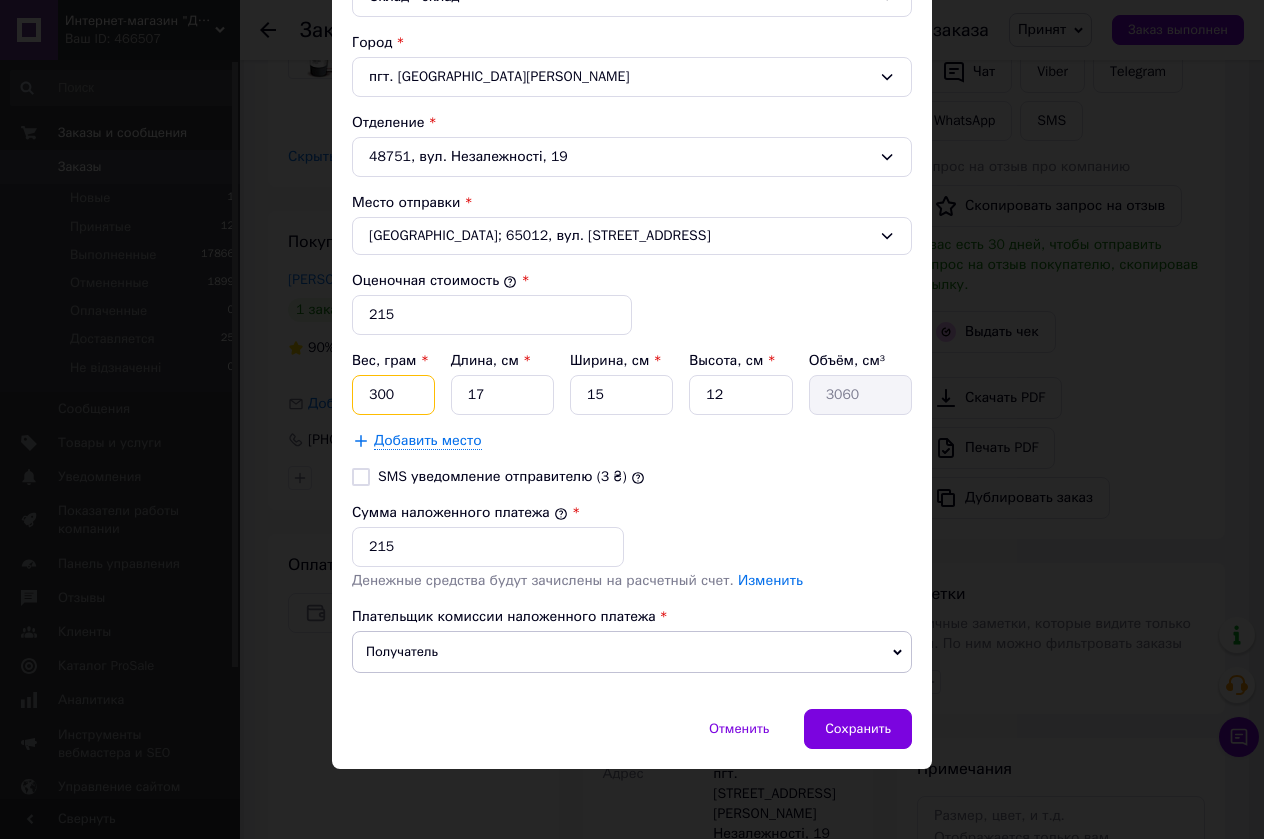 type on "300" 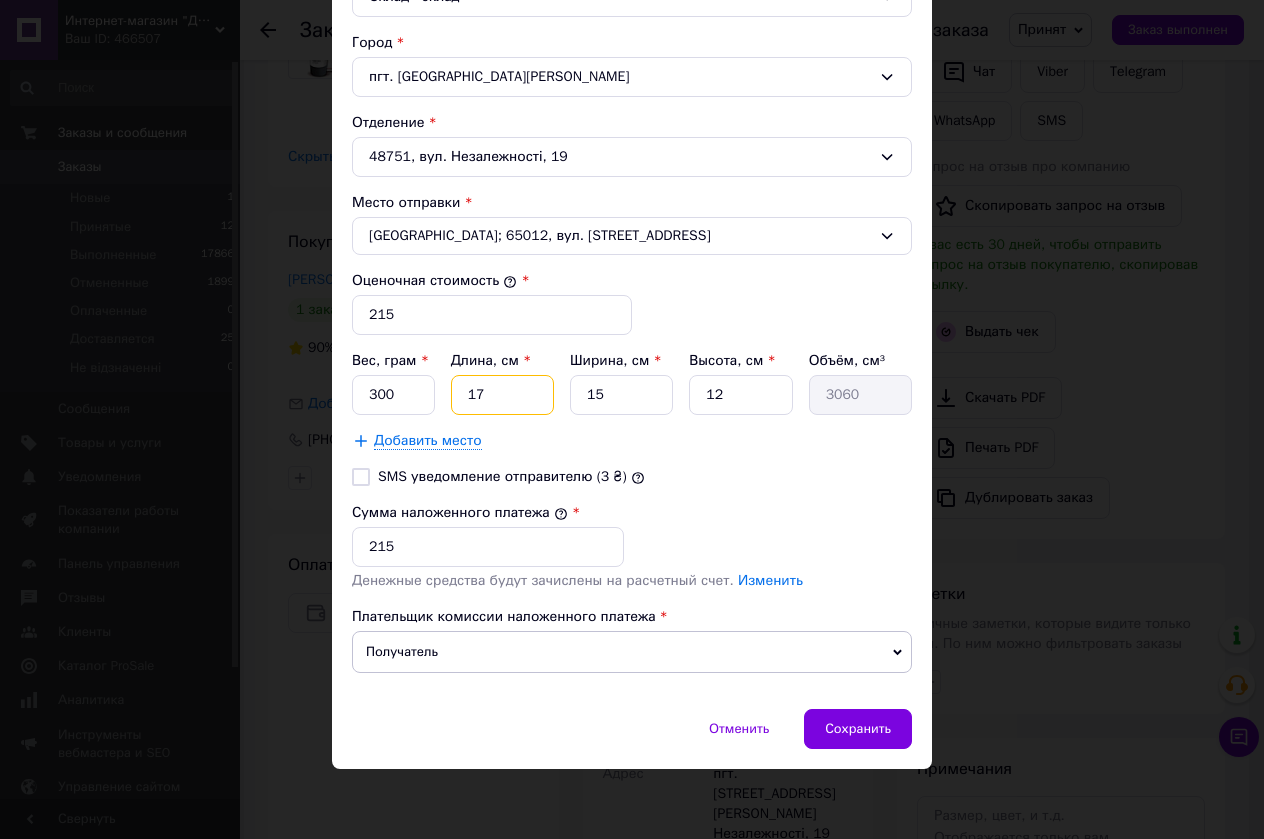 click on "17" at bounding box center [502, 395] 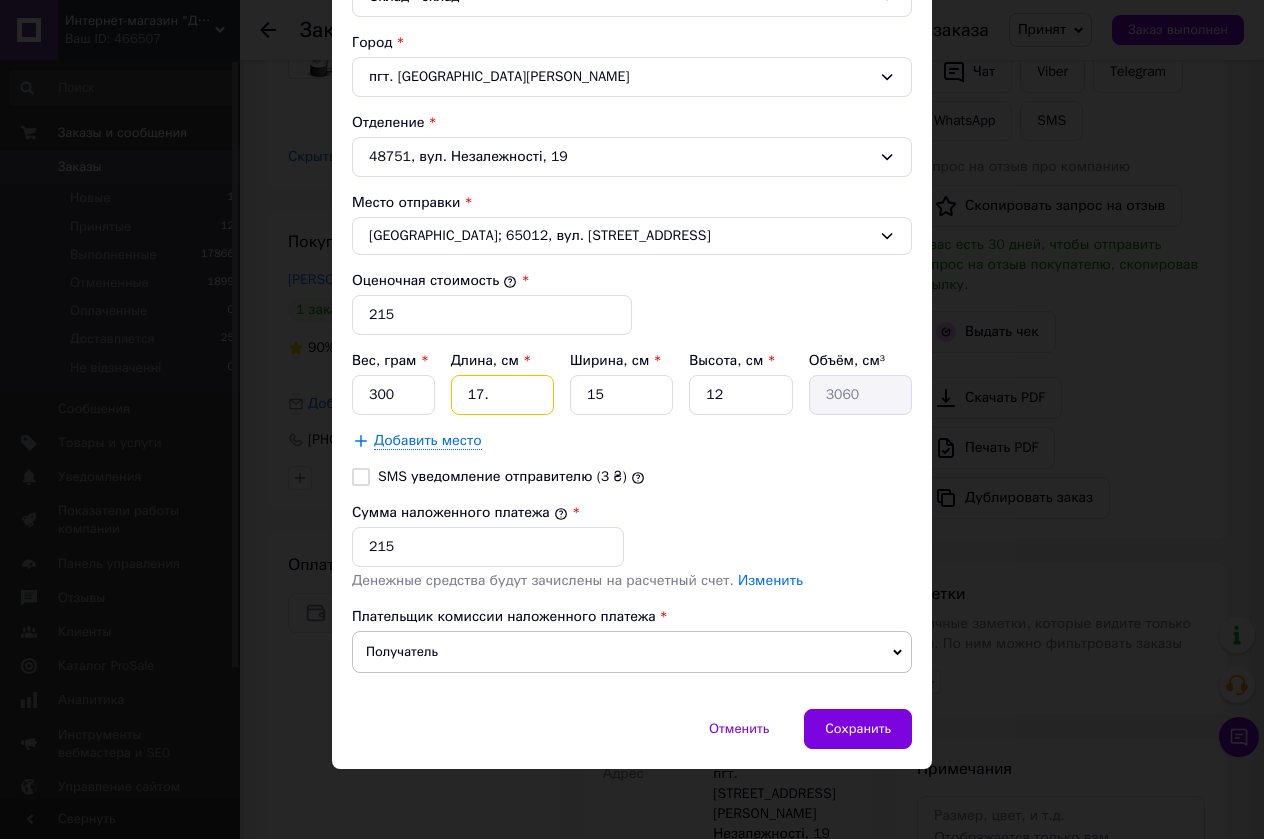 type on "17.5" 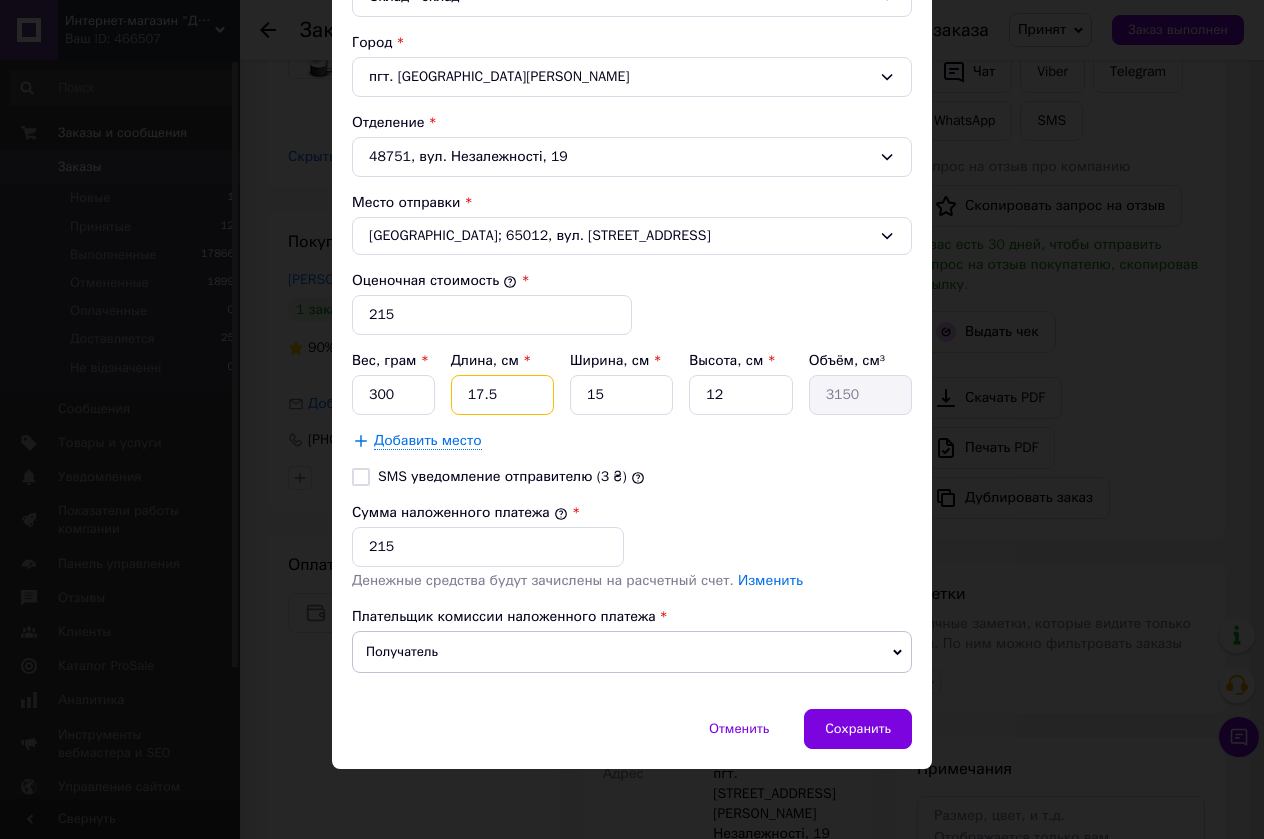 type on "17.5" 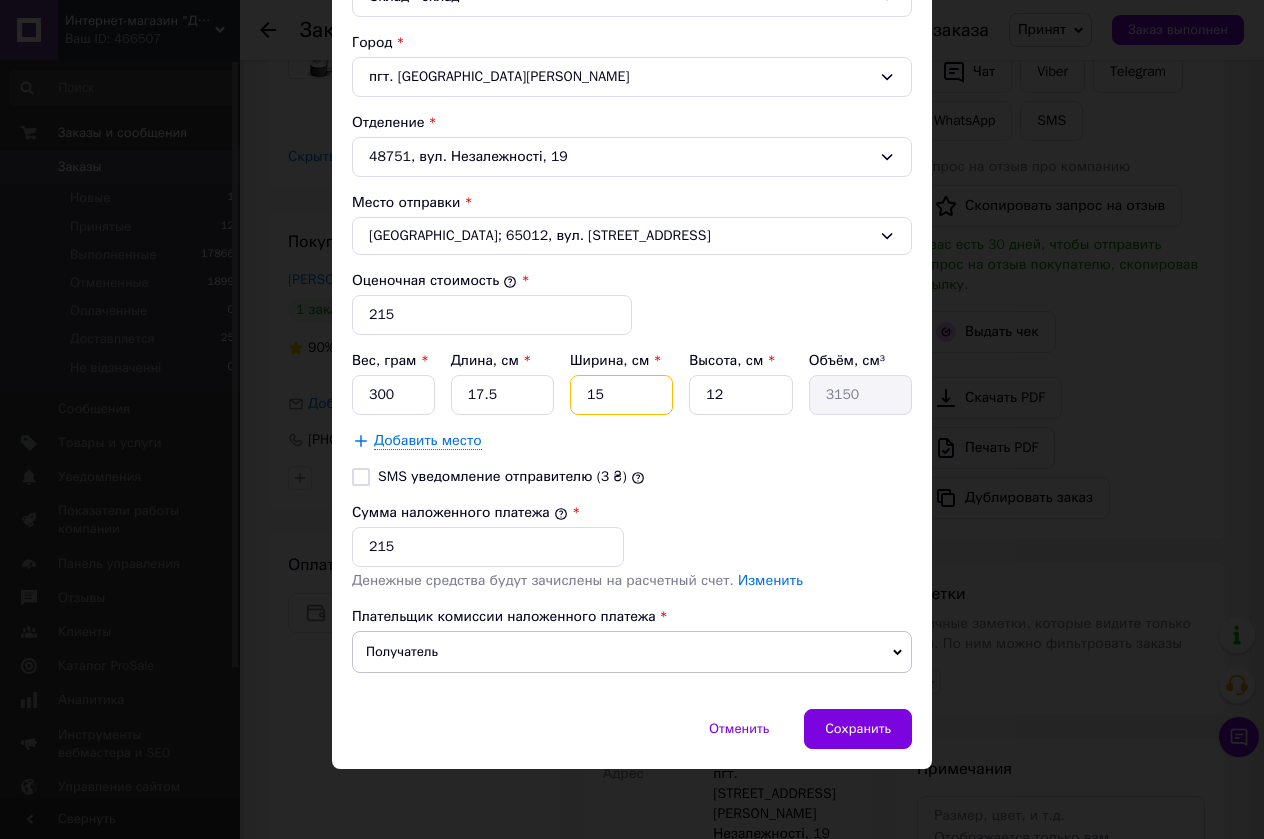 click on "15" at bounding box center (621, 395) 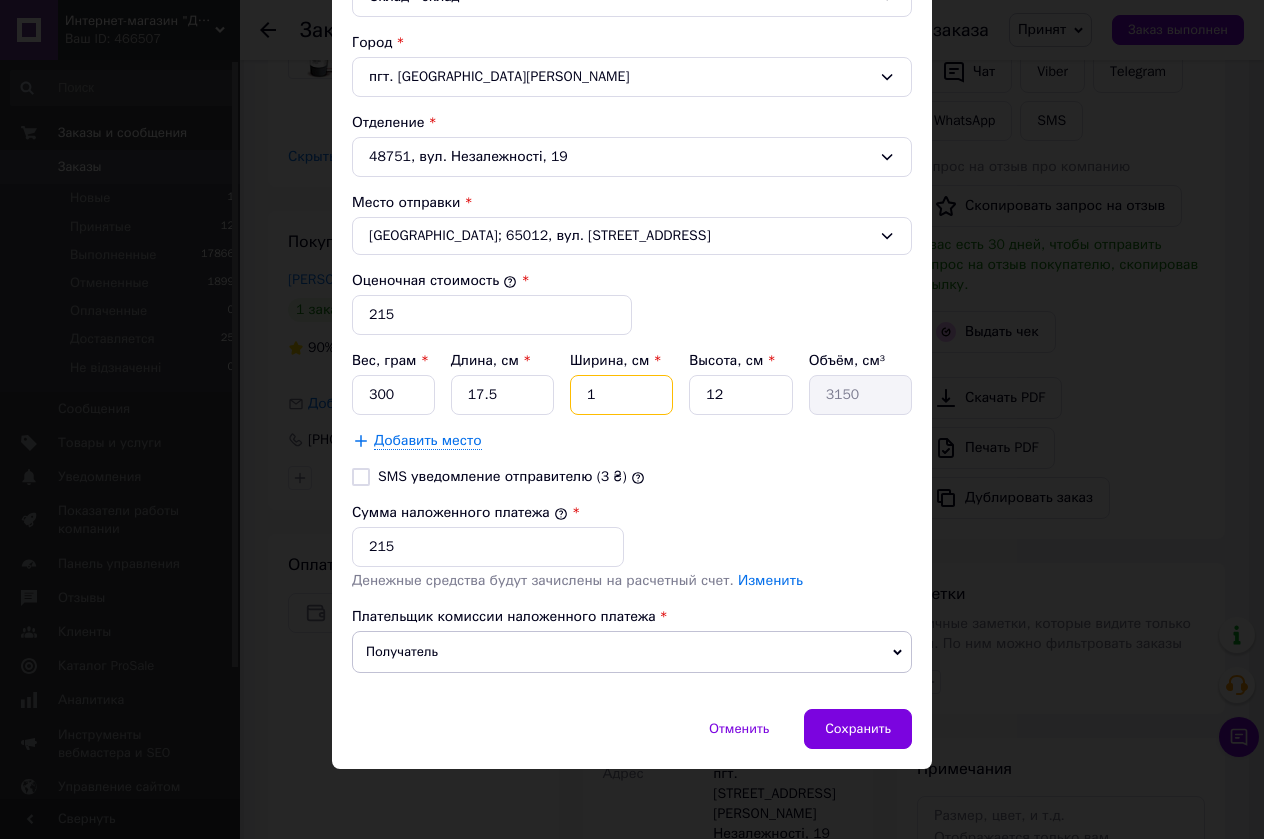 type on "210" 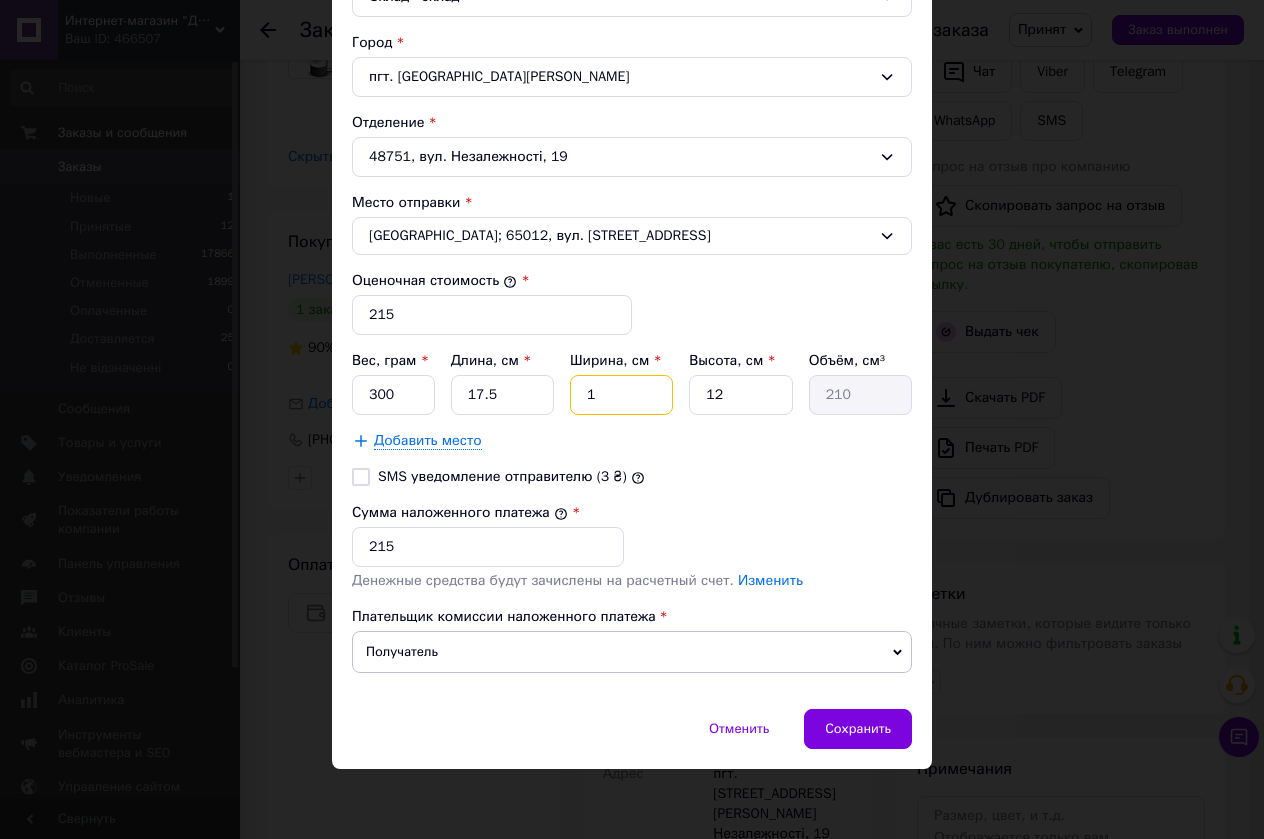 type on "16" 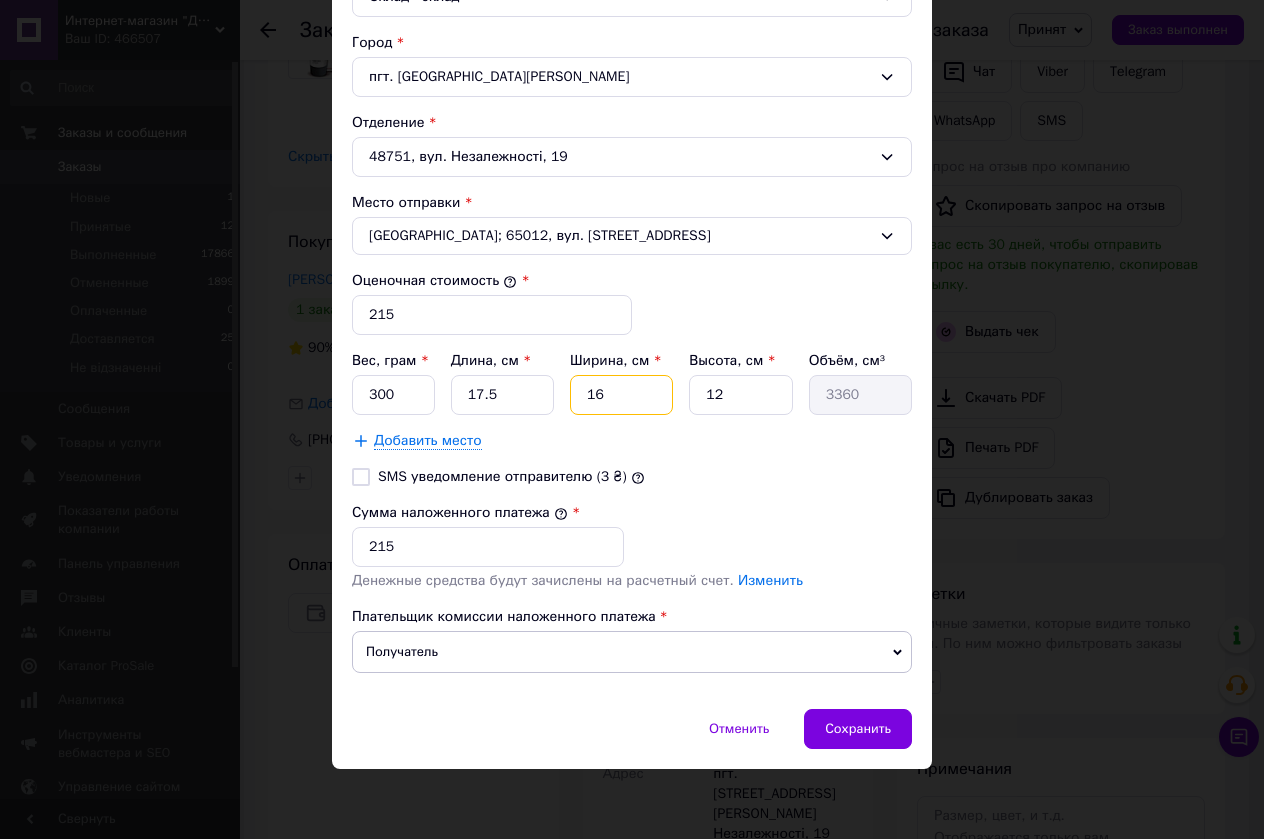 type on "16" 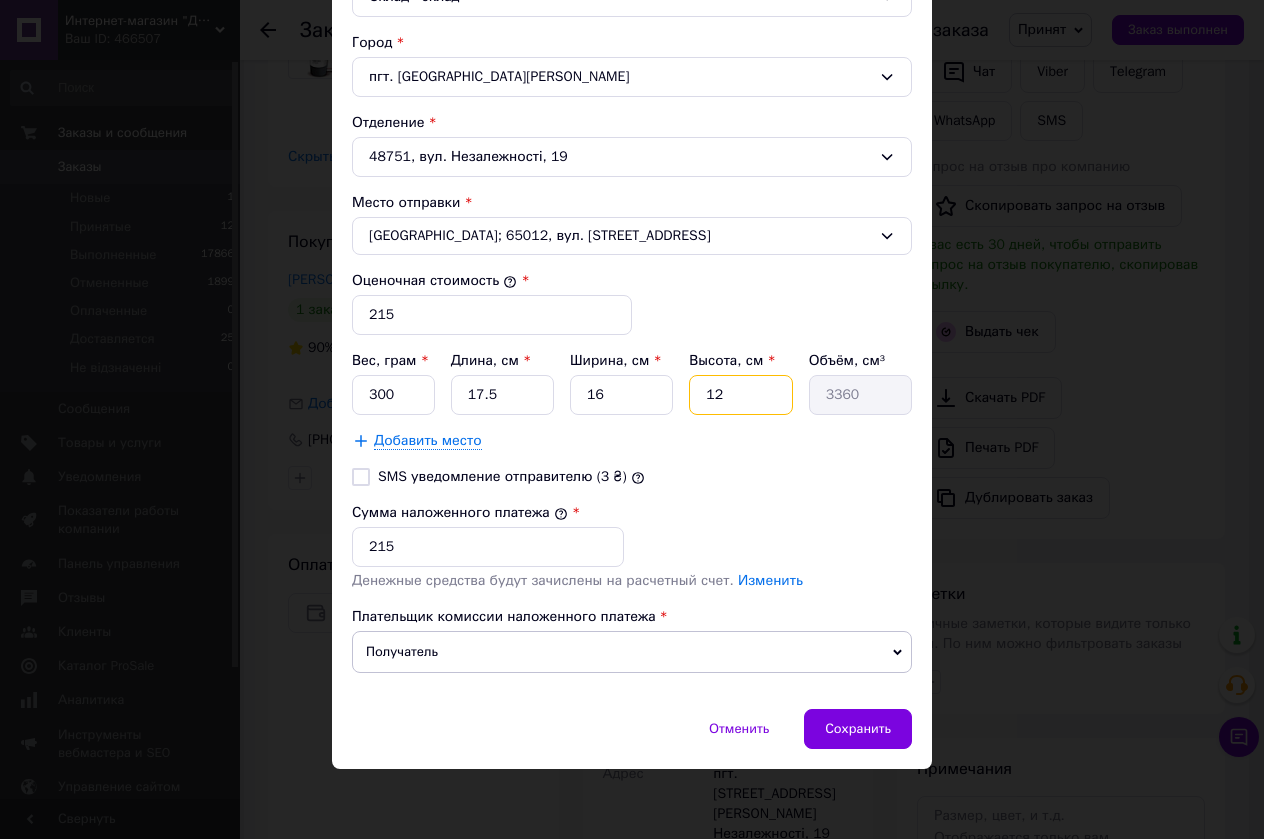 drag, startPoint x: 740, startPoint y: 399, endPoint x: 665, endPoint y: 414, distance: 76.48529 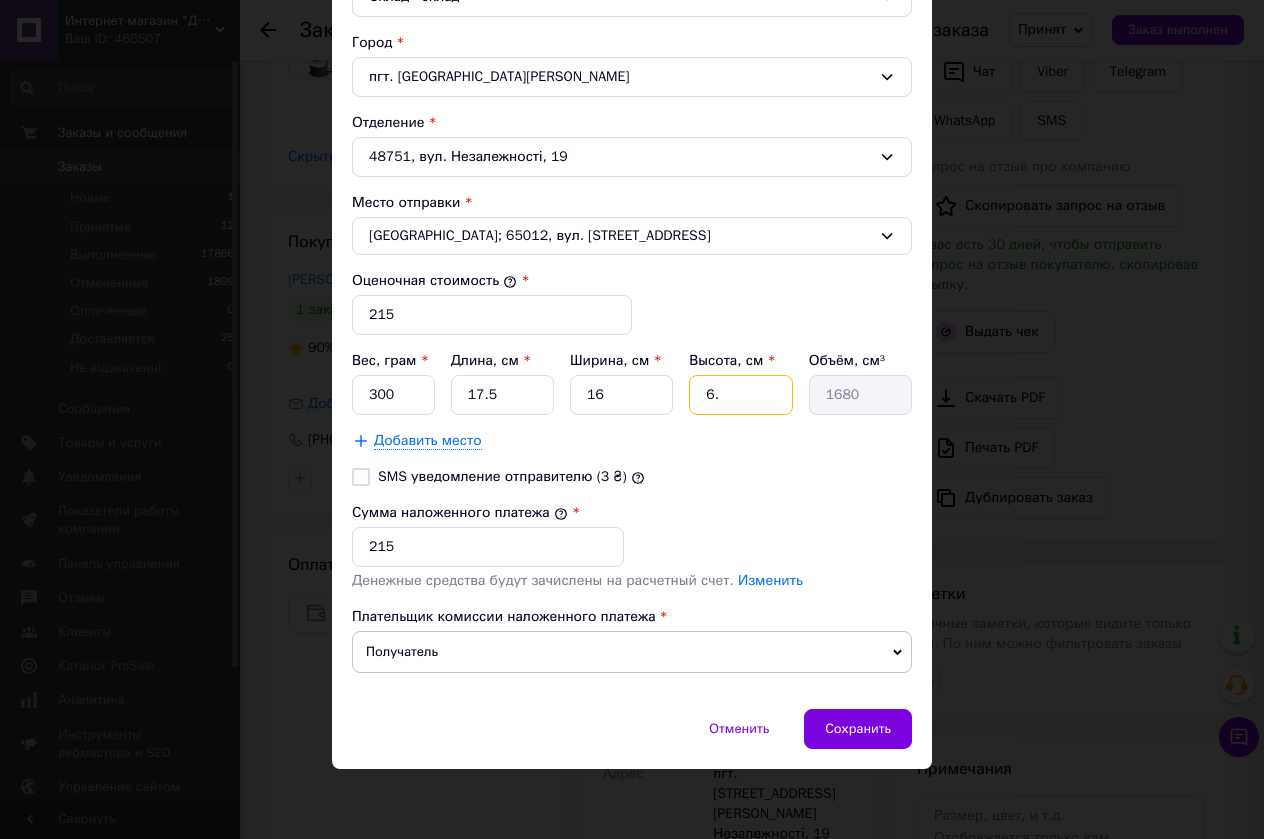 type on "6.5" 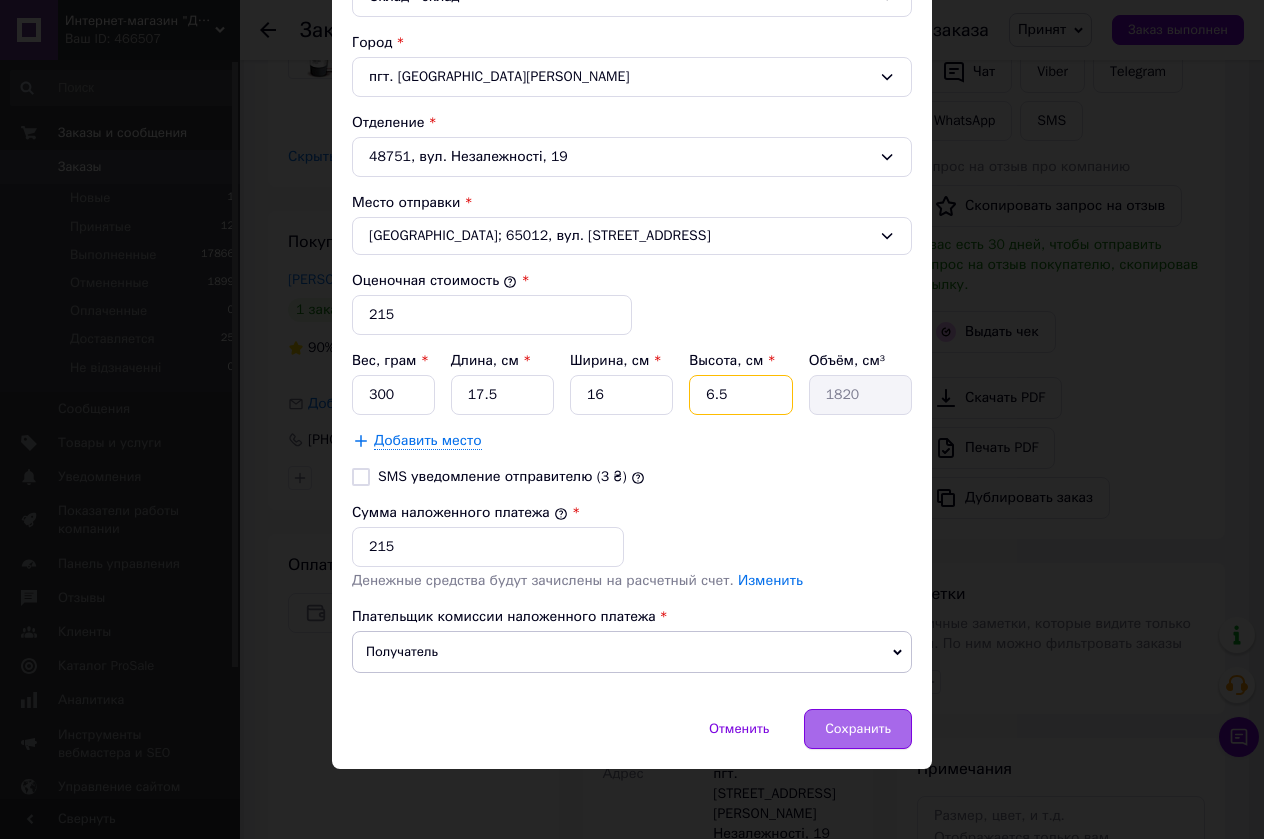 type on "6.5" 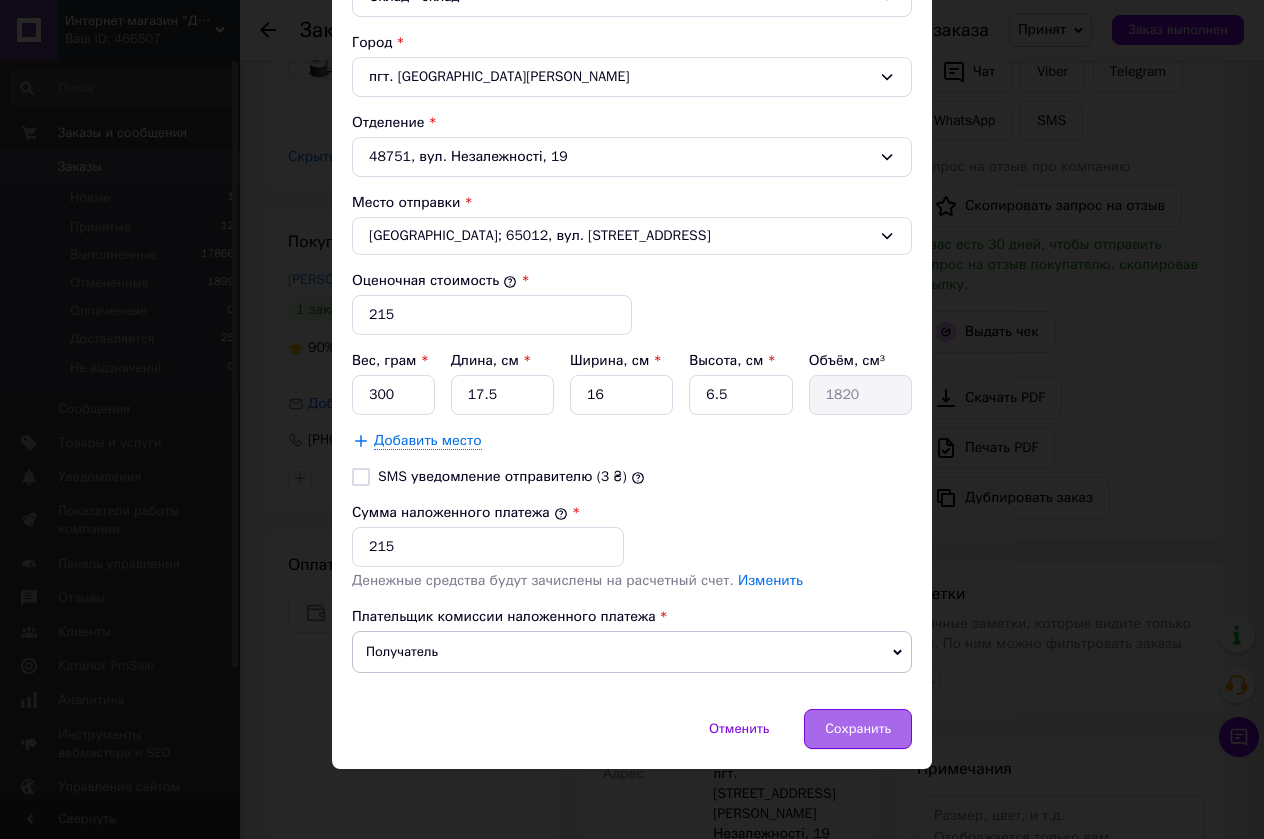 click on "Сохранить" at bounding box center [858, 729] 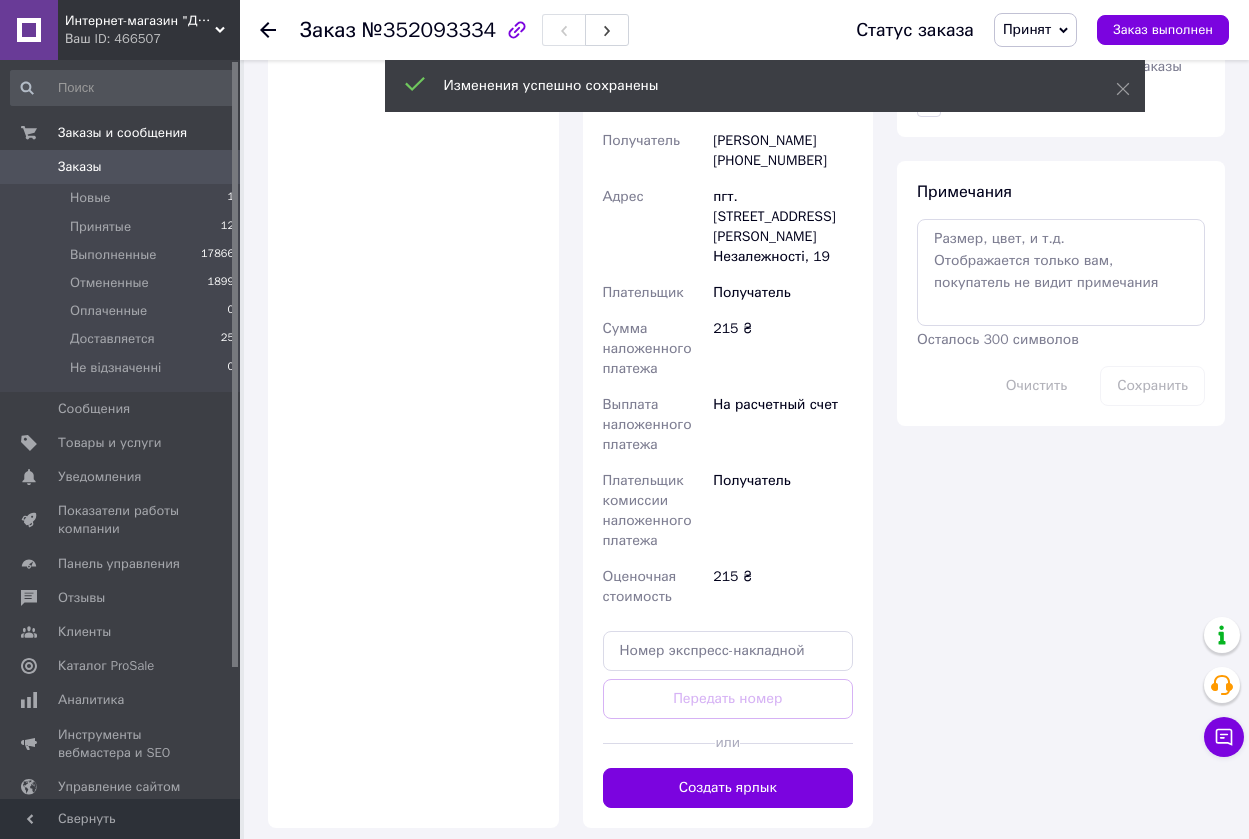 scroll, scrollTop: 1000, scrollLeft: 0, axis: vertical 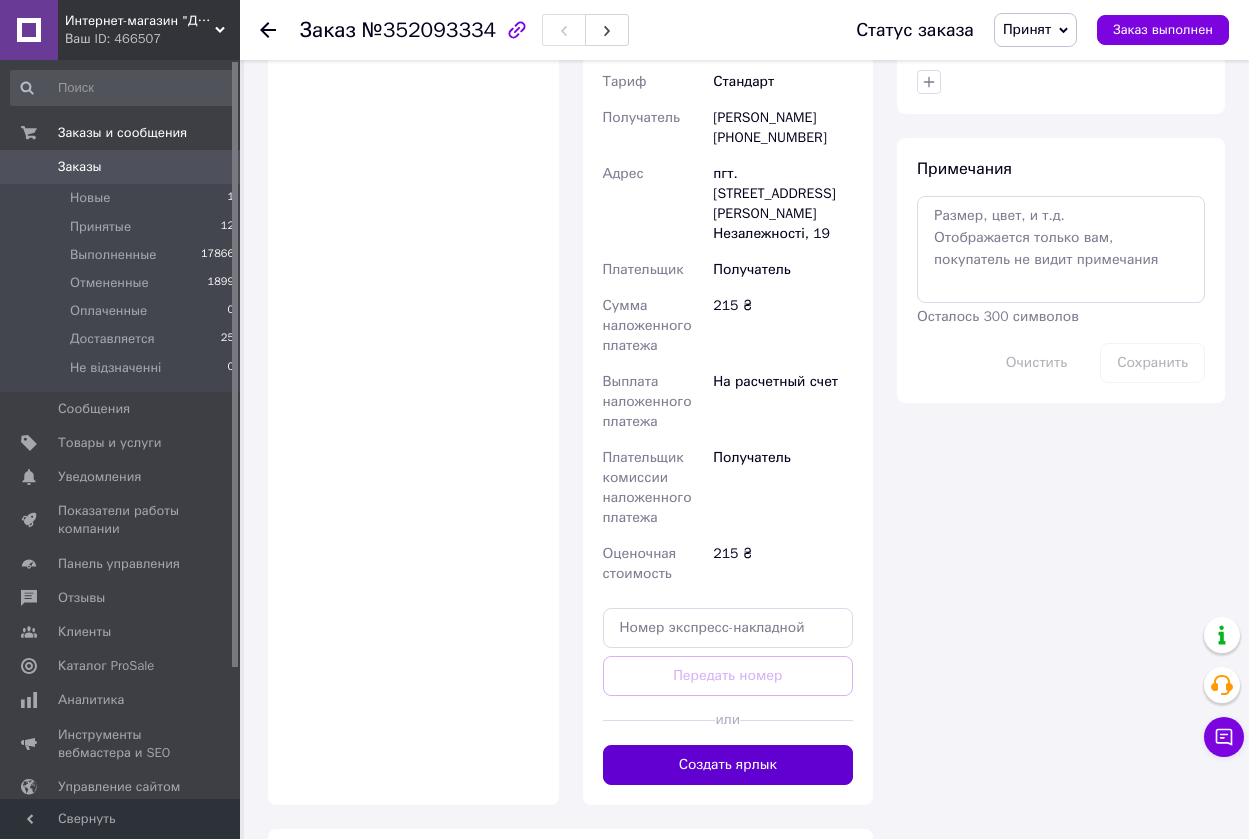 click on "Создать ярлык" at bounding box center (728, 765) 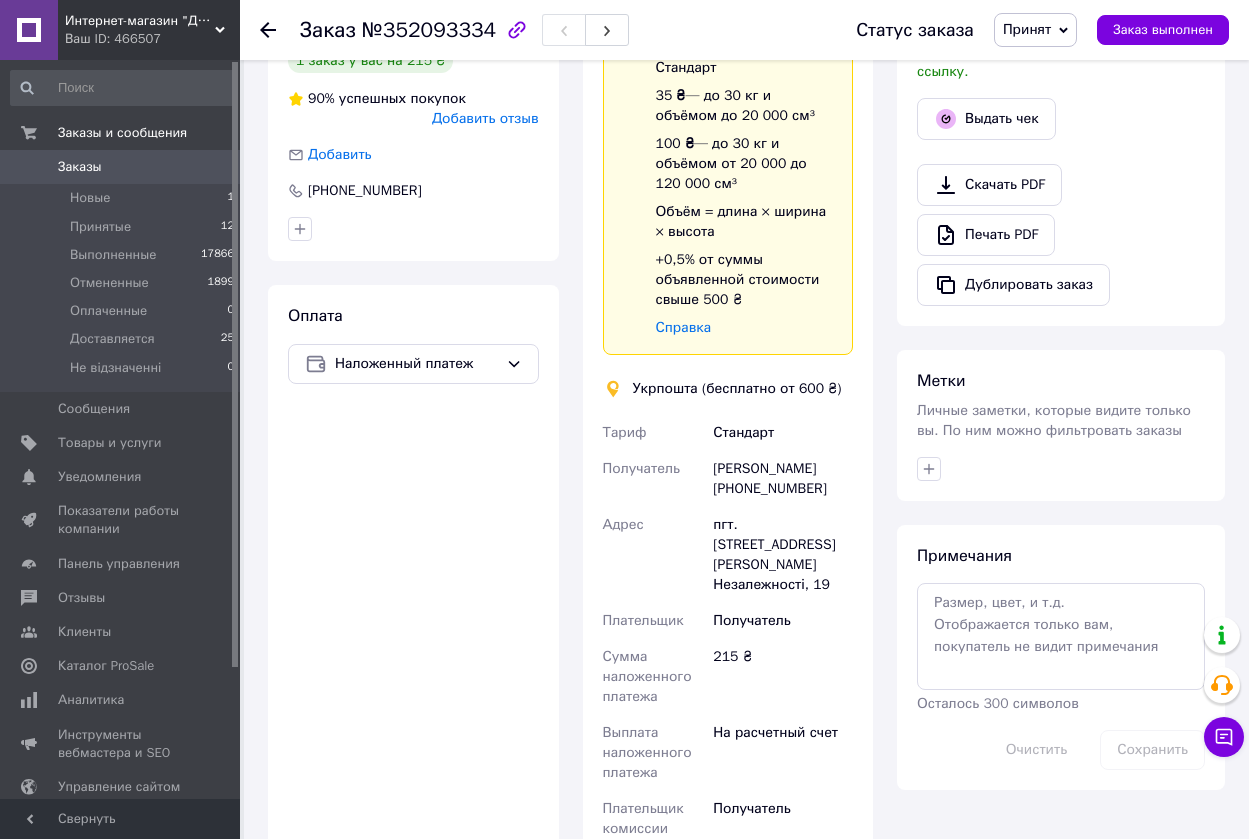 scroll, scrollTop: 600, scrollLeft: 0, axis: vertical 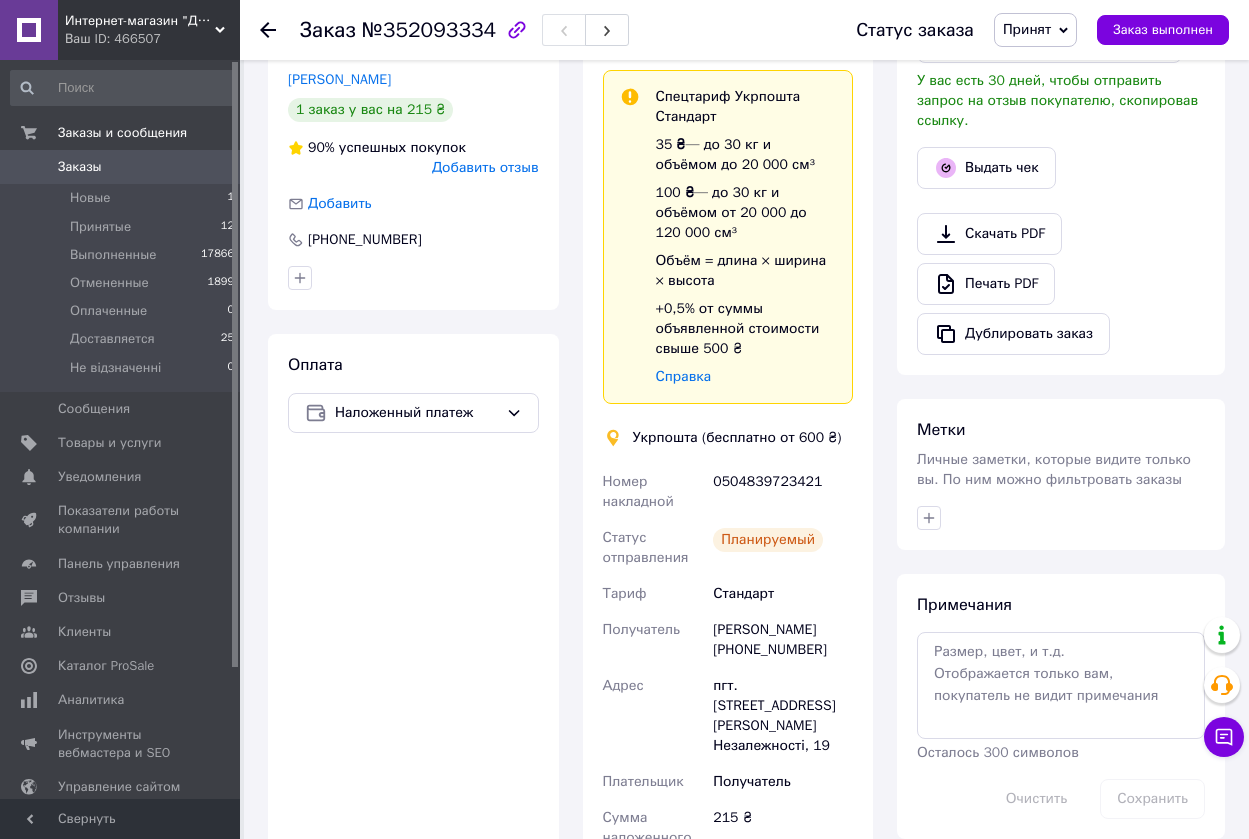 click on "Заказы" at bounding box center (80, 167) 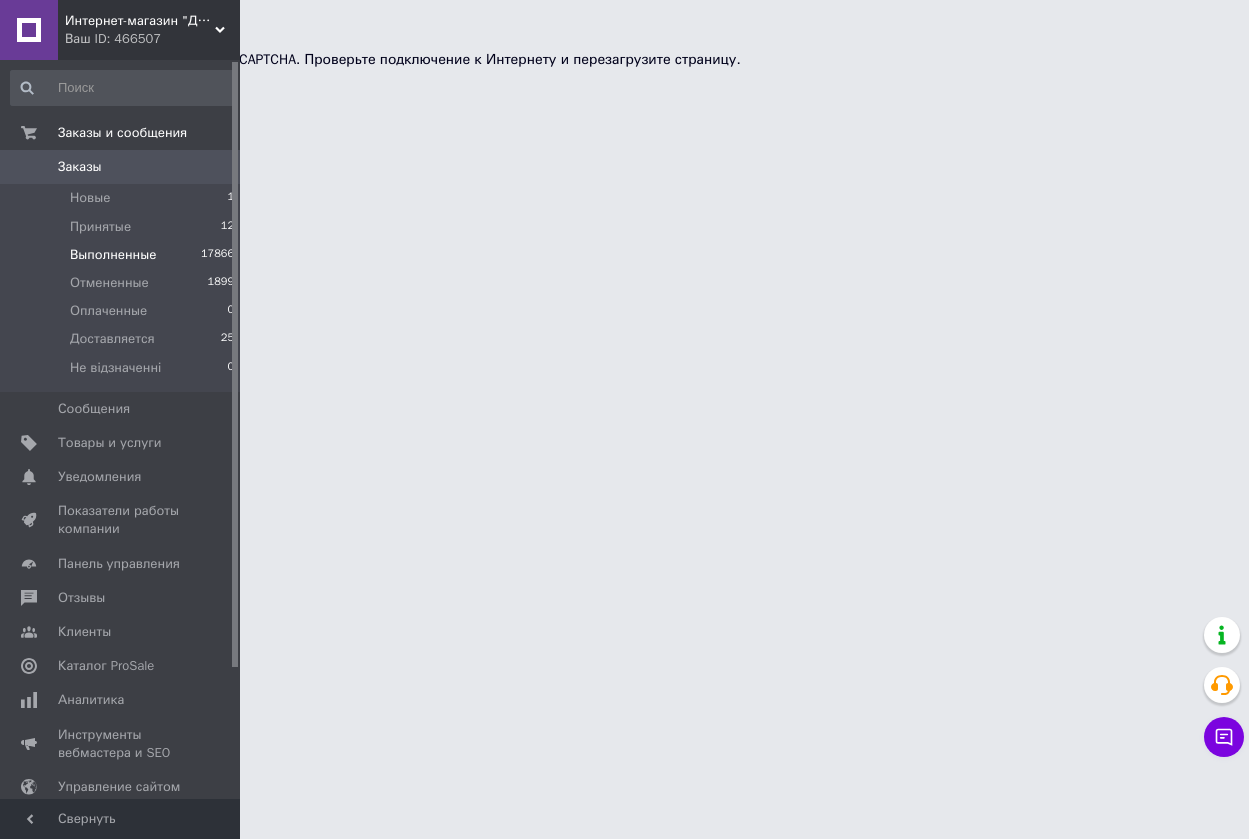 scroll, scrollTop: 0, scrollLeft: 0, axis: both 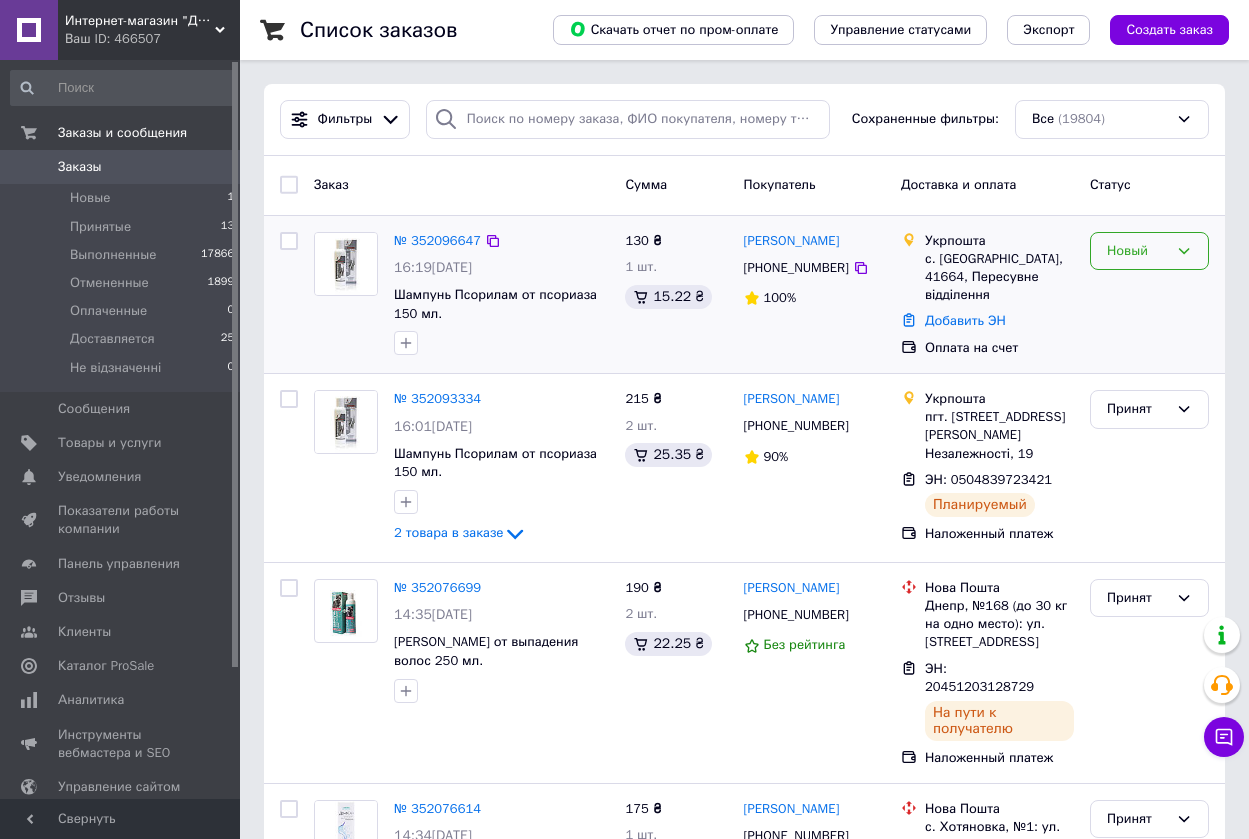 click on "Новый" at bounding box center (1137, 251) 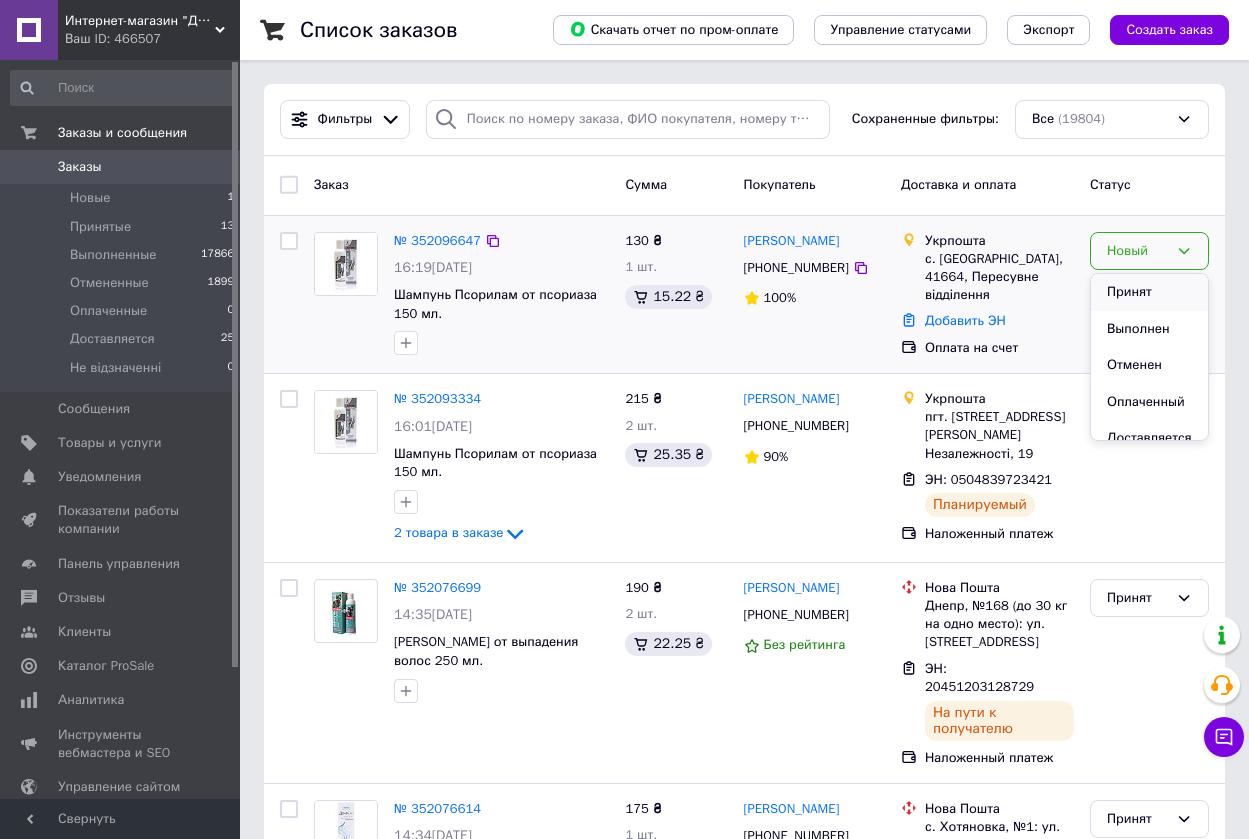 click on "Принят" at bounding box center (1149, 292) 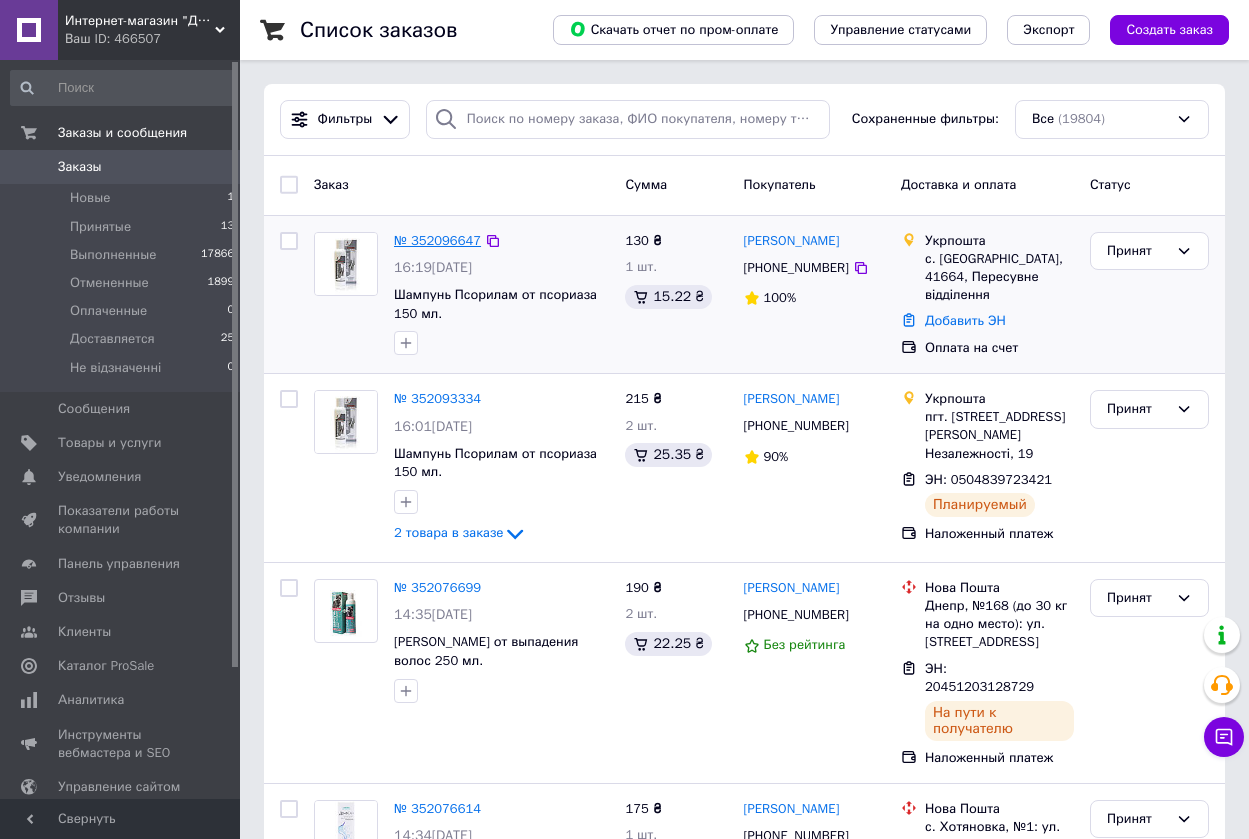click on "№ 352096647" at bounding box center [437, 240] 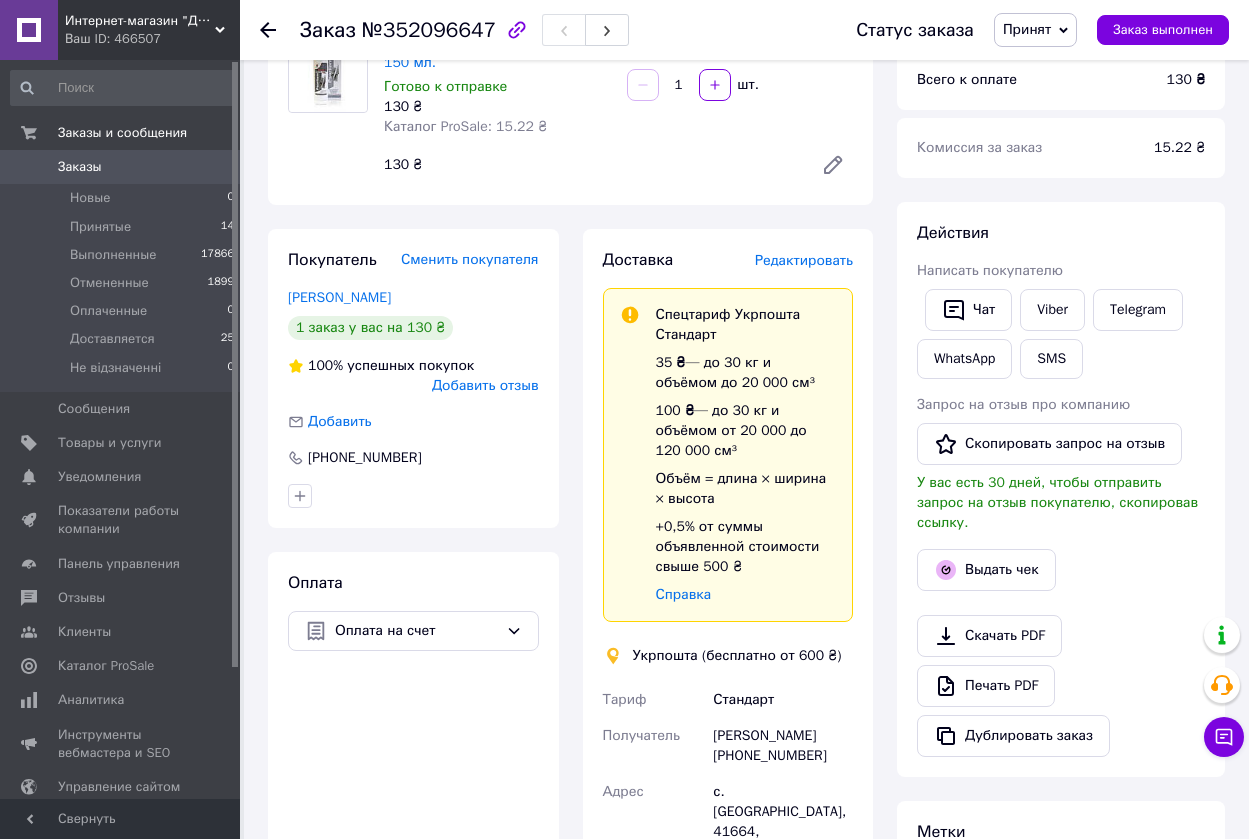 scroll, scrollTop: 200, scrollLeft: 0, axis: vertical 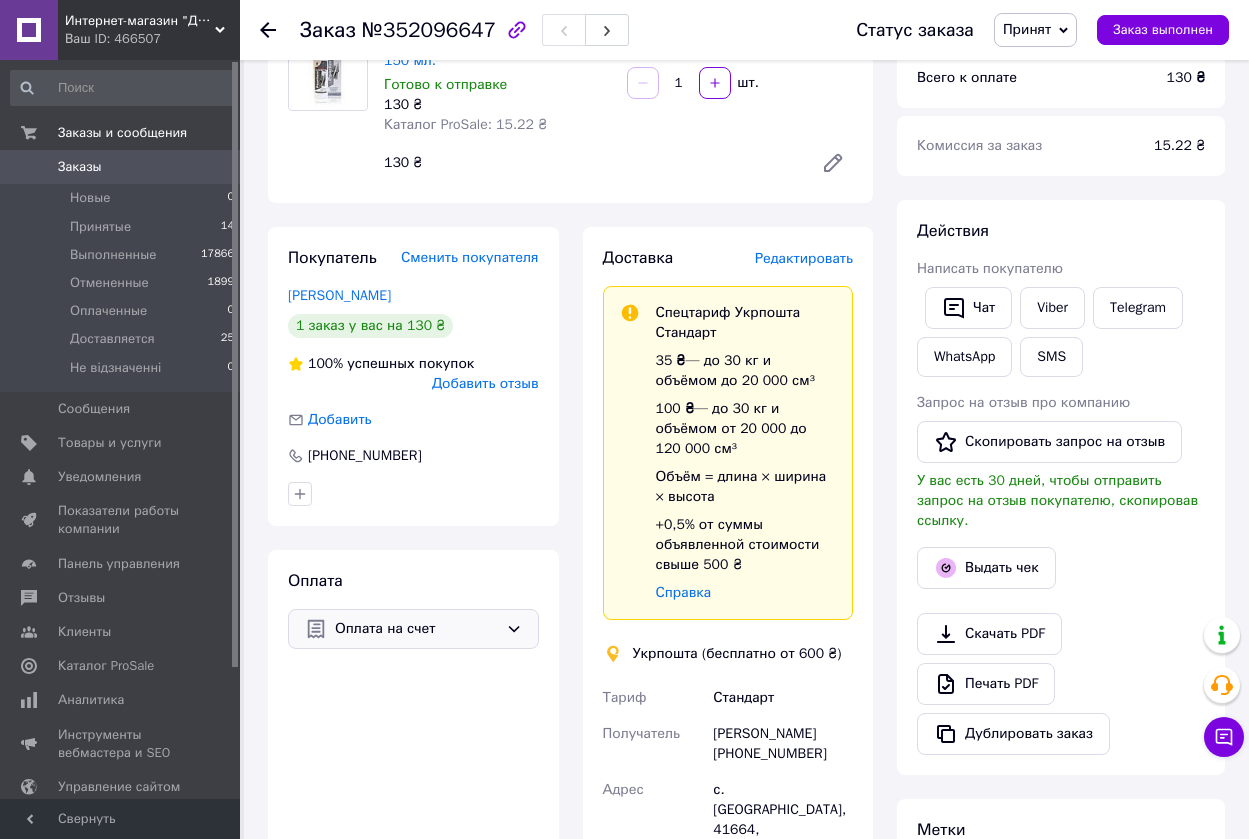 click on "Оплата на счет" at bounding box center [416, 629] 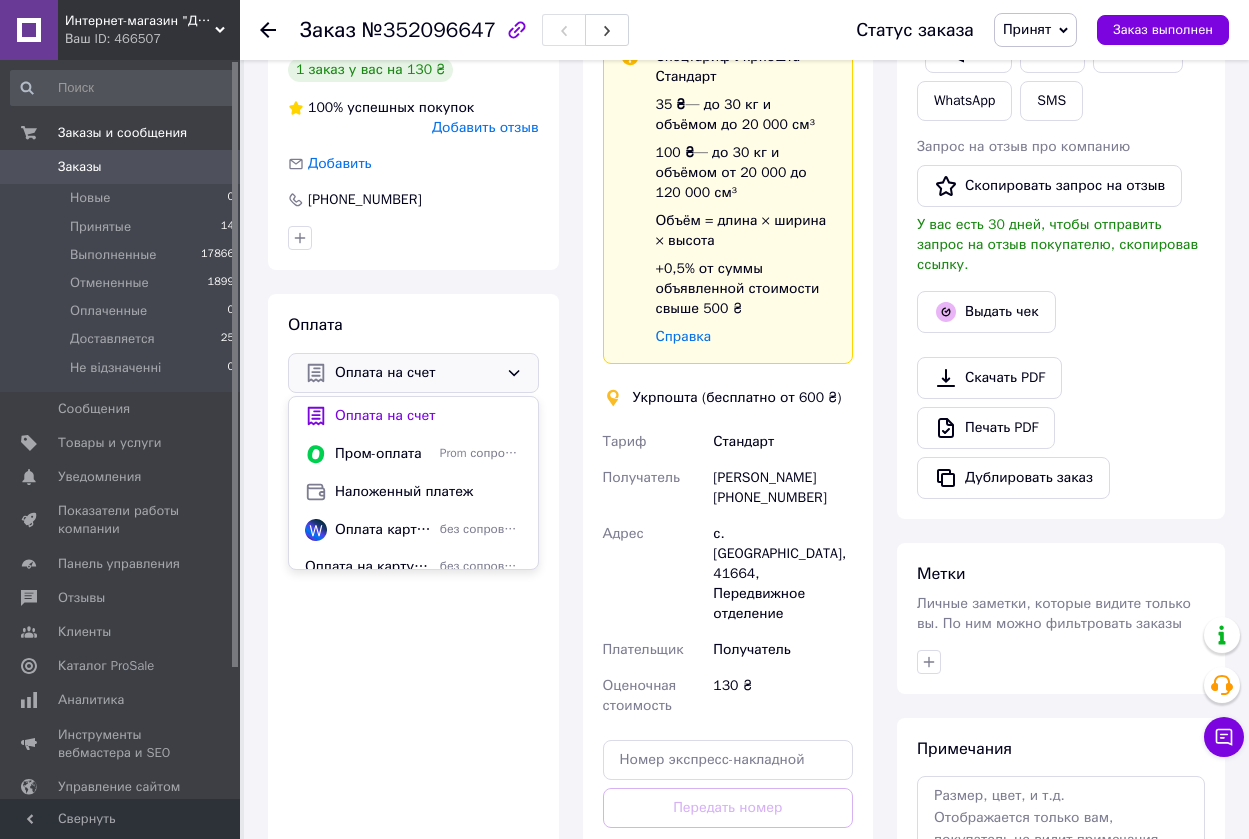 scroll, scrollTop: 500, scrollLeft: 0, axis: vertical 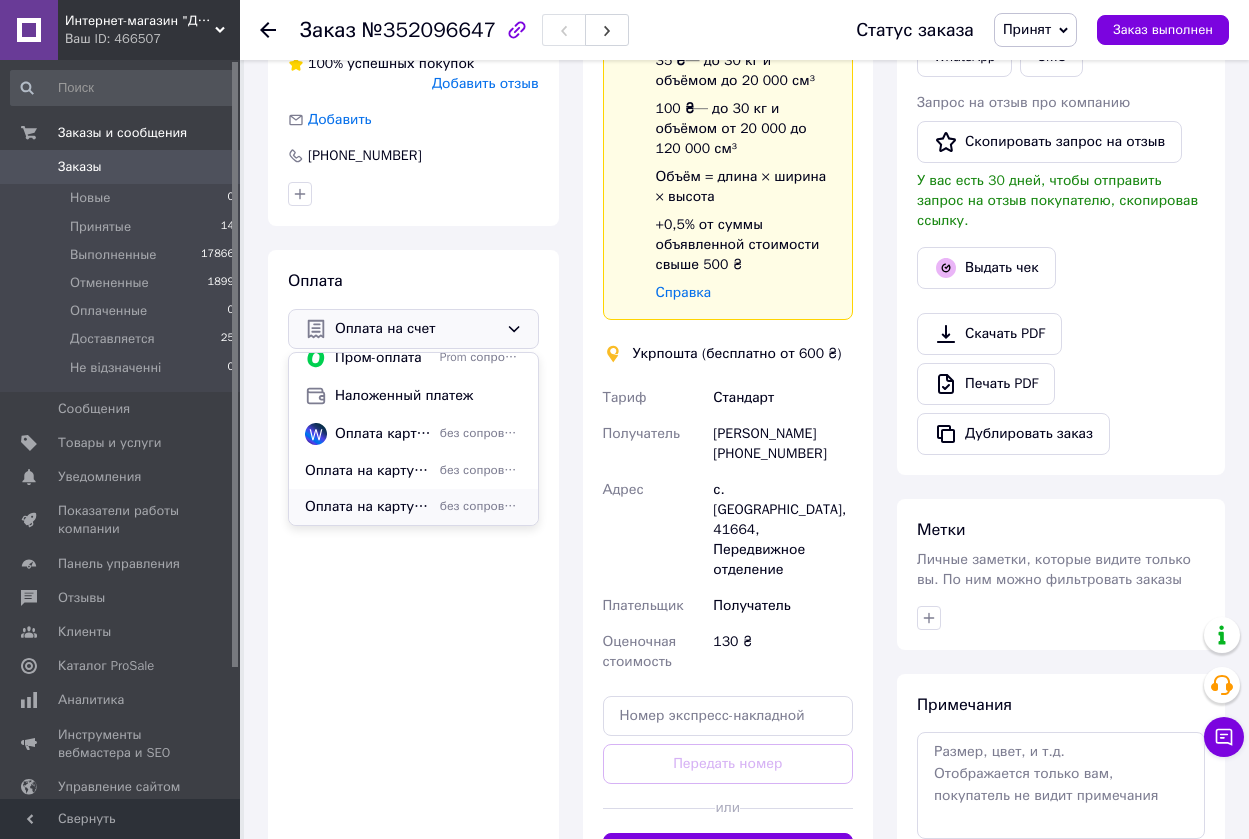 click on "Оплата на карту Монобанка [CREDIT_CARD_NUMBER]" at bounding box center (368, 507) 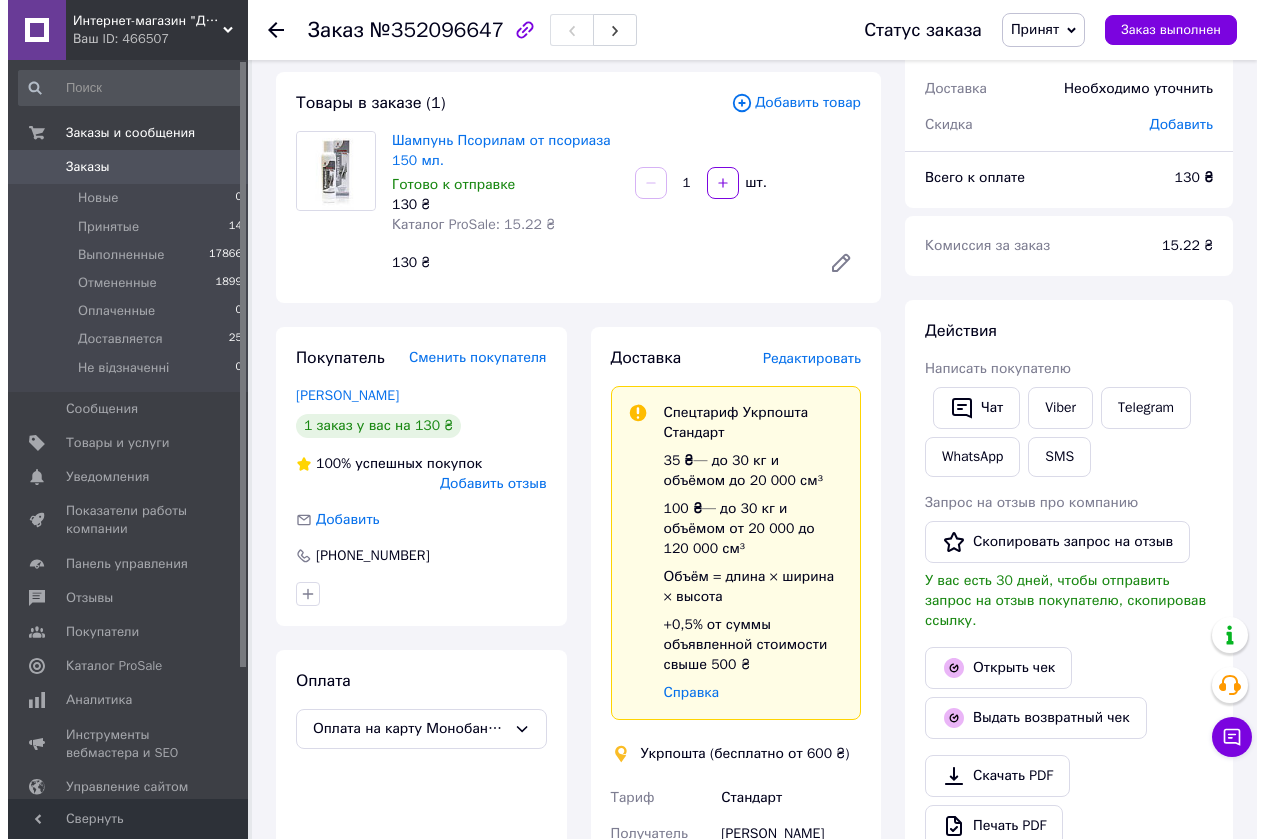 scroll, scrollTop: 200, scrollLeft: 0, axis: vertical 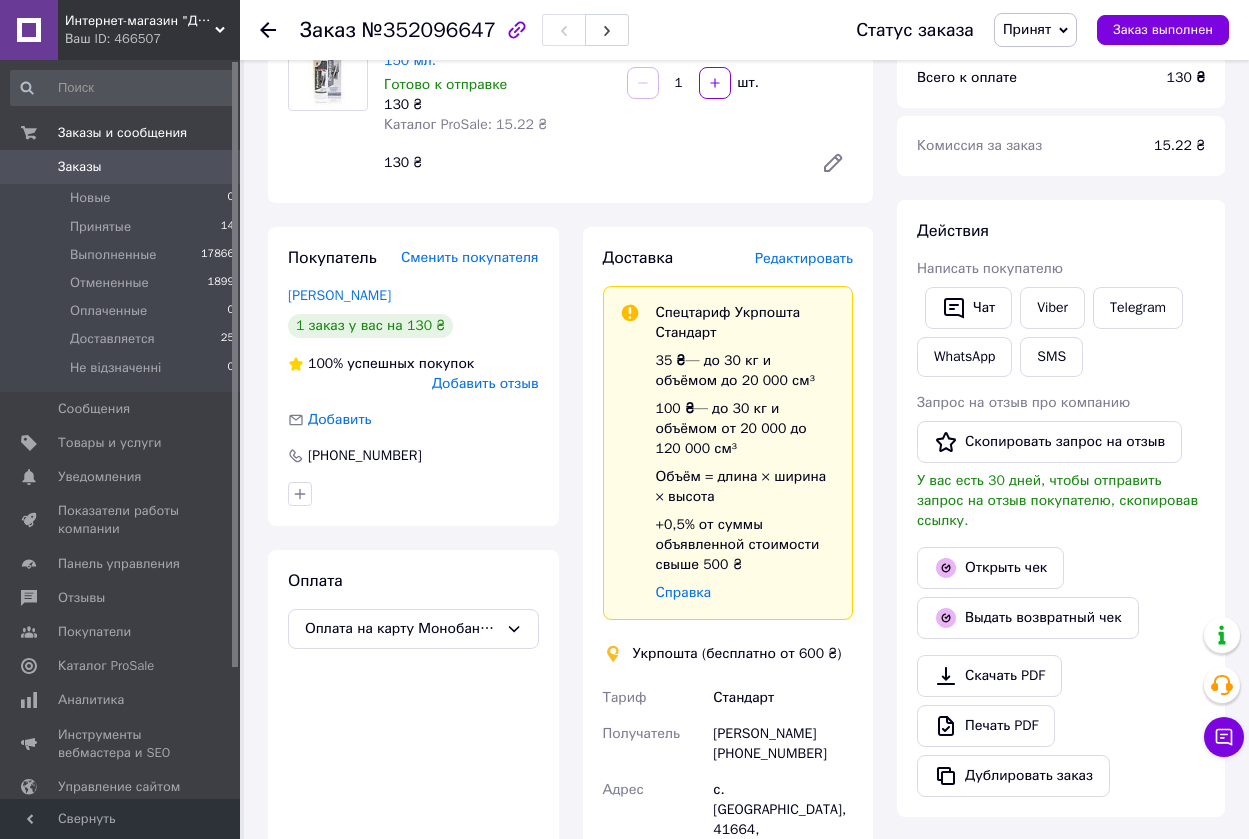 click on "Редактировать" at bounding box center [804, 258] 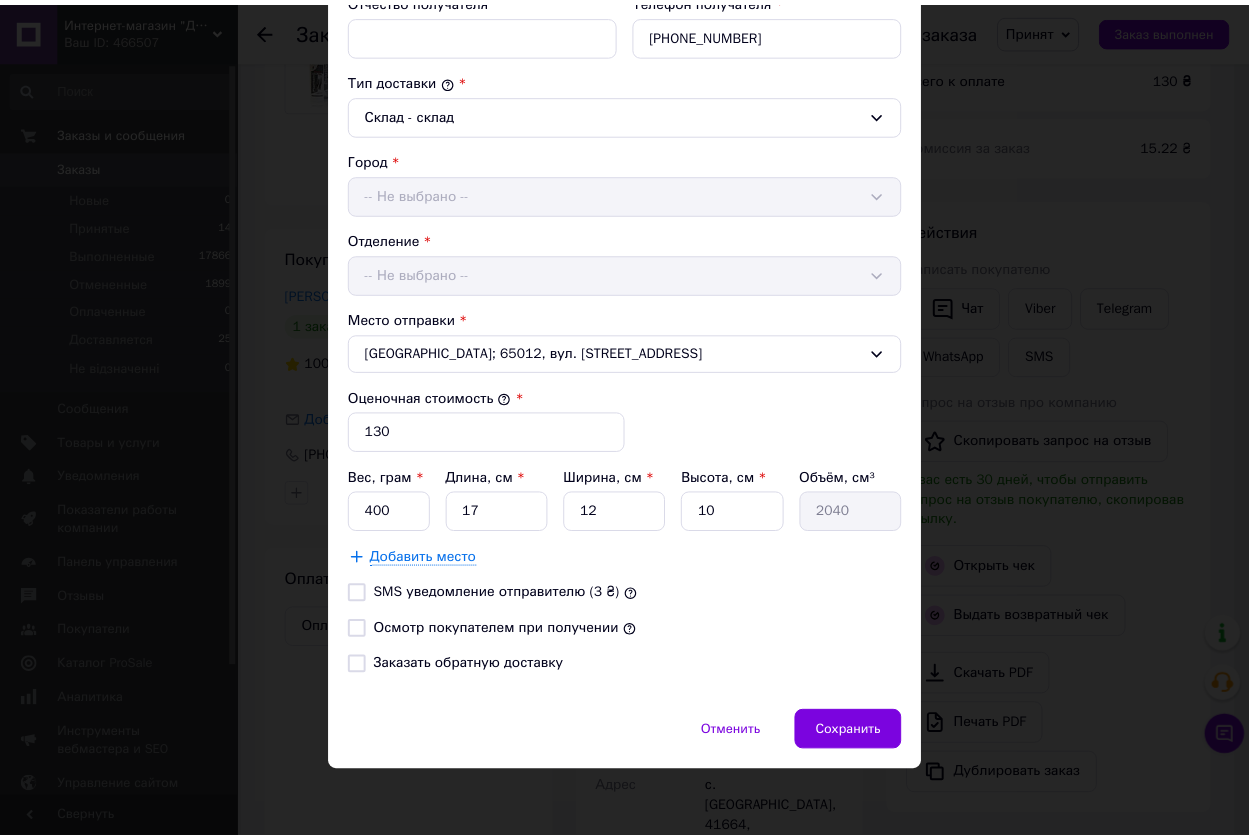 scroll, scrollTop: 484, scrollLeft: 0, axis: vertical 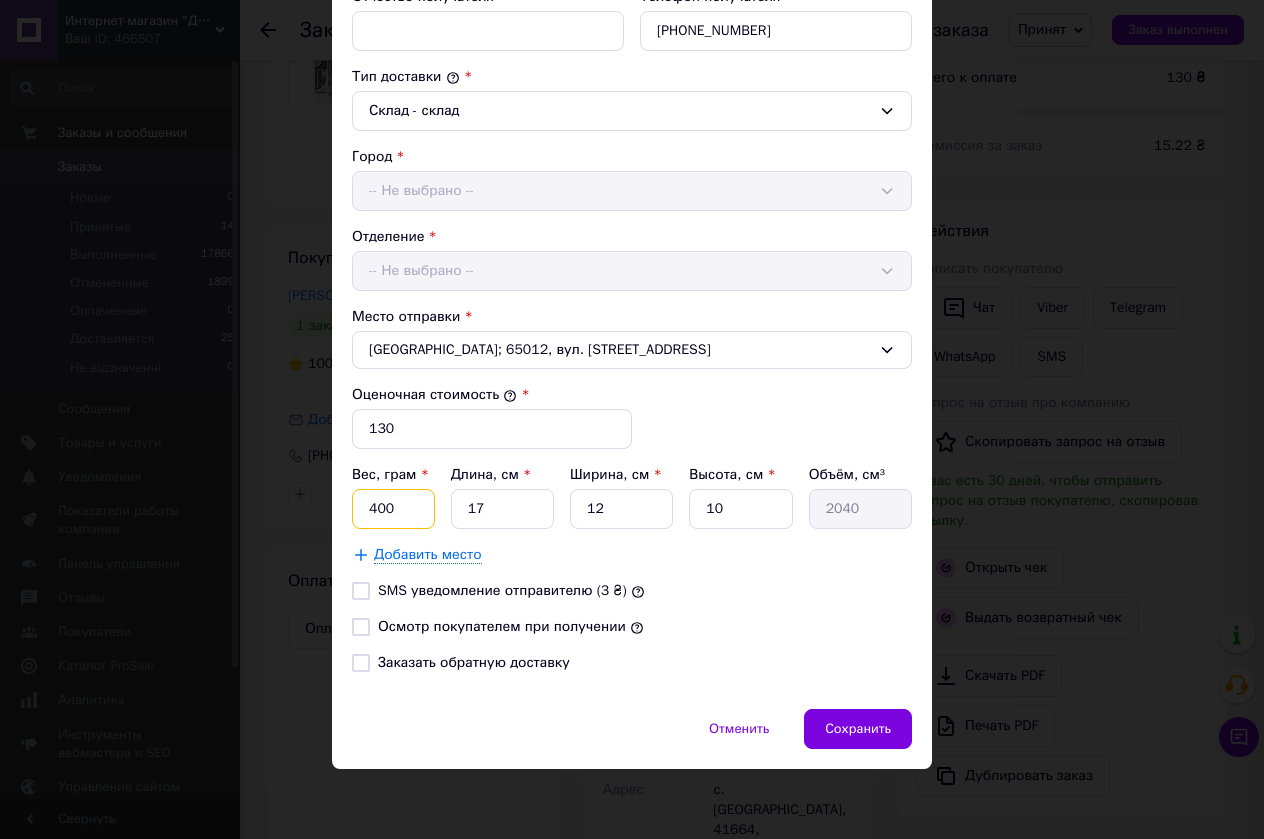 drag, startPoint x: 404, startPoint y: 510, endPoint x: 366, endPoint y: 510, distance: 38 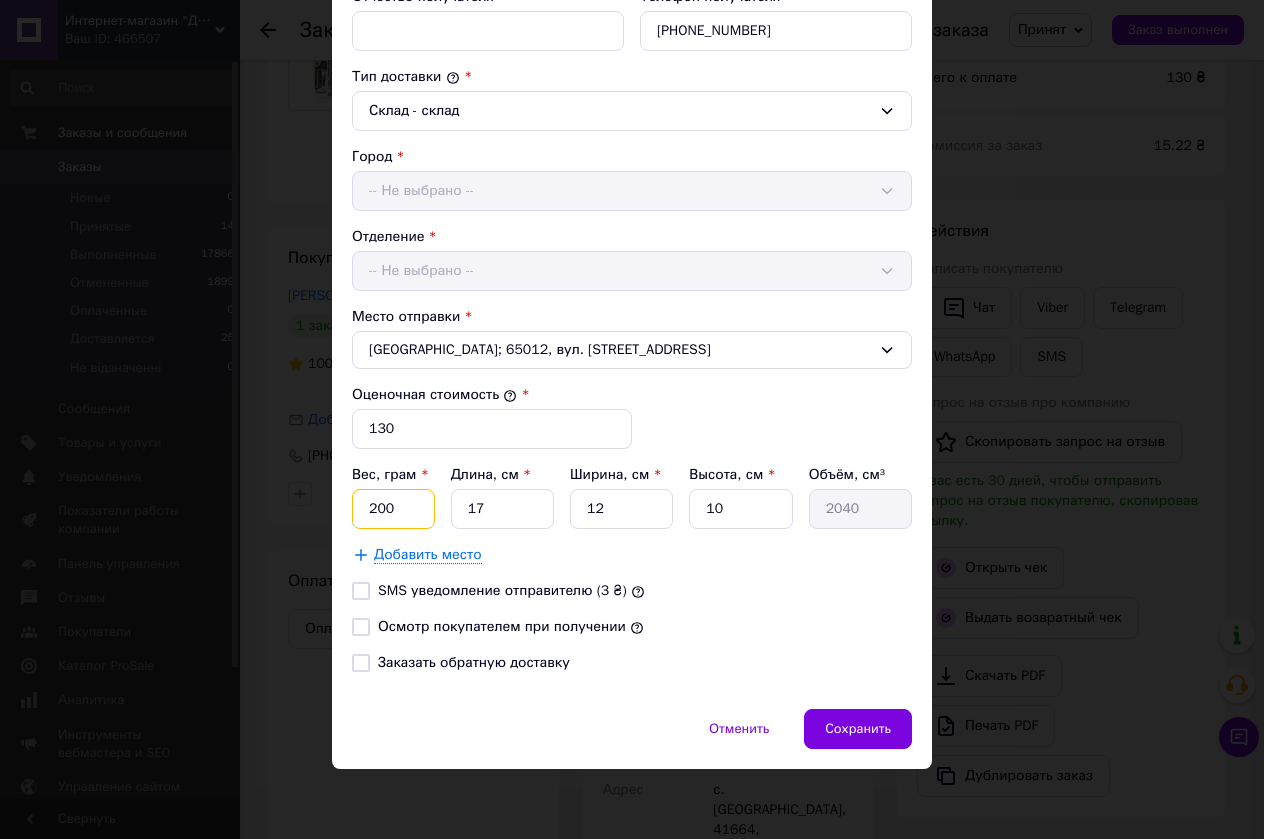 type on "200" 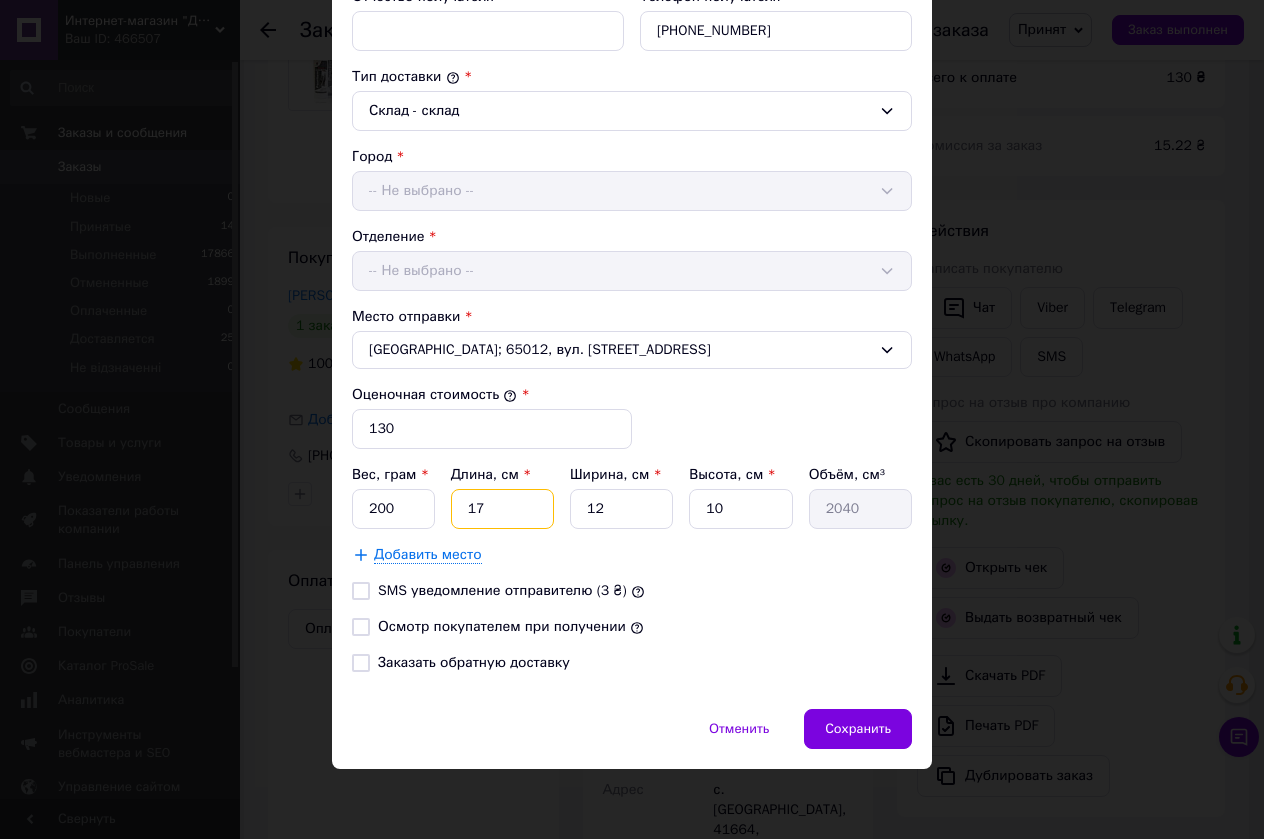 click on "17" at bounding box center (502, 509) 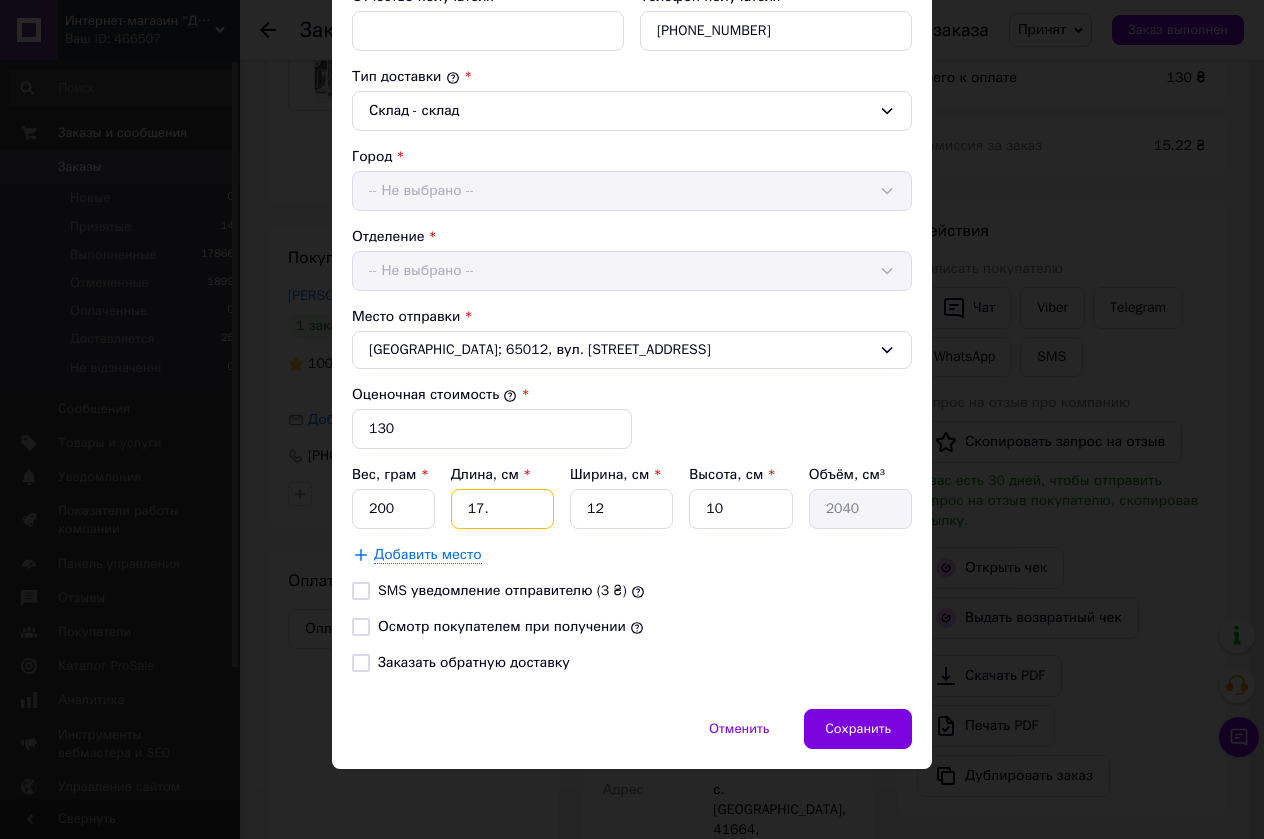 type on "17.5" 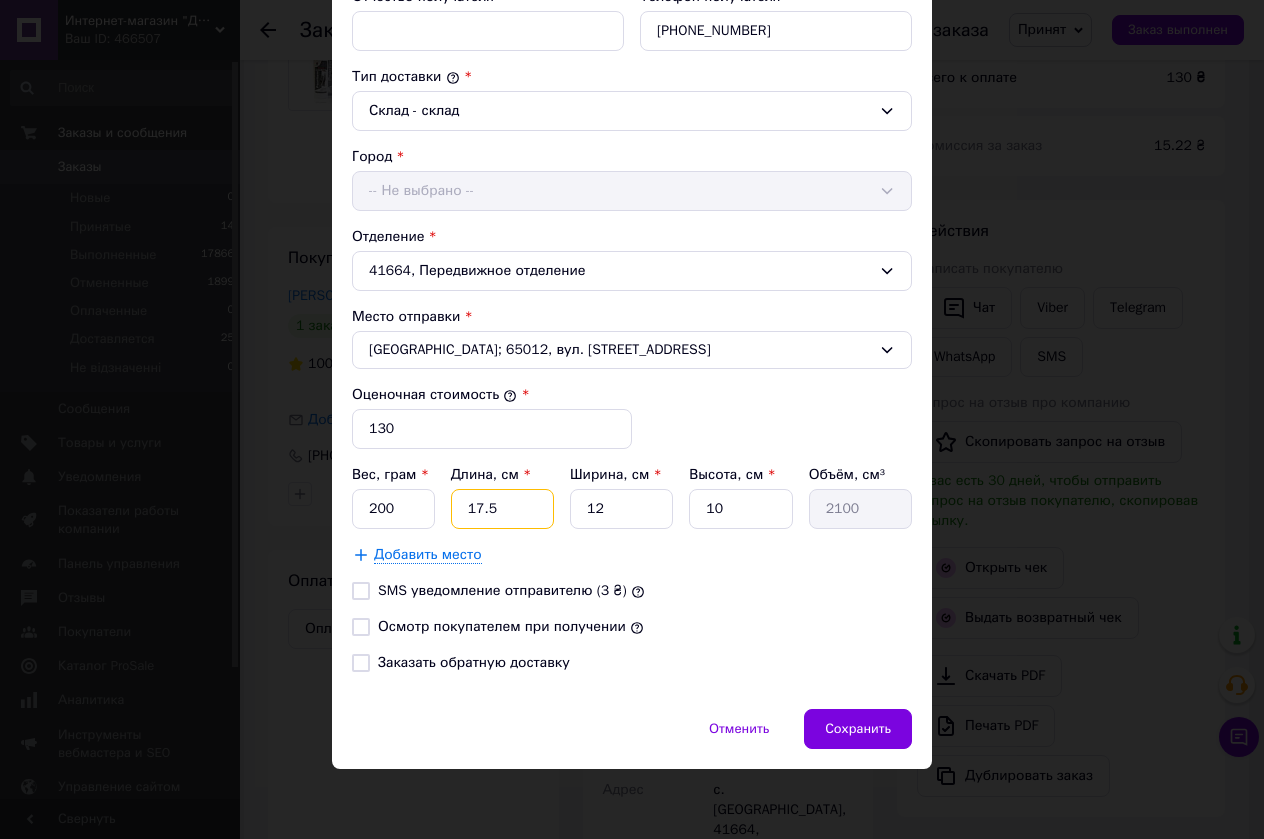 type on "17.5" 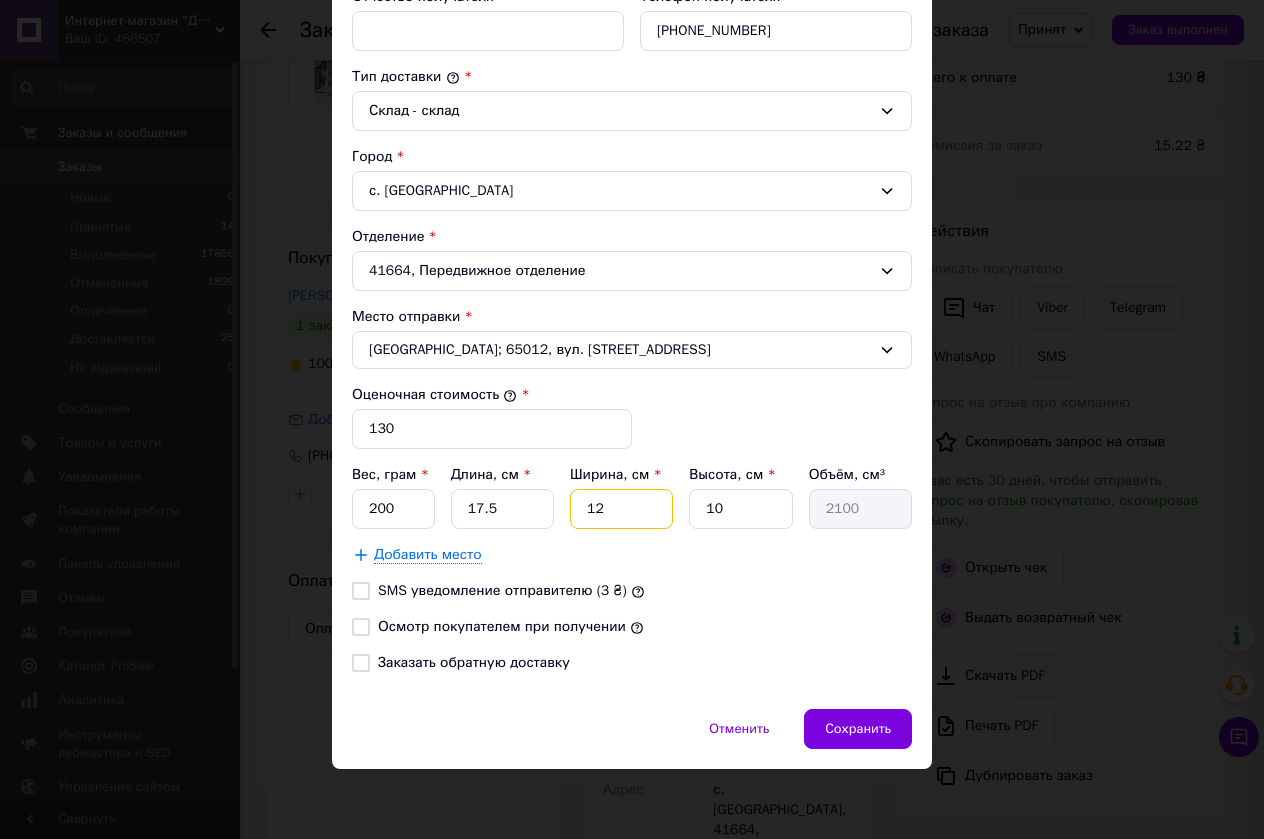 click on "12" at bounding box center [621, 509] 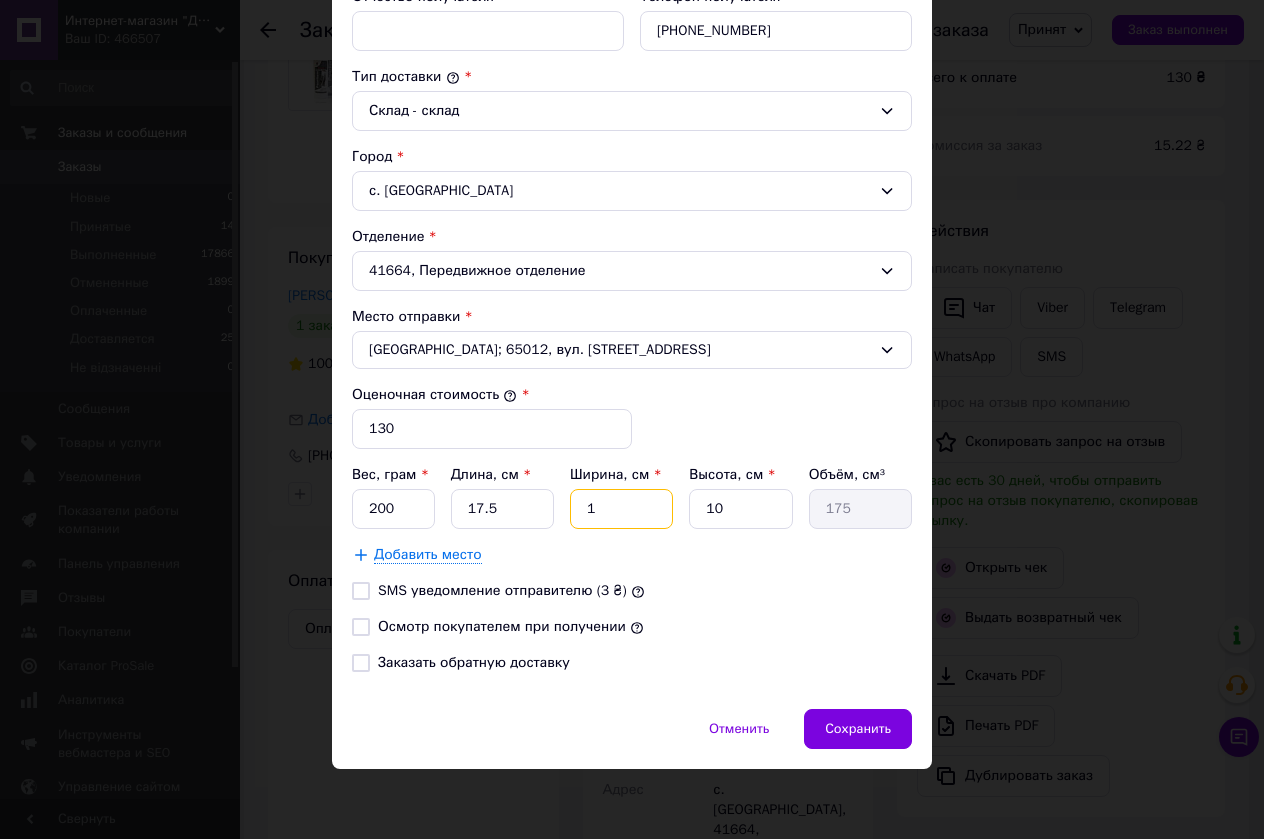 type on "16" 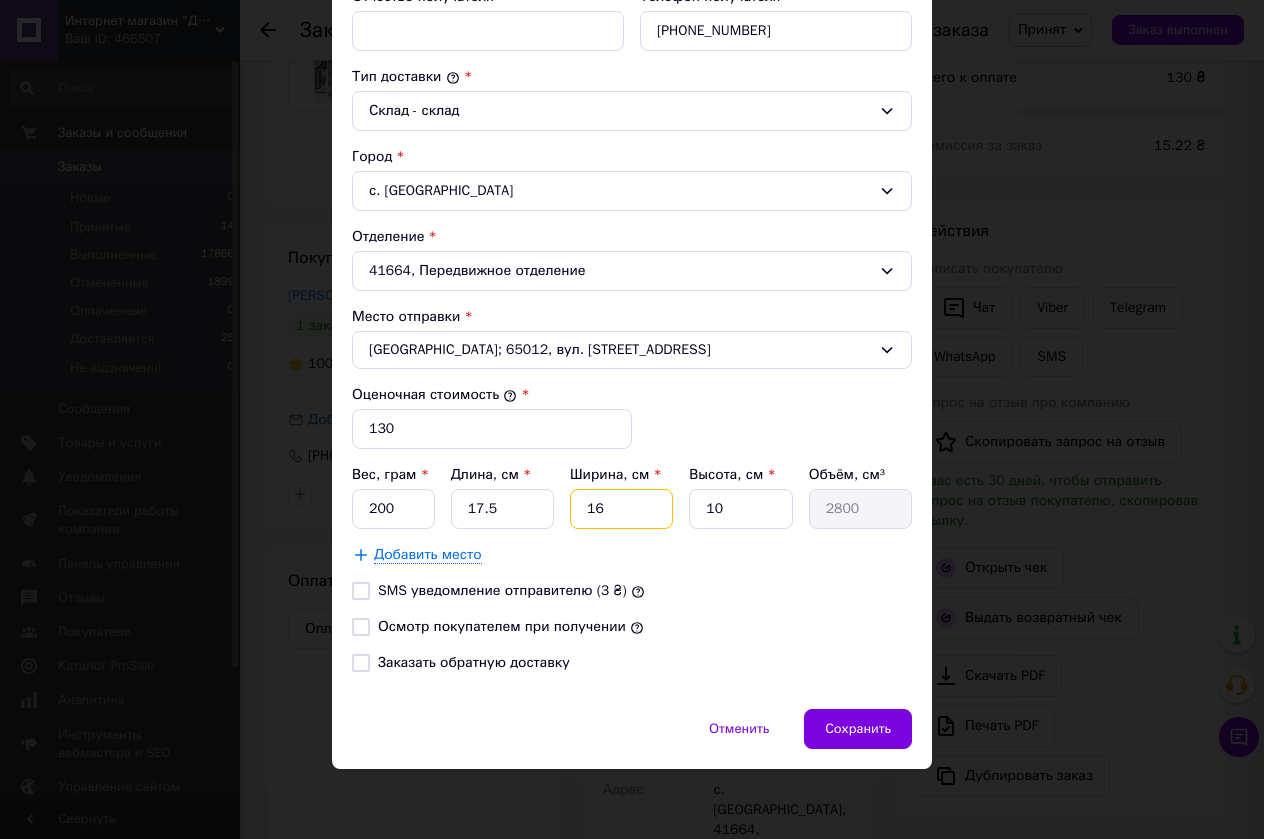 type on "16" 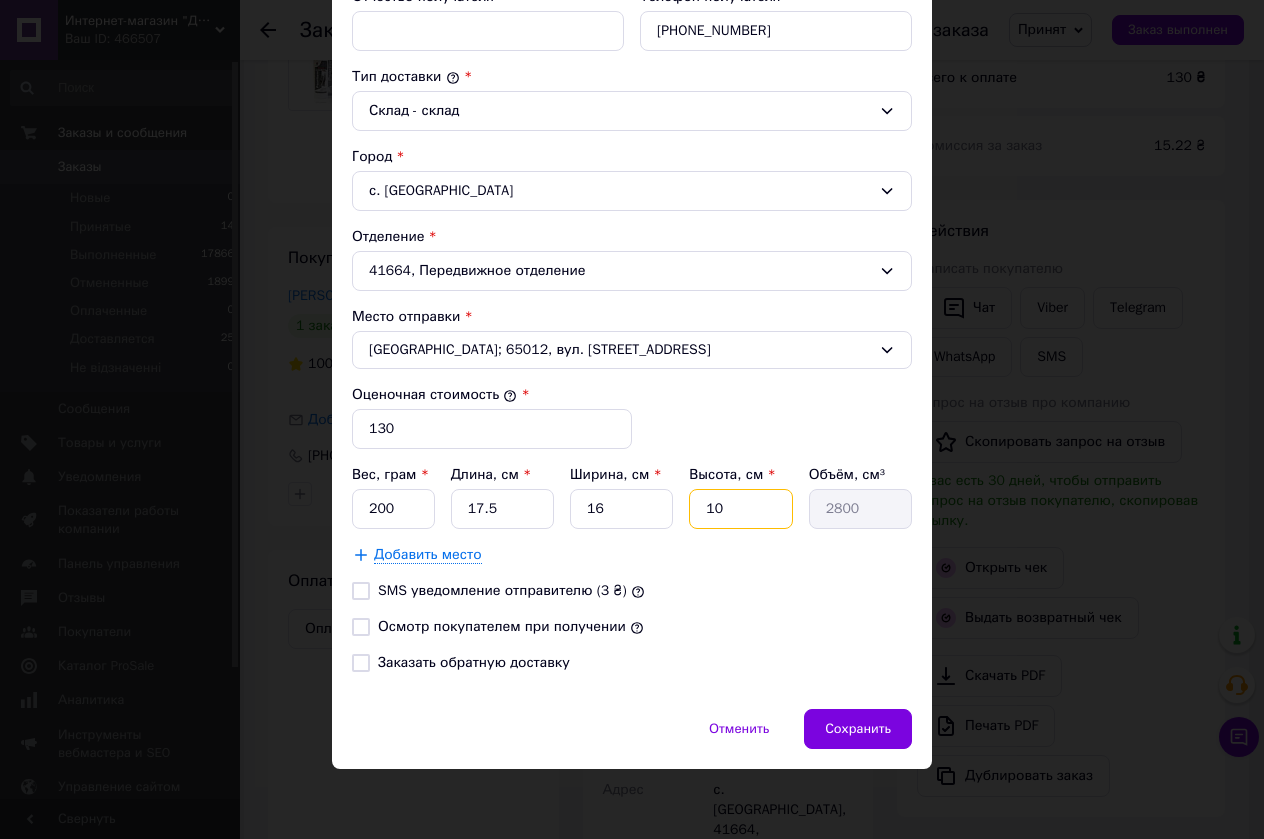 drag, startPoint x: 729, startPoint y: 513, endPoint x: 664, endPoint y: 520, distance: 65.37584 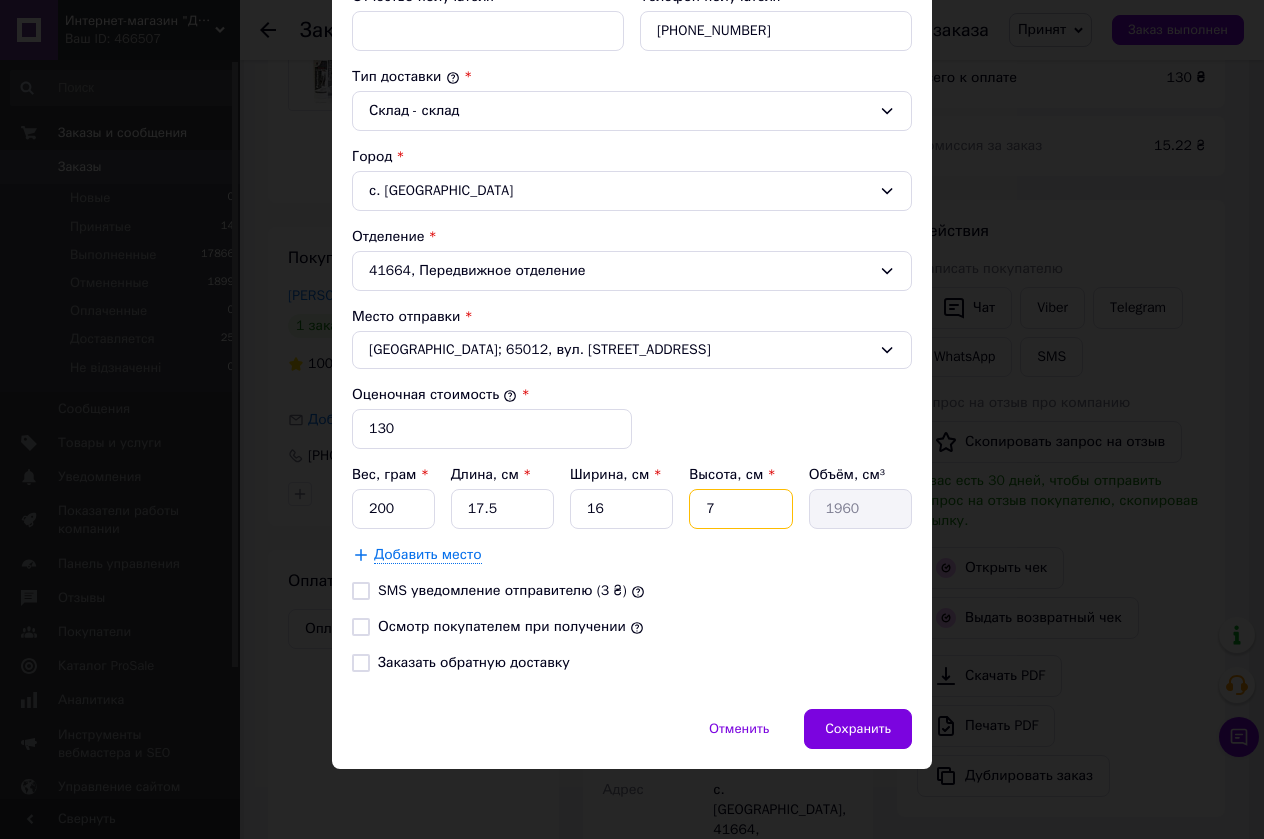 type on "7" 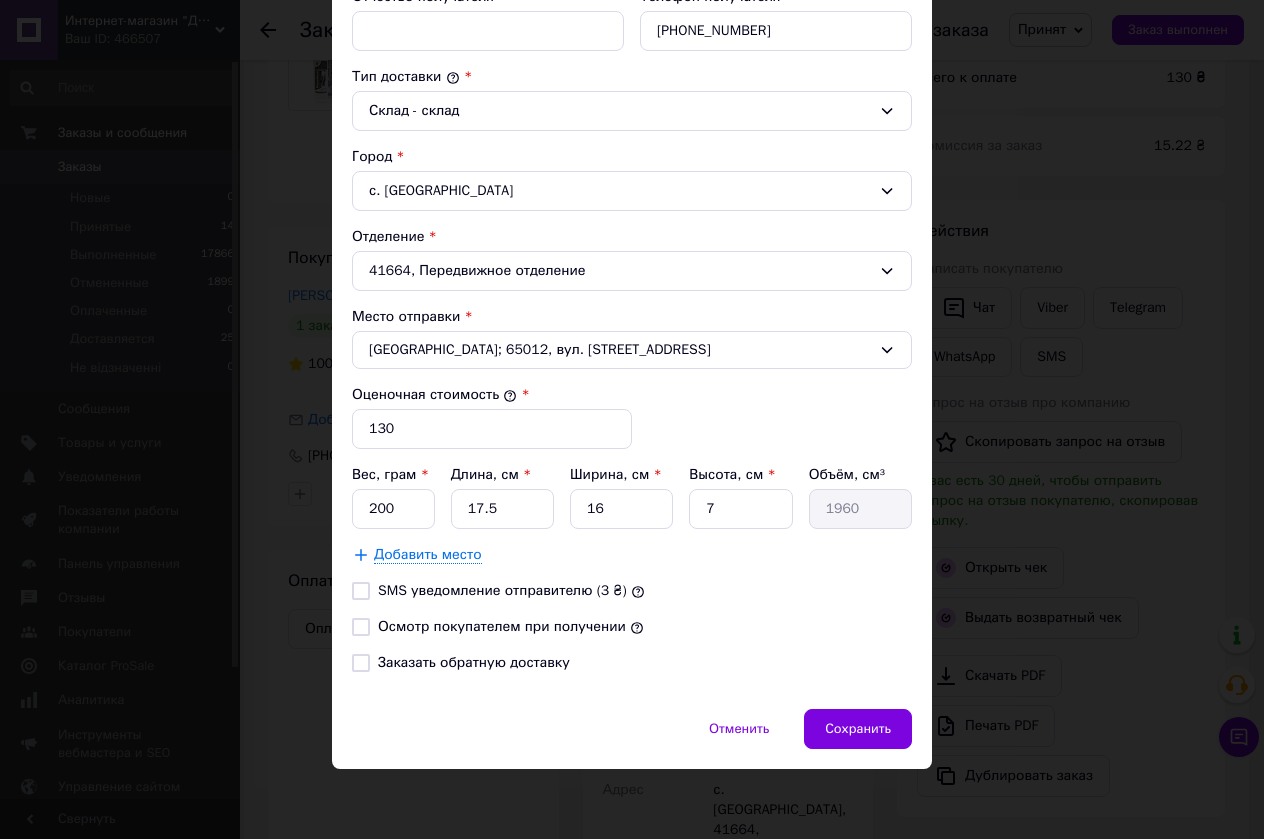 click on "Осмотр покупателем при получении" at bounding box center [361, 627] 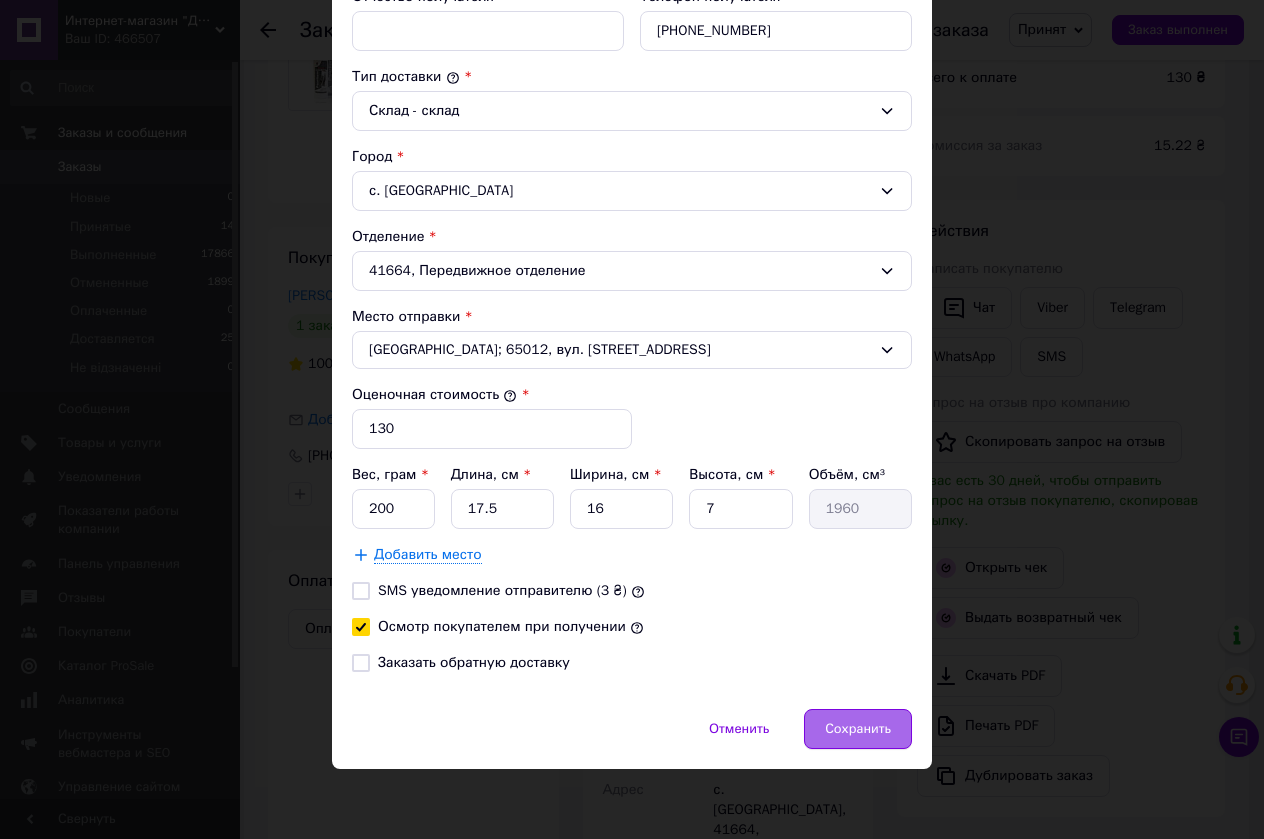 click on "Сохранить" at bounding box center [858, 729] 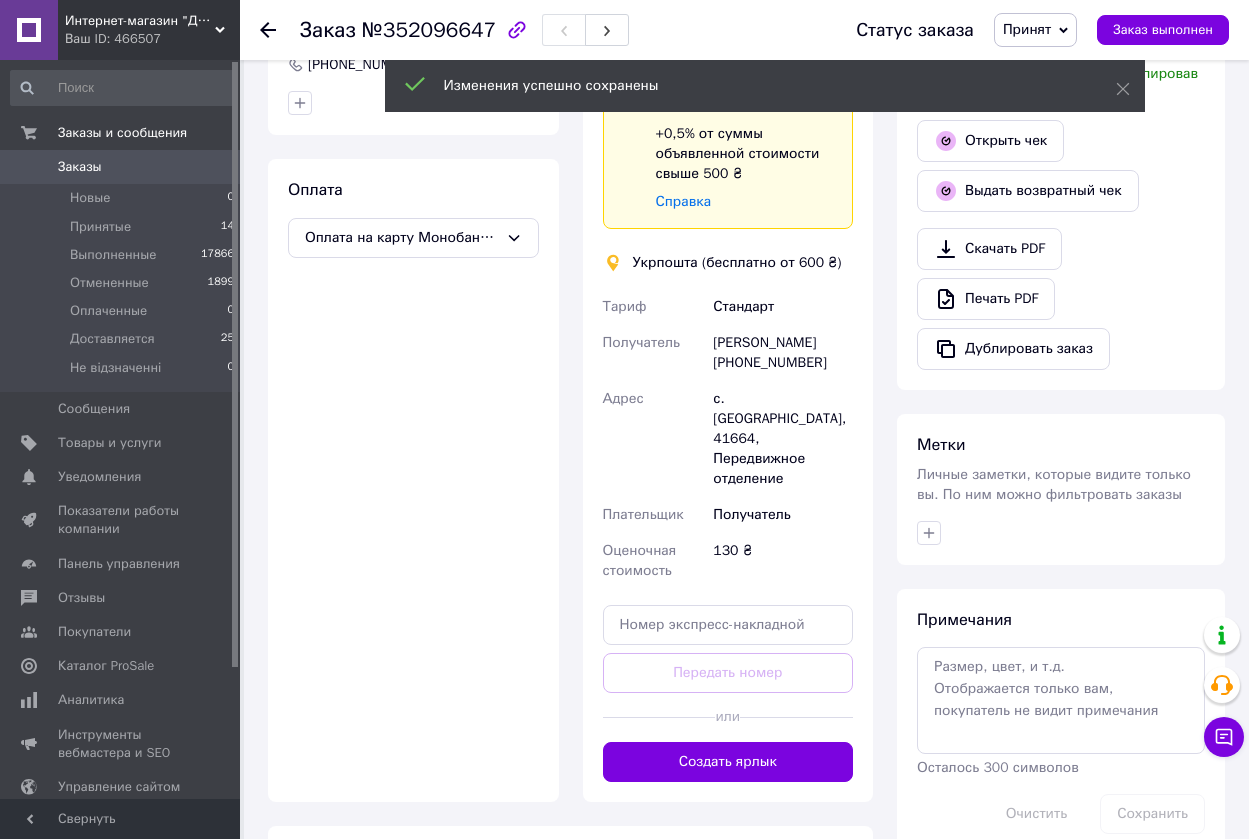 scroll, scrollTop: 600, scrollLeft: 0, axis: vertical 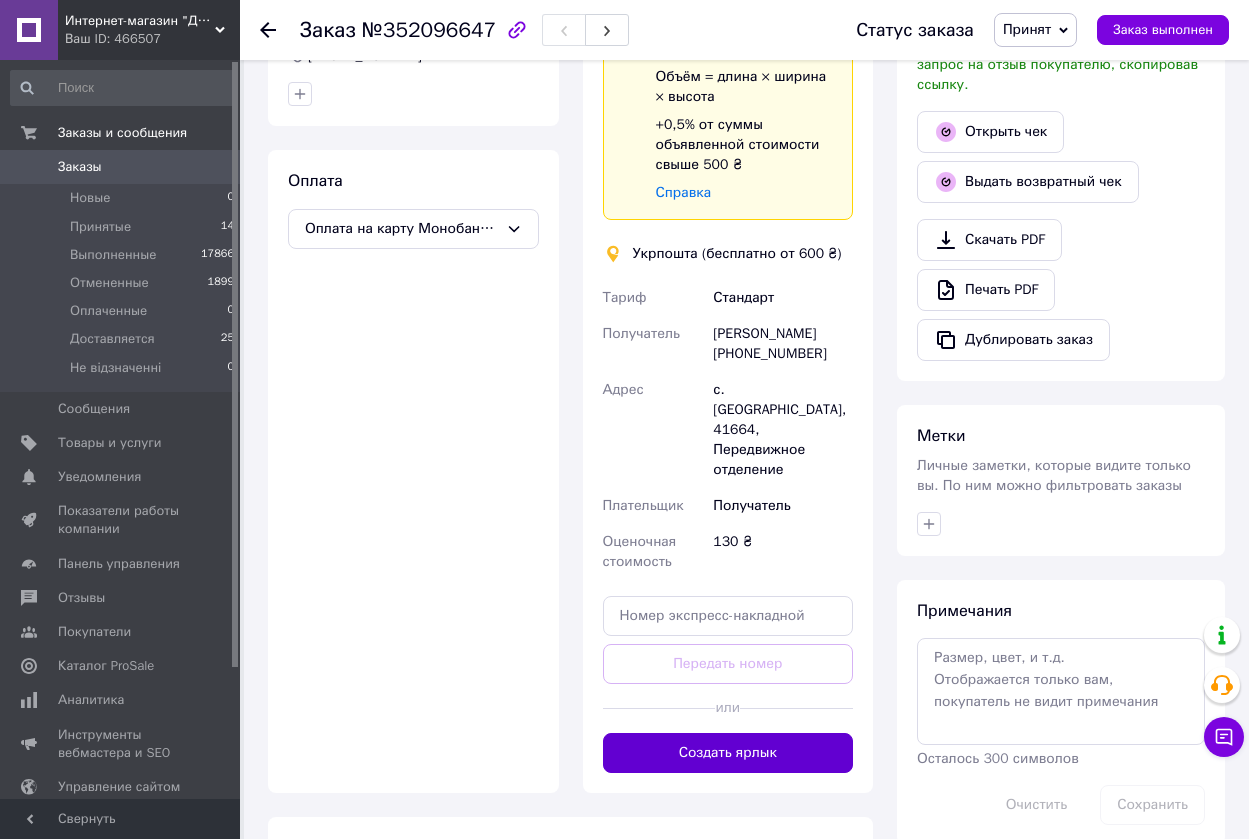 click on "Создать ярлык" at bounding box center [728, 753] 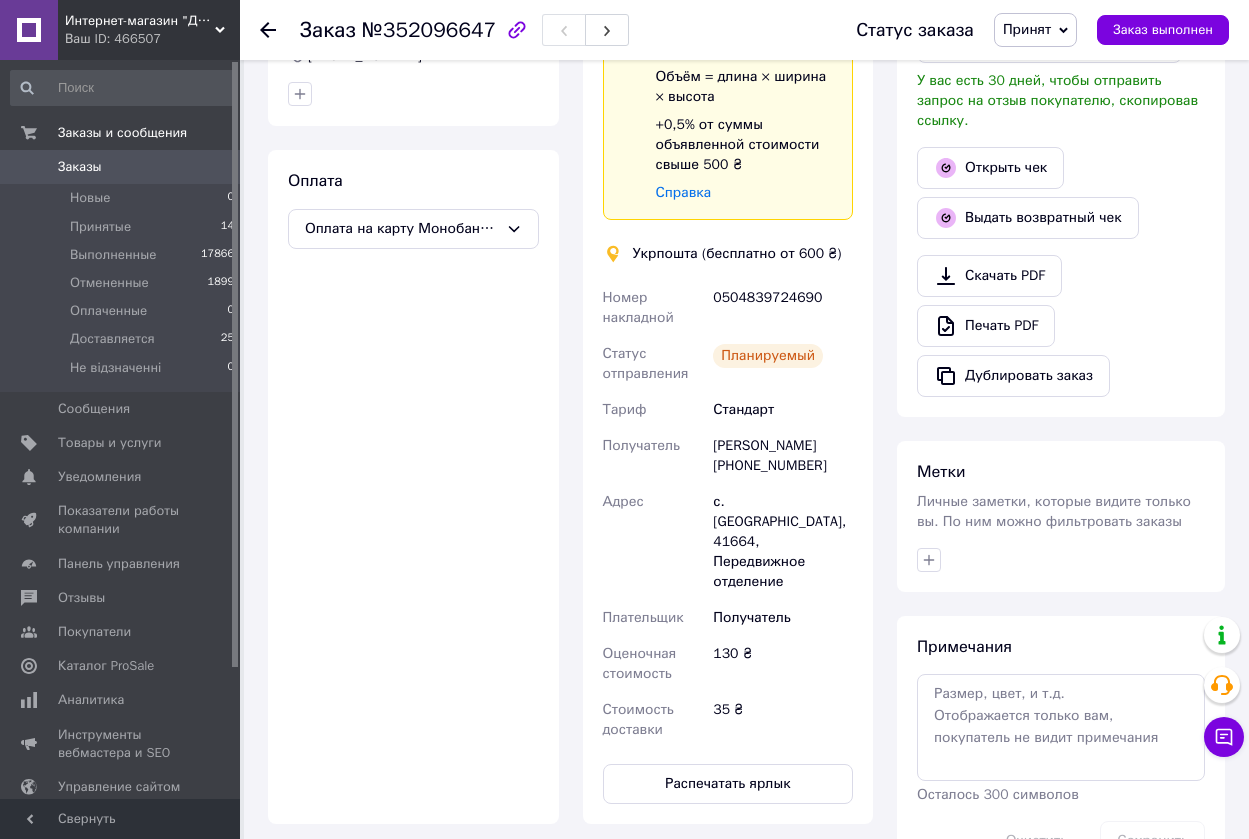 click on "Заказы" at bounding box center (80, 167) 